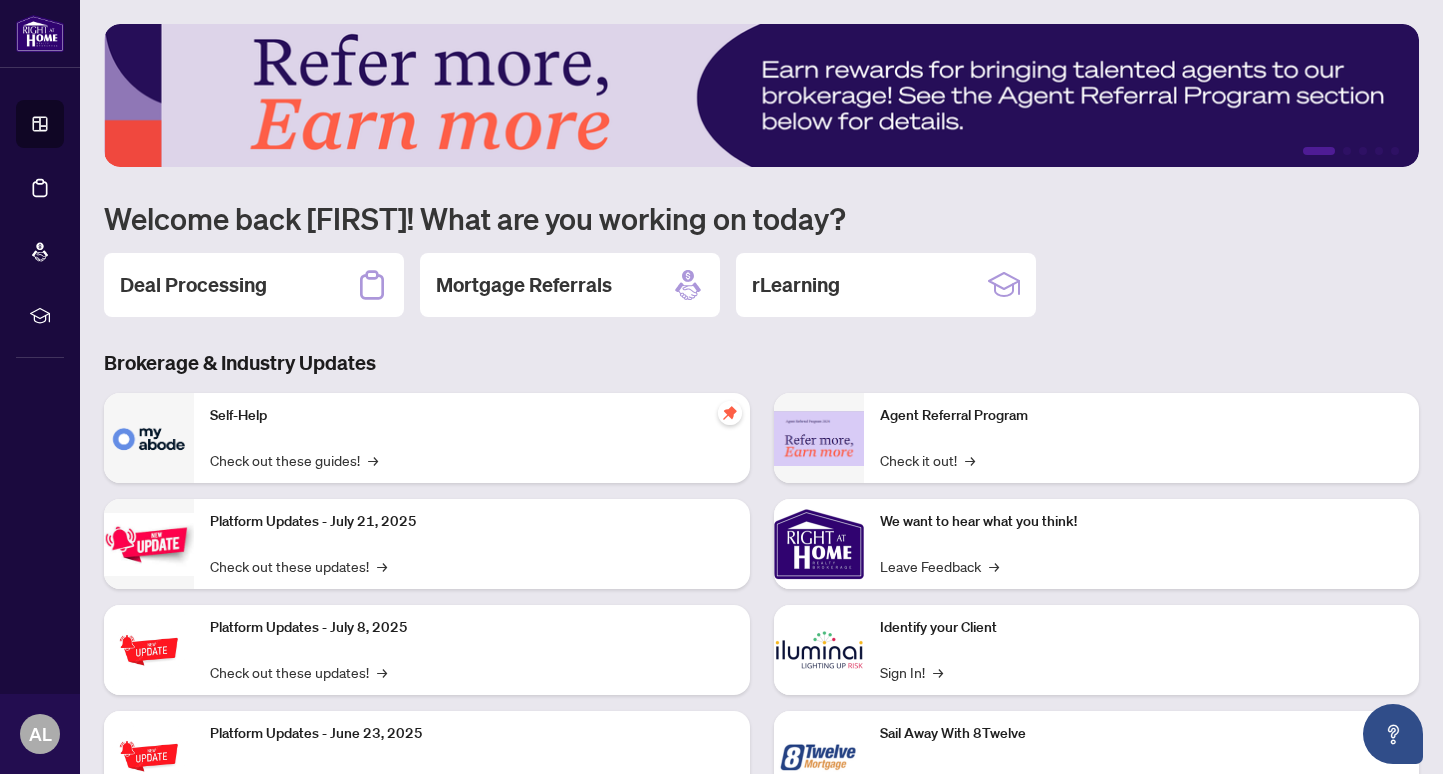scroll, scrollTop: 0, scrollLeft: 0, axis: both 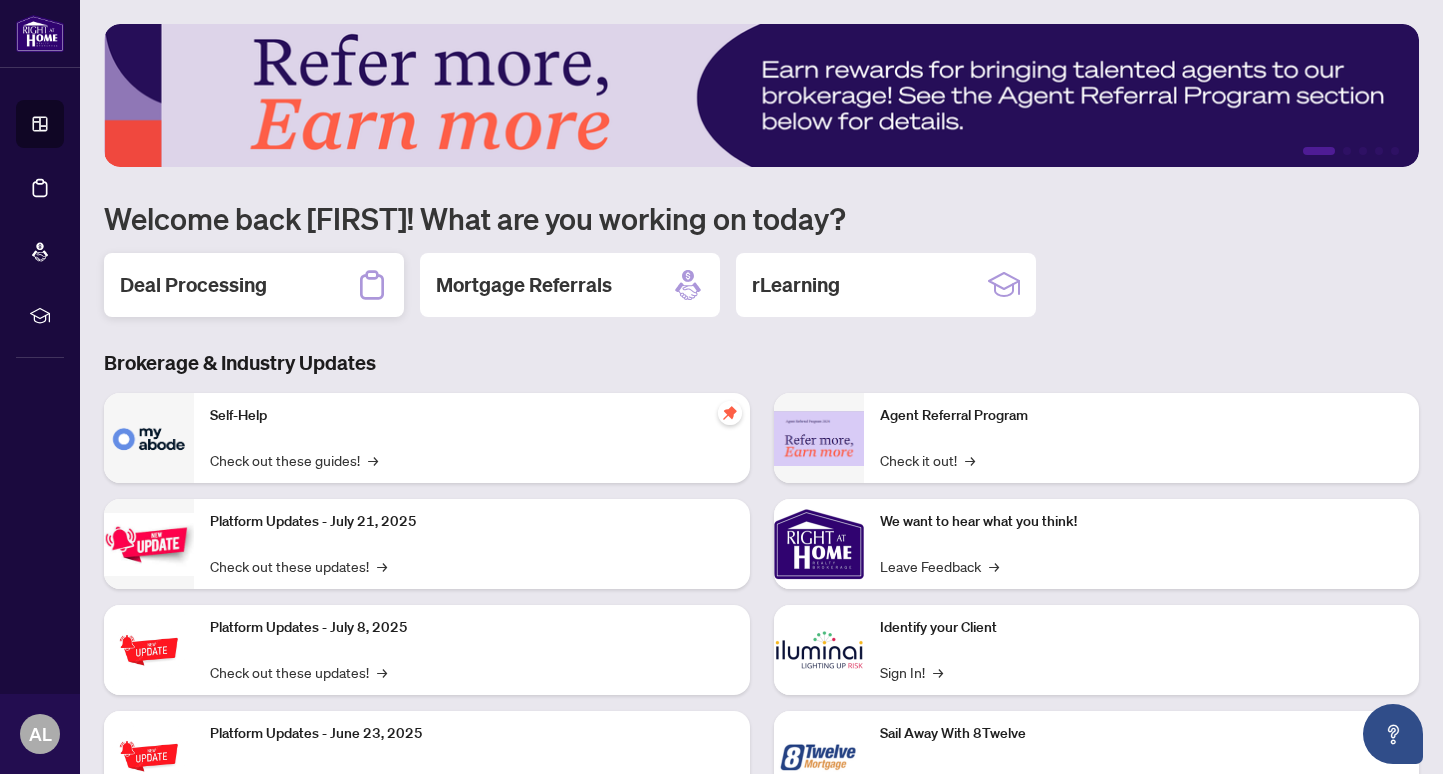 click on "Deal Processing" at bounding box center [193, 285] 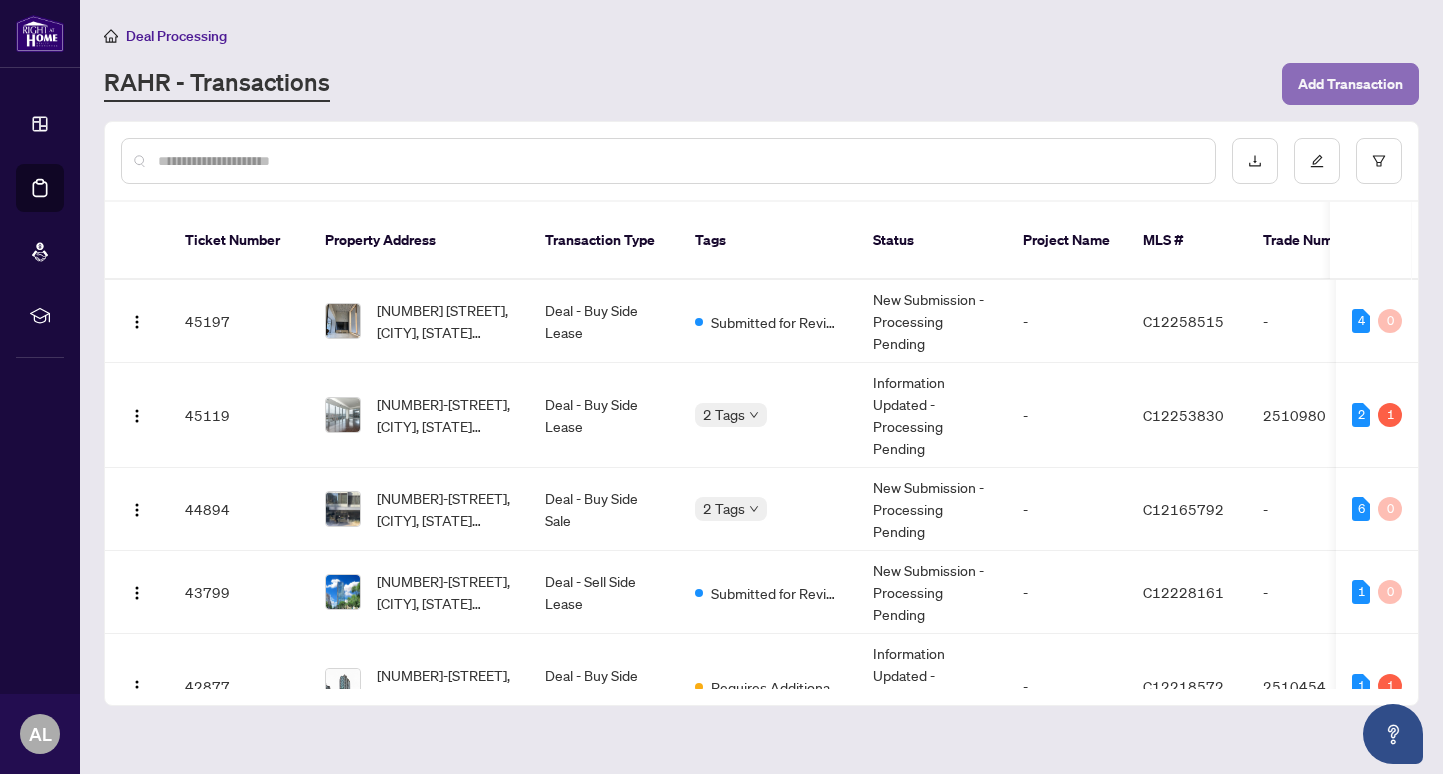 click on "Add Transaction" at bounding box center (1350, 84) 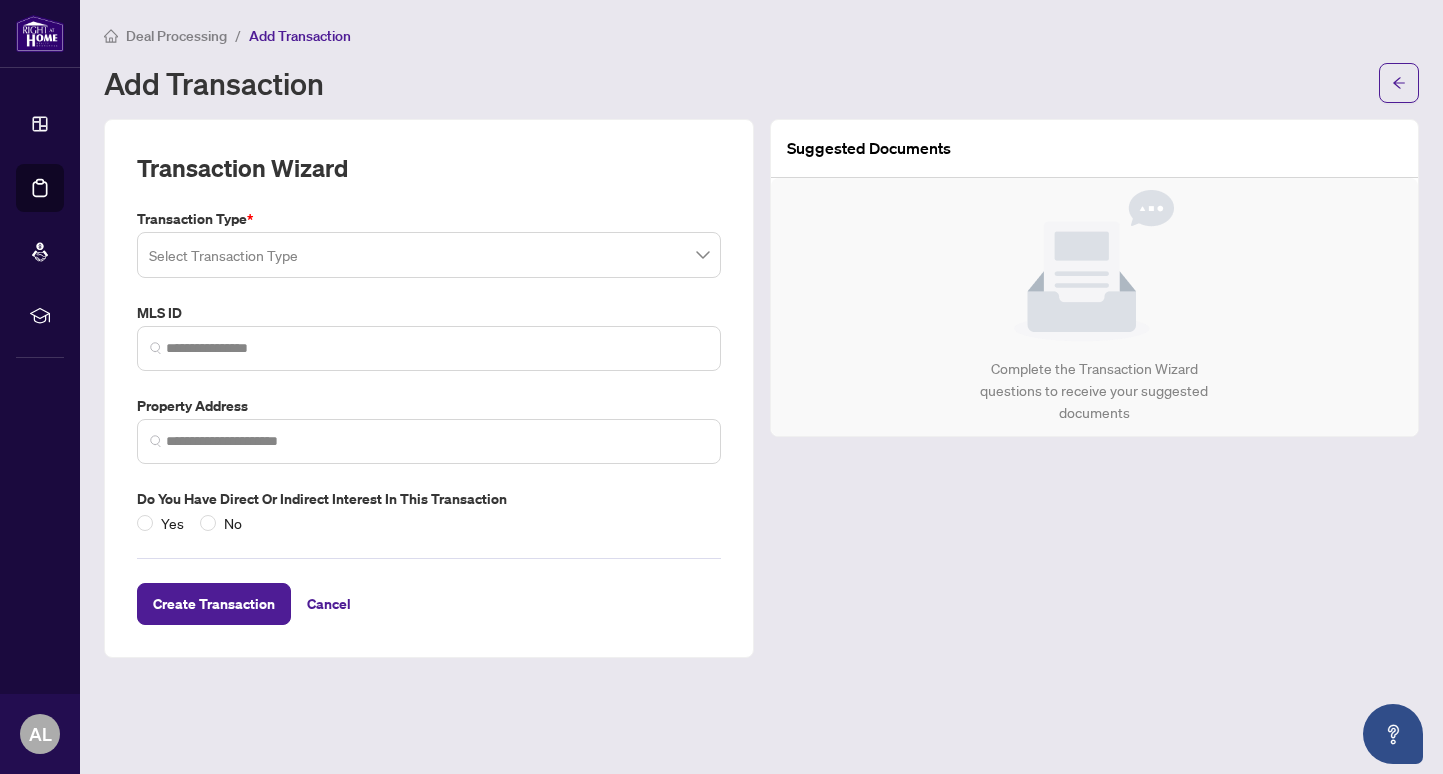 click at bounding box center [429, 255] 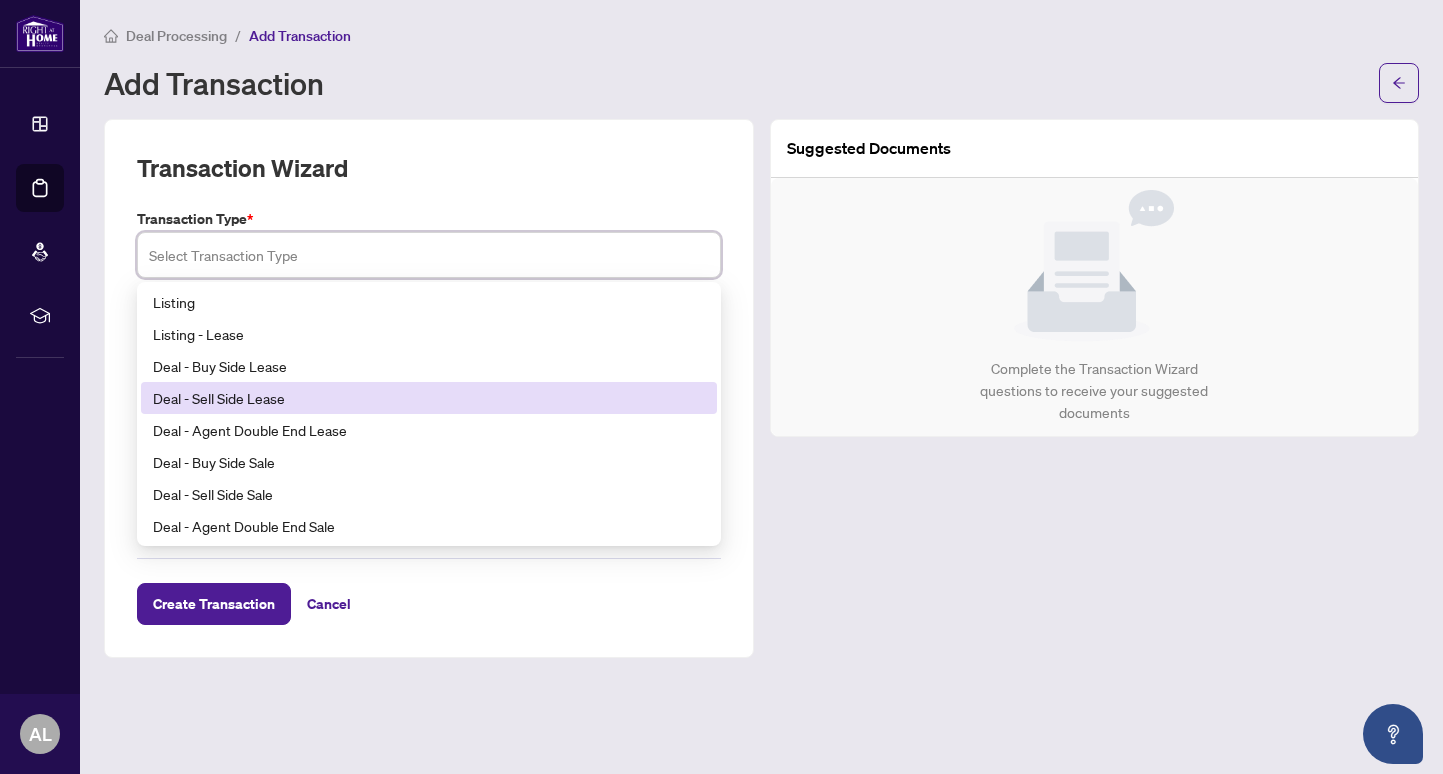 click on "Deal - Sell Side Lease" at bounding box center [429, 398] 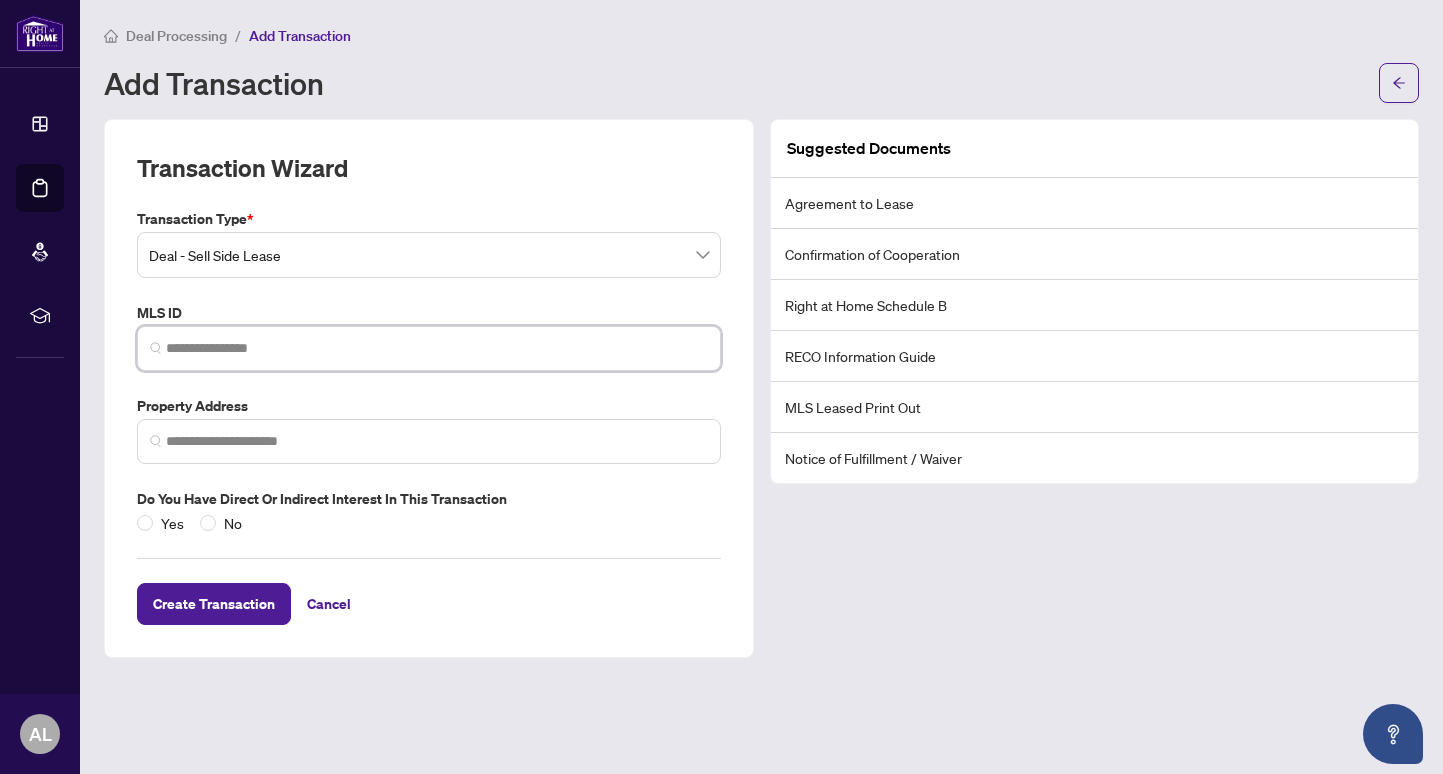 click at bounding box center [437, 348] 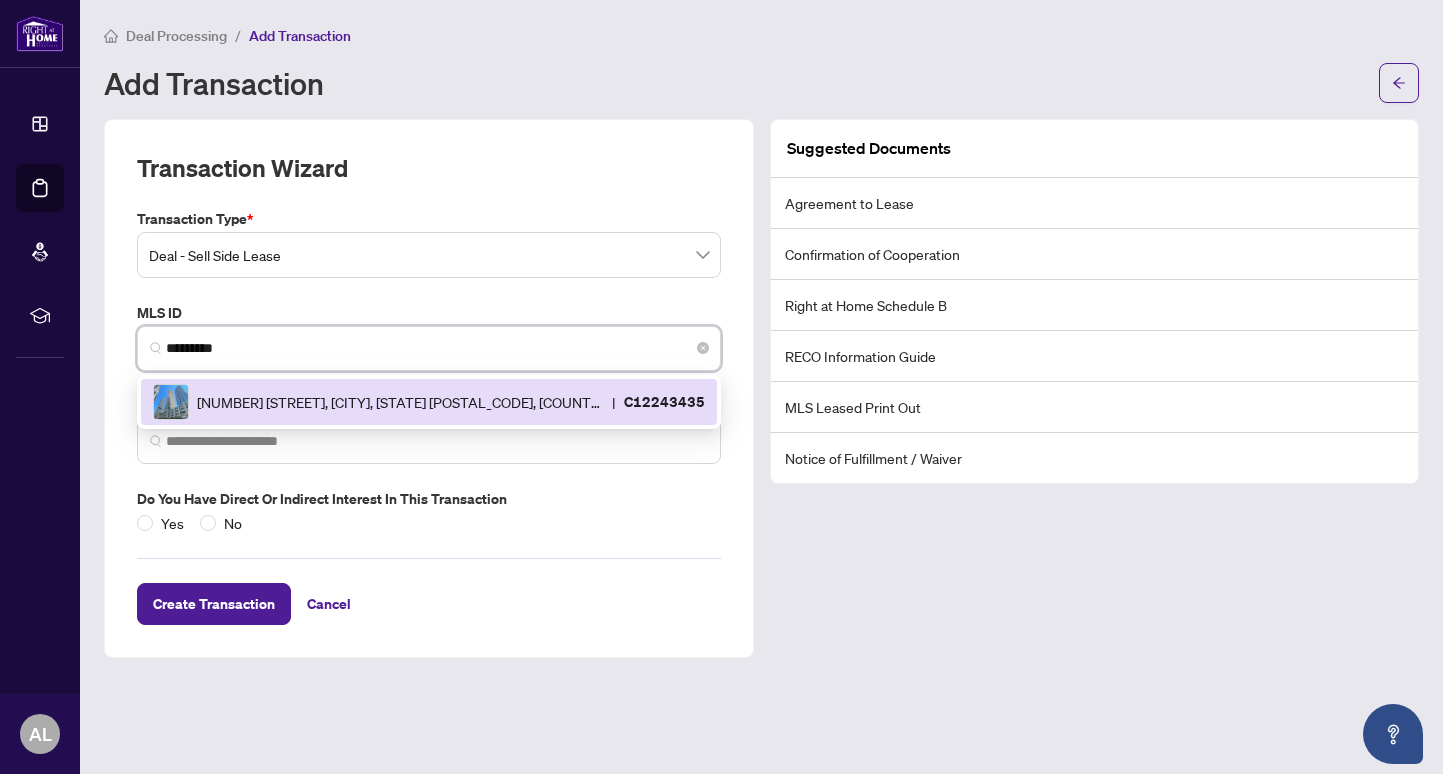 click on "[NUMBER] [STREET], [CITY], [STATE] [POSTAL_CODE], [COUNTRY] | [ID]" at bounding box center (429, 402) 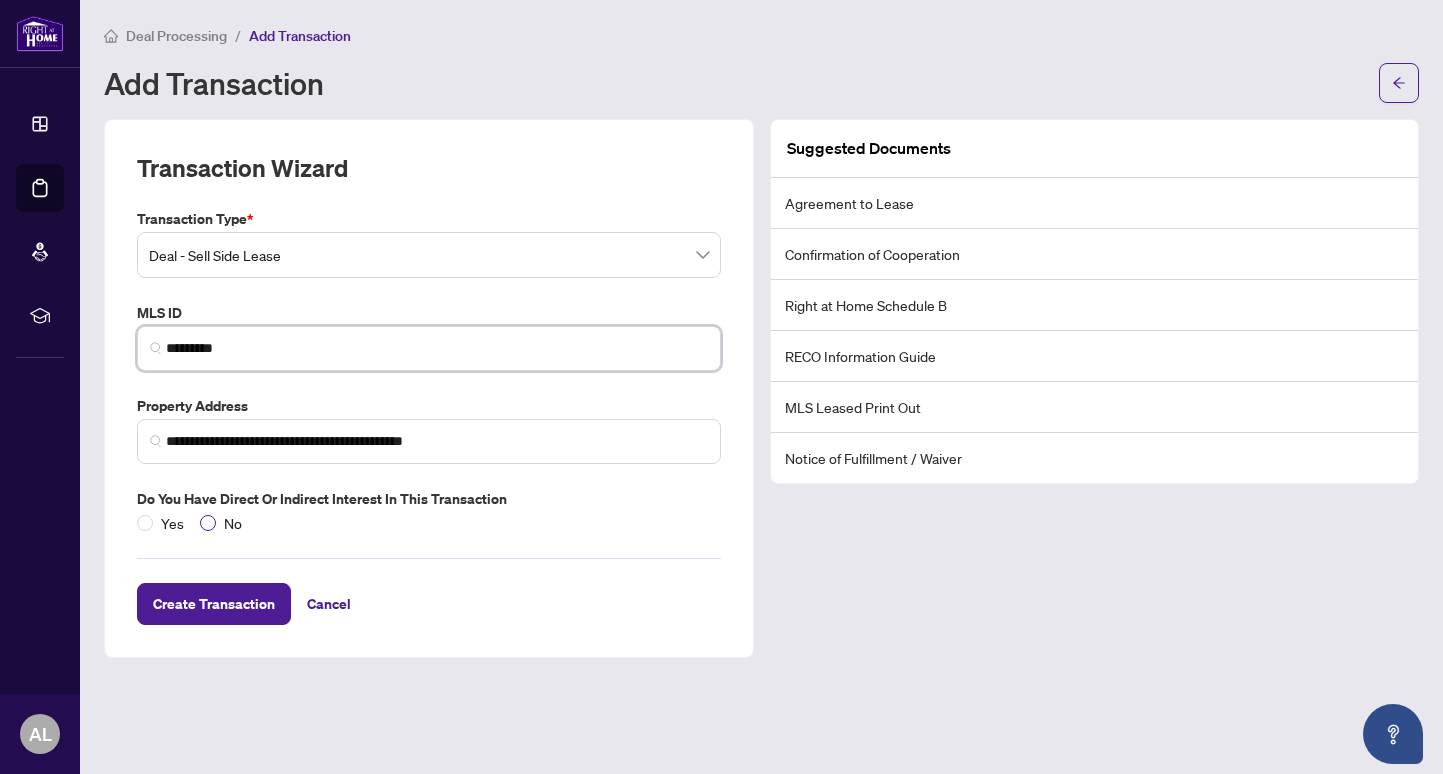 type on "*********" 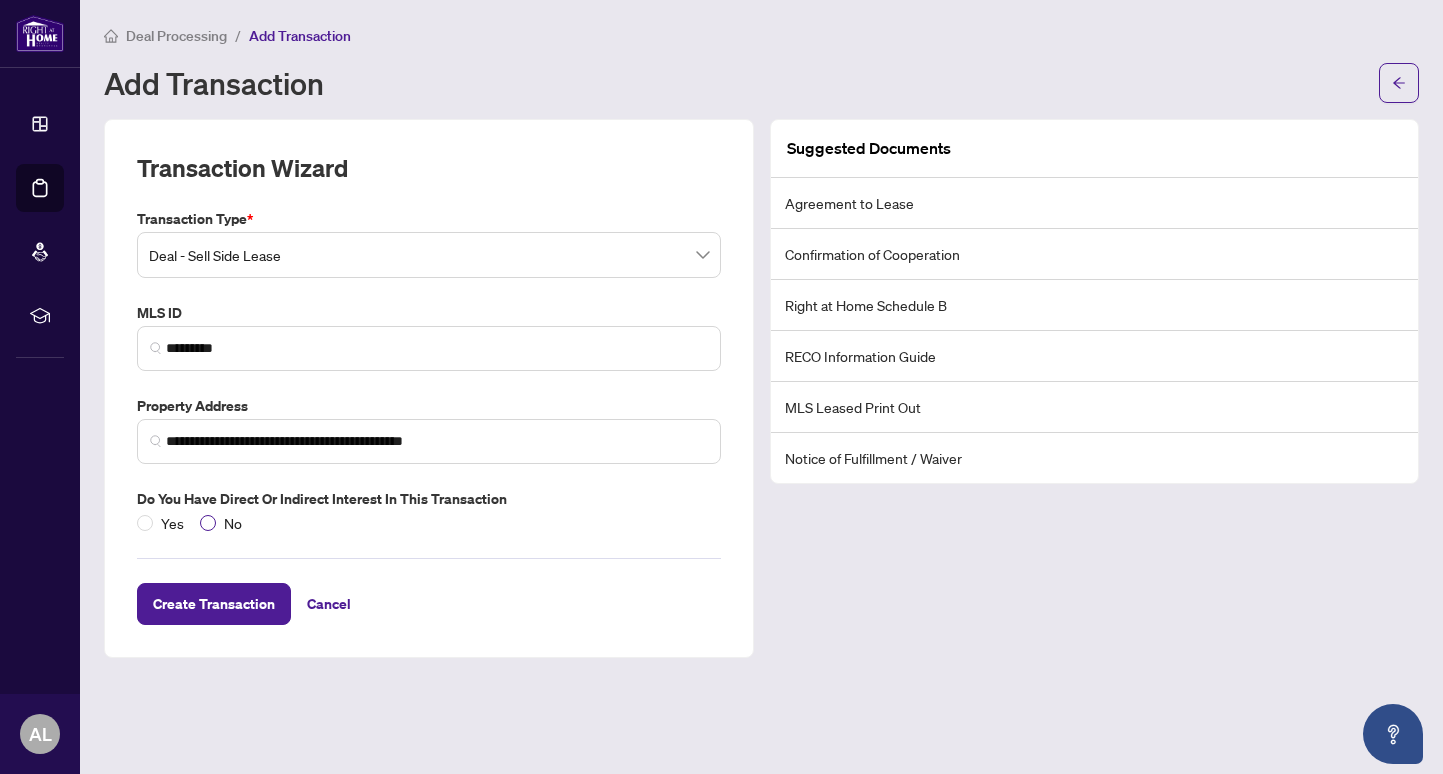 click on "No" at bounding box center [233, 523] 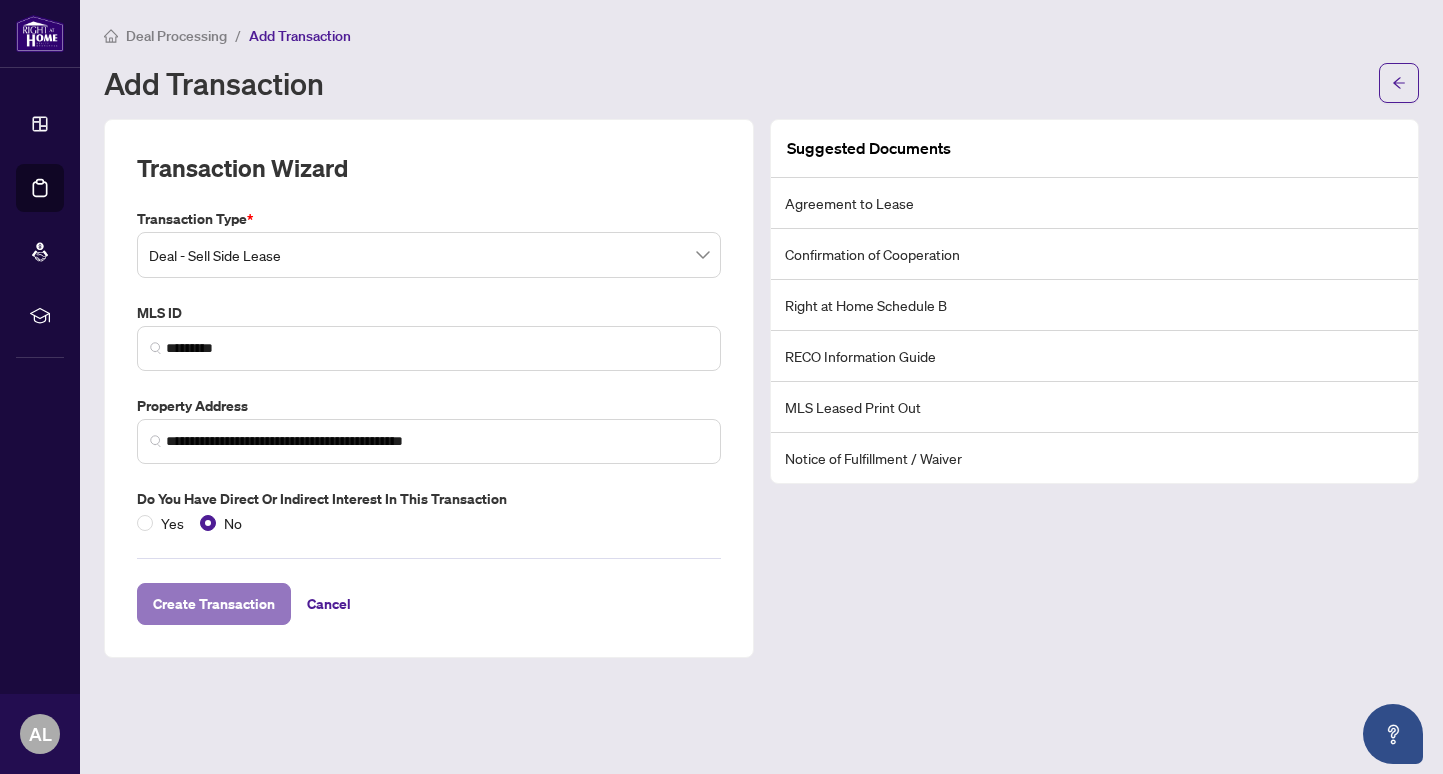 click on "Create Transaction" at bounding box center [214, 604] 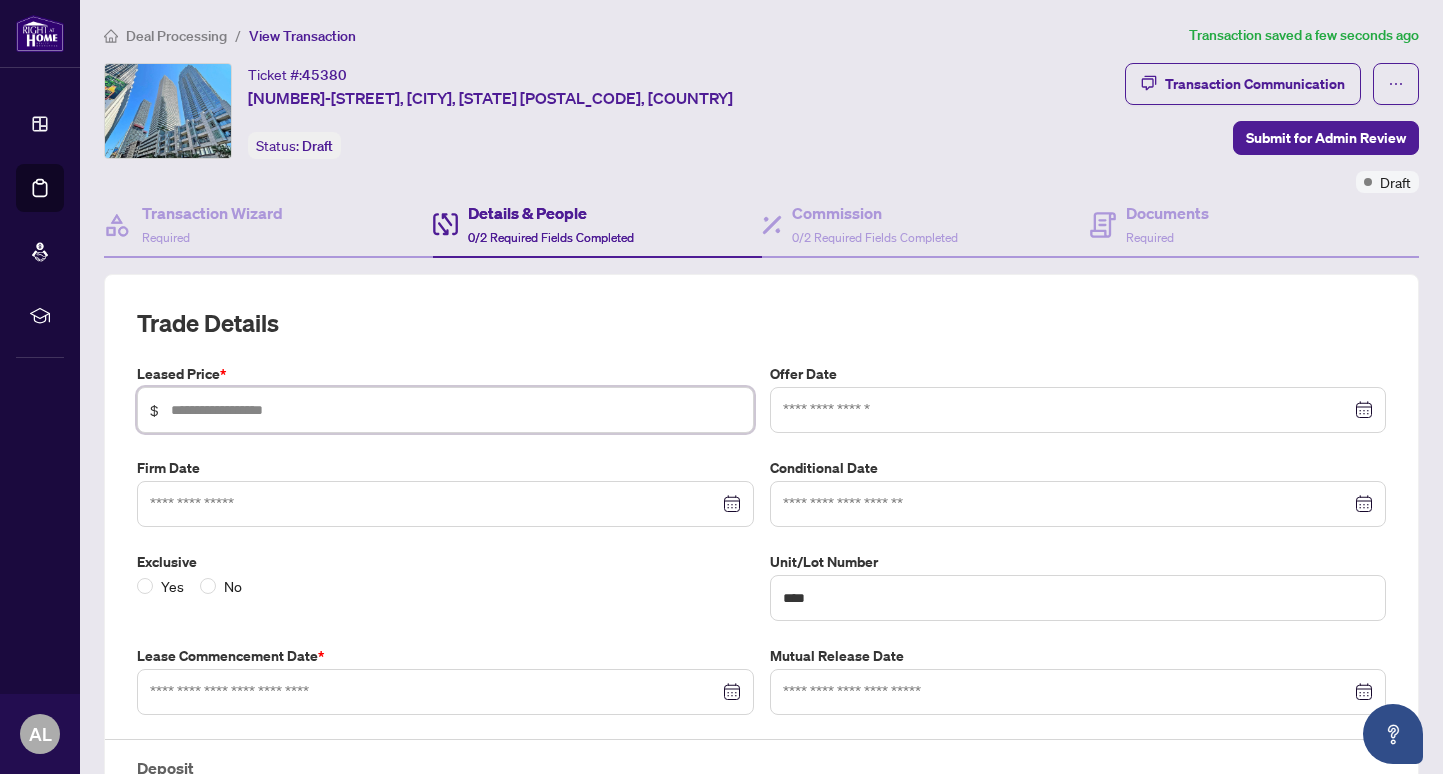 click at bounding box center (456, 410) 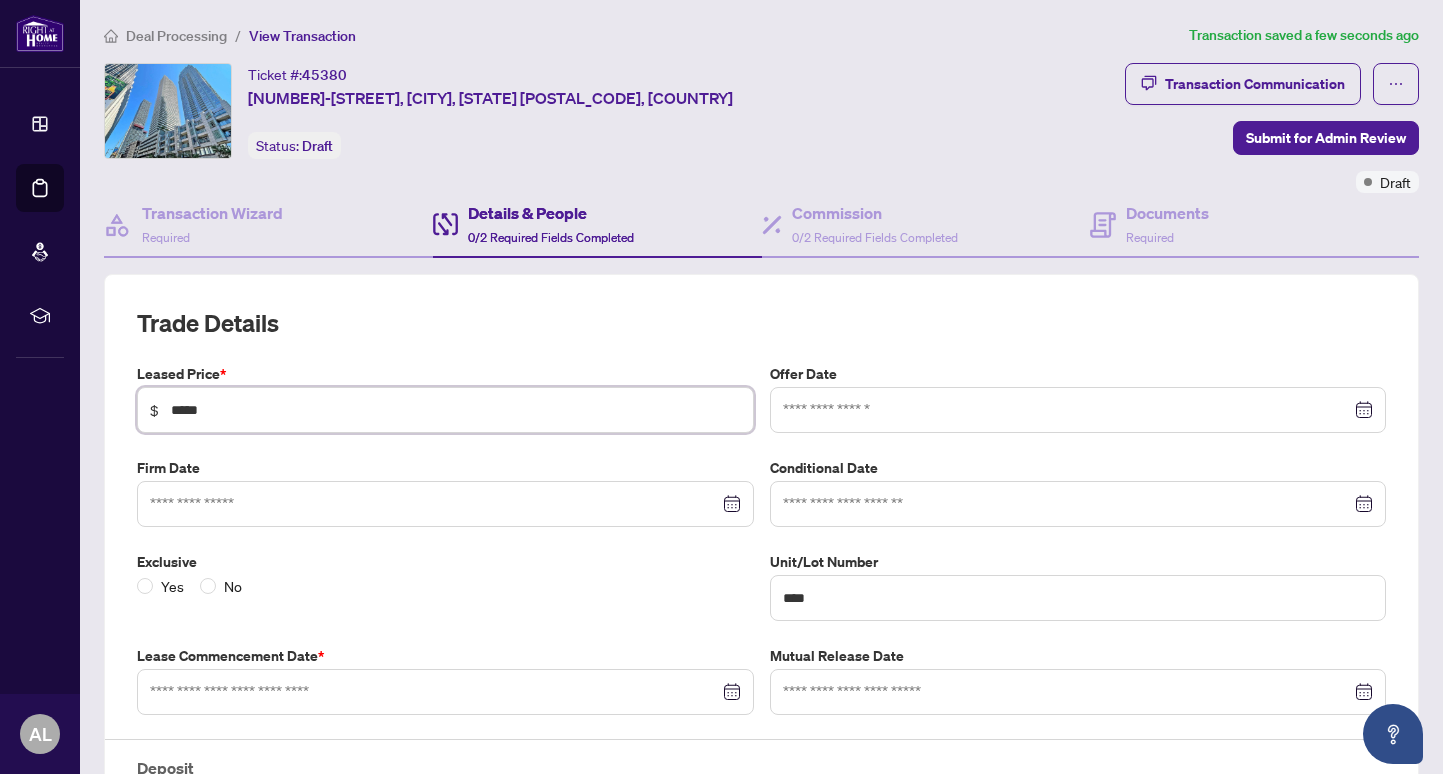 type on "*****" 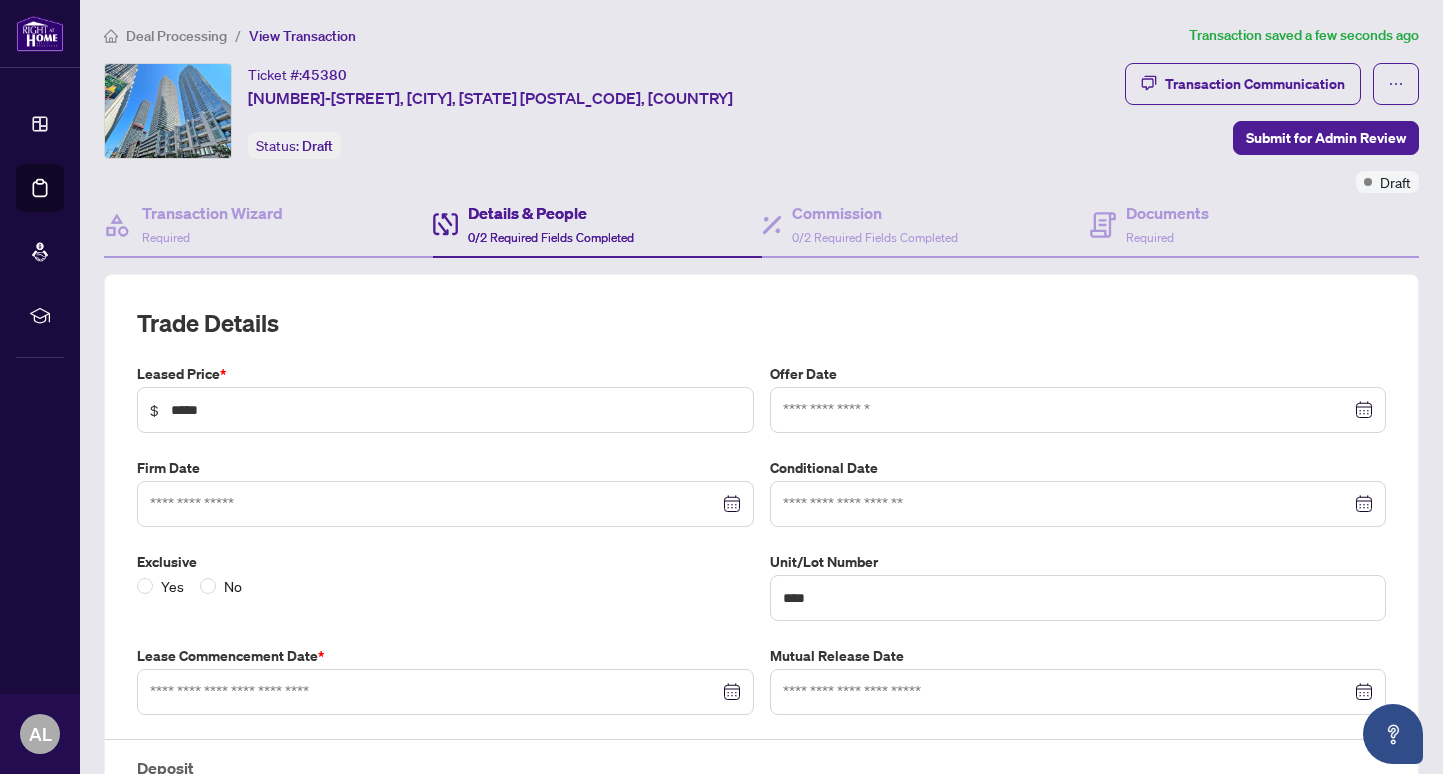 click on "Trade Details Leased Price * $ ***** Offer Date Firm Date Conditional Date Exclusive Yes No Unit/Lot Number **** Lease Commencement Date * Mutual Release Date Deposit No  deposit  added yet. Add Deposit" at bounding box center [761, 612] 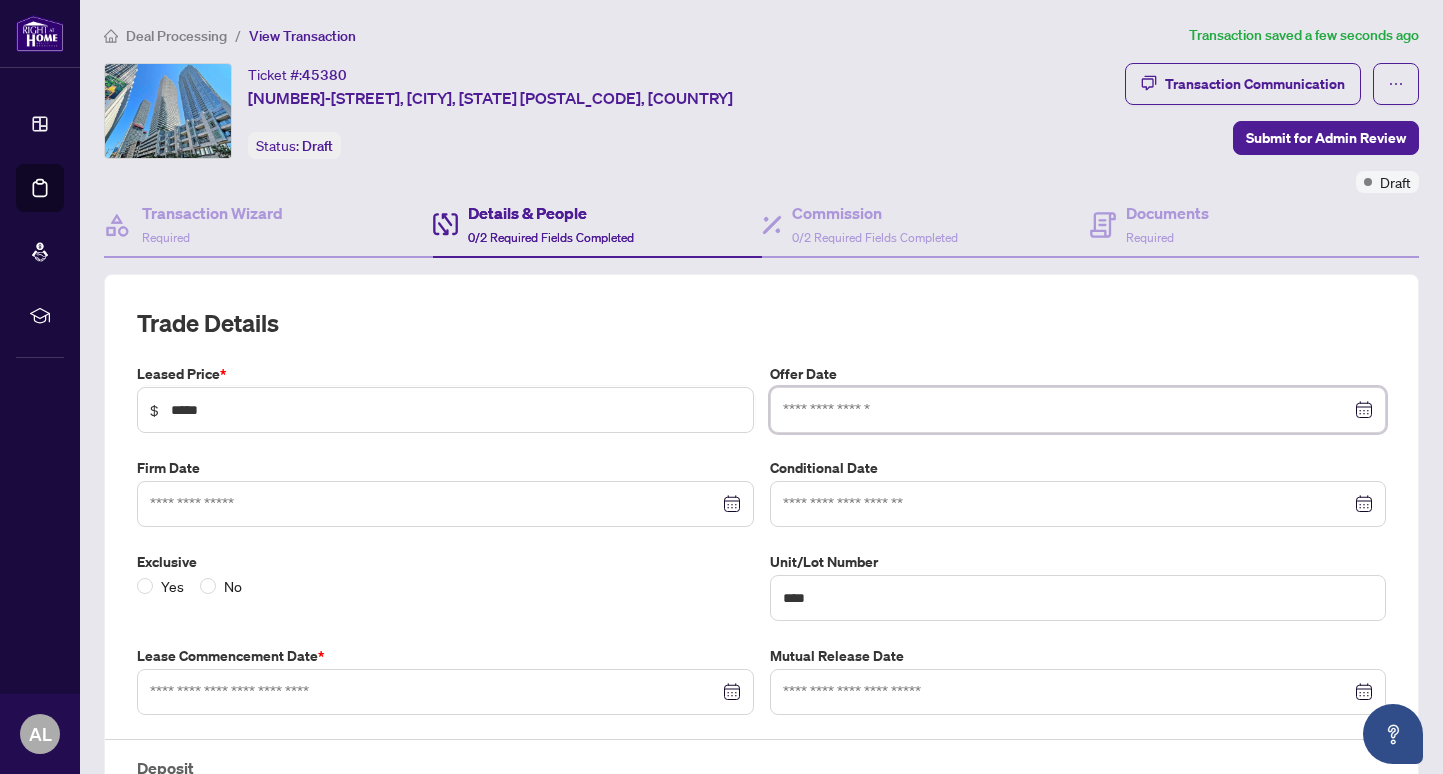 click at bounding box center [1067, 410] 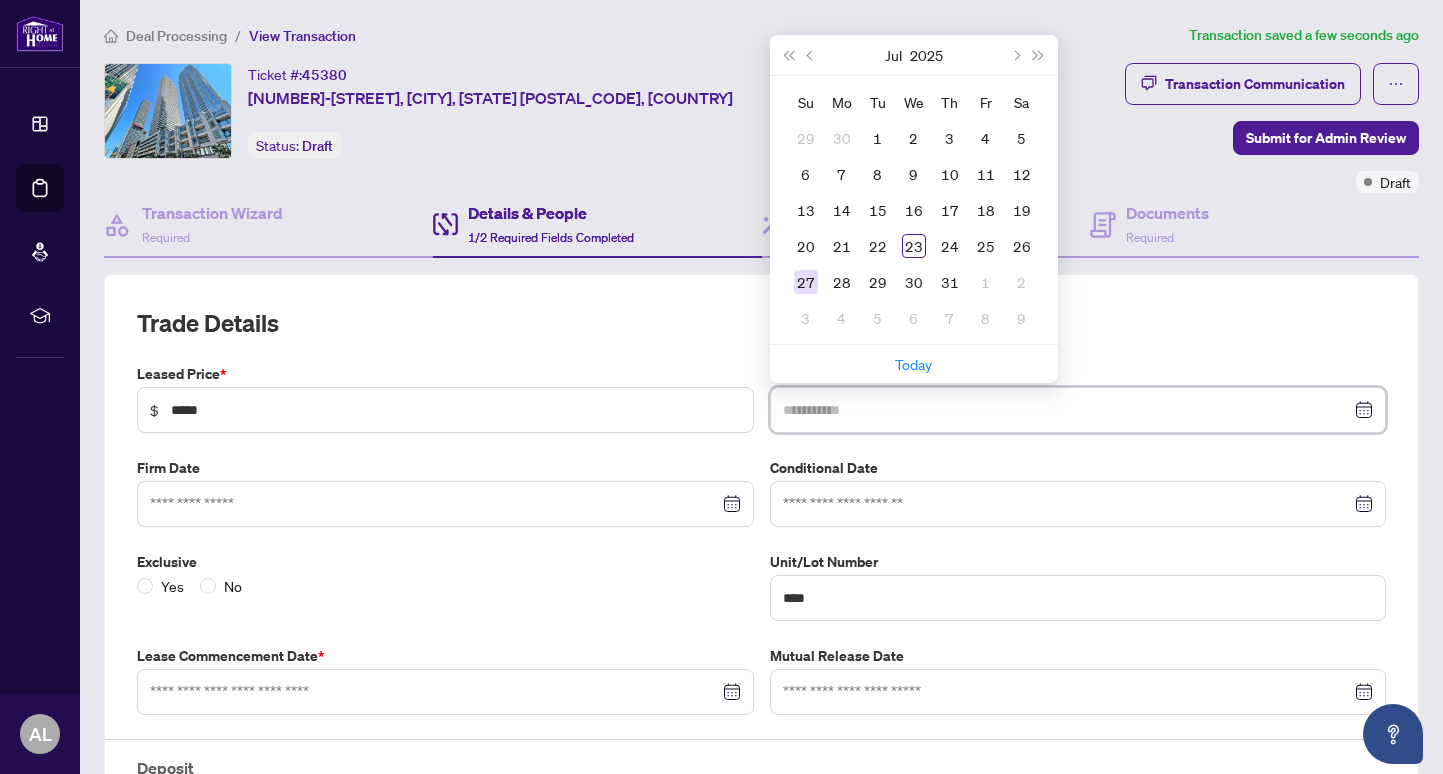 type on "**********" 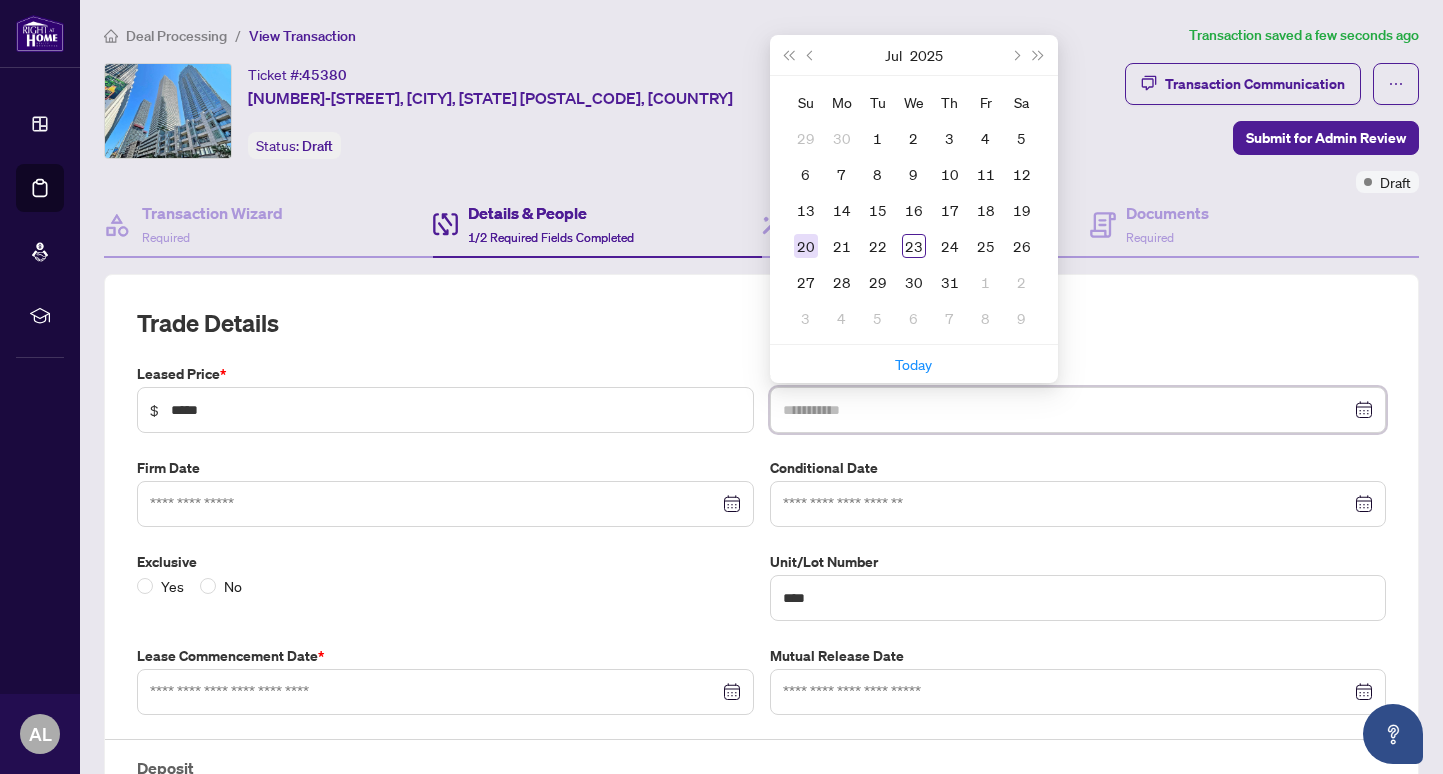 type on "**********" 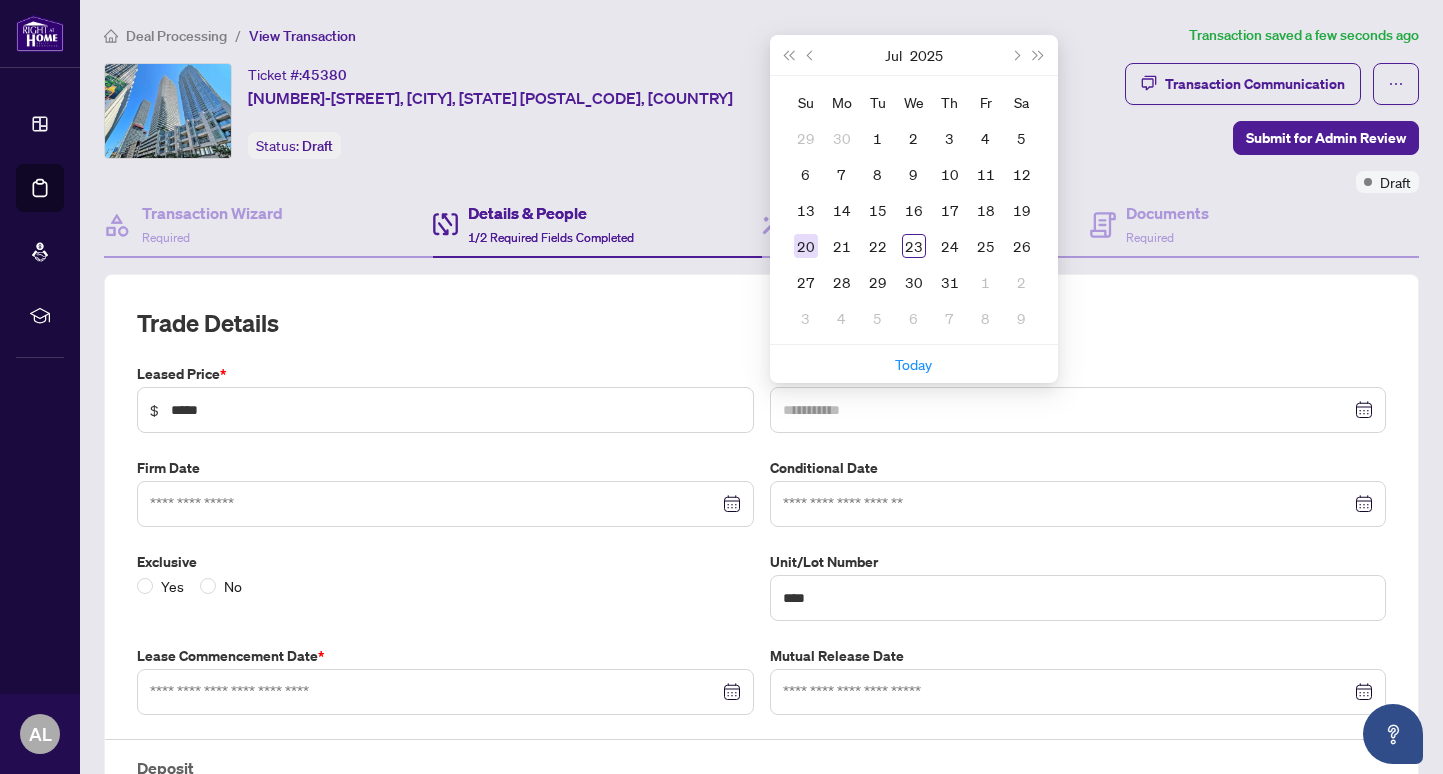 click on "20" at bounding box center (806, 246) 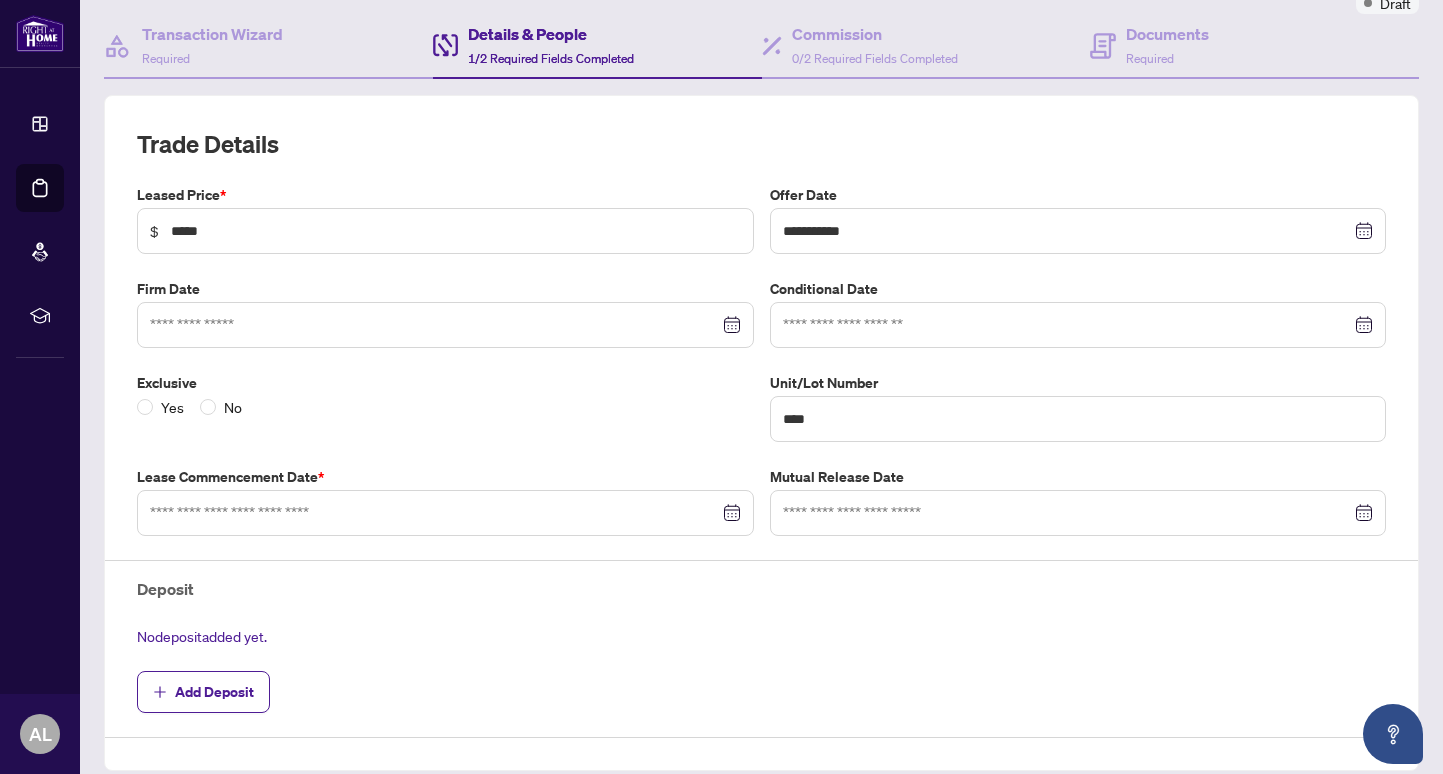 scroll, scrollTop: 180, scrollLeft: 0, axis: vertical 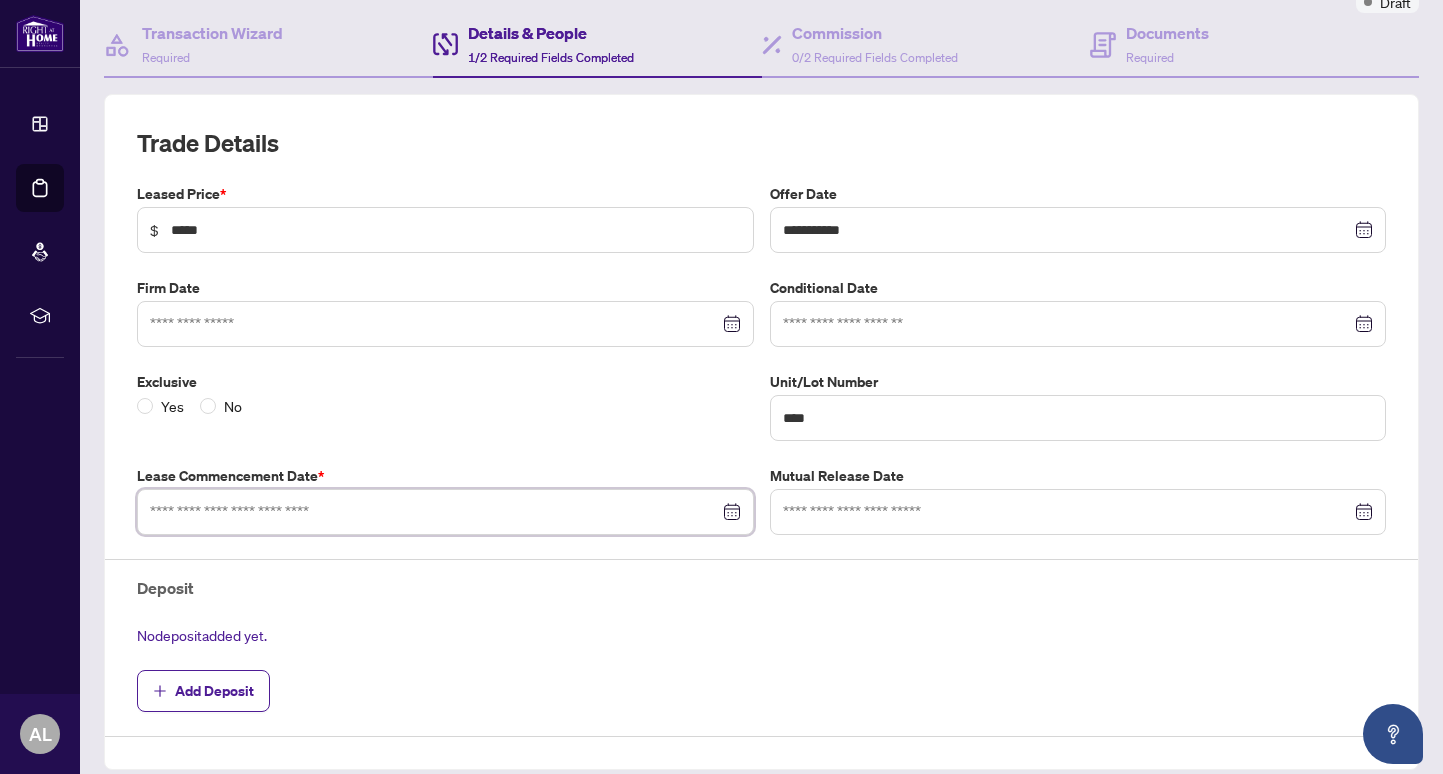click at bounding box center [434, 512] 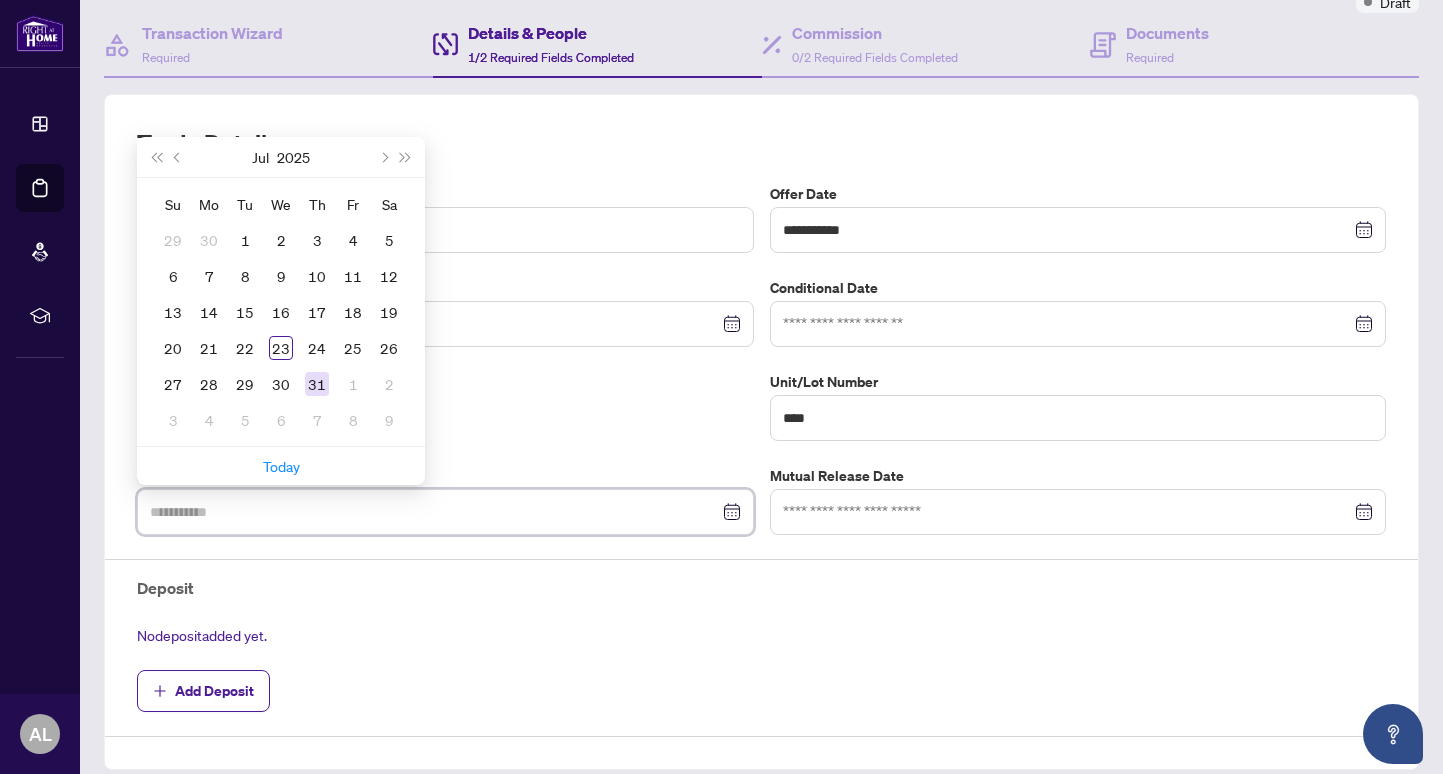 type on "**********" 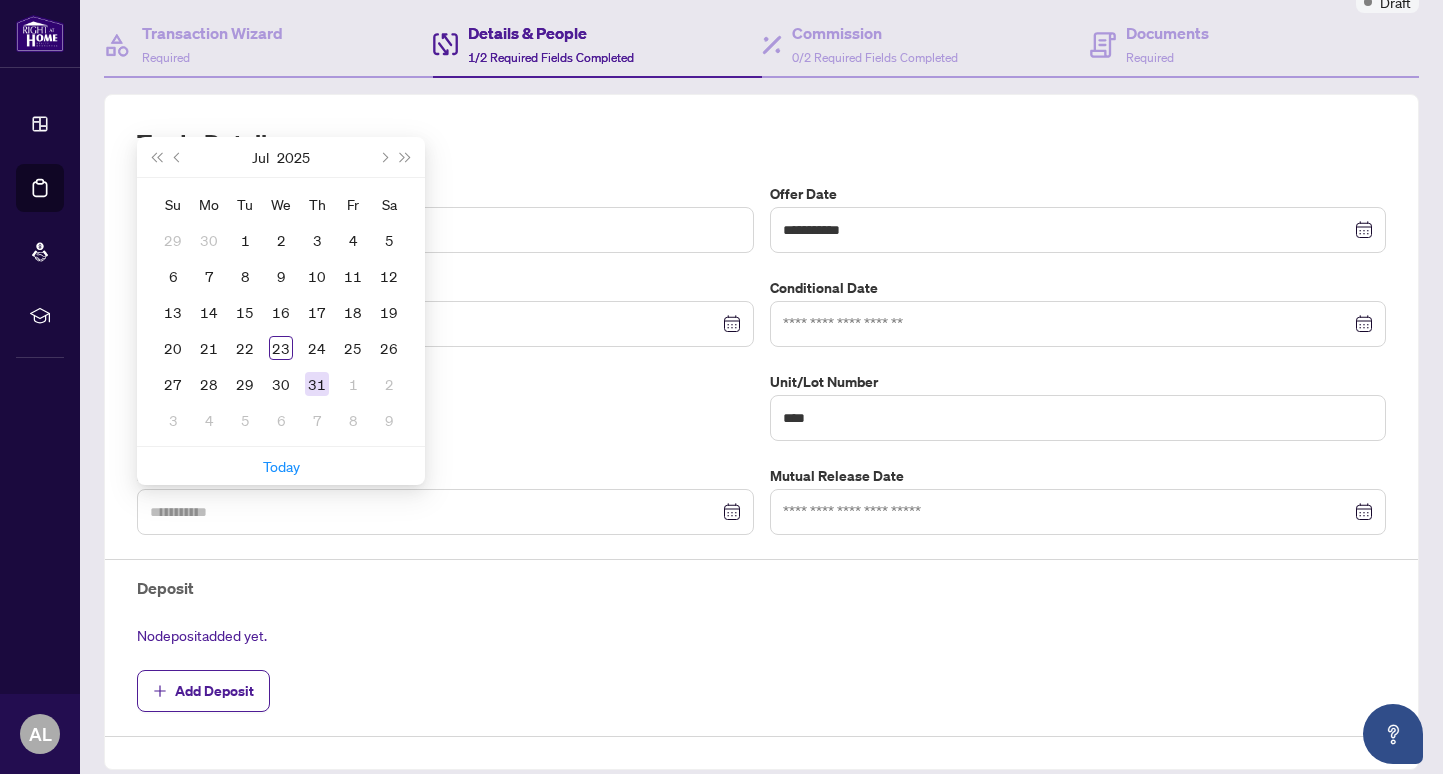 click on "31" at bounding box center (317, 384) 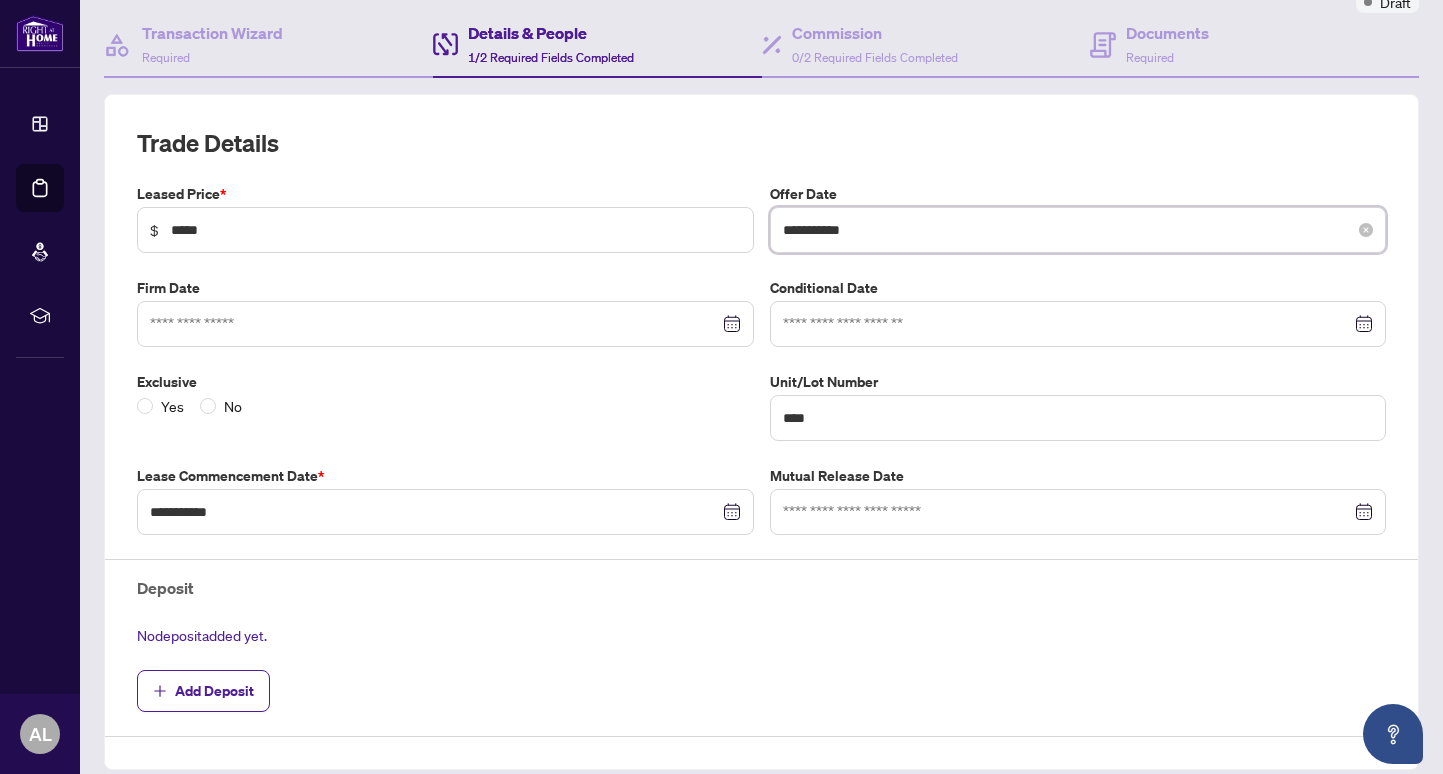 click on "**********" at bounding box center [1067, 230] 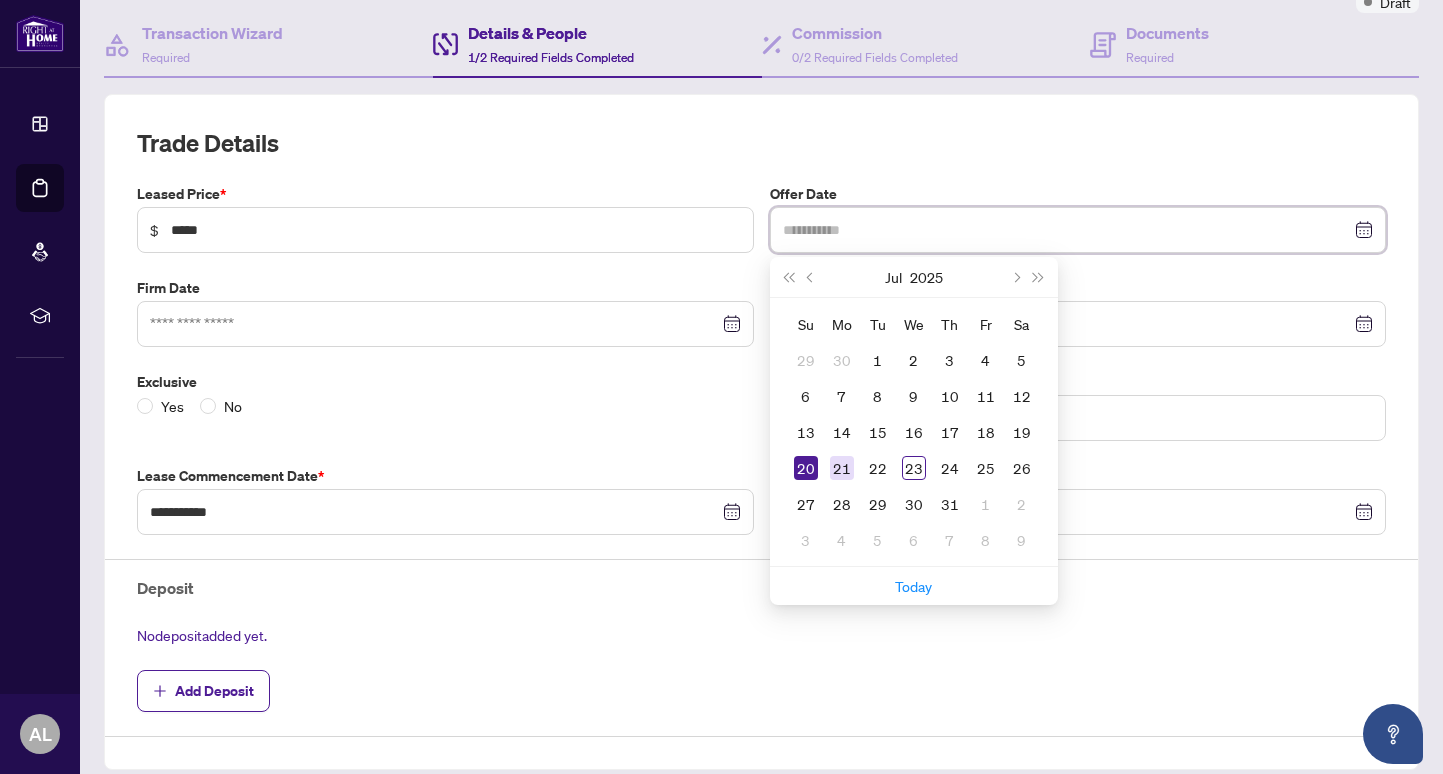 type on "**********" 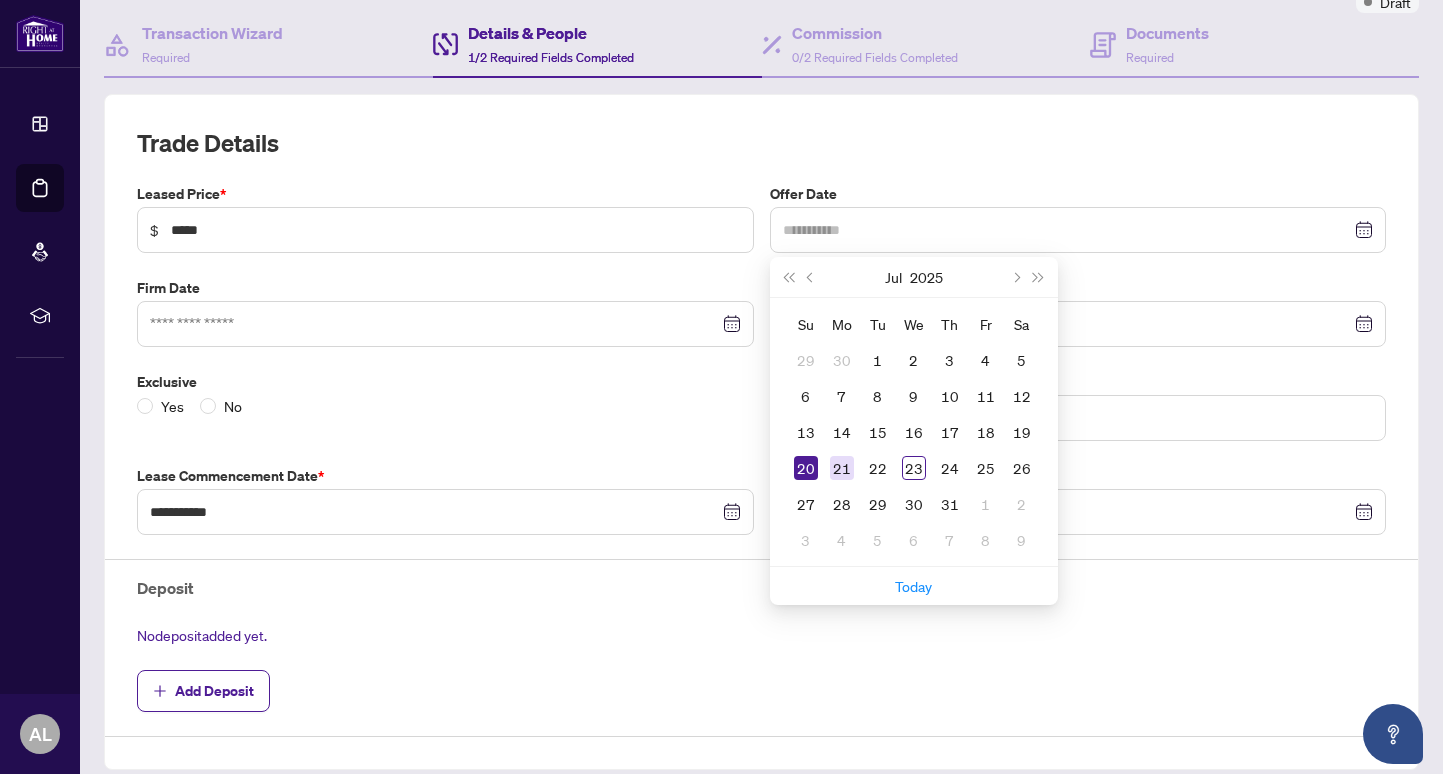 click on "21" at bounding box center [842, 468] 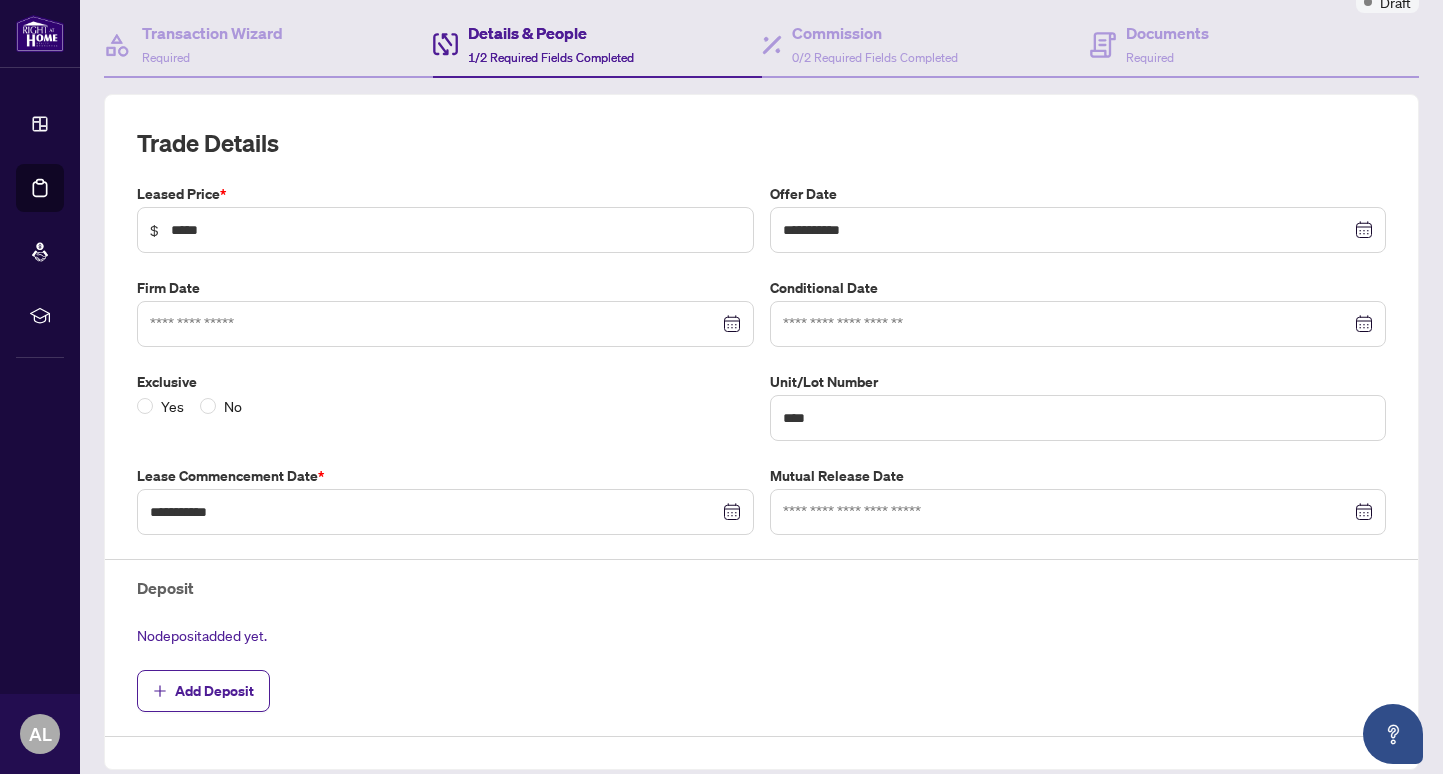 click on "Yes No" at bounding box center [445, 406] 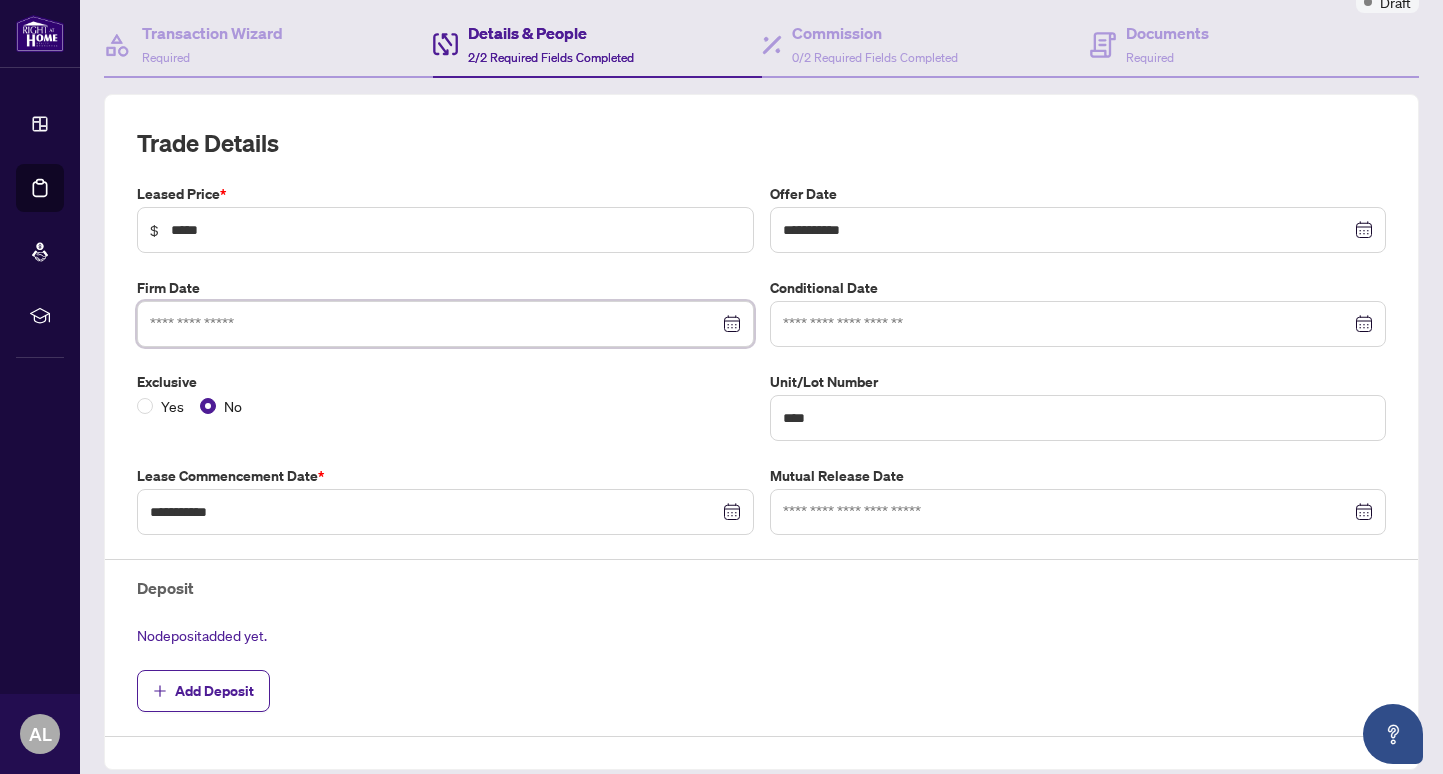 click at bounding box center [434, 324] 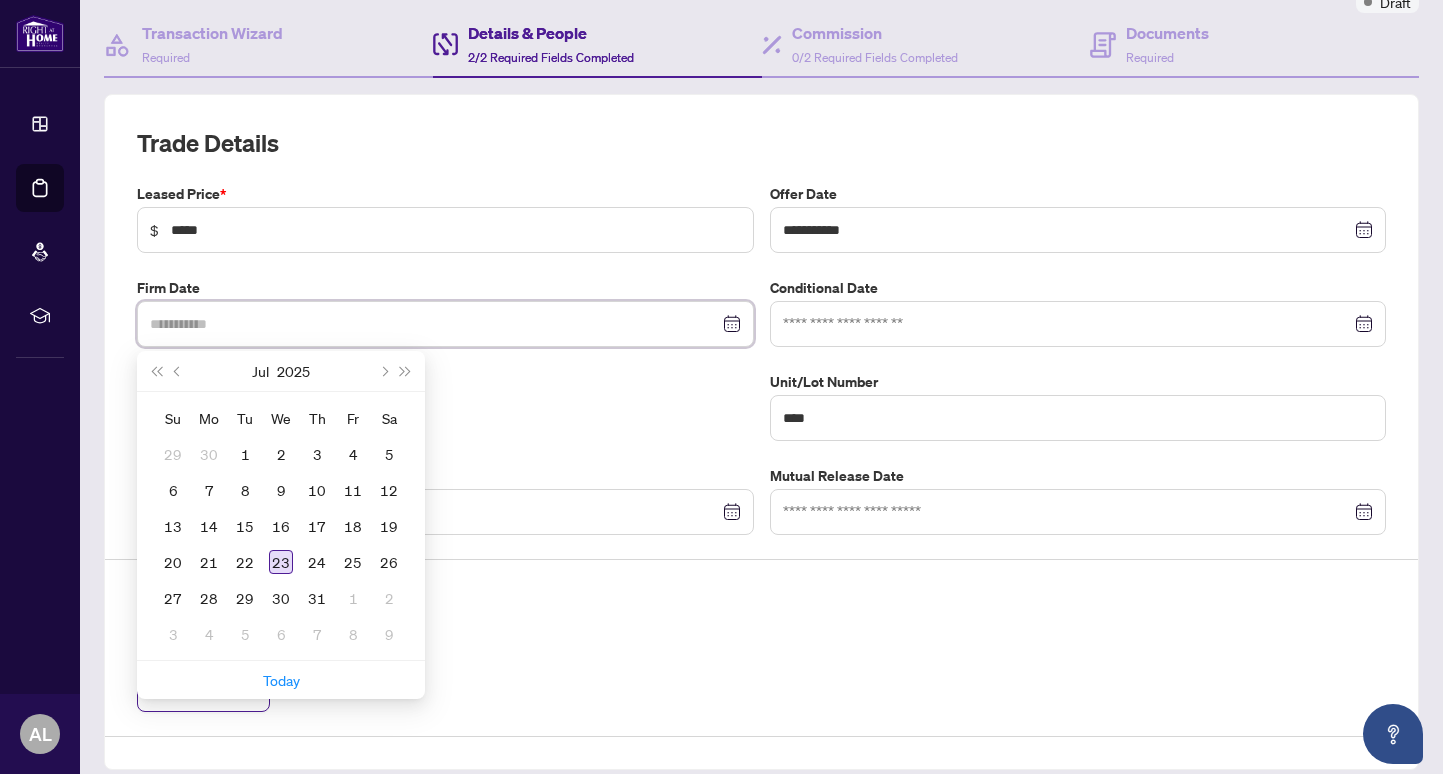 type on "**********" 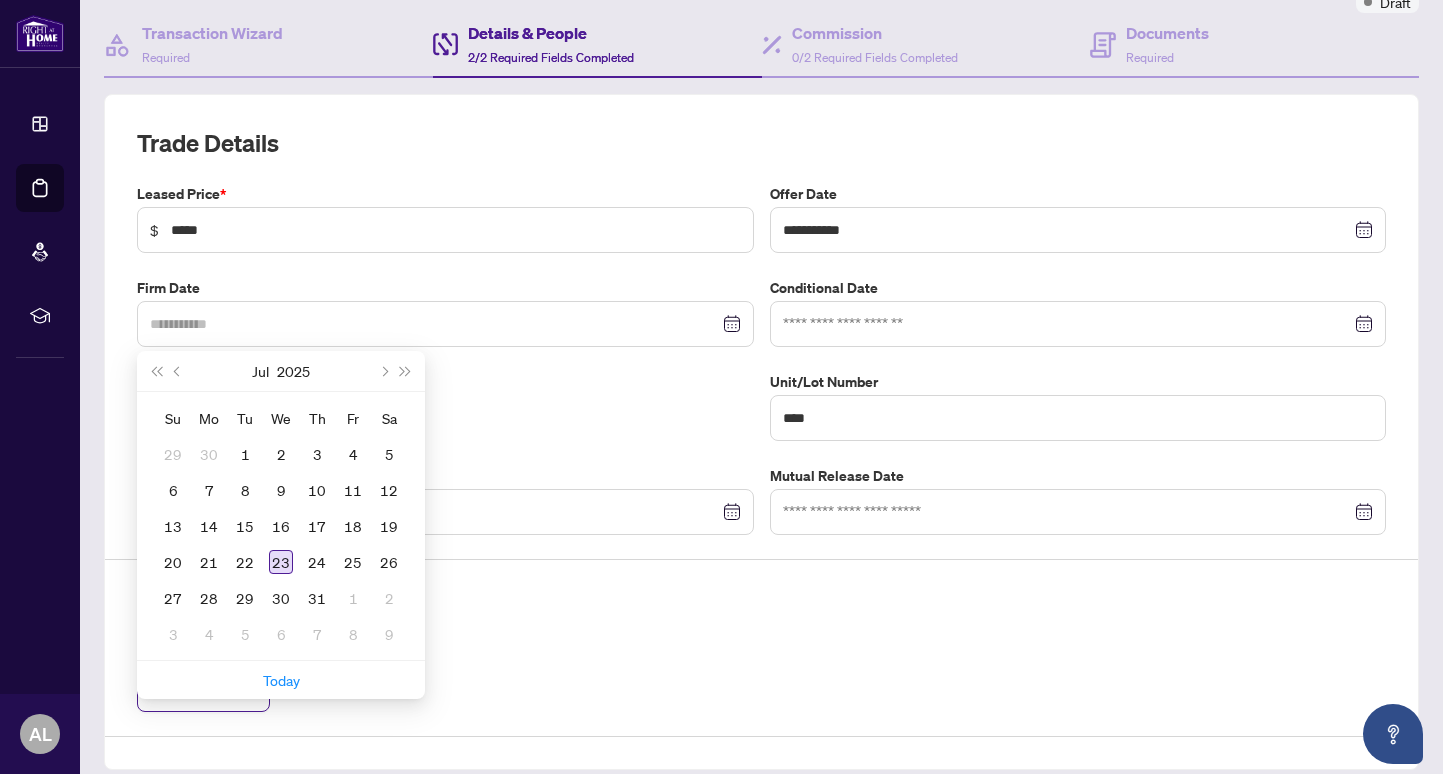 click on "23" at bounding box center (281, 562) 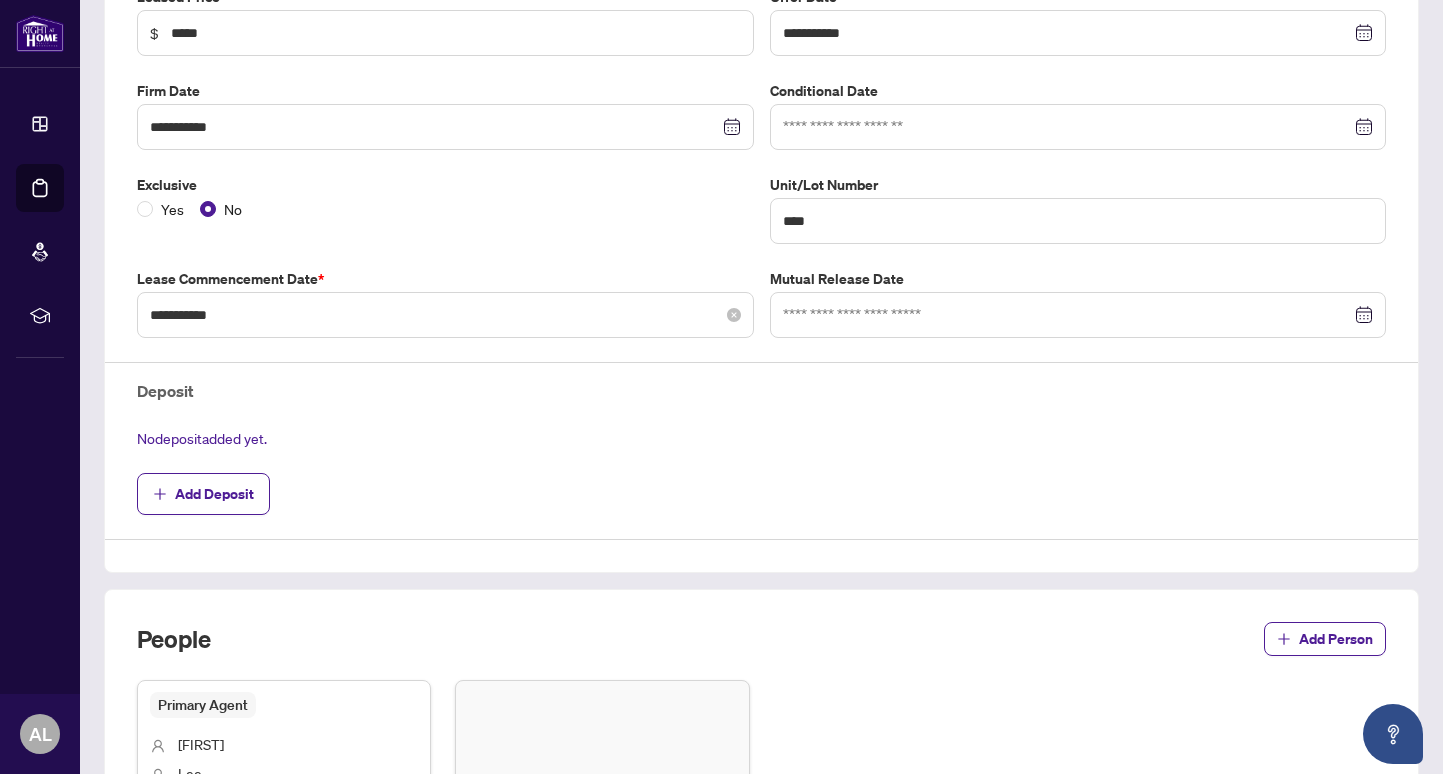 scroll, scrollTop: 401, scrollLeft: 0, axis: vertical 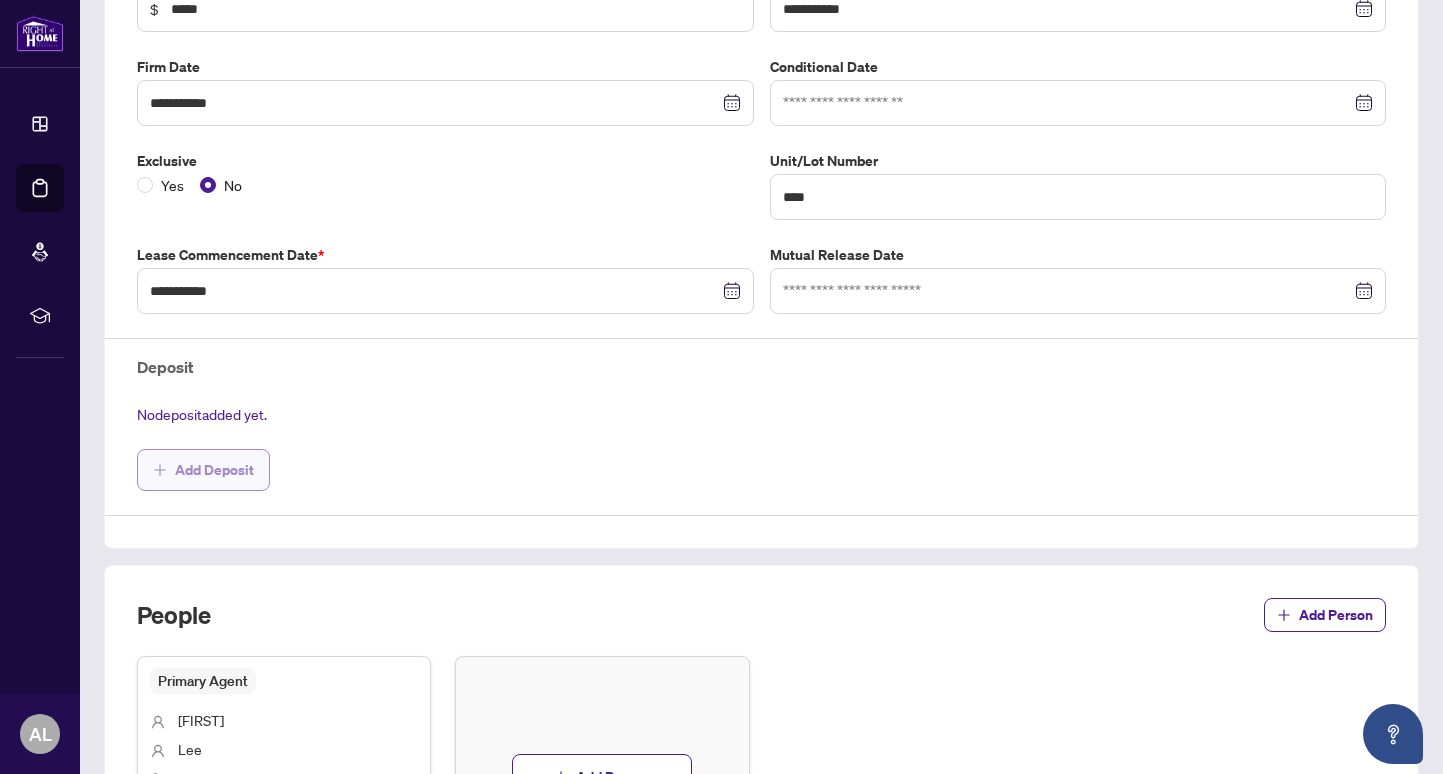click on "Add Deposit" at bounding box center (214, 470) 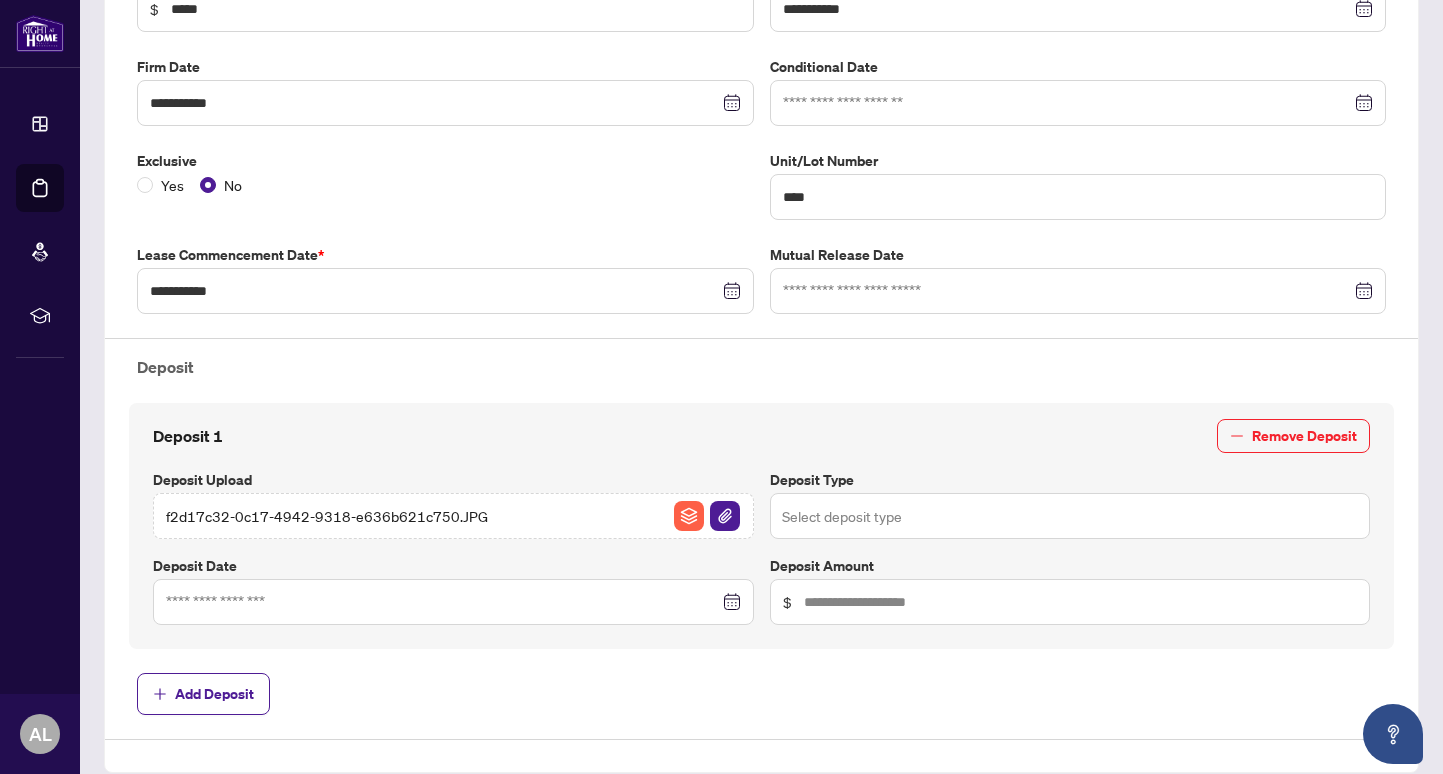 click at bounding box center [1070, 516] 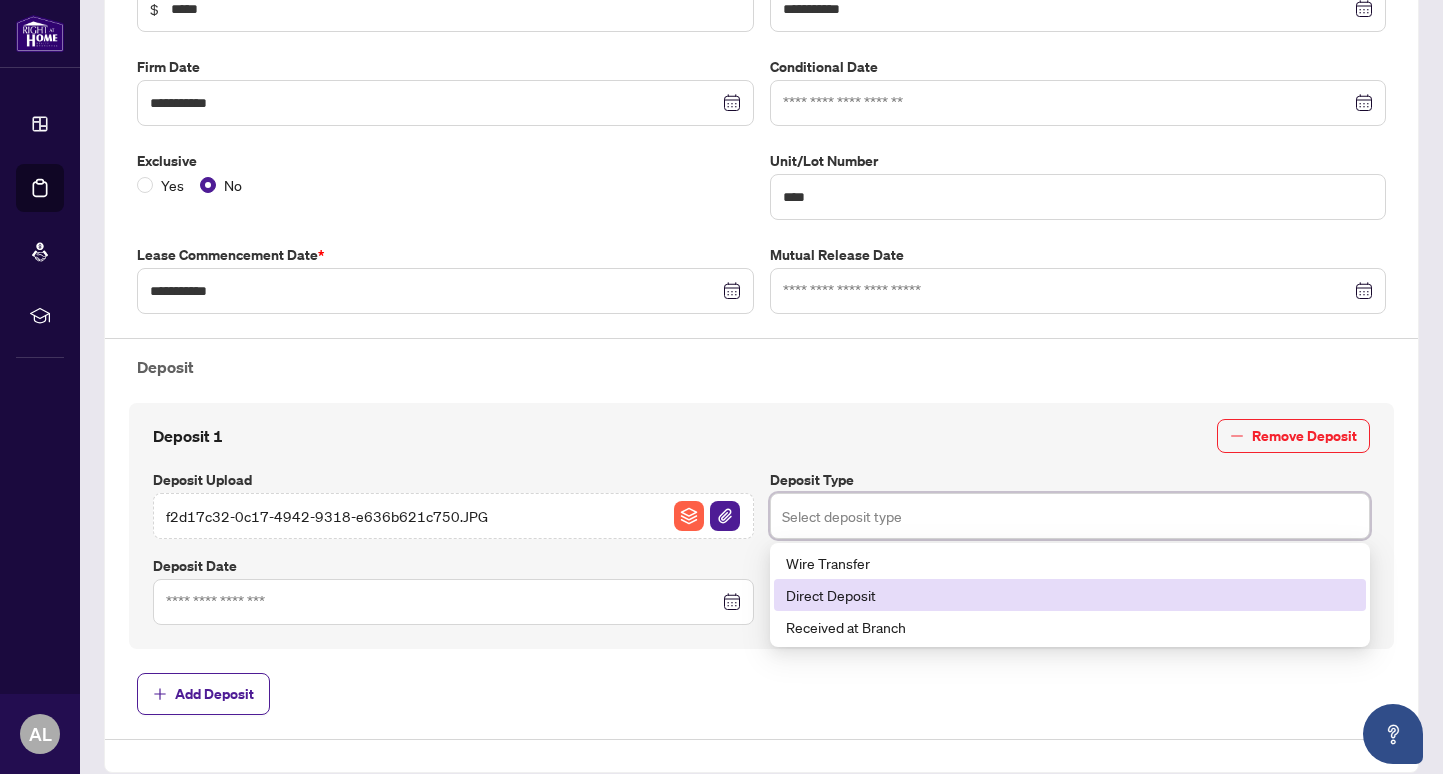 click on "Direct Deposit" at bounding box center [1070, 595] 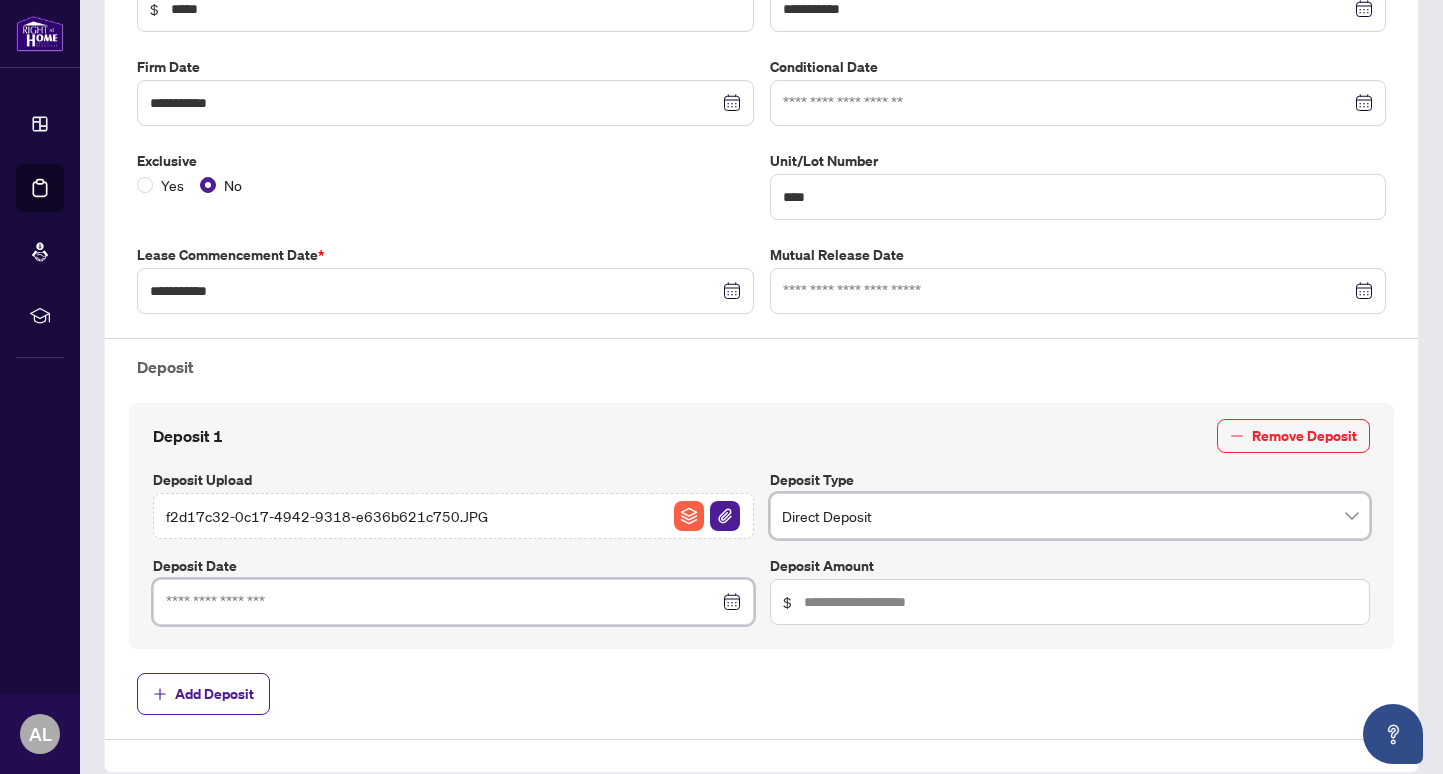 click at bounding box center [442, 602] 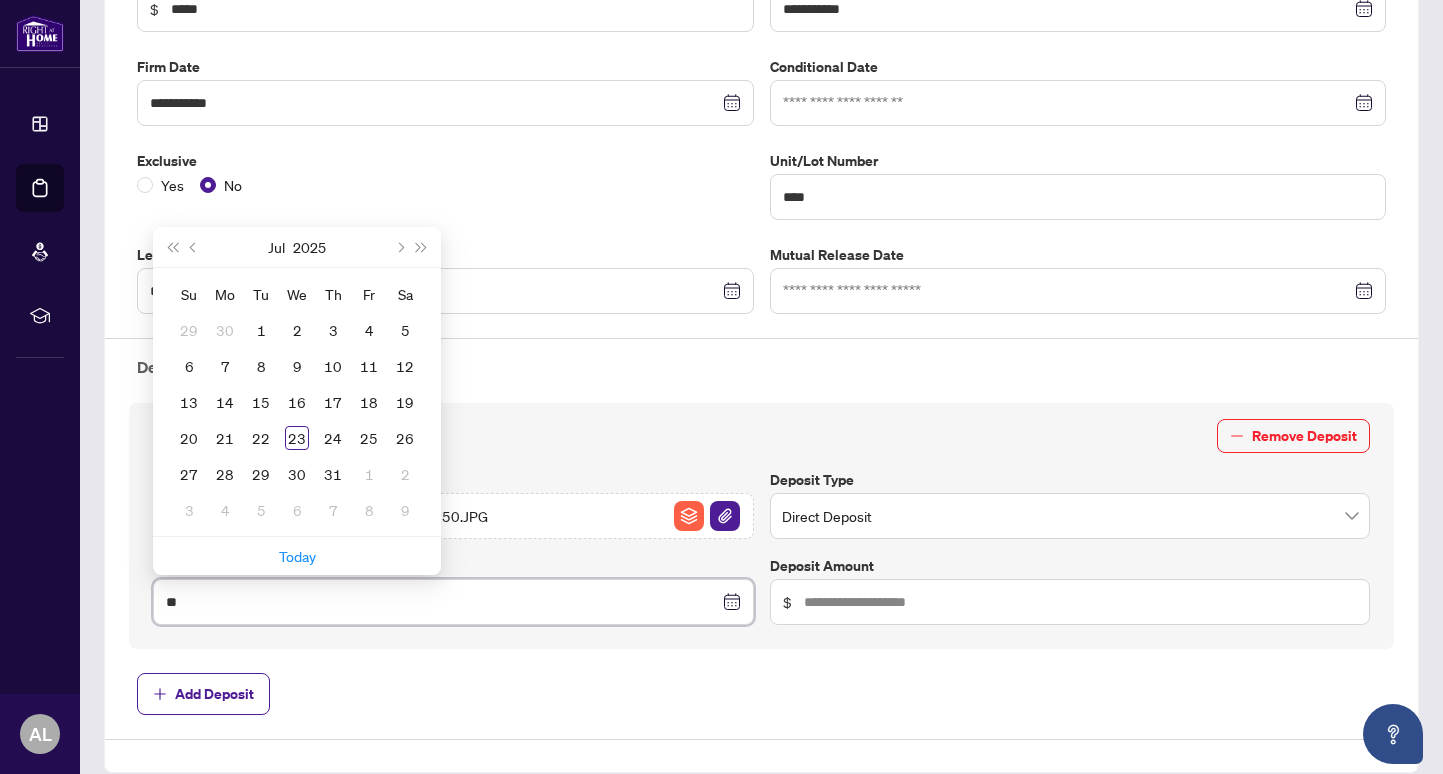 type on "*" 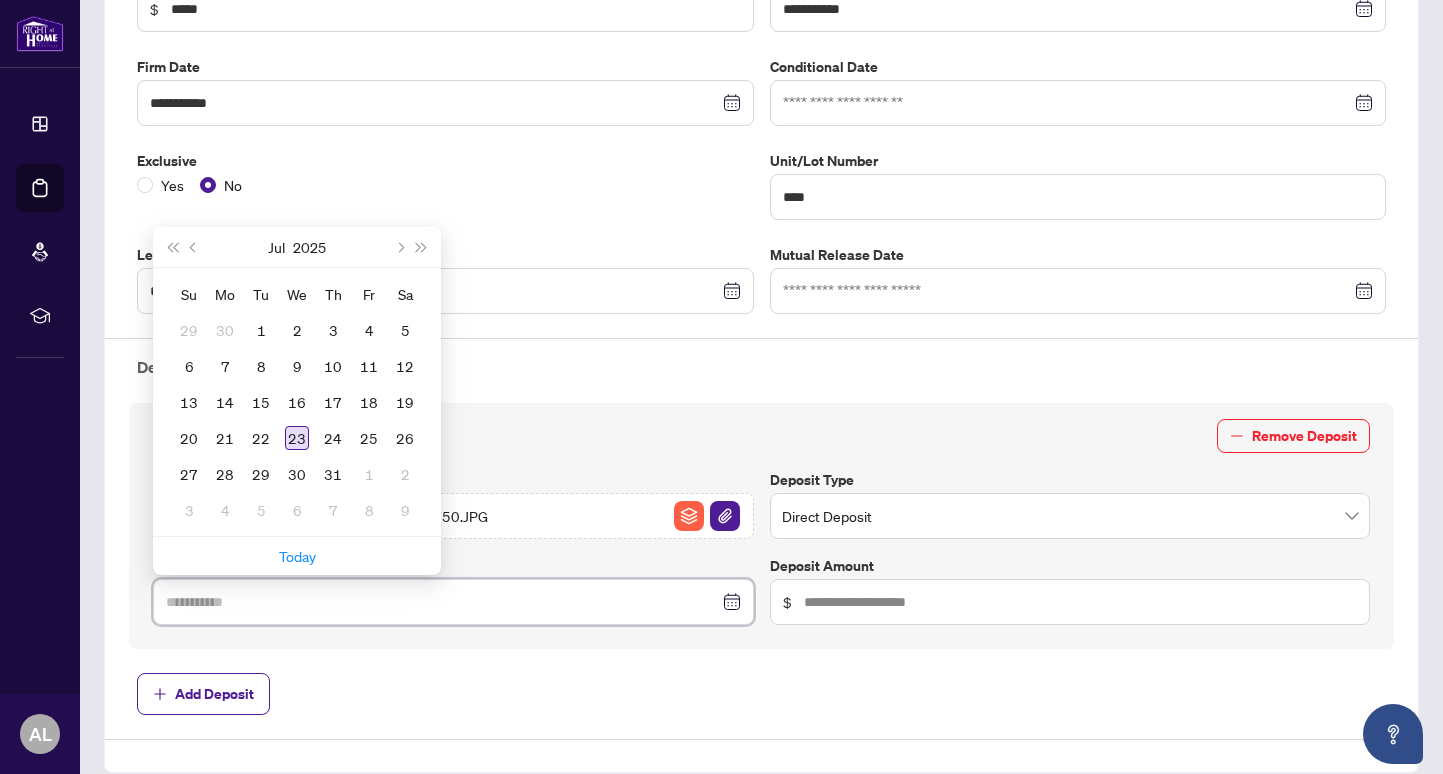 type on "**********" 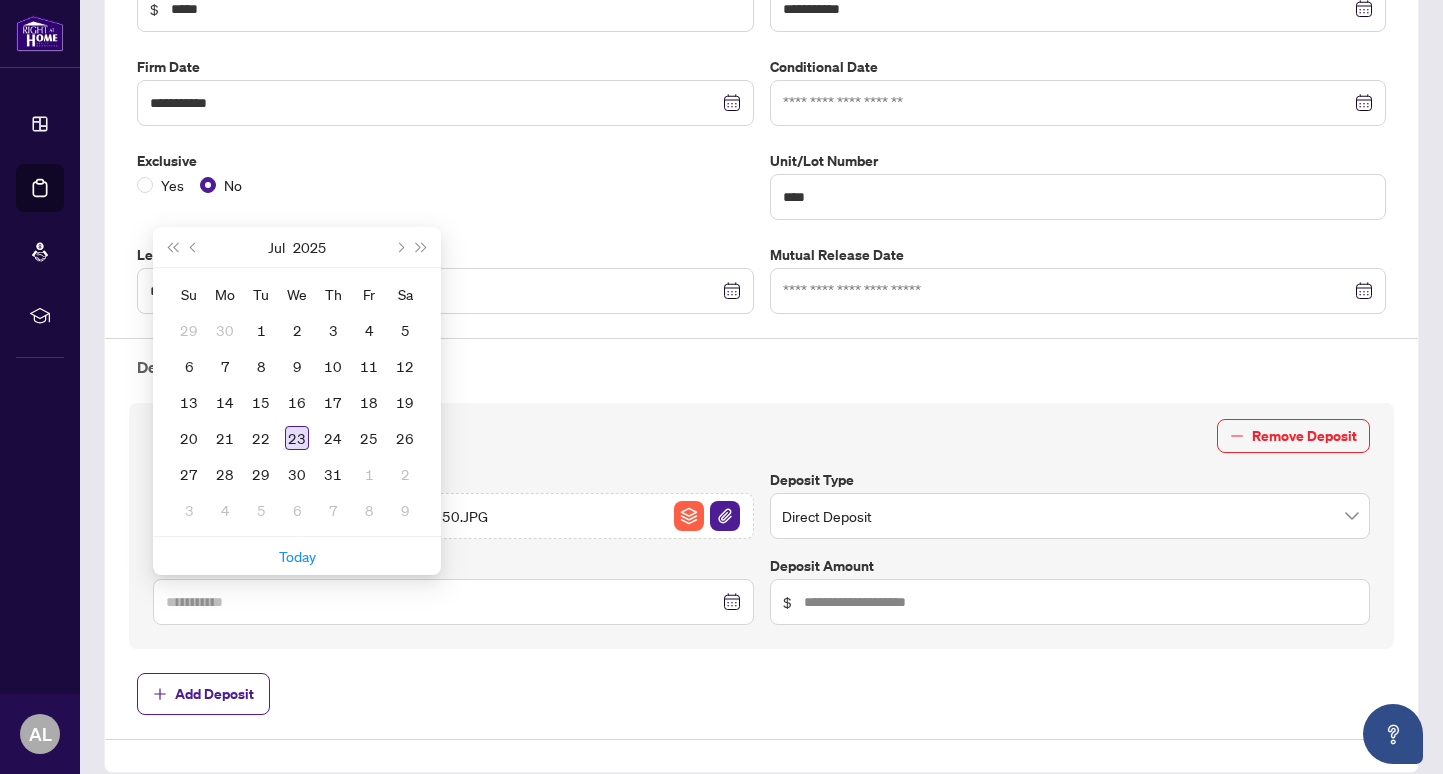click on "23" at bounding box center [297, 438] 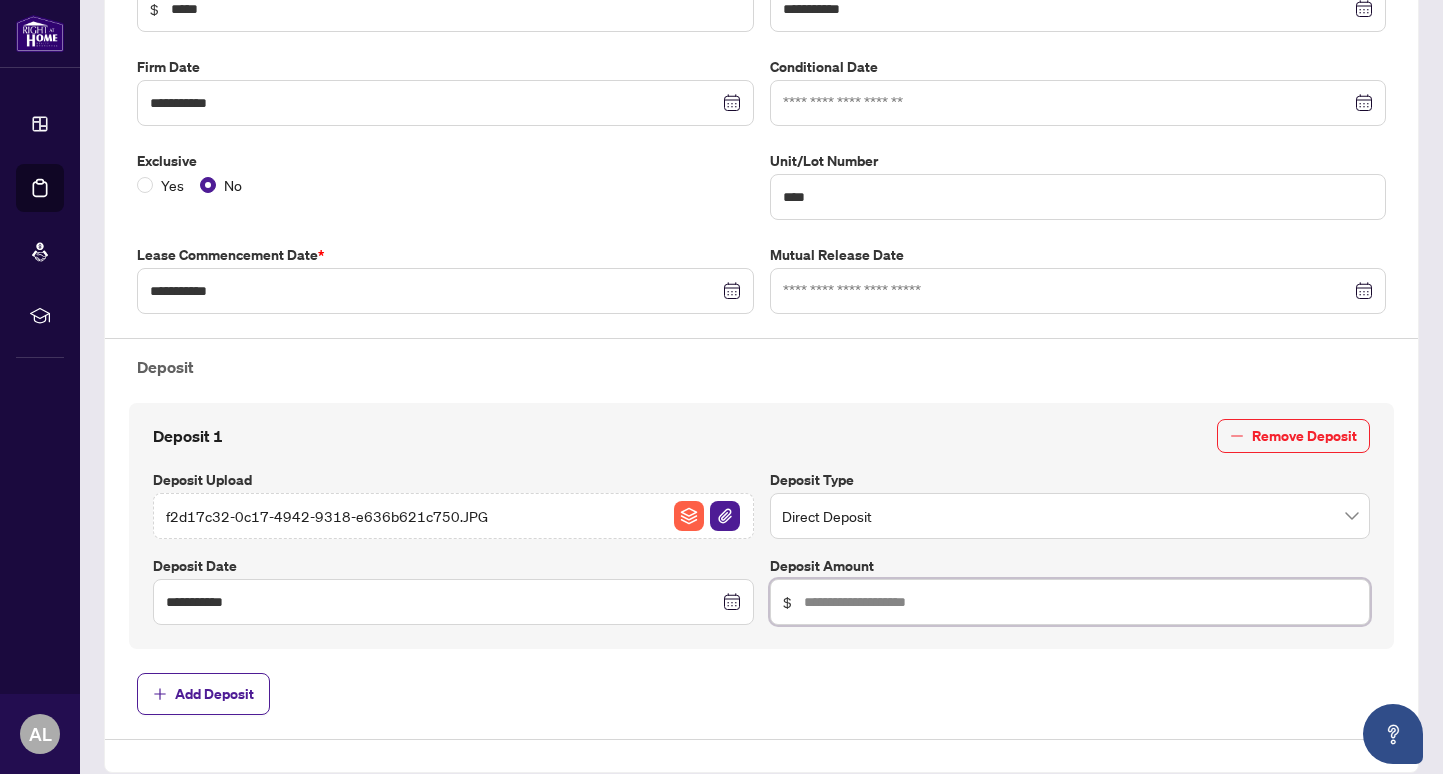 click at bounding box center [1081, 602] 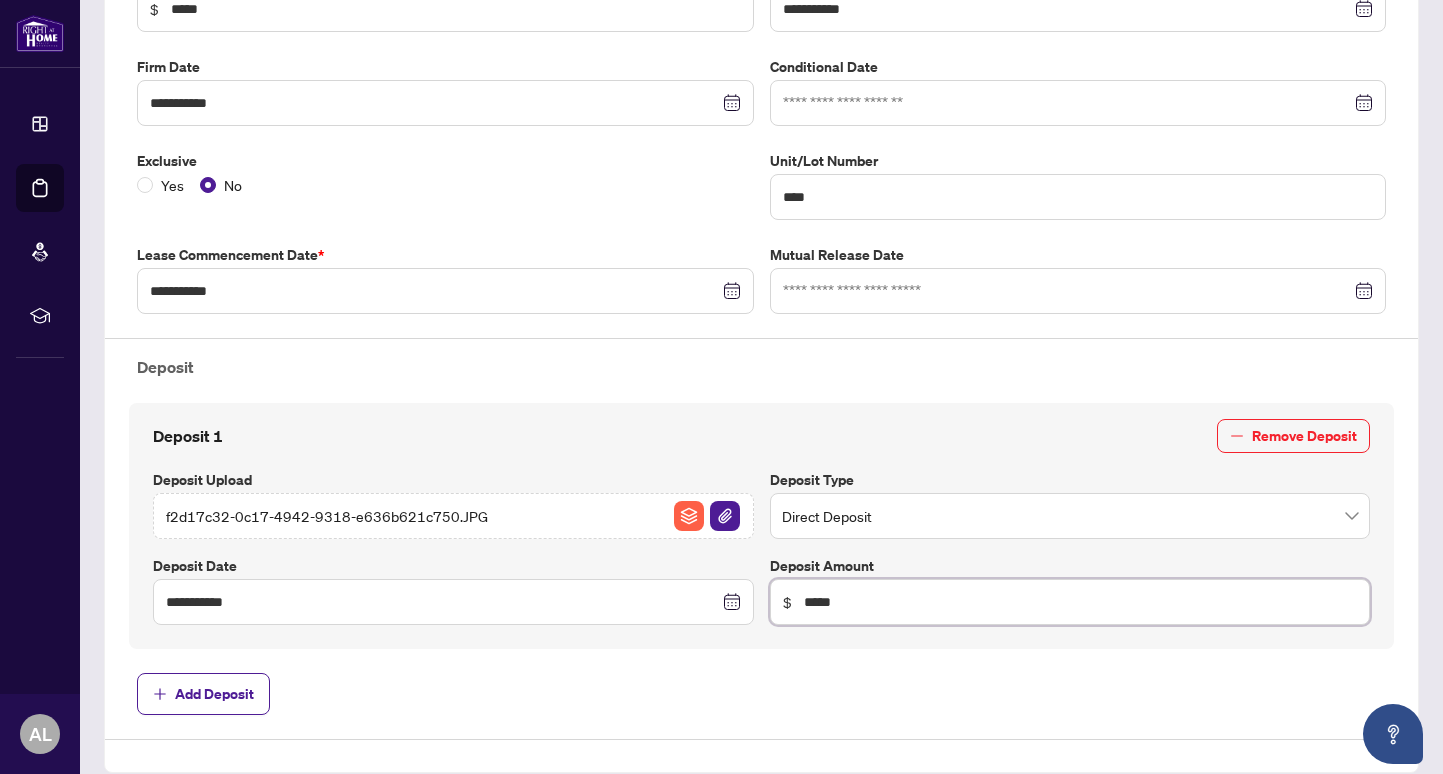 type on "*****" 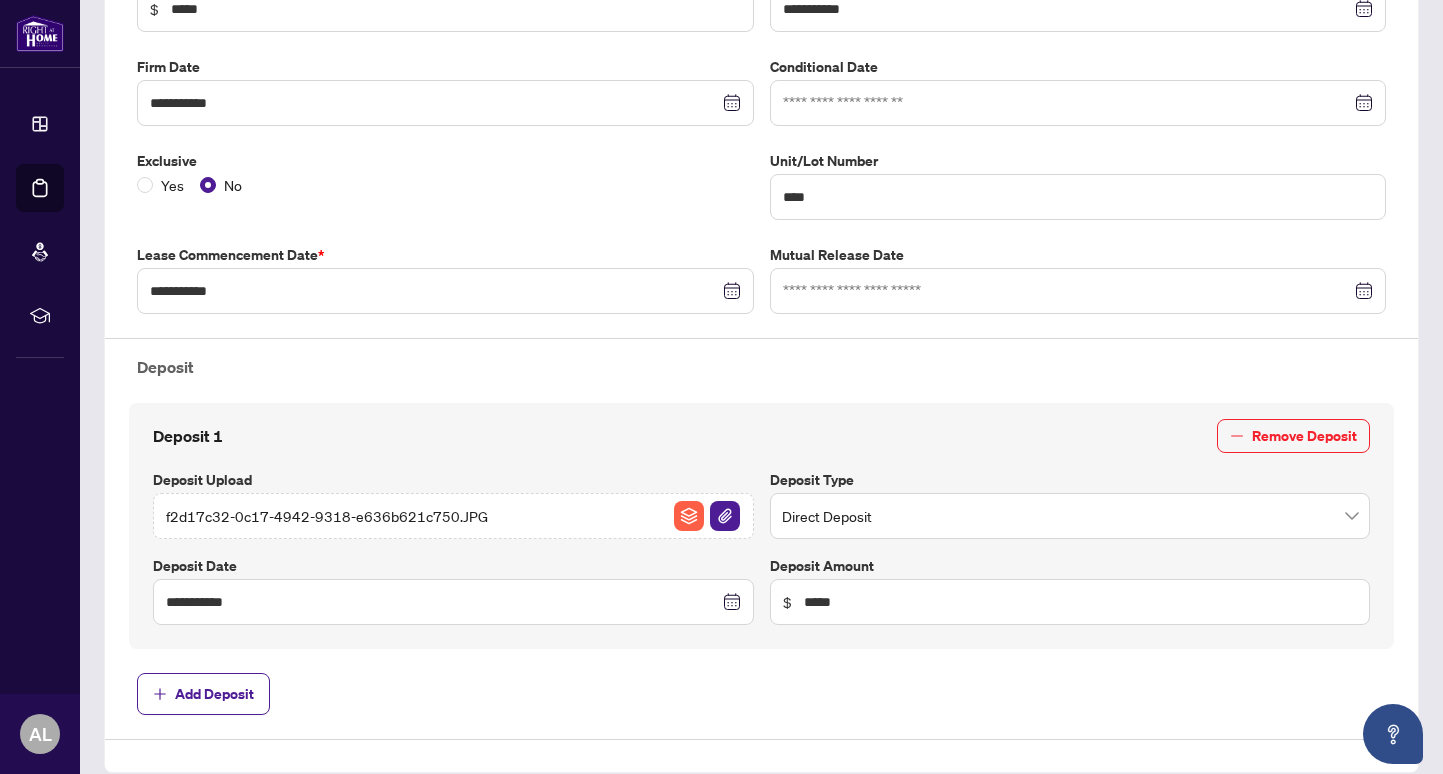 click on "**********" at bounding box center [761, 526] 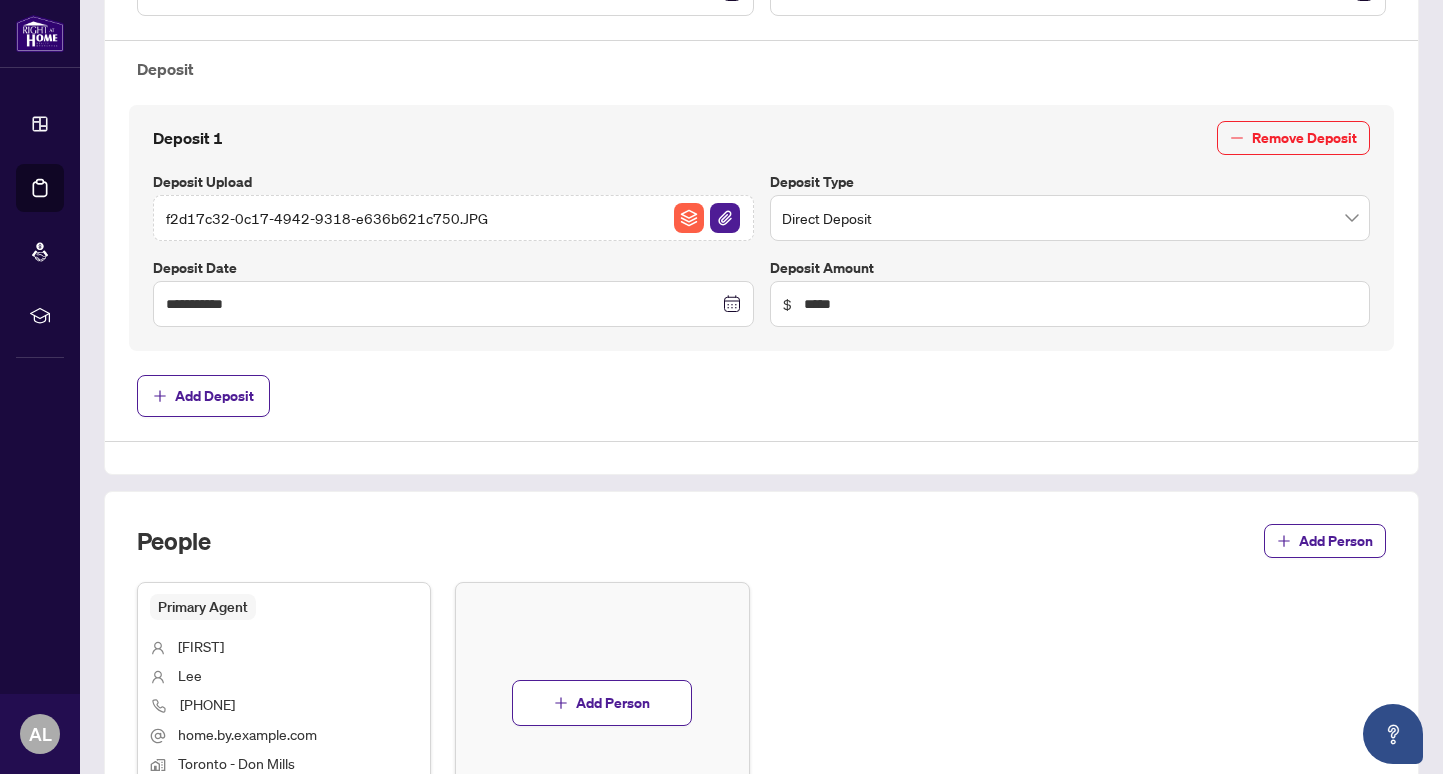 scroll, scrollTop: 701, scrollLeft: 0, axis: vertical 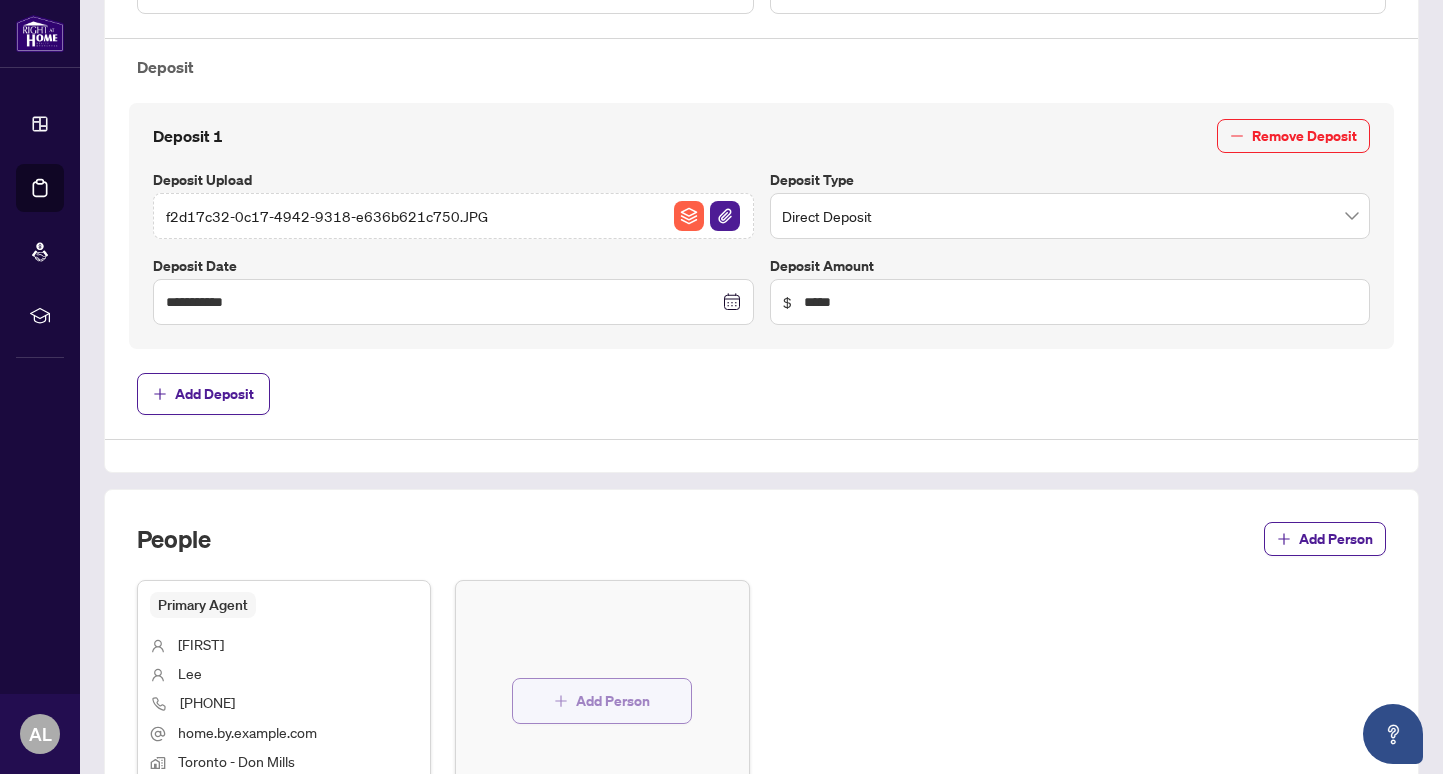 click on "Add Person" at bounding box center [613, 701] 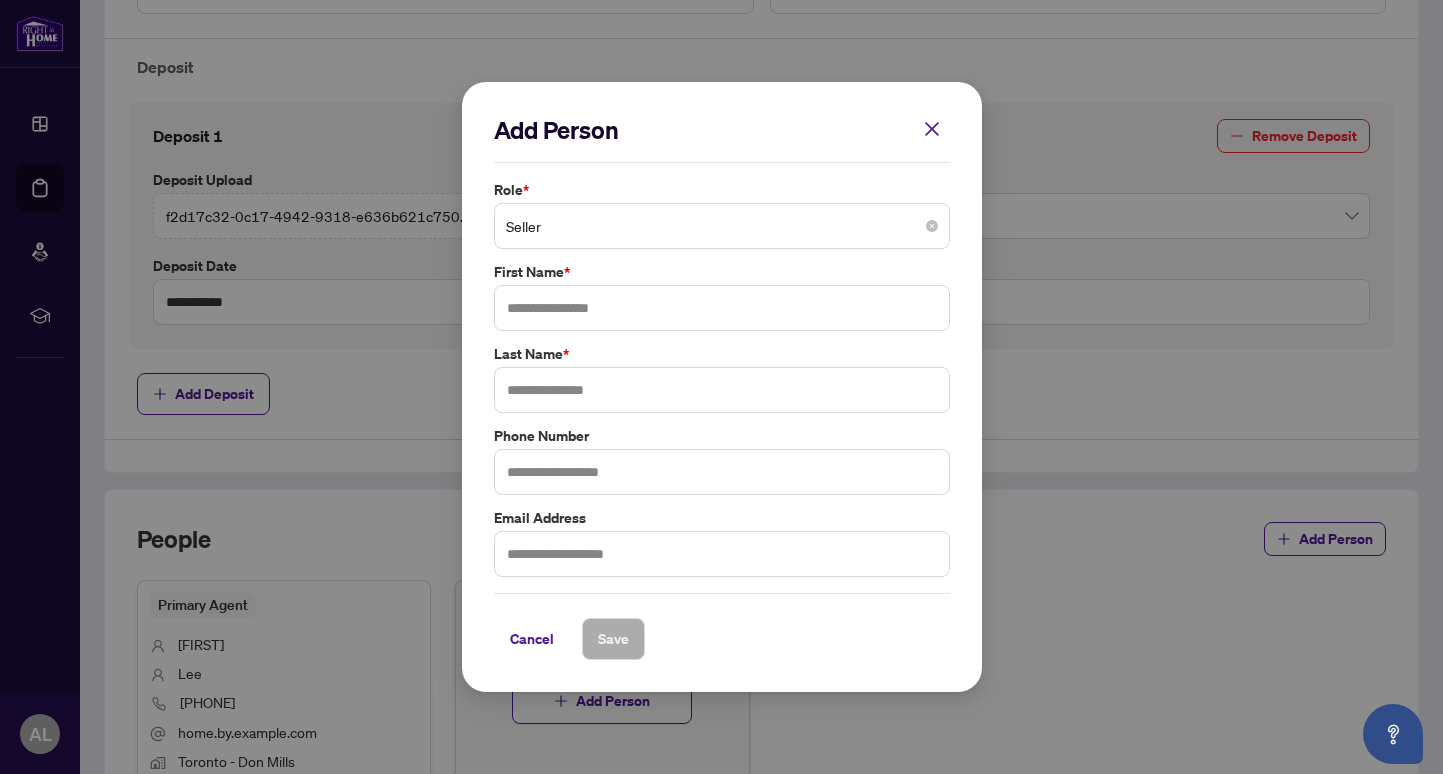 click on "Seller" at bounding box center [722, 226] 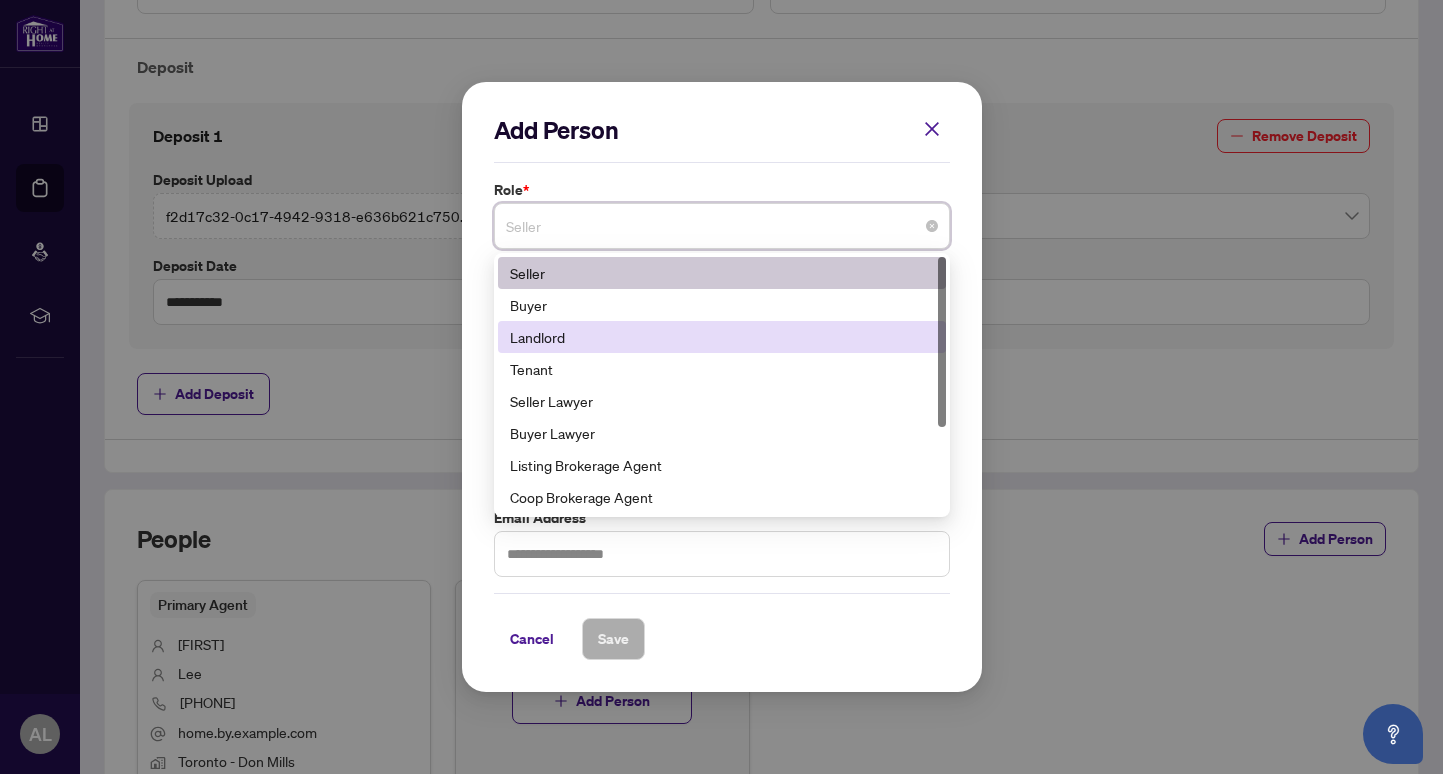 click on "Landlord" at bounding box center (722, 337) 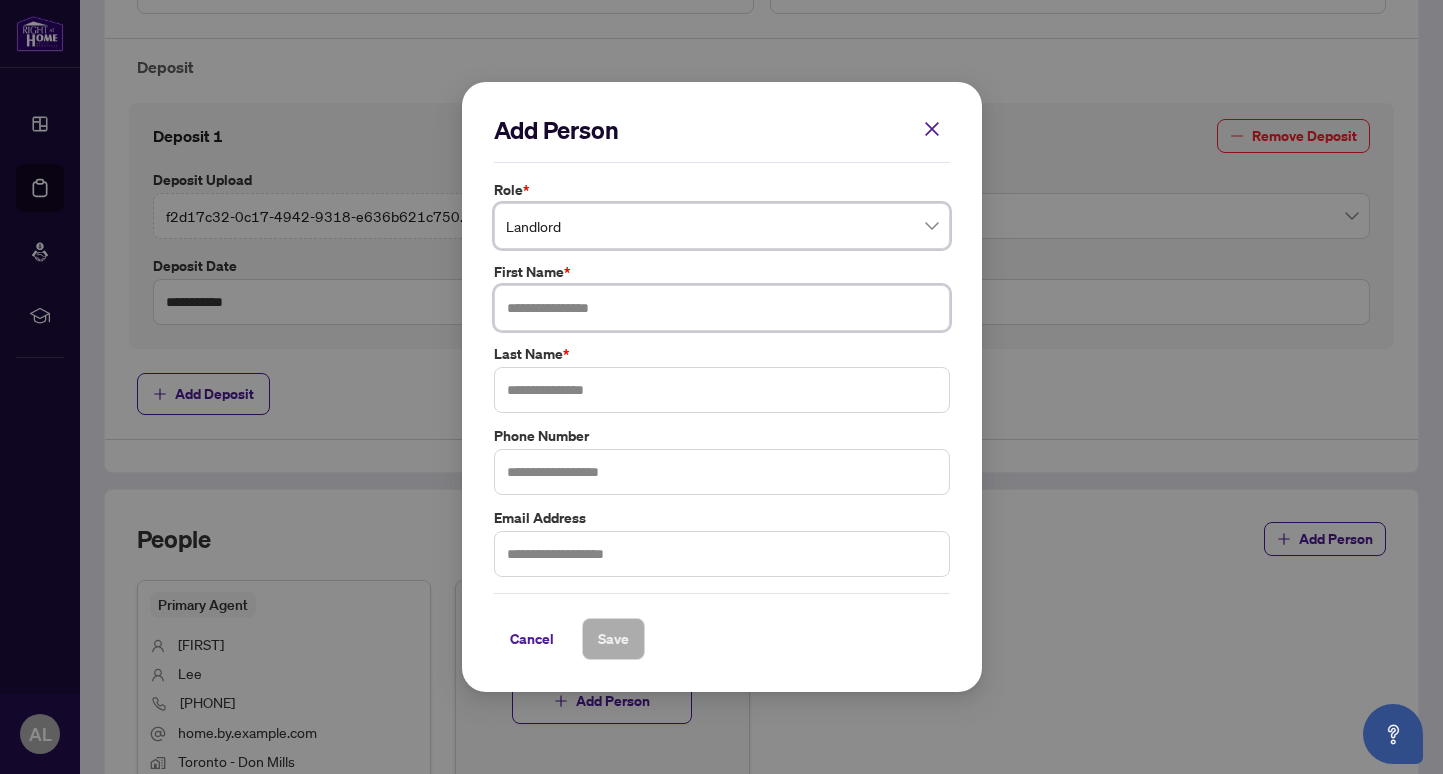 click at bounding box center (722, 308) 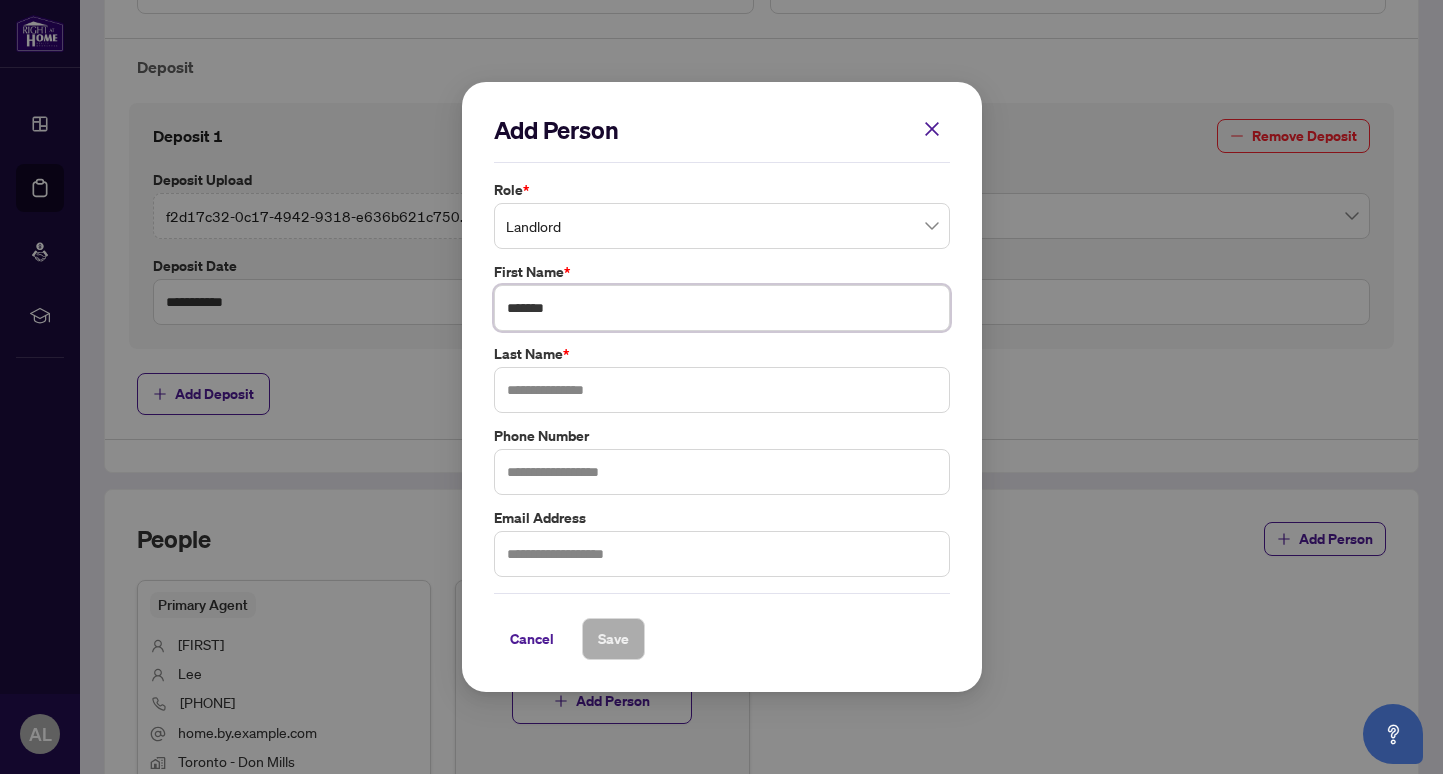 type on "*******" 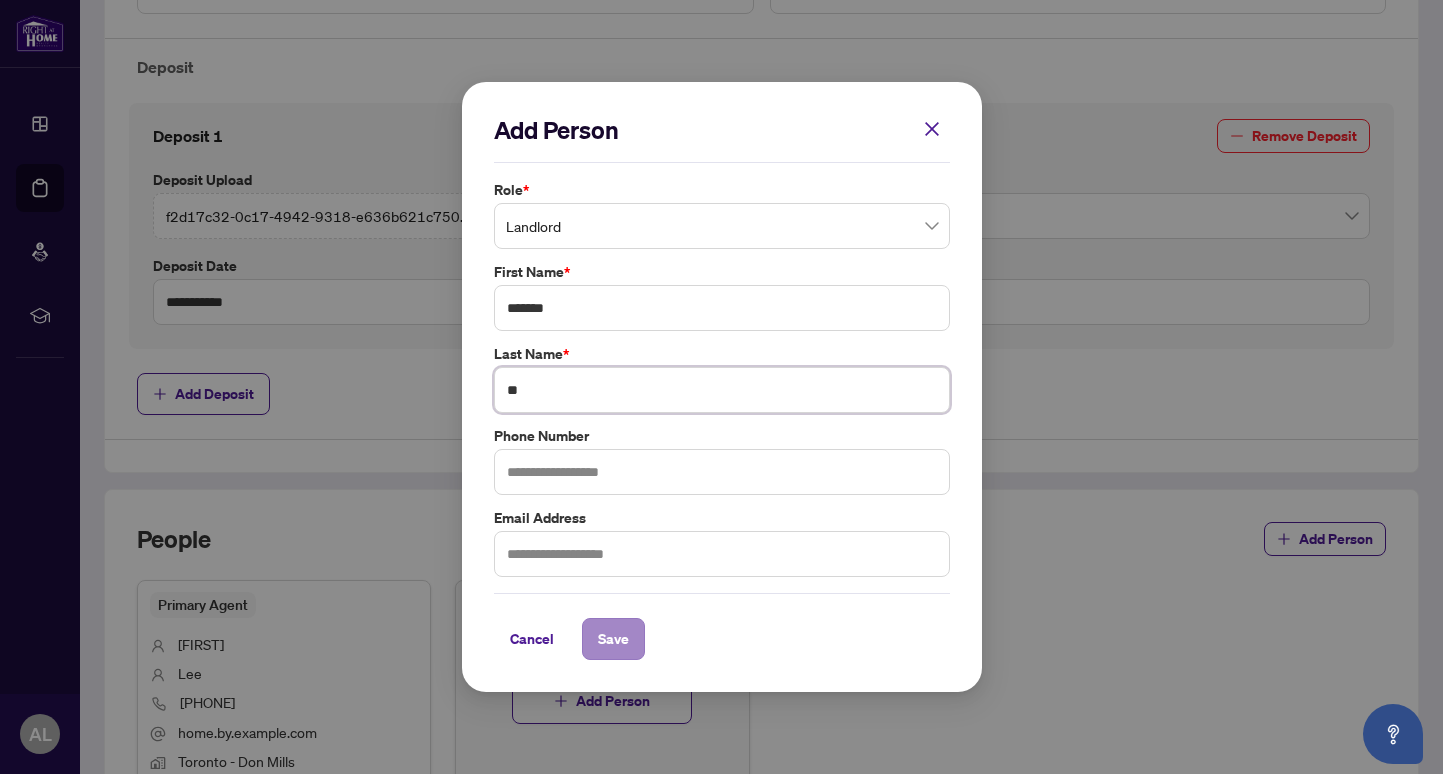 type on "**" 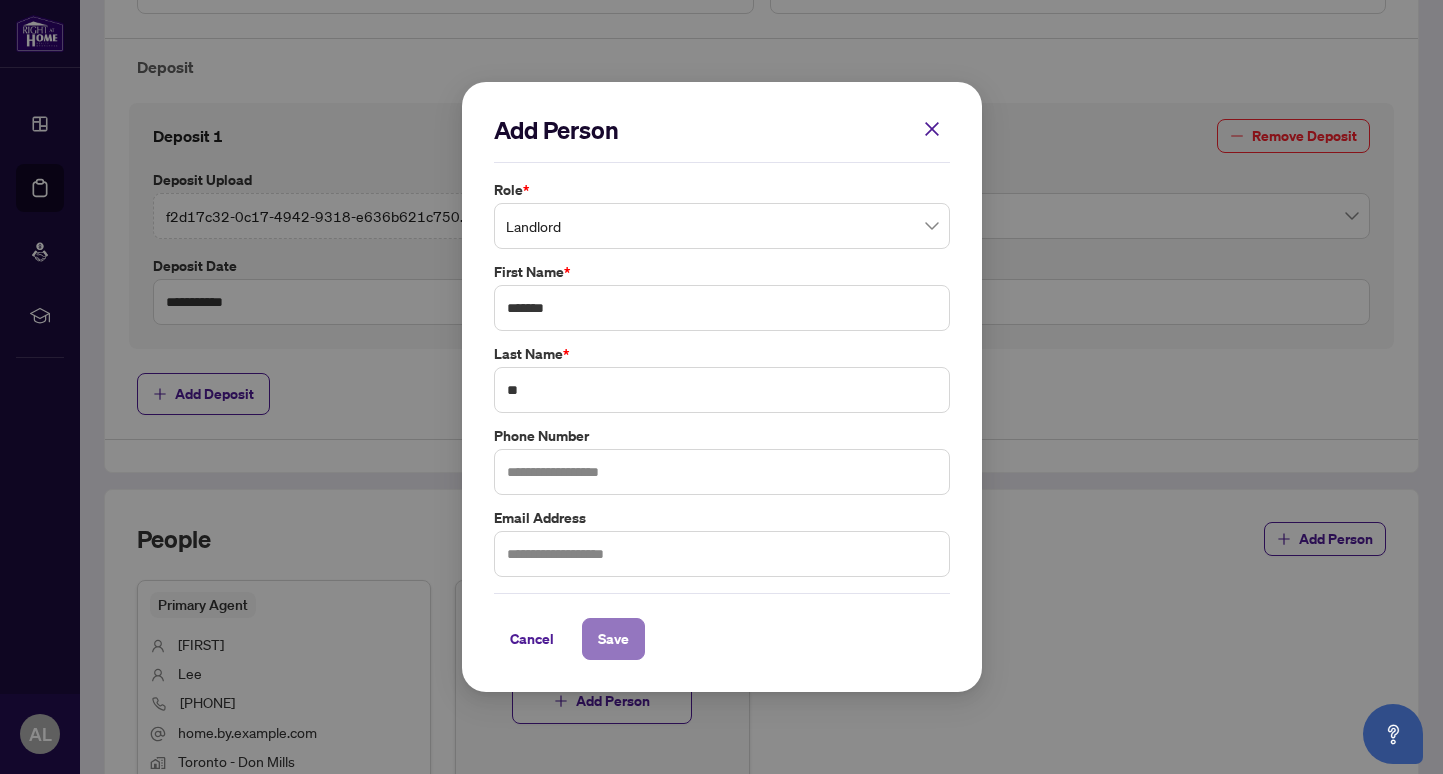 click on "Save" at bounding box center (613, 639) 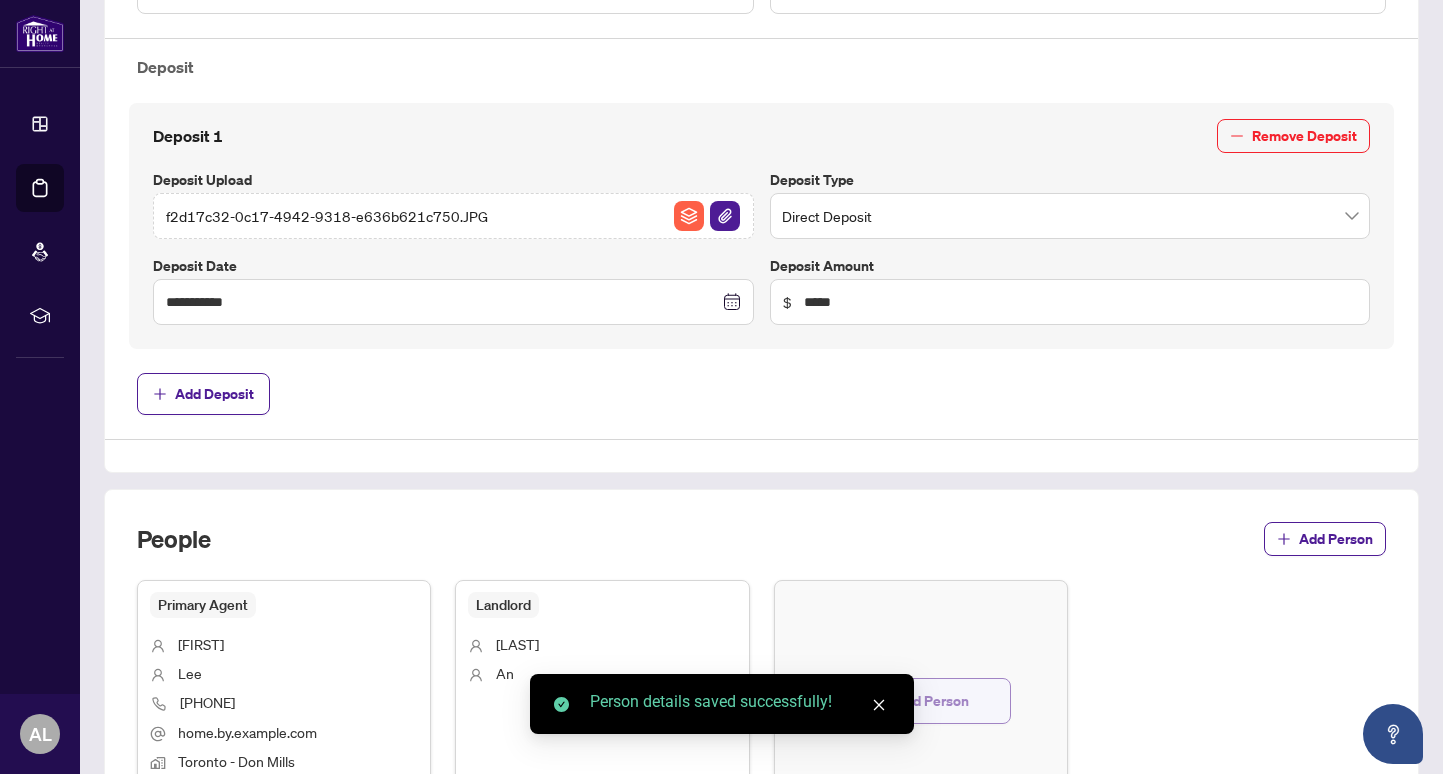 click on "Add Person" at bounding box center (921, 701) 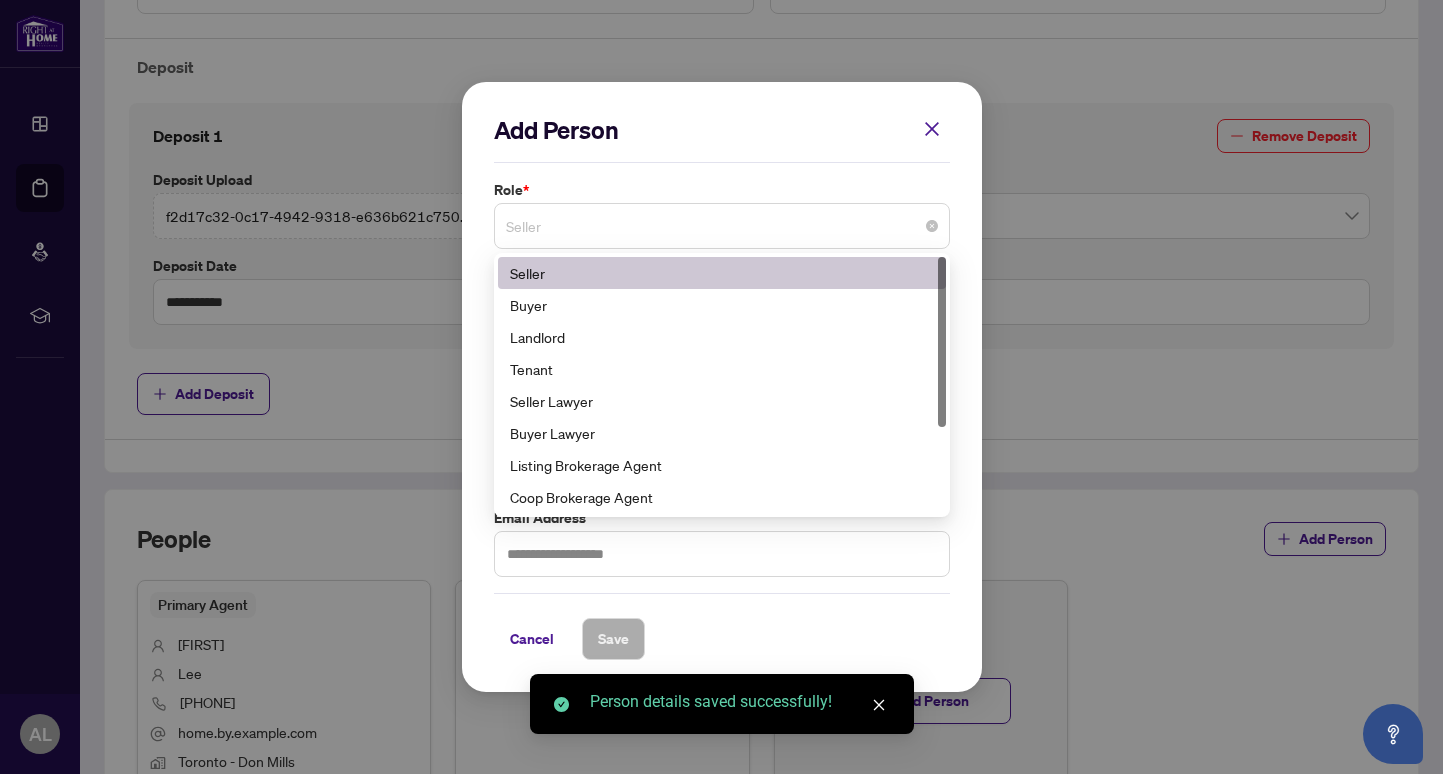 click on "Seller" at bounding box center [722, 226] 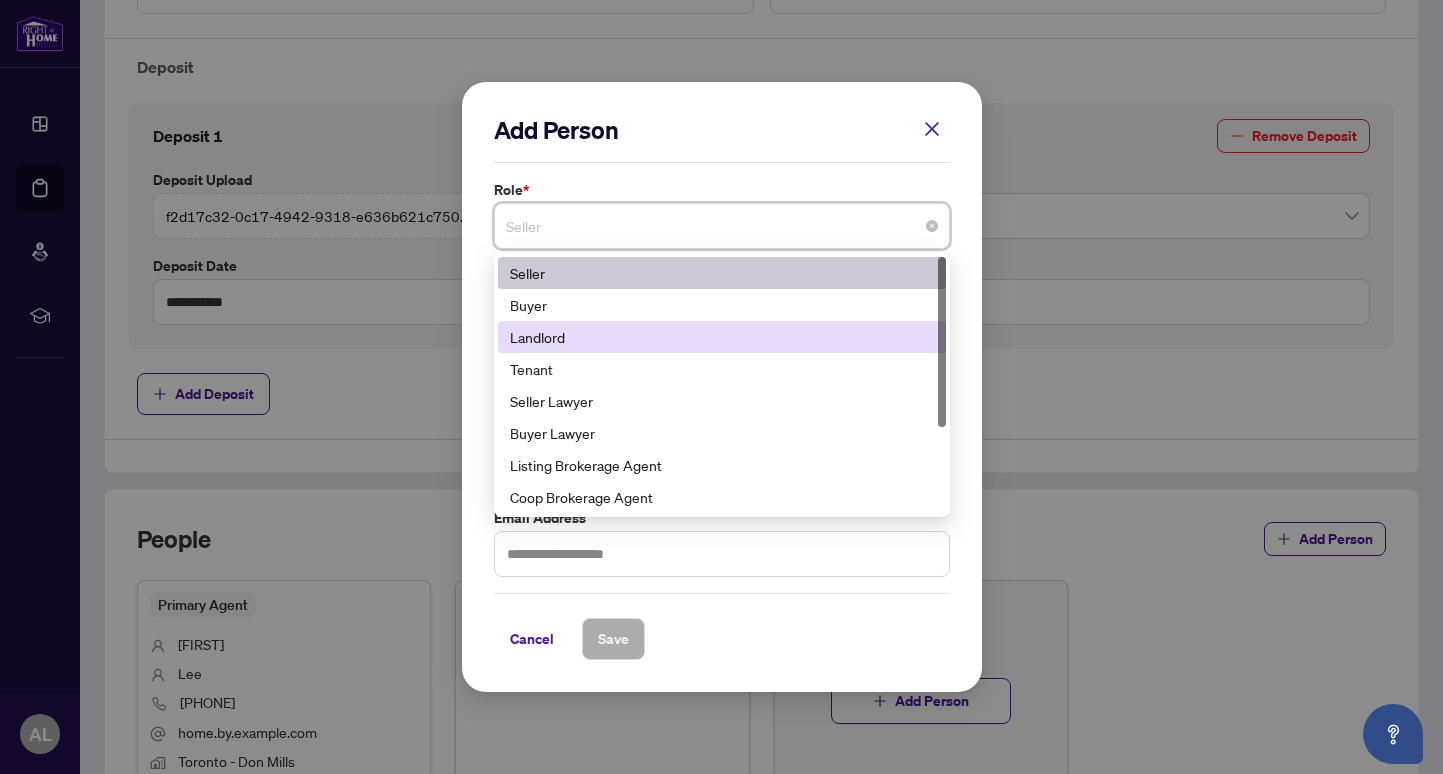click on "Landlord" at bounding box center [722, 337] 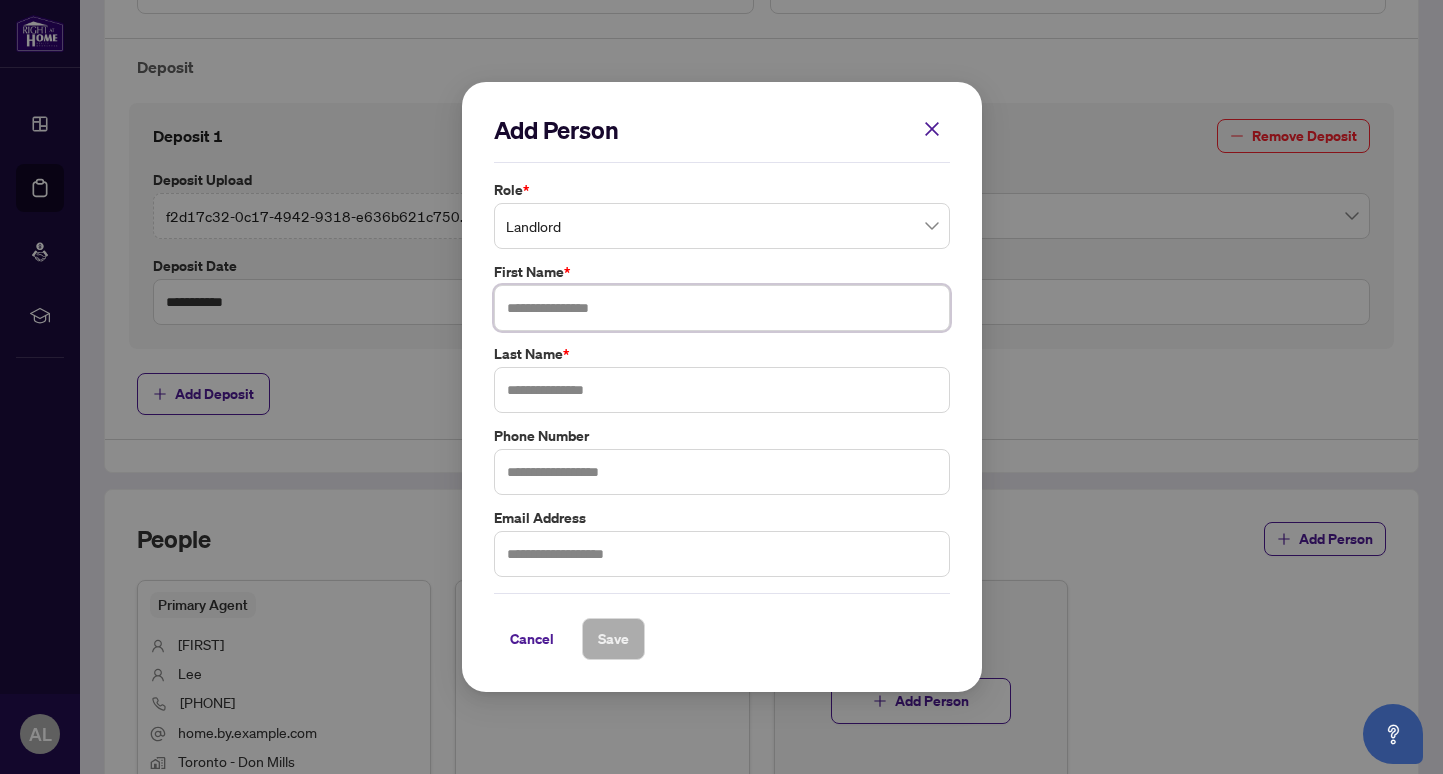 click at bounding box center (722, 308) 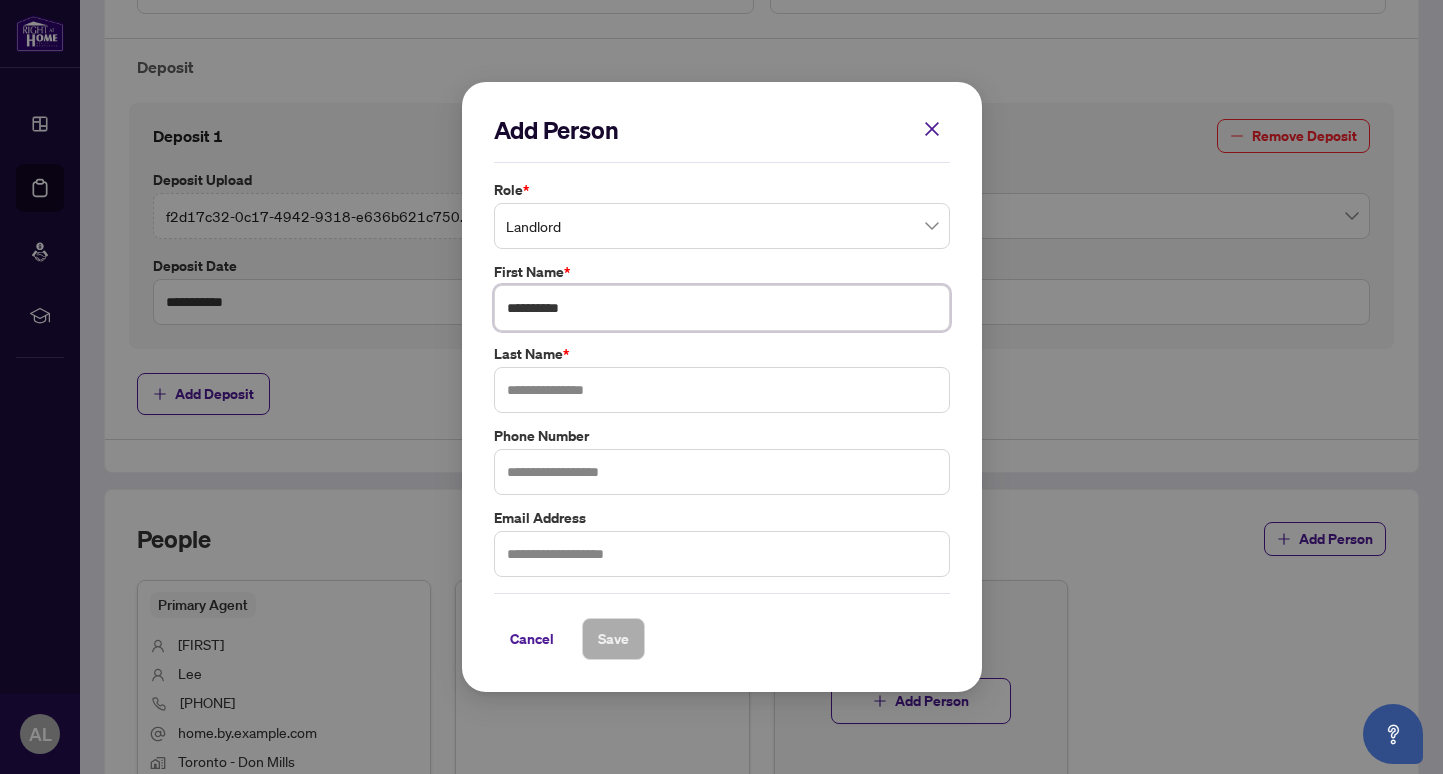 type on "**********" 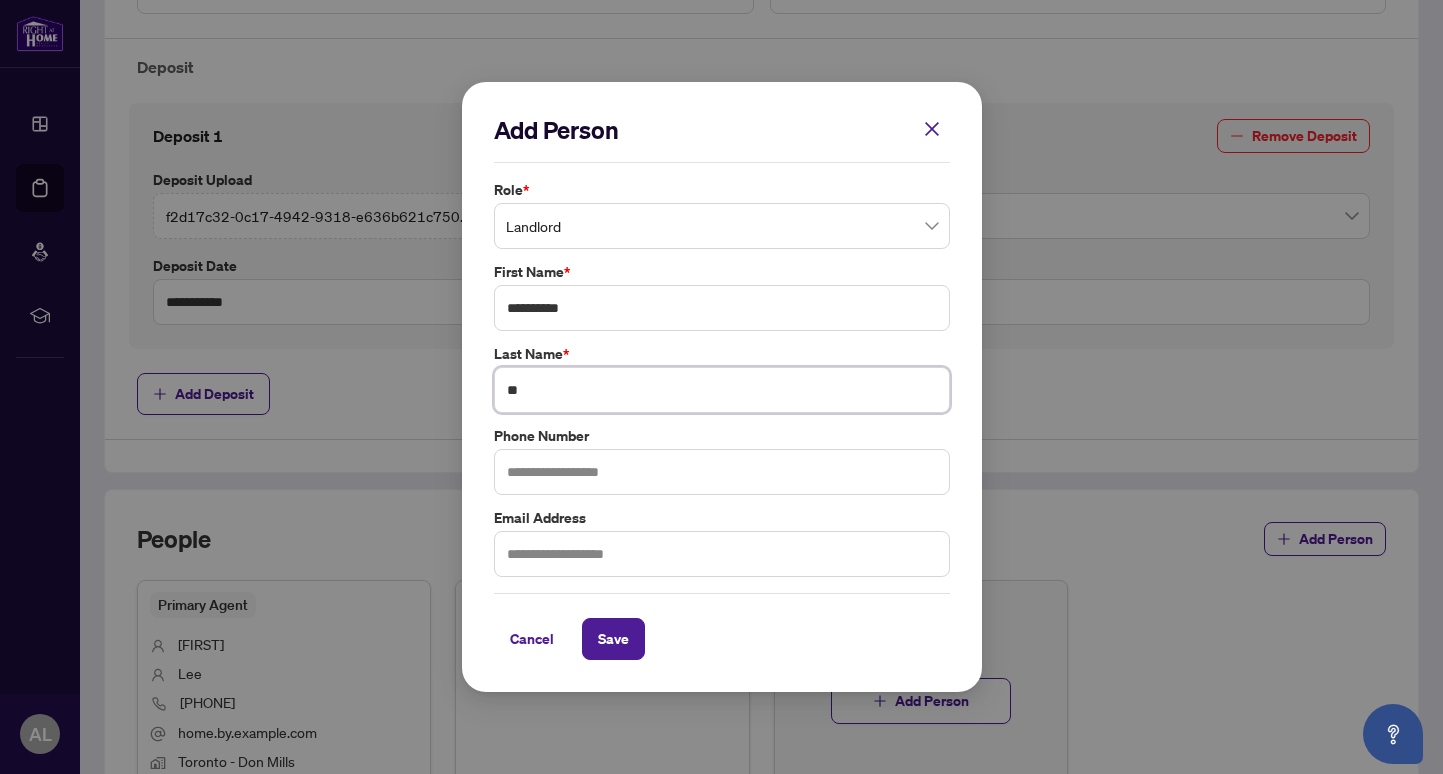 type on "**" 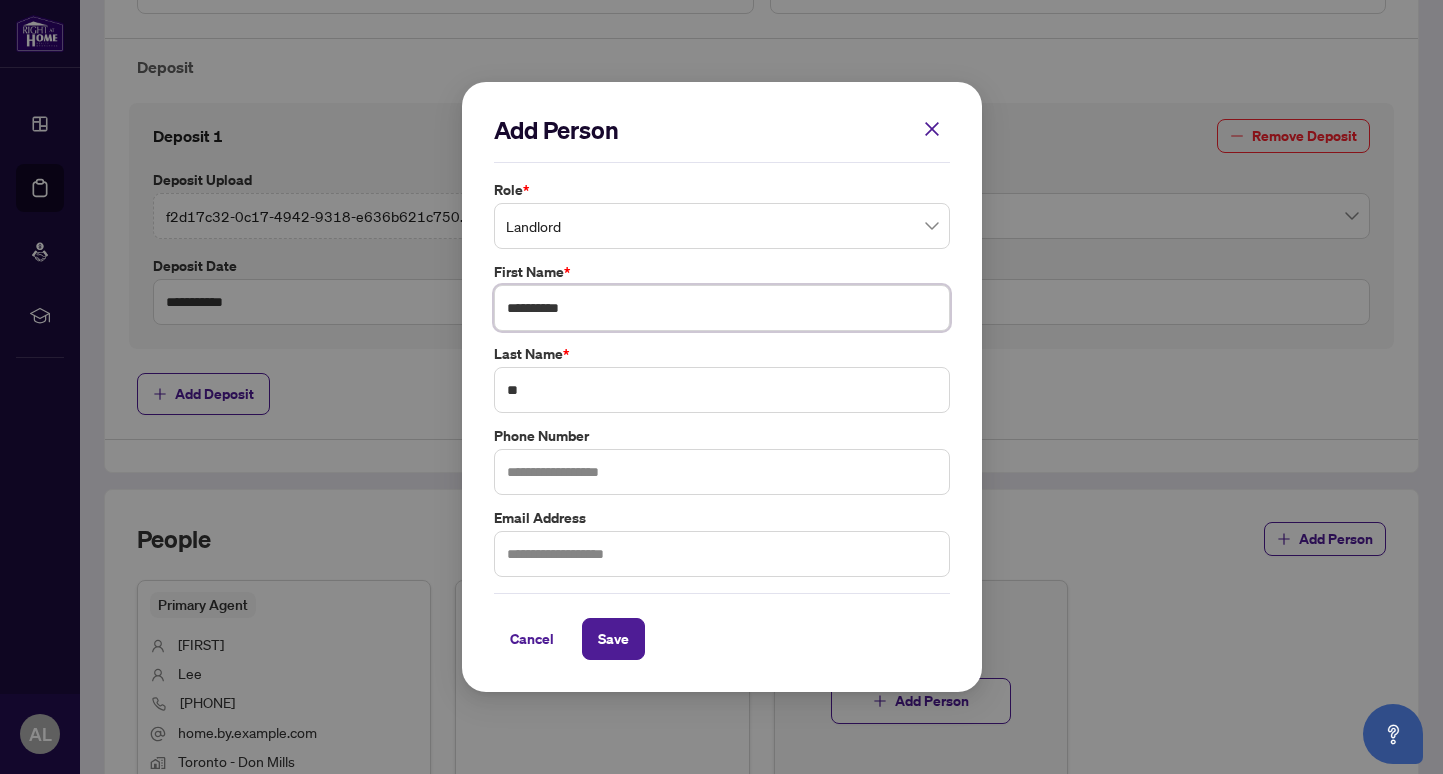 drag, startPoint x: 610, startPoint y: 308, endPoint x: 436, endPoint y: 308, distance: 174 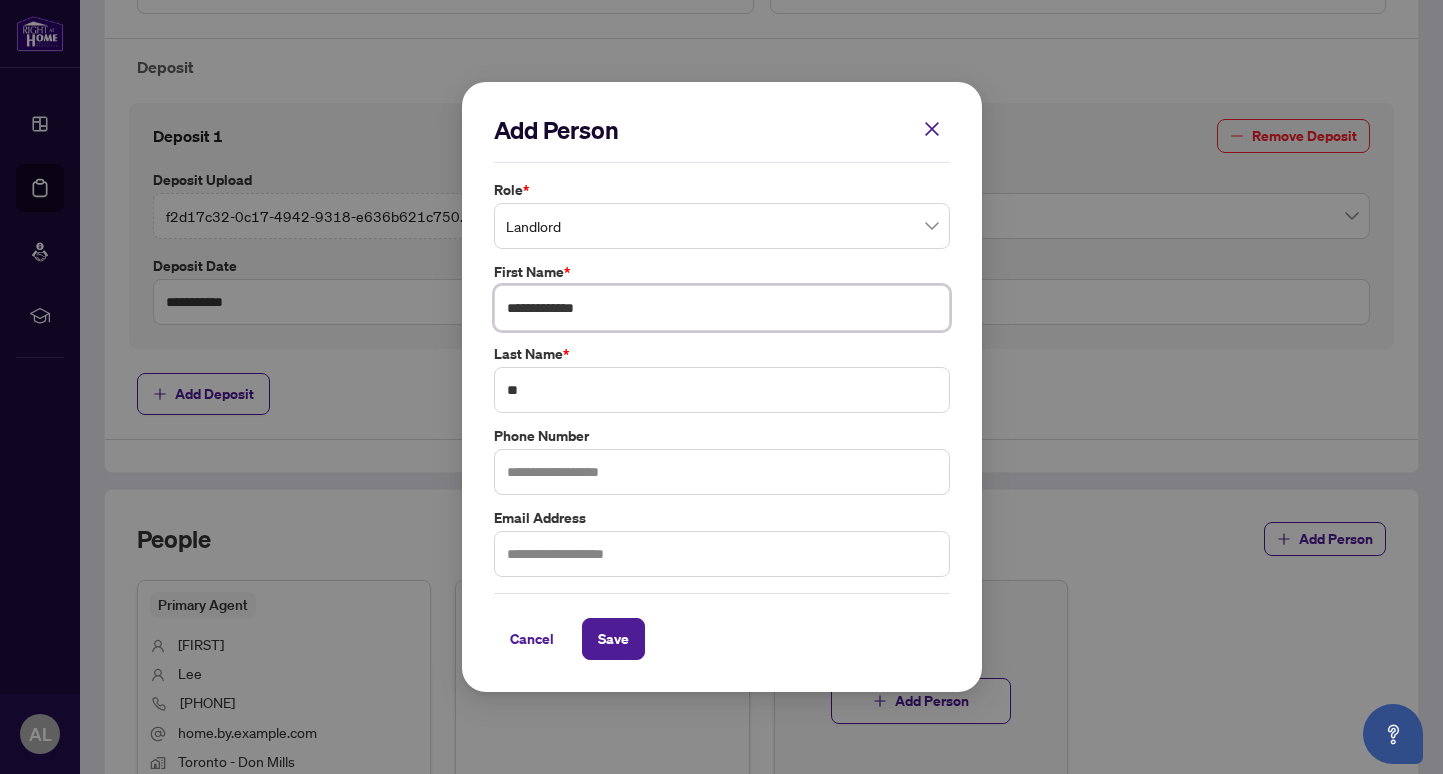 drag, startPoint x: 627, startPoint y: 310, endPoint x: 589, endPoint y: 307, distance: 38.118237 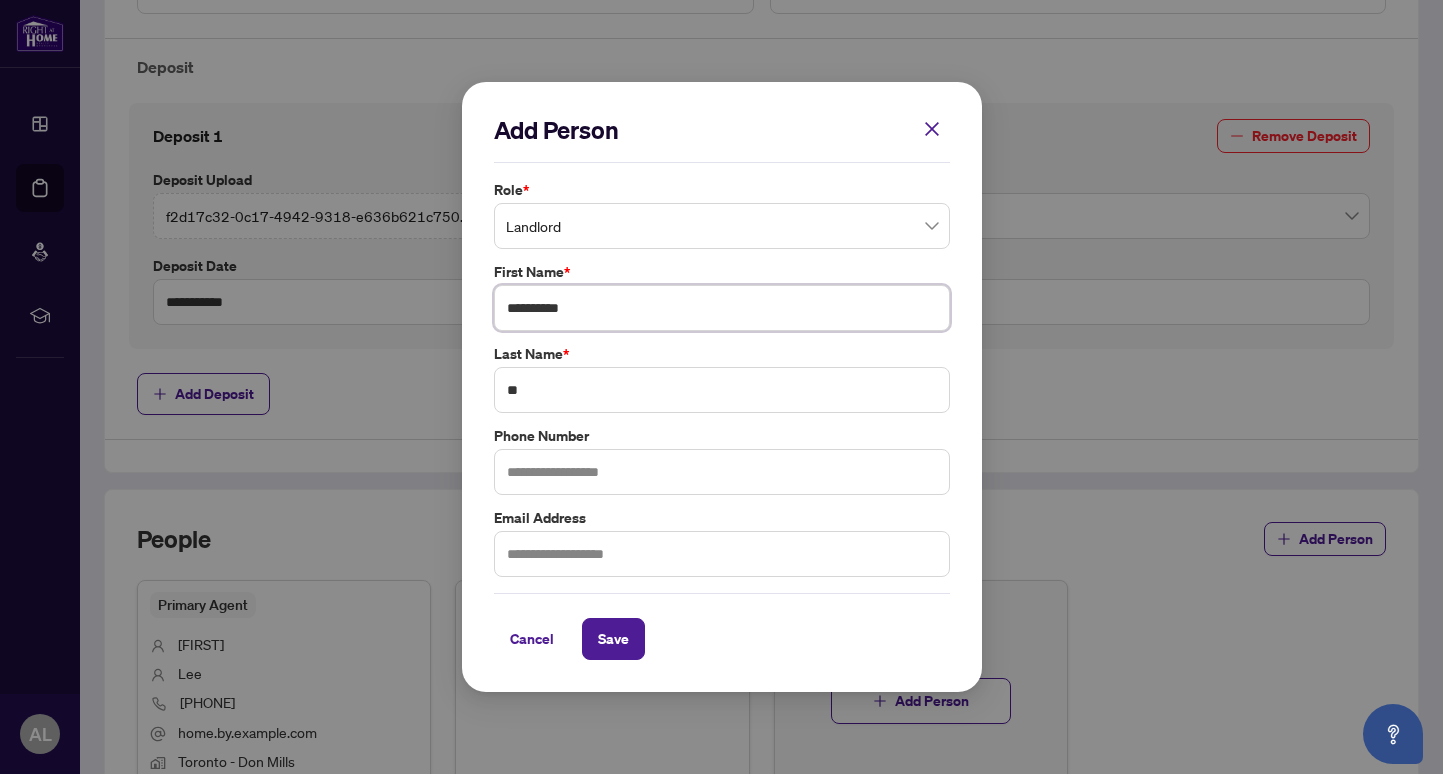 type on "**********" 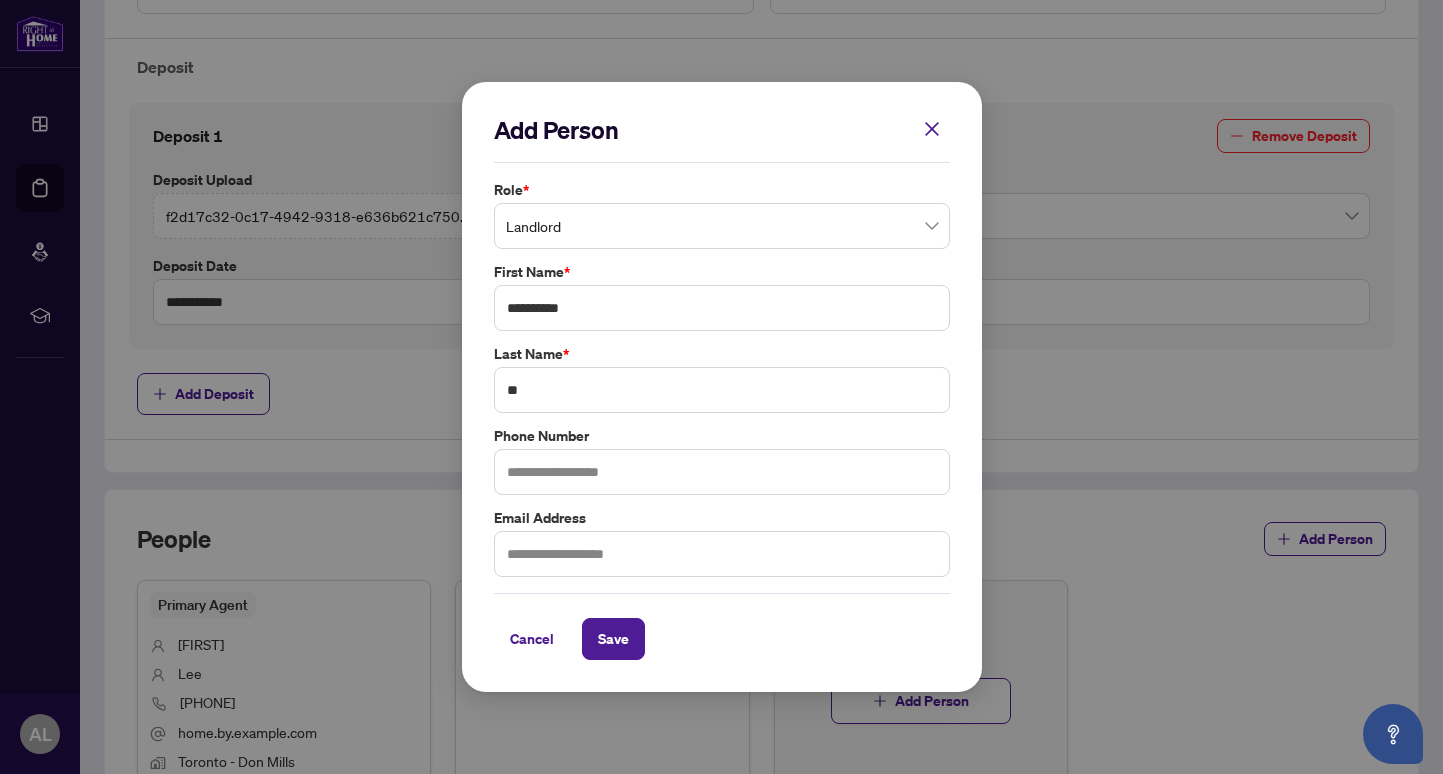 click on "Cancel Save" at bounding box center [722, 626] 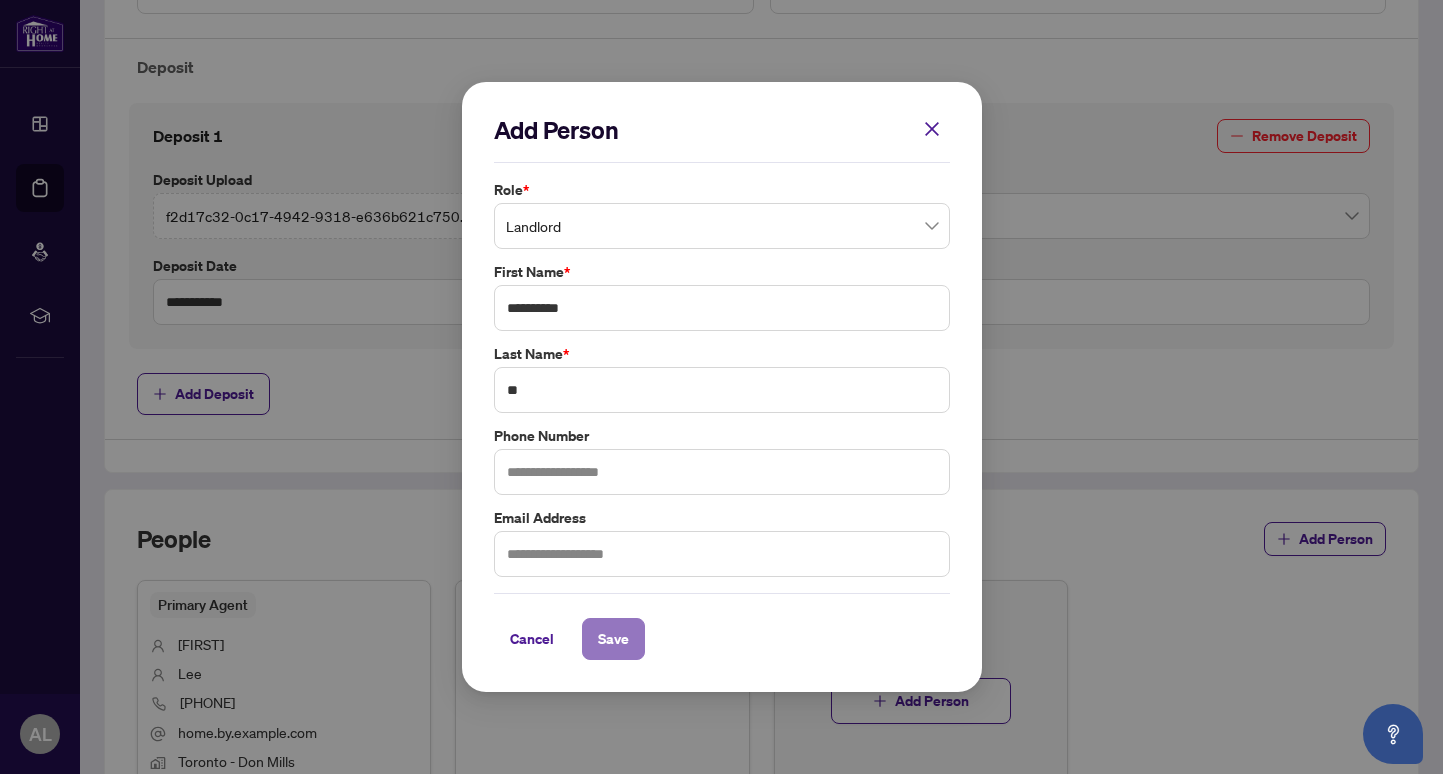 click on "Save" at bounding box center (613, 639) 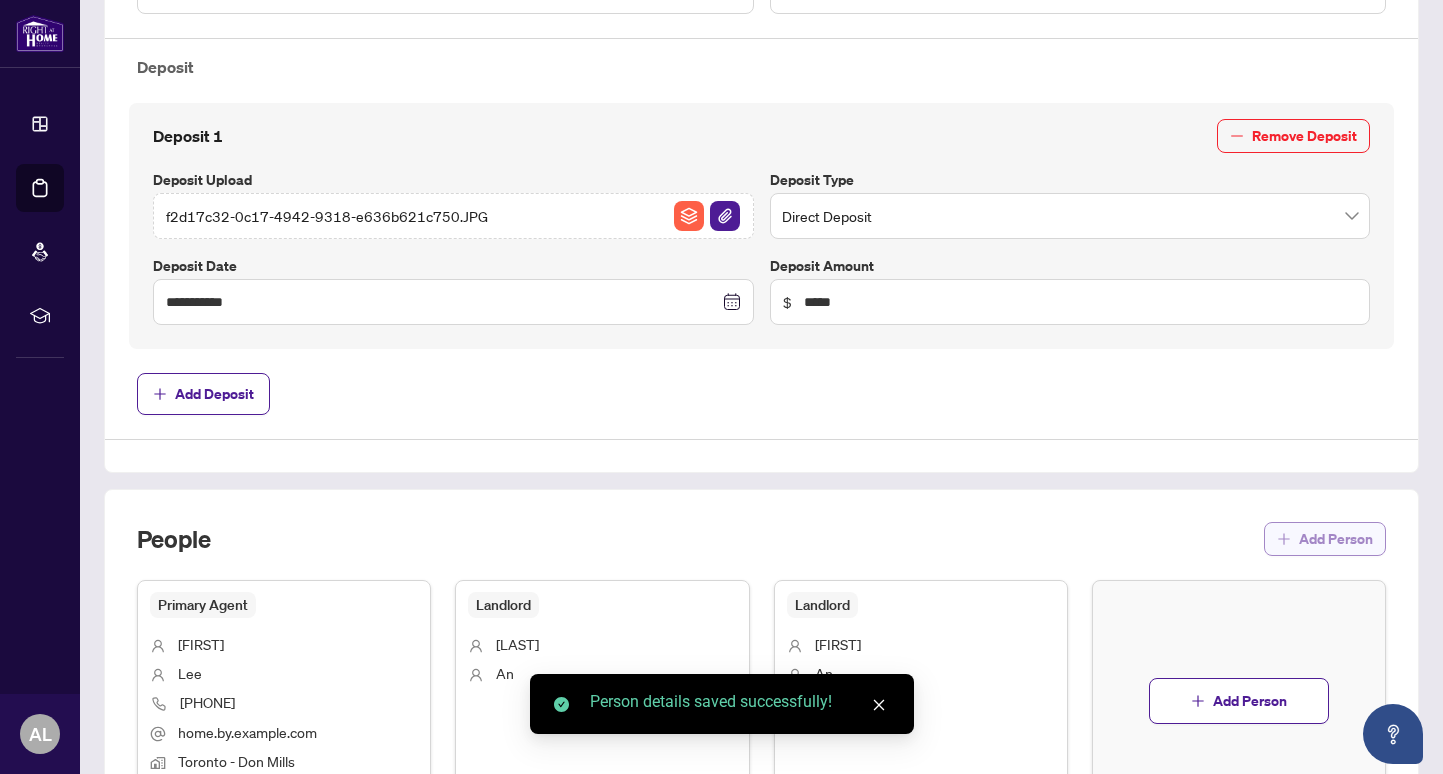 click on "Add Person" at bounding box center (1336, 539) 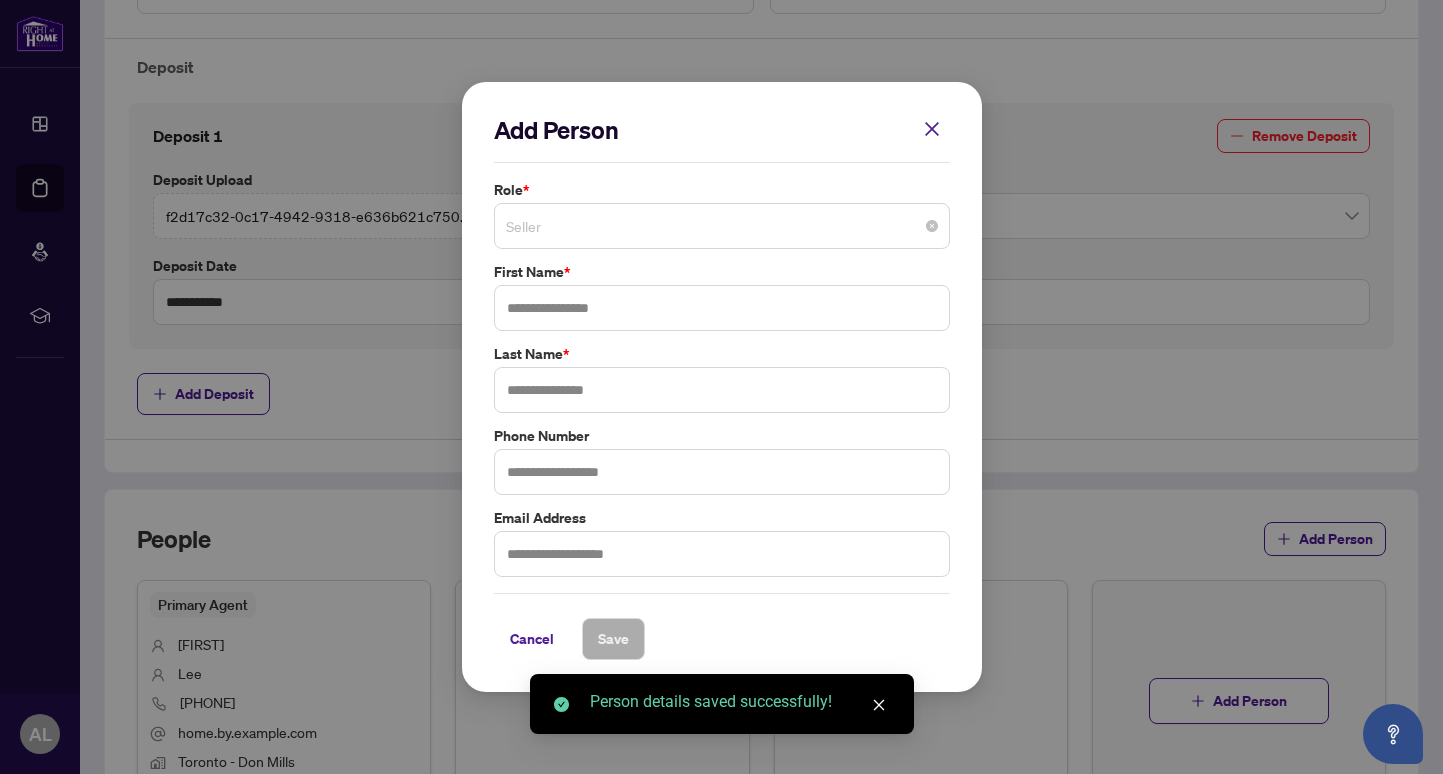 click on "Seller" at bounding box center (722, 226) 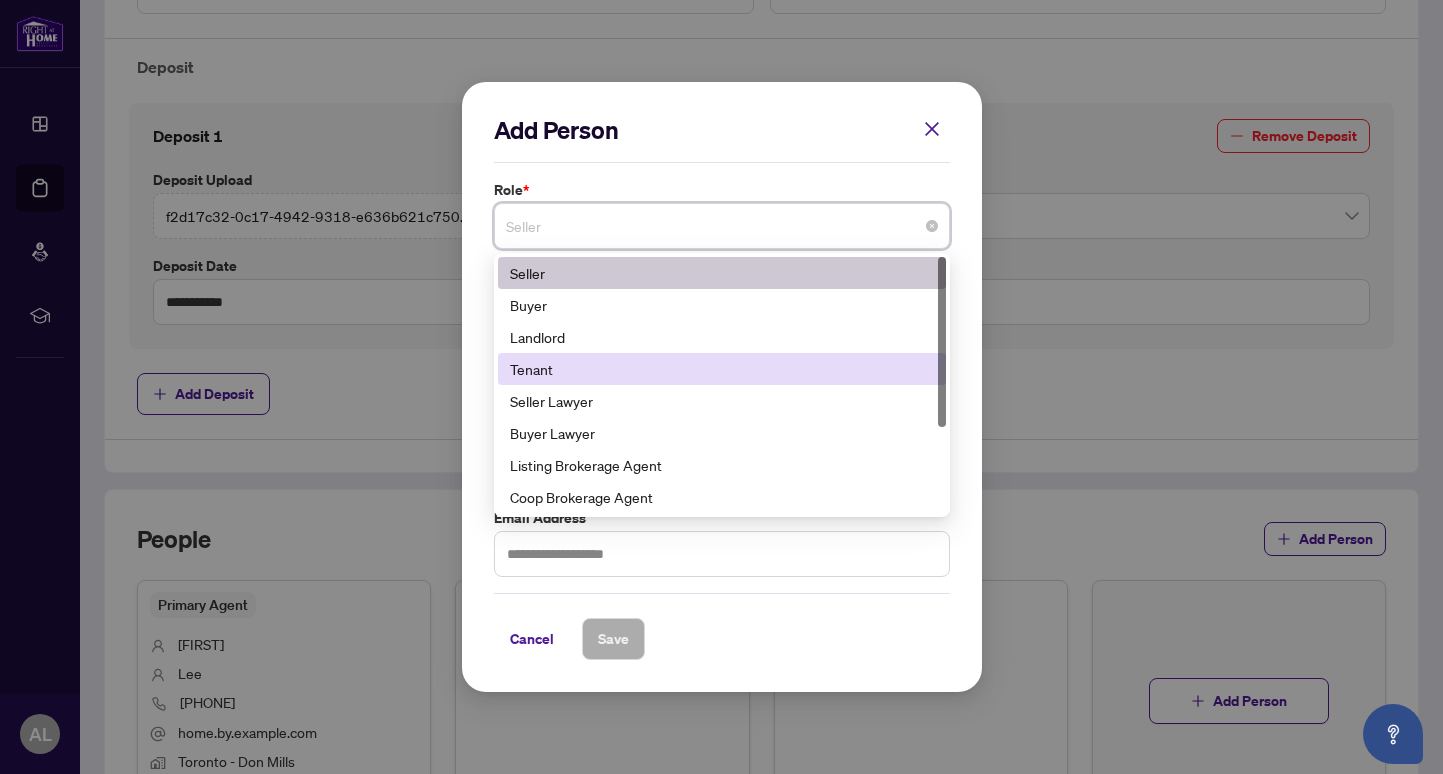 click on "Tenant" at bounding box center (722, 369) 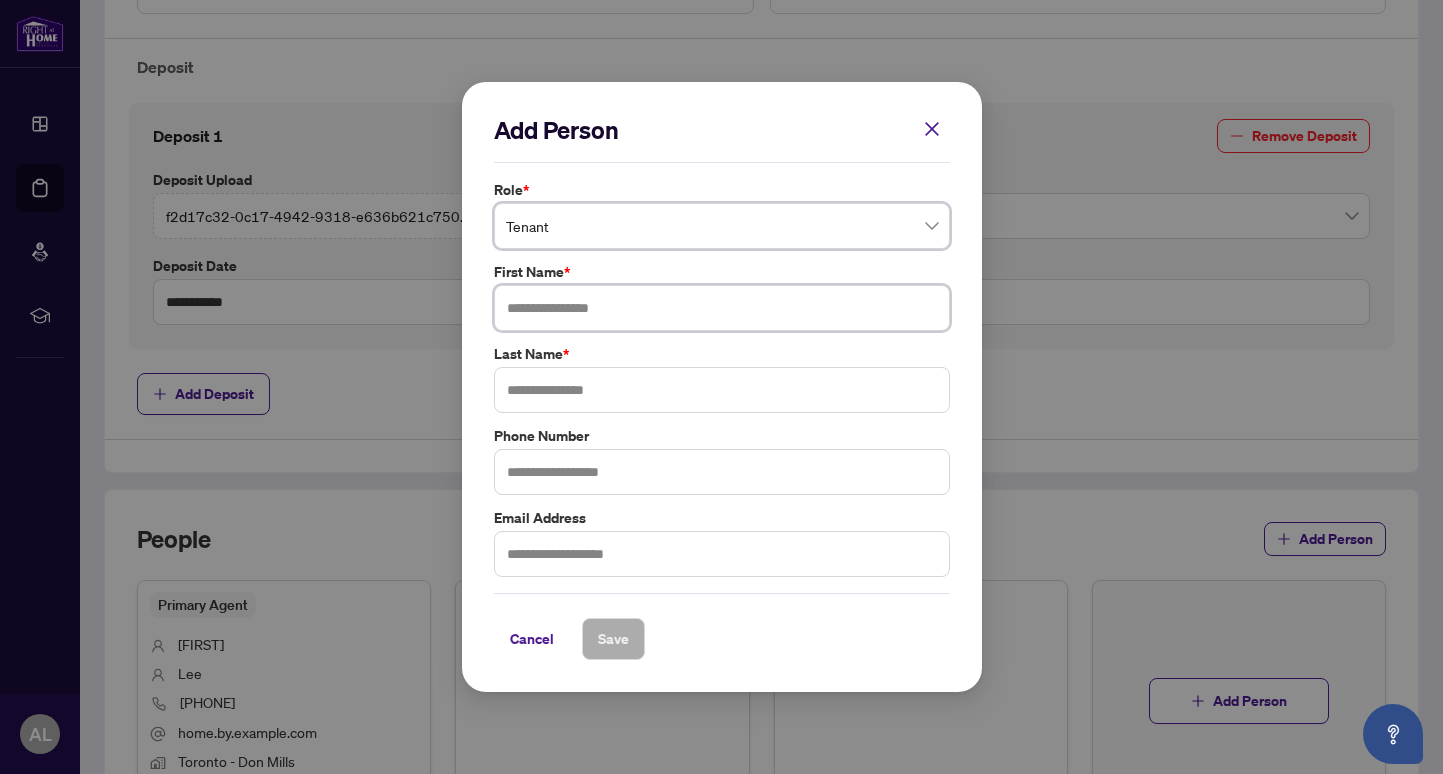 click at bounding box center (722, 308) 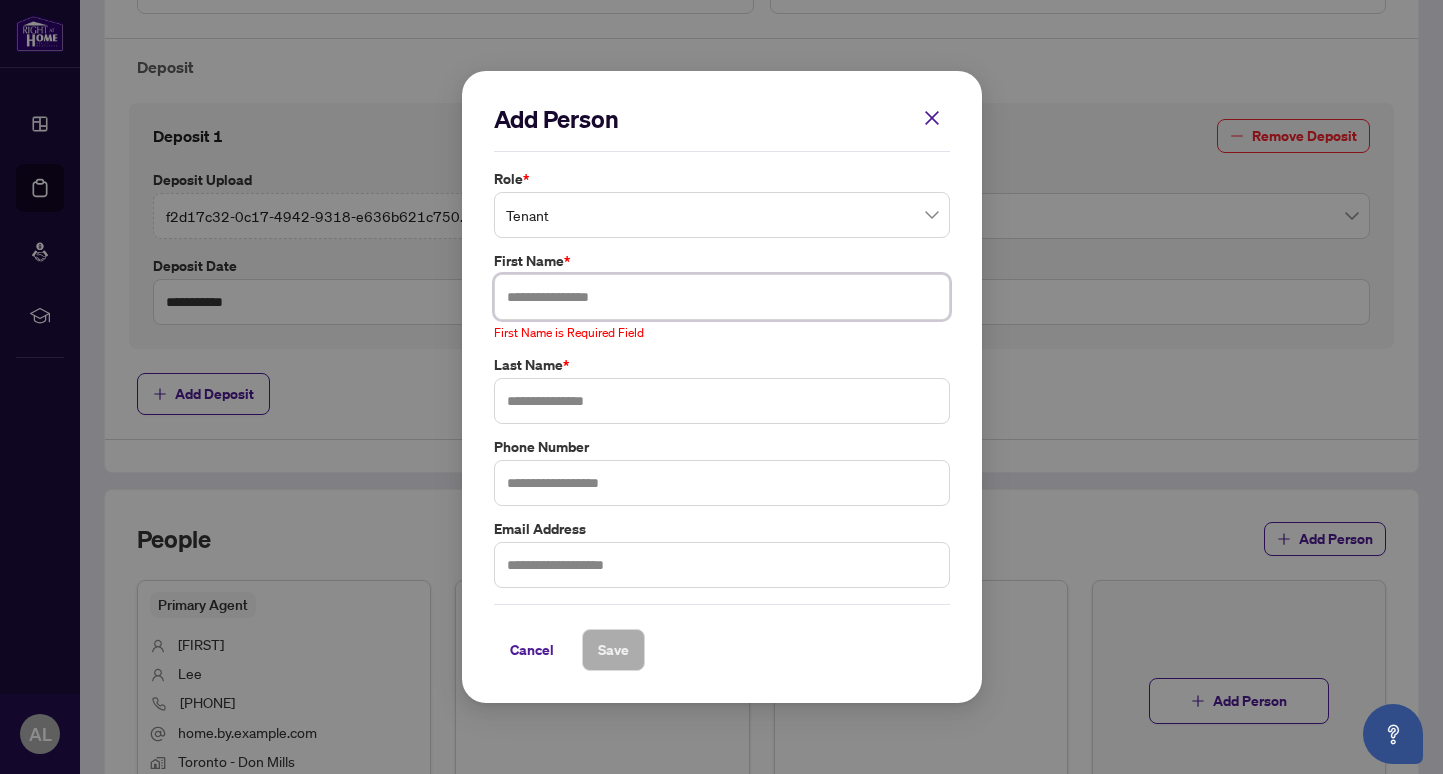 type on "*" 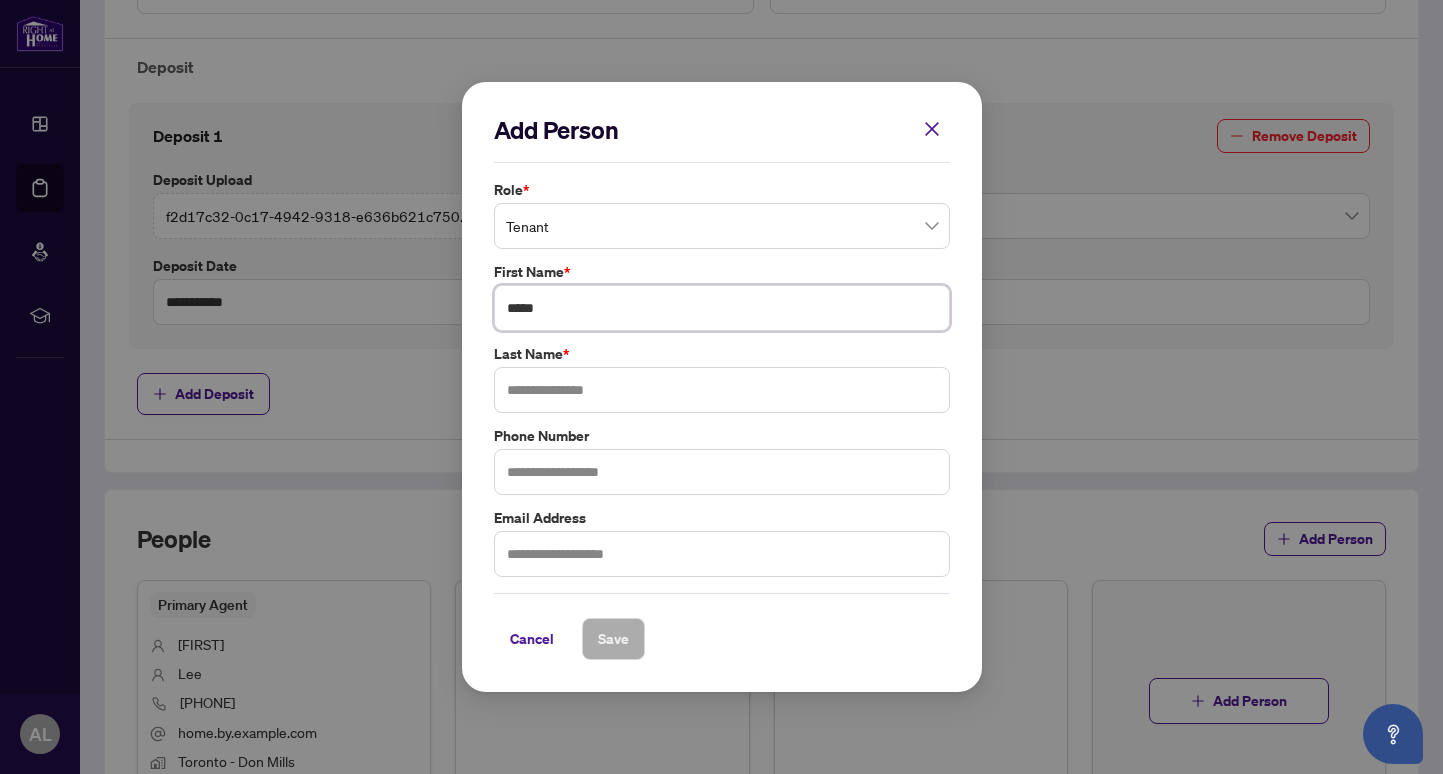 type on "*****" 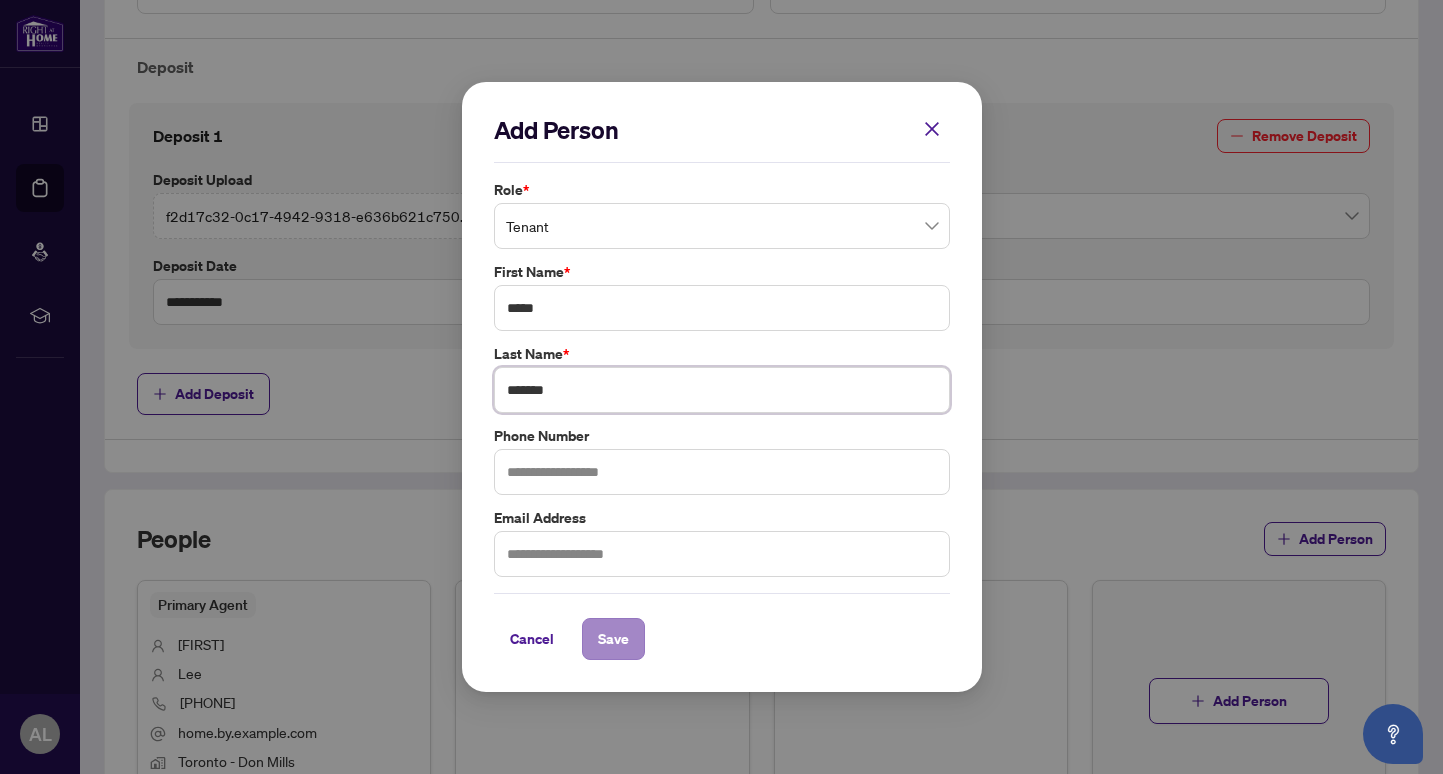type on "*******" 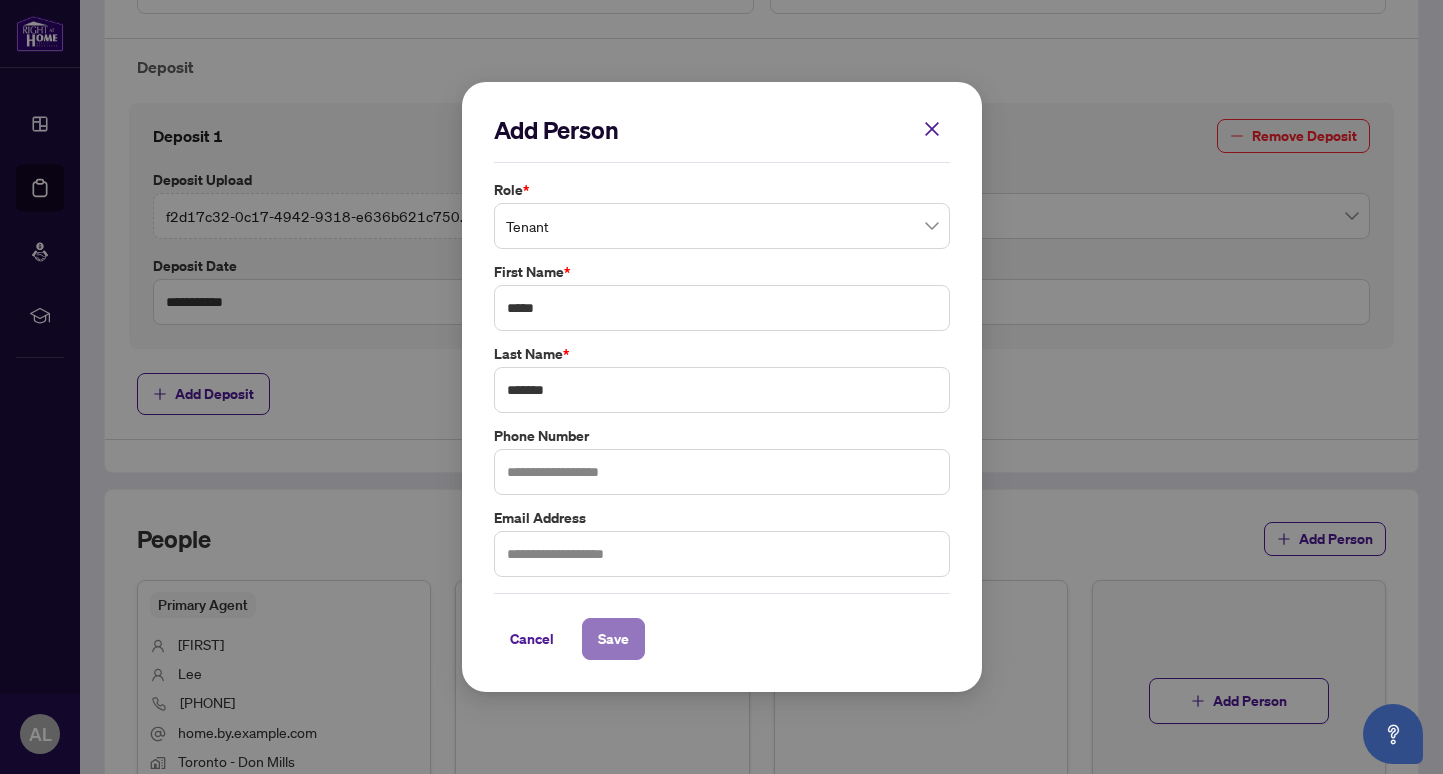 click on "Save" at bounding box center [613, 639] 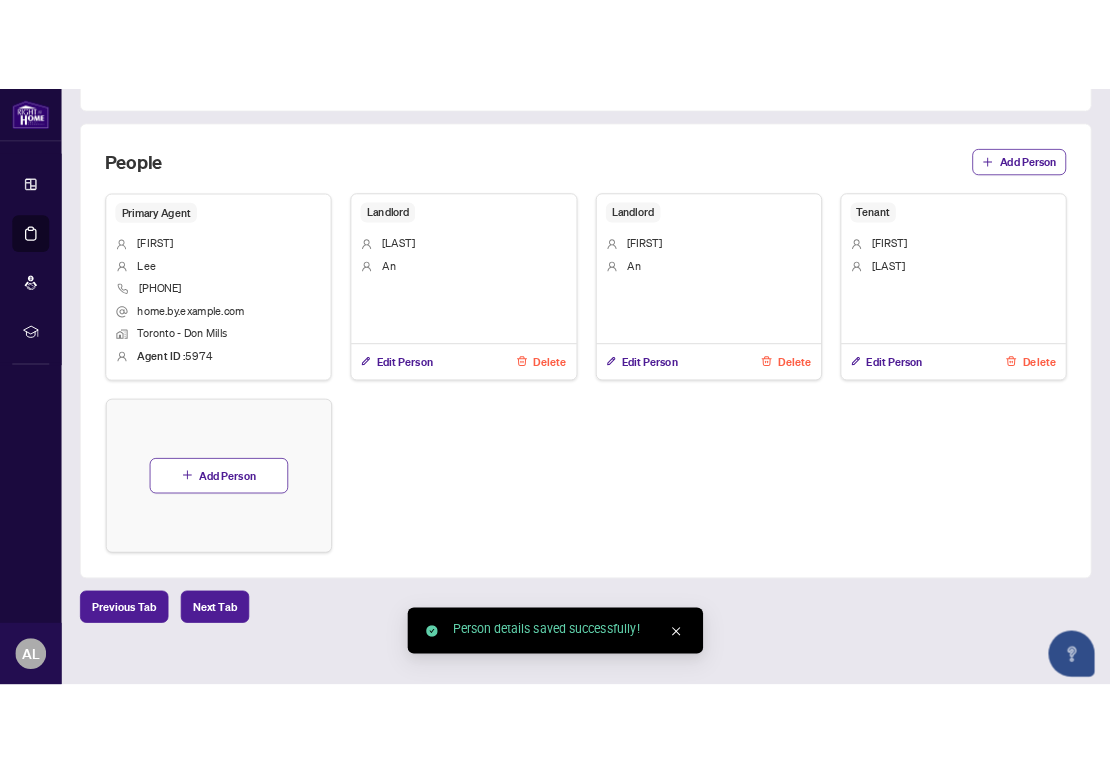 scroll, scrollTop: 1156, scrollLeft: 0, axis: vertical 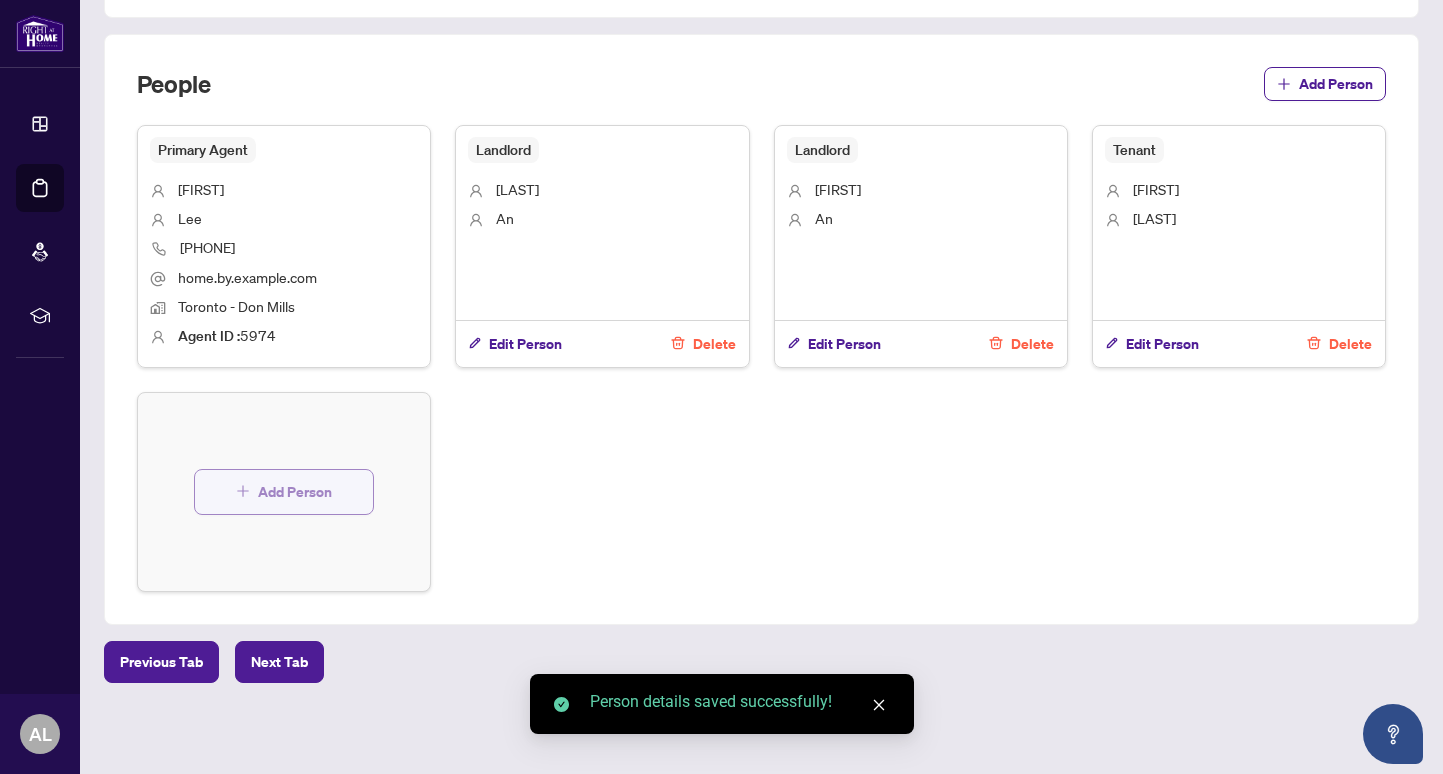click on "Add Person" at bounding box center [295, 492] 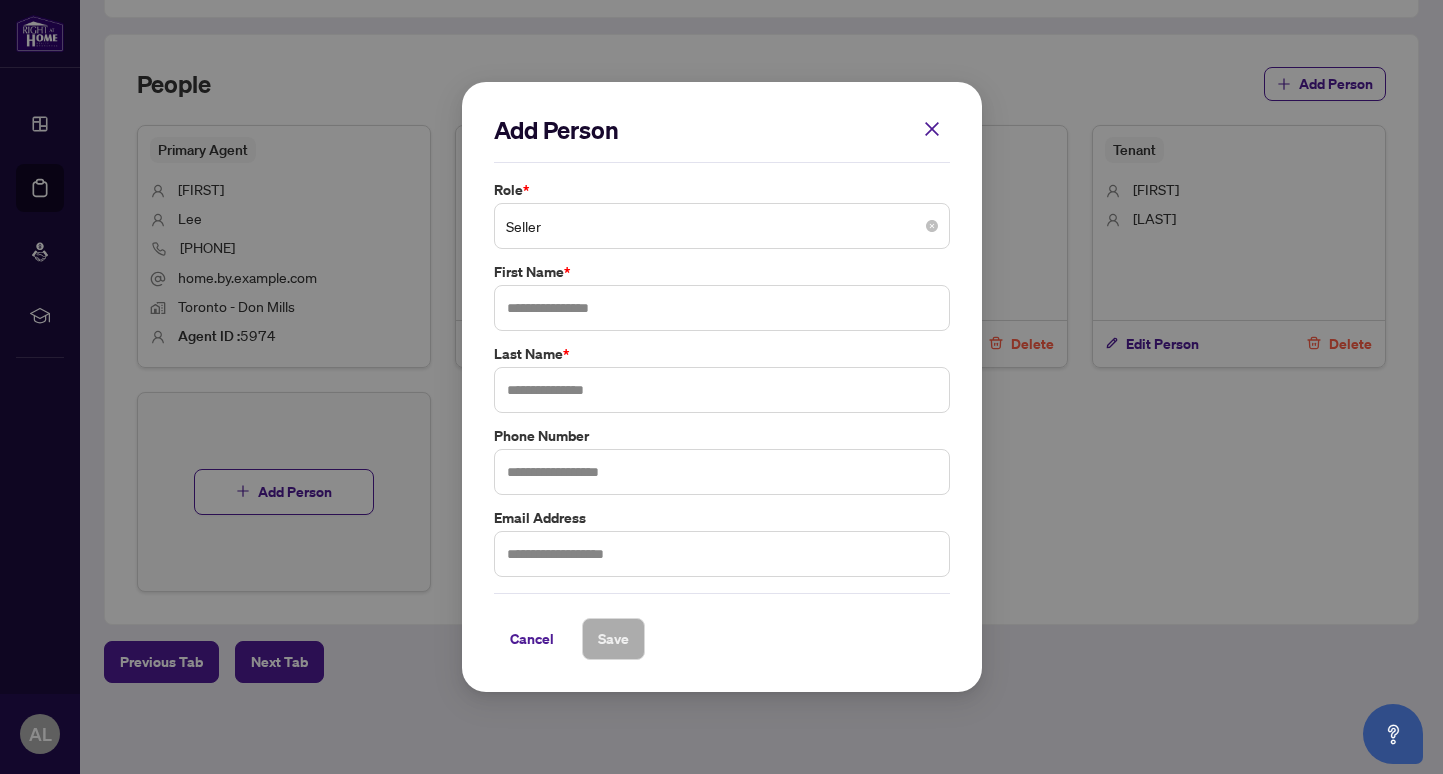 click on "Seller" at bounding box center [722, 226] 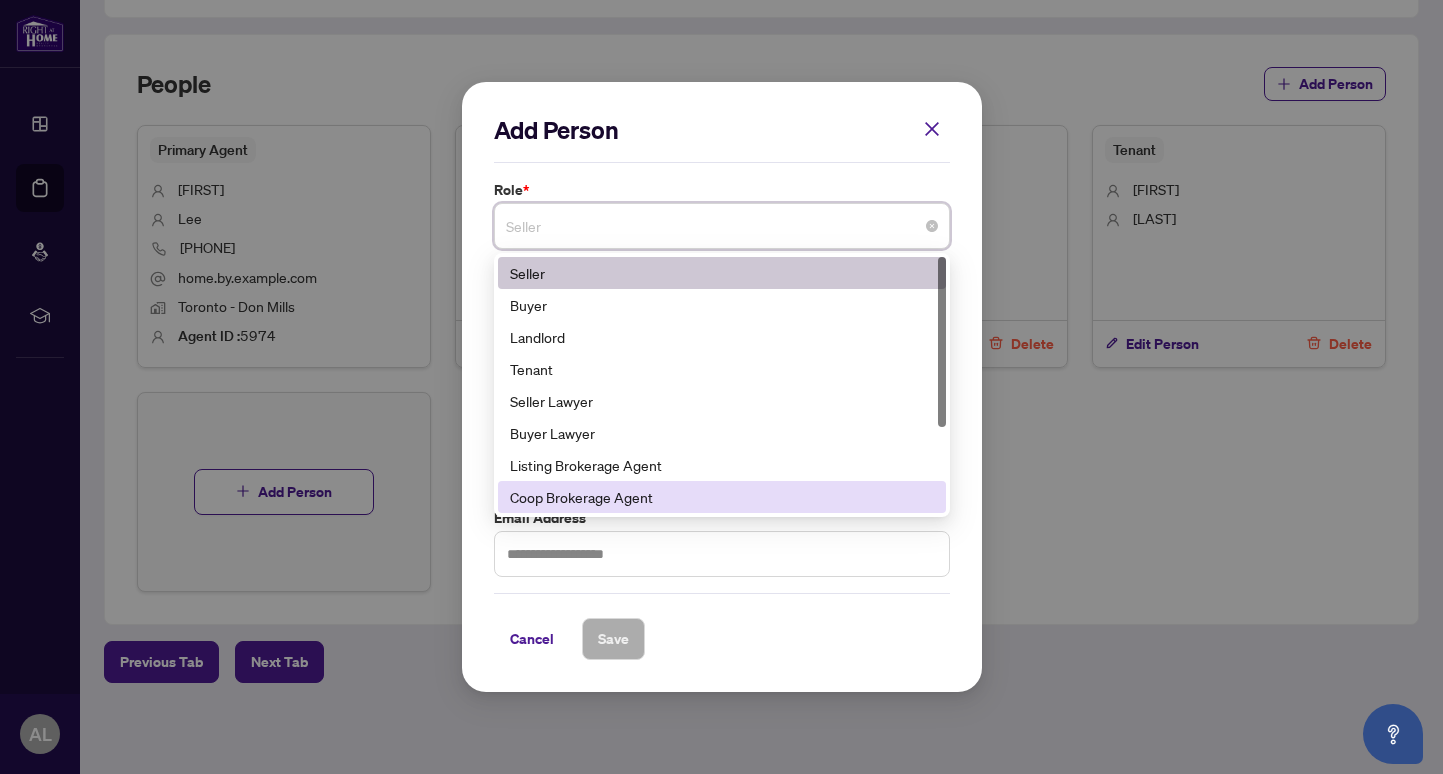 click on "Coop Brokerage Agent" at bounding box center (722, 497) 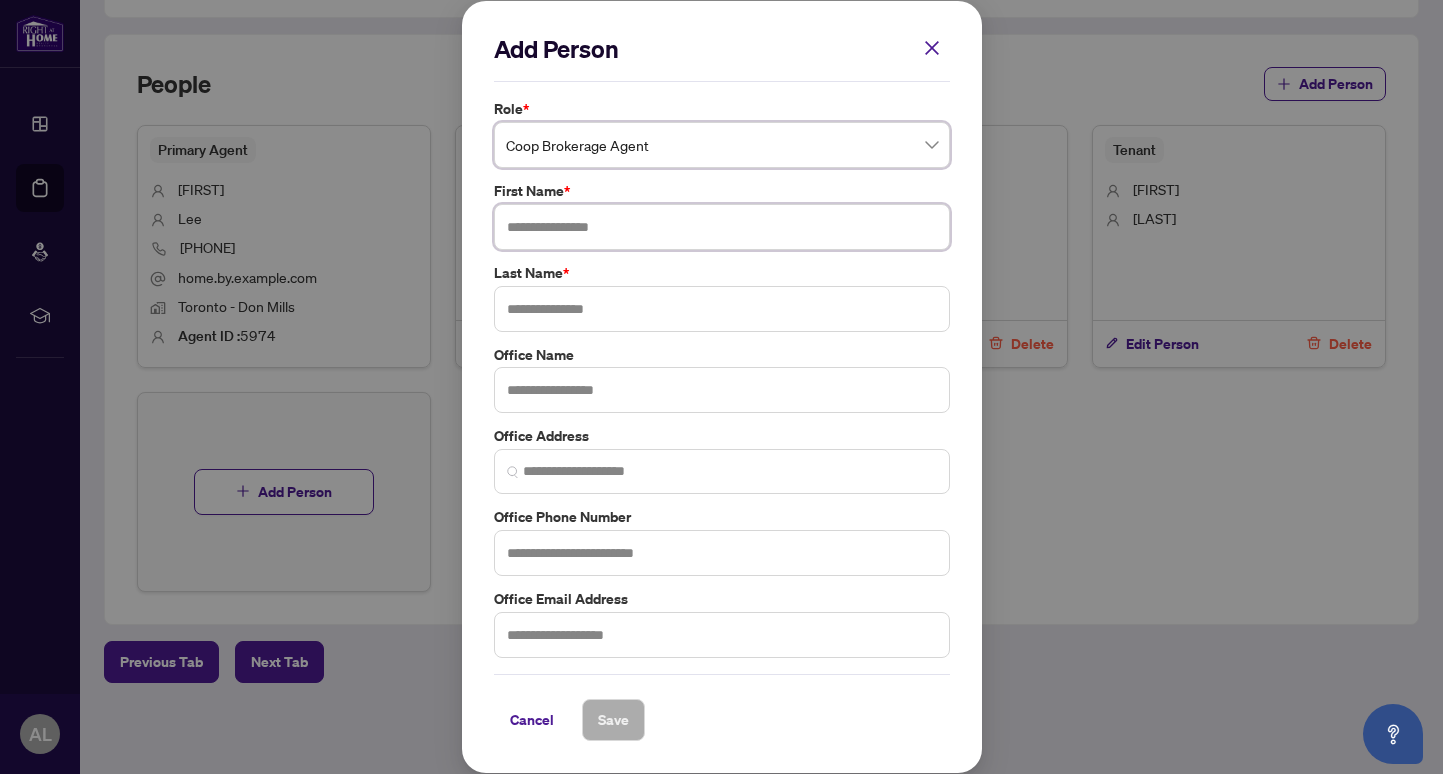 click at bounding box center (722, 227) 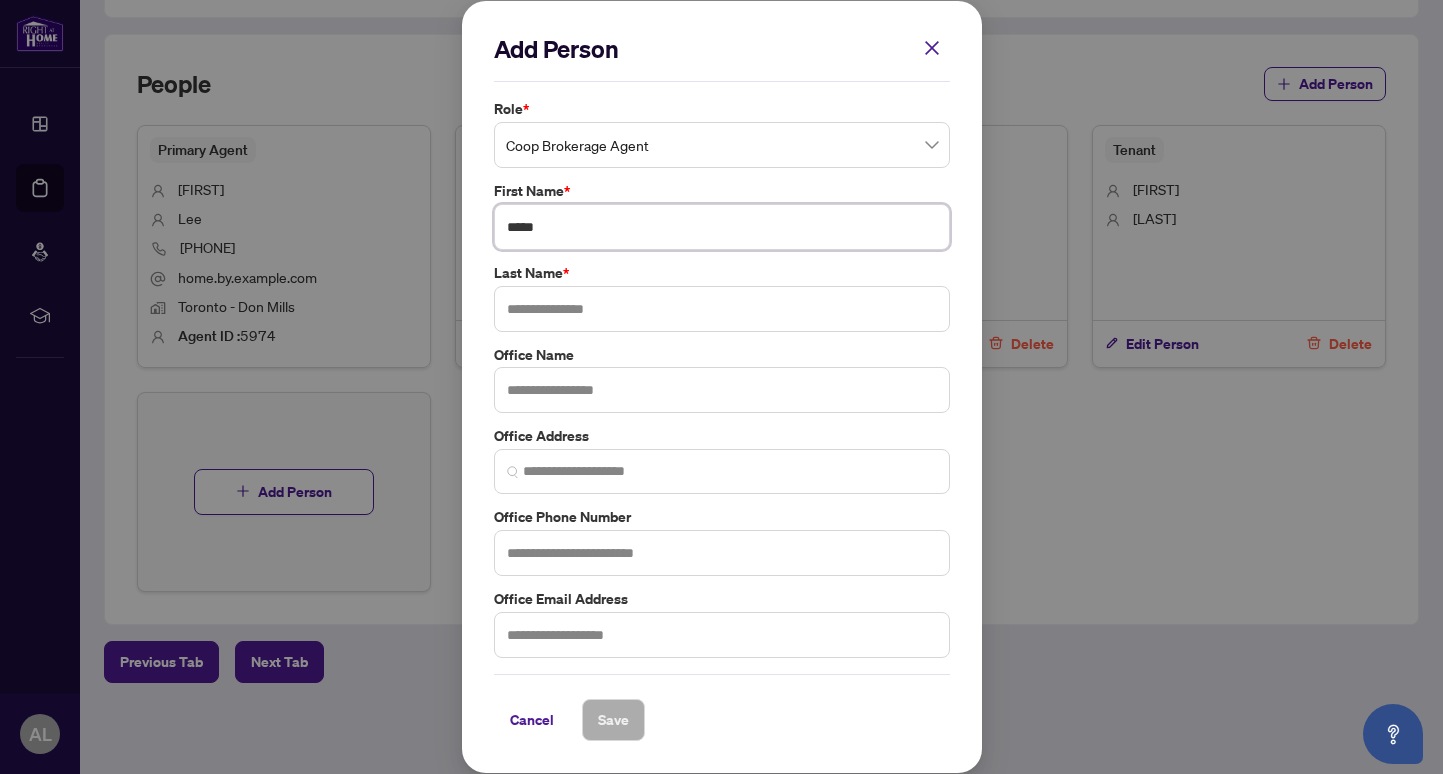 type on "*****" 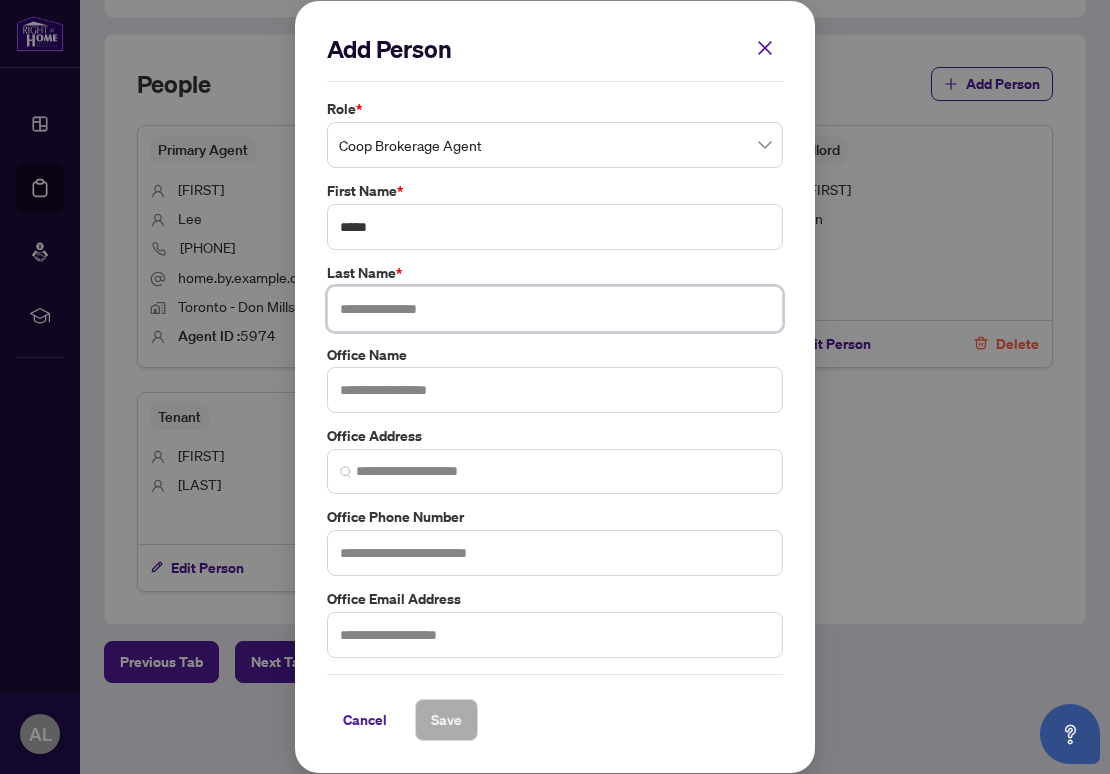 click at bounding box center [555, 309] 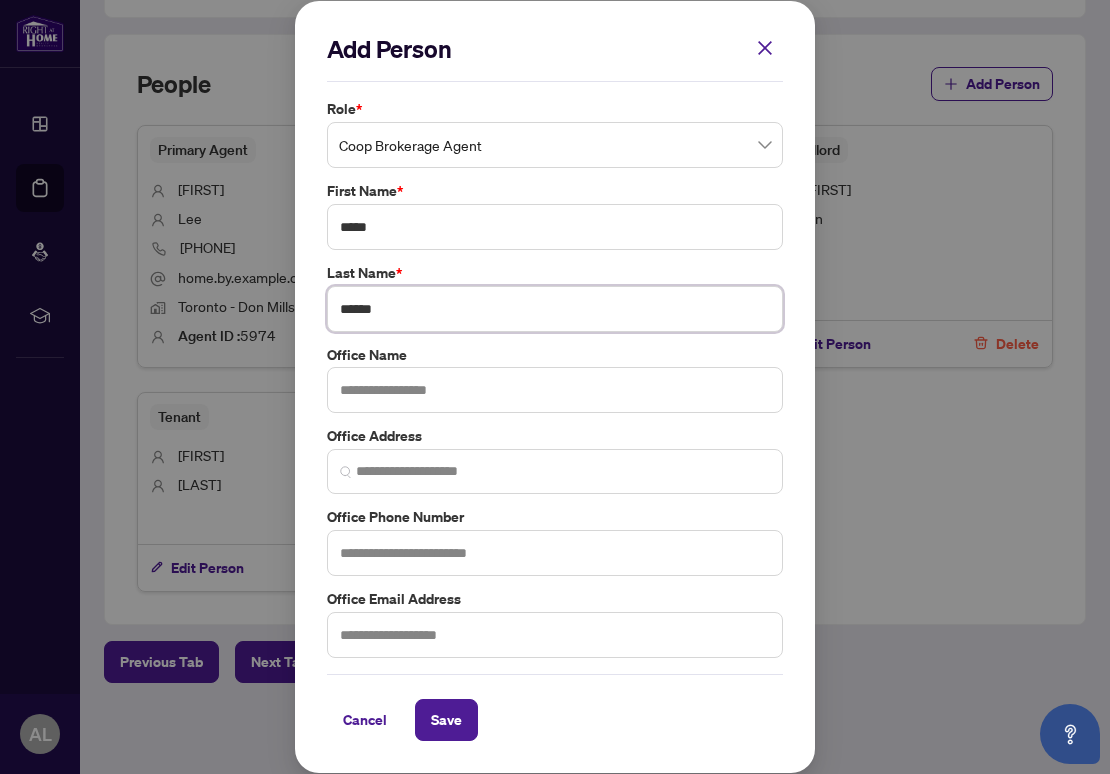 type on "******" 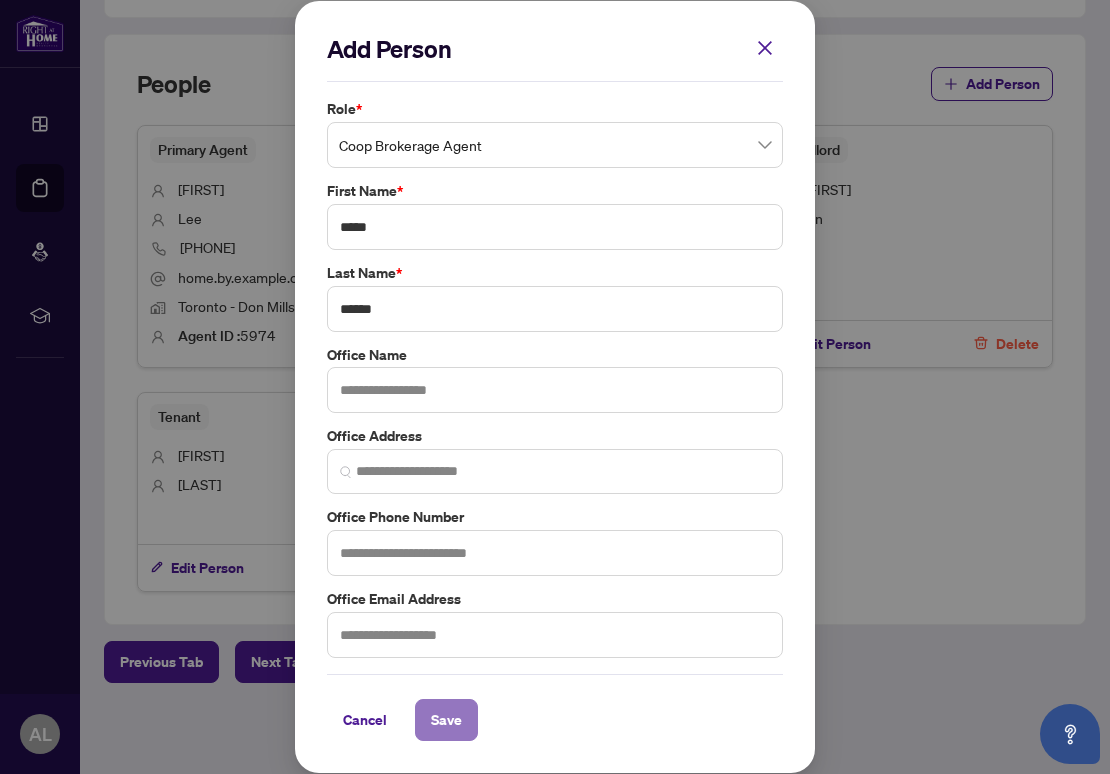 click on "Save" at bounding box center (446, 720) 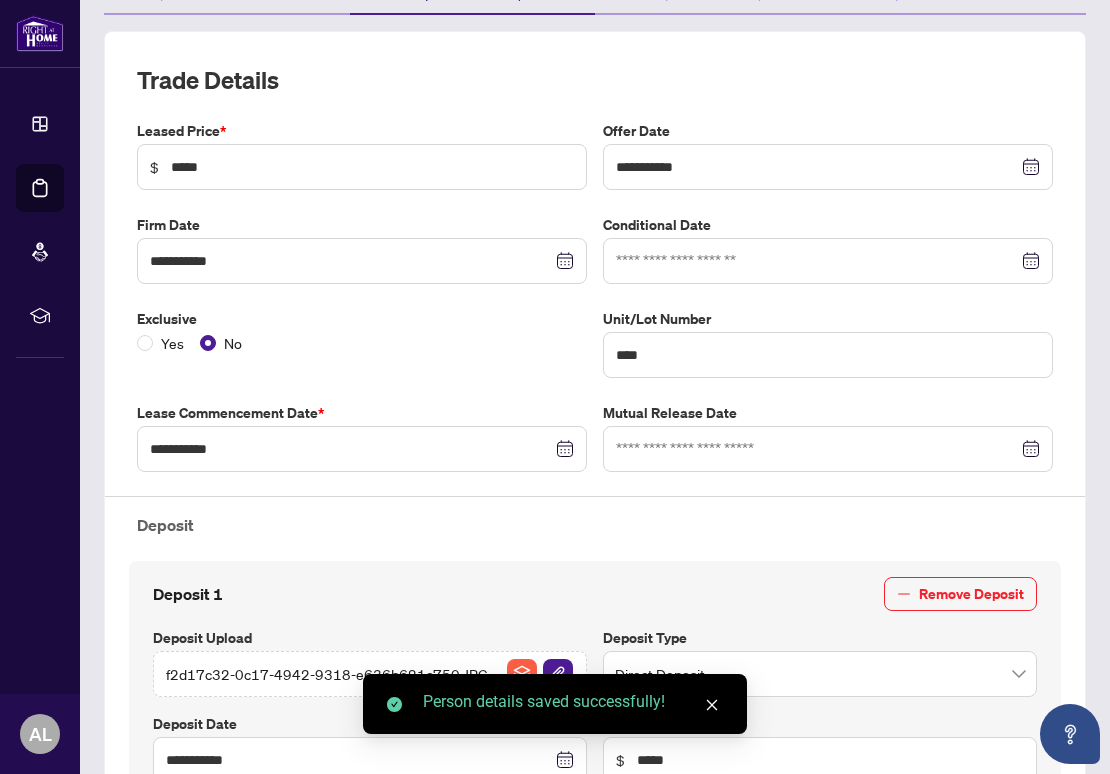 scroll, scrollTop: 0, scrollLeft: 0, axis: both 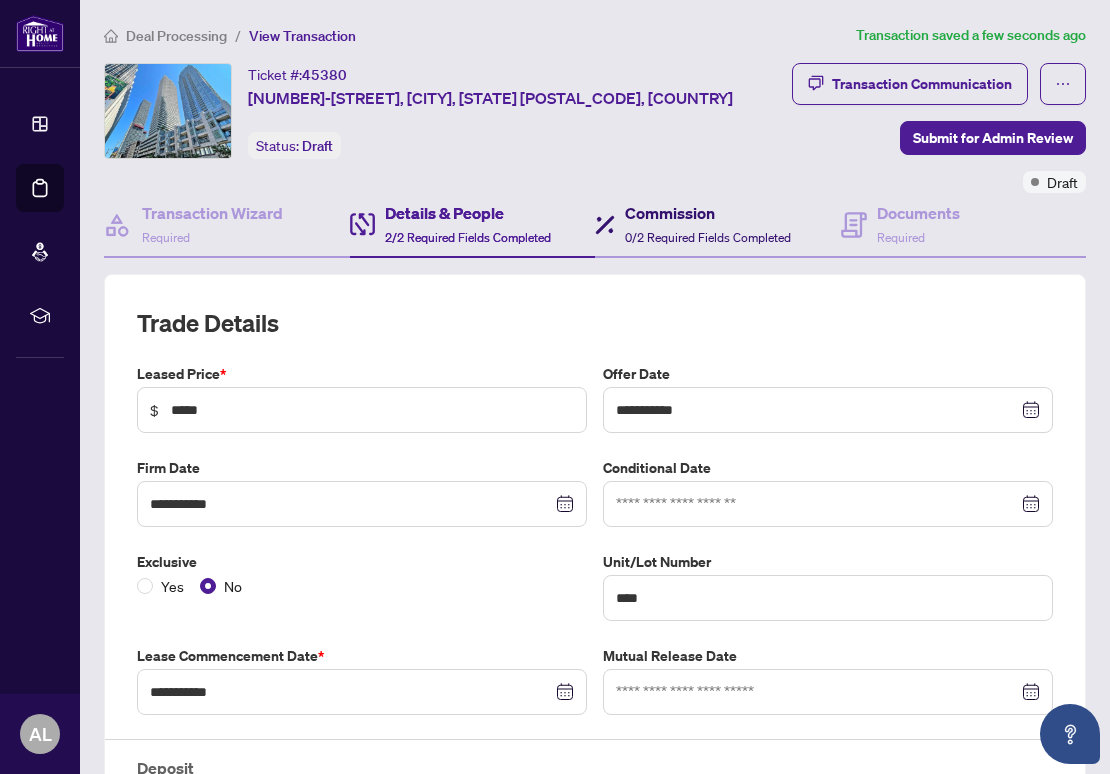 click on "0/2 Required Fields Completed" at bounding box center [708, 237] 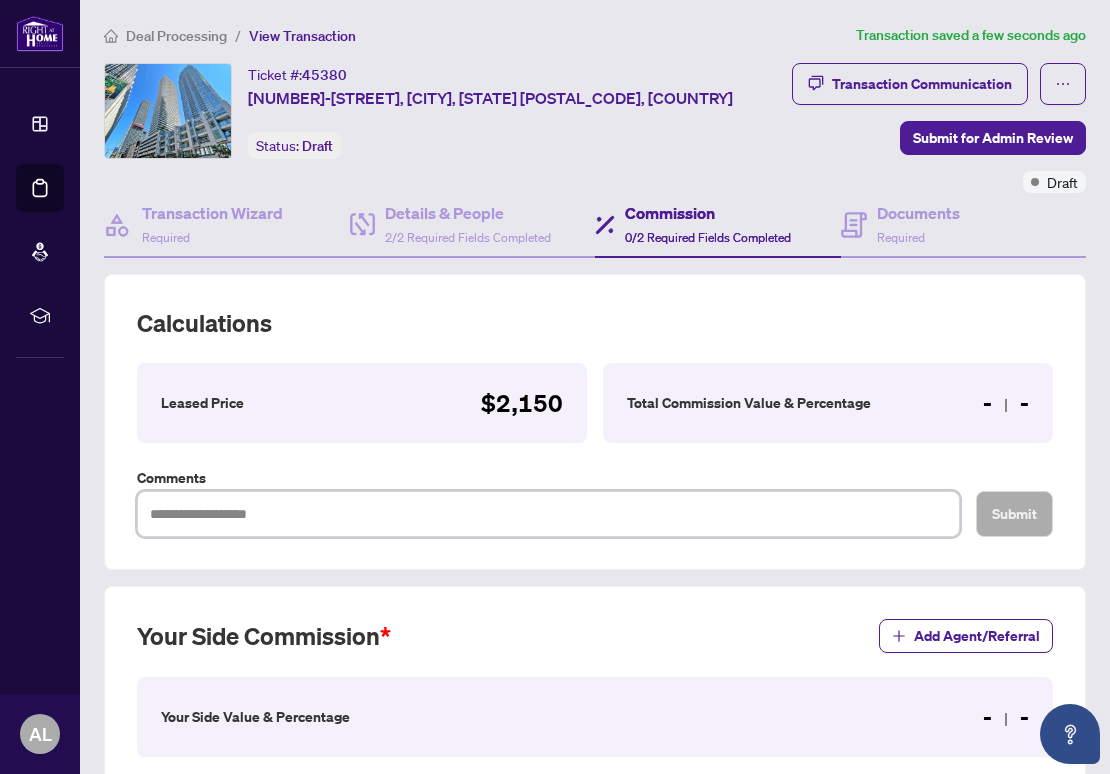 click at bounding box center (548, 514) 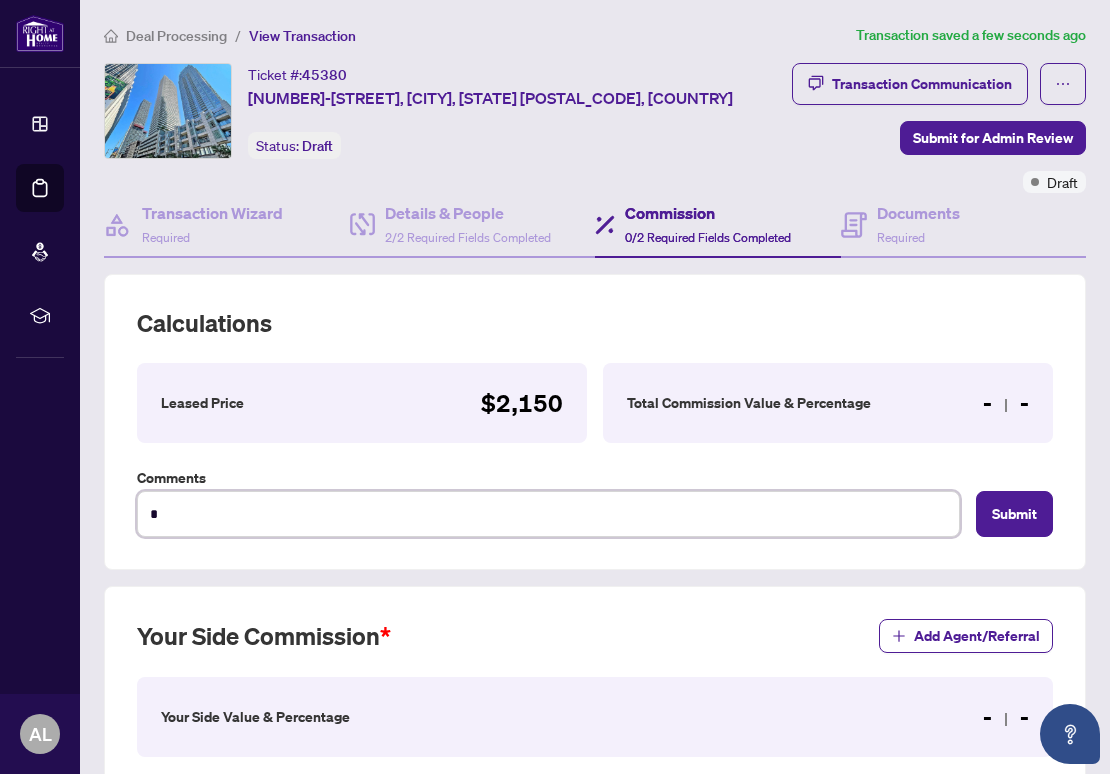 type on "**" 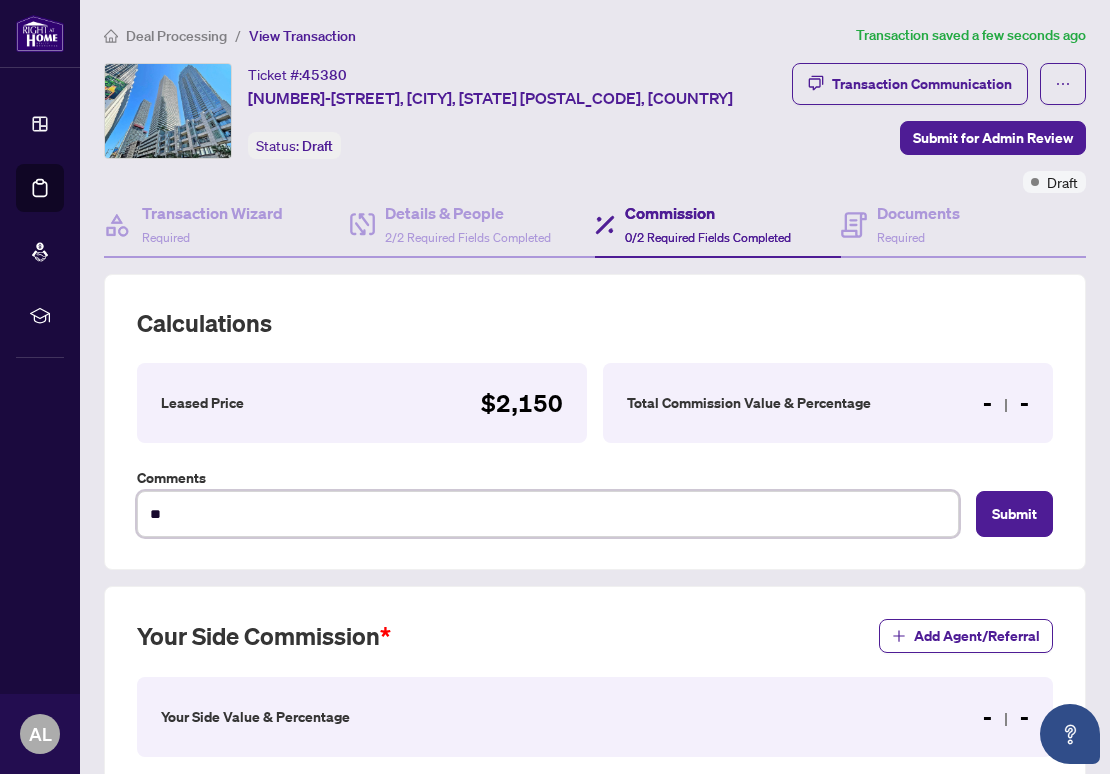 type on "***" 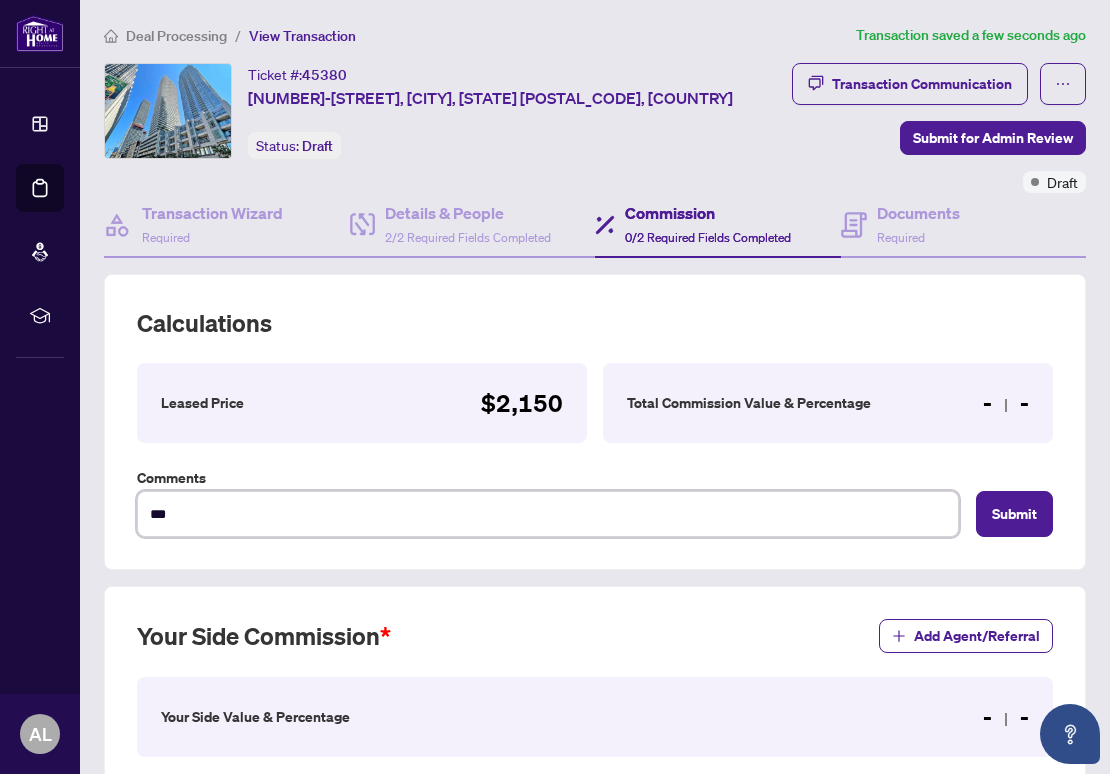 type on "***" 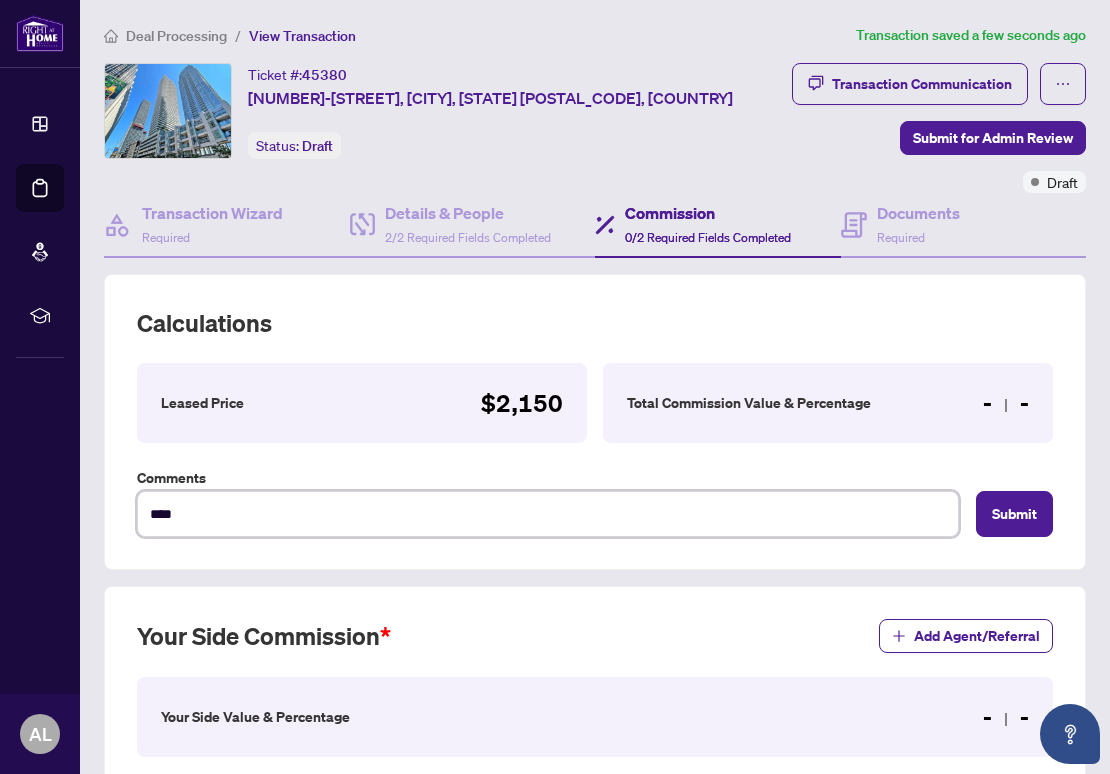 type on "*****" 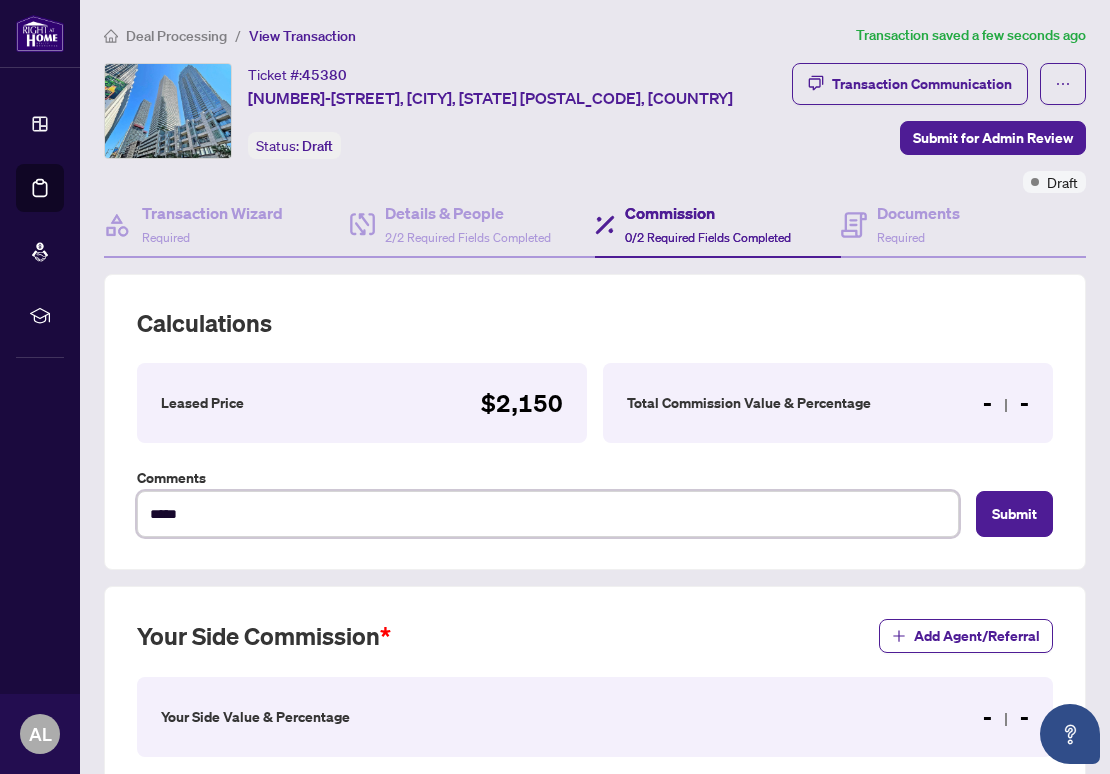 type on "*****" 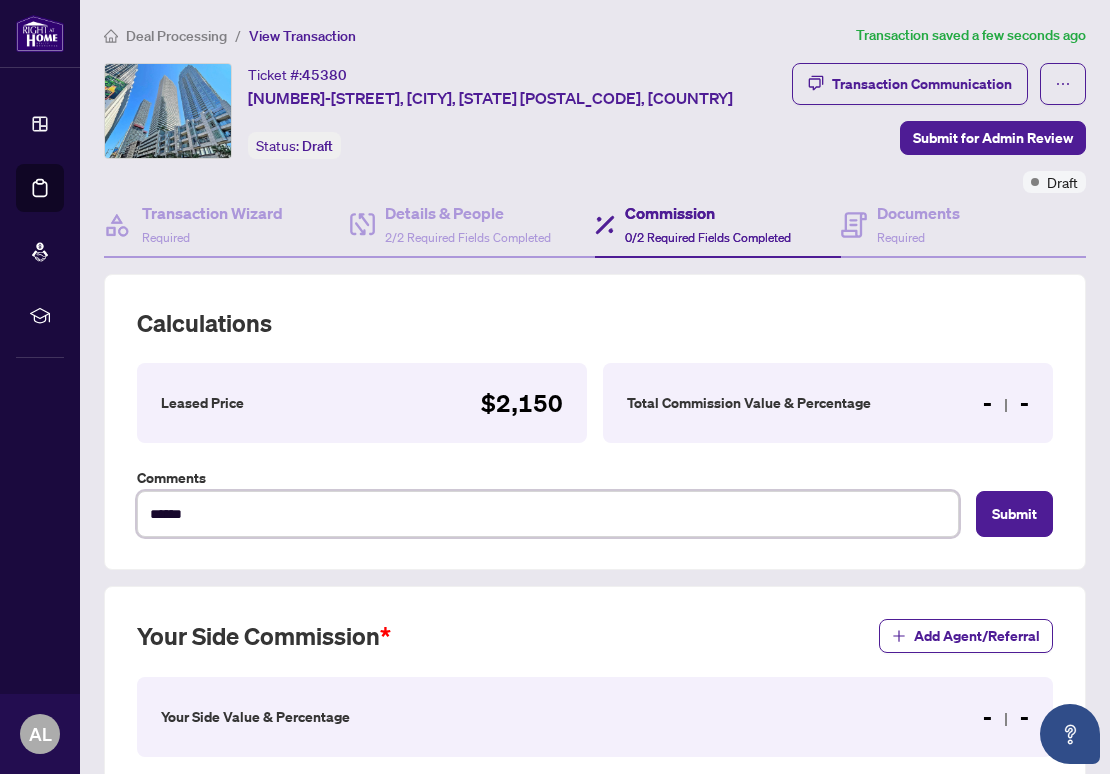type on "*******" 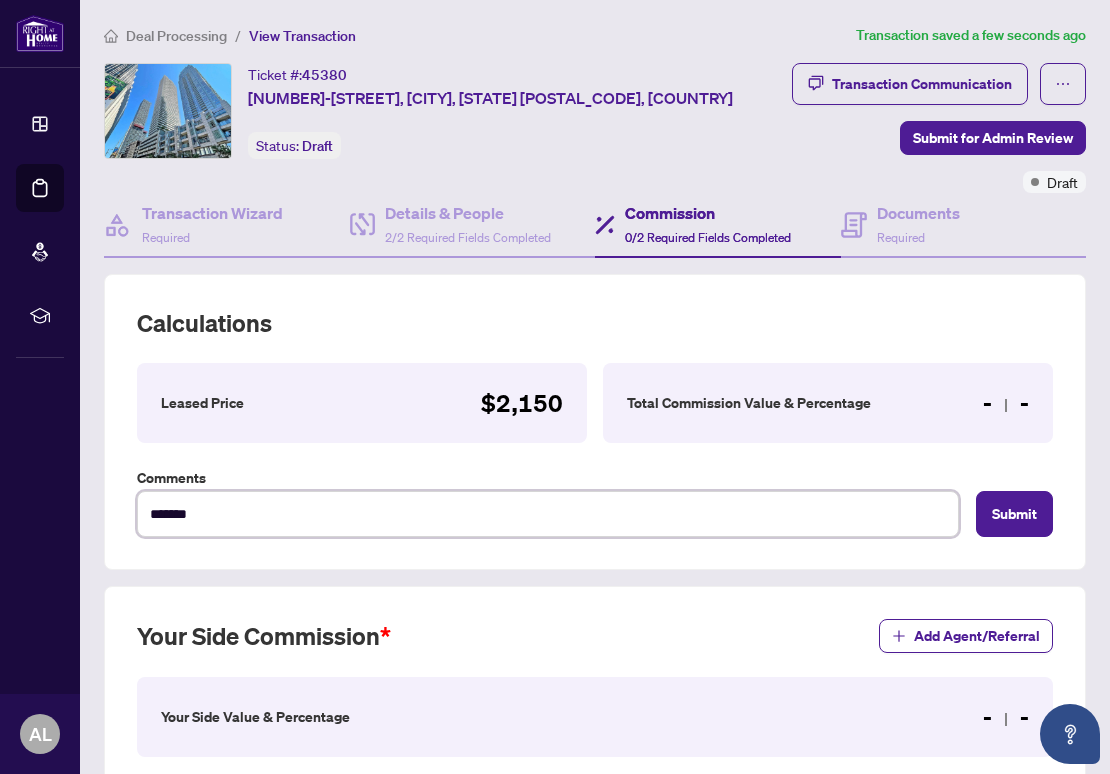 type on "********" 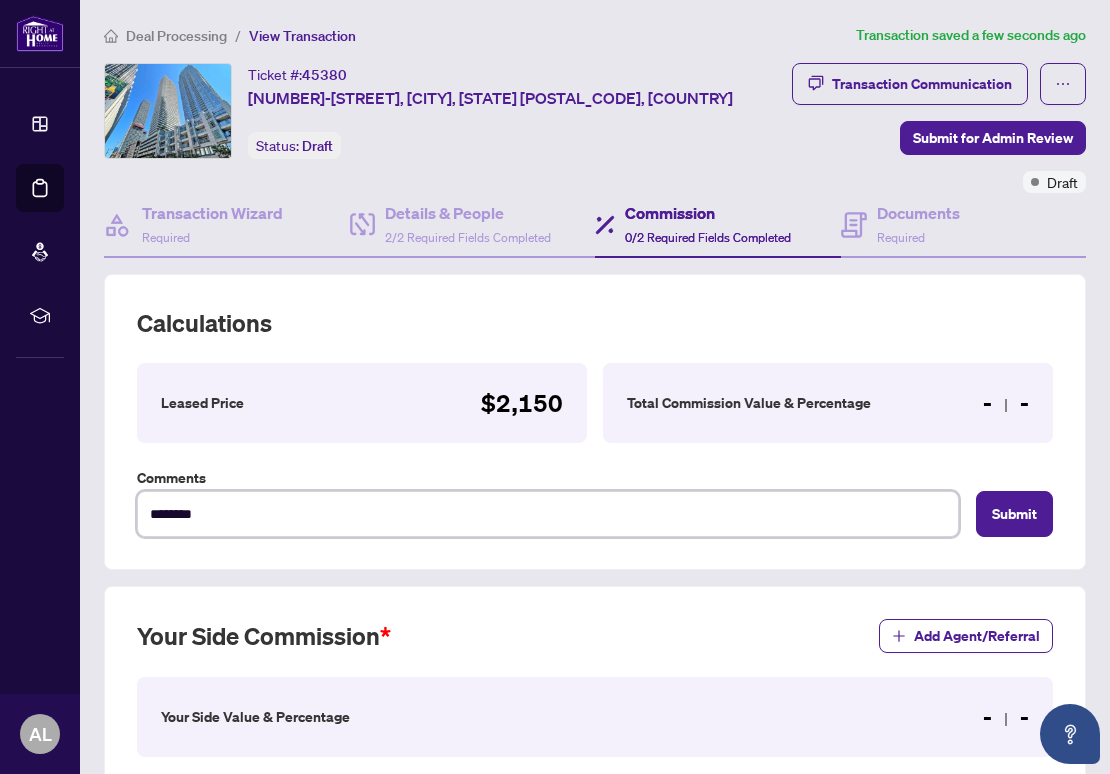 type on "*********" 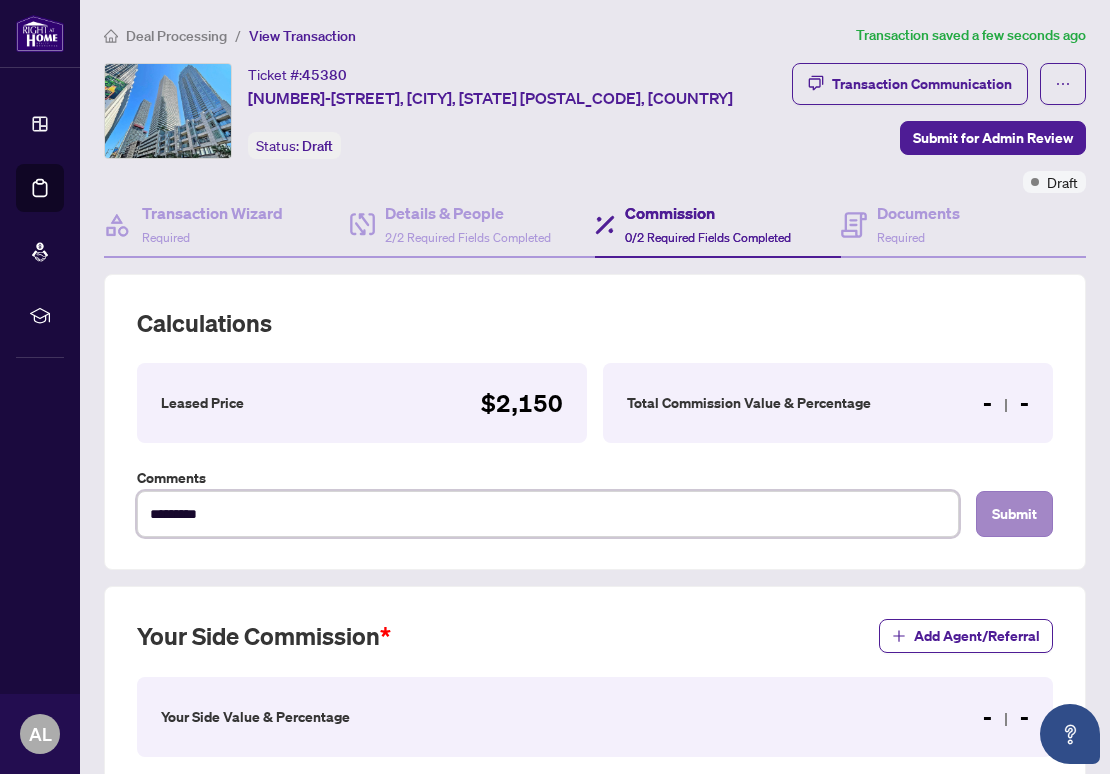 type on "*********" 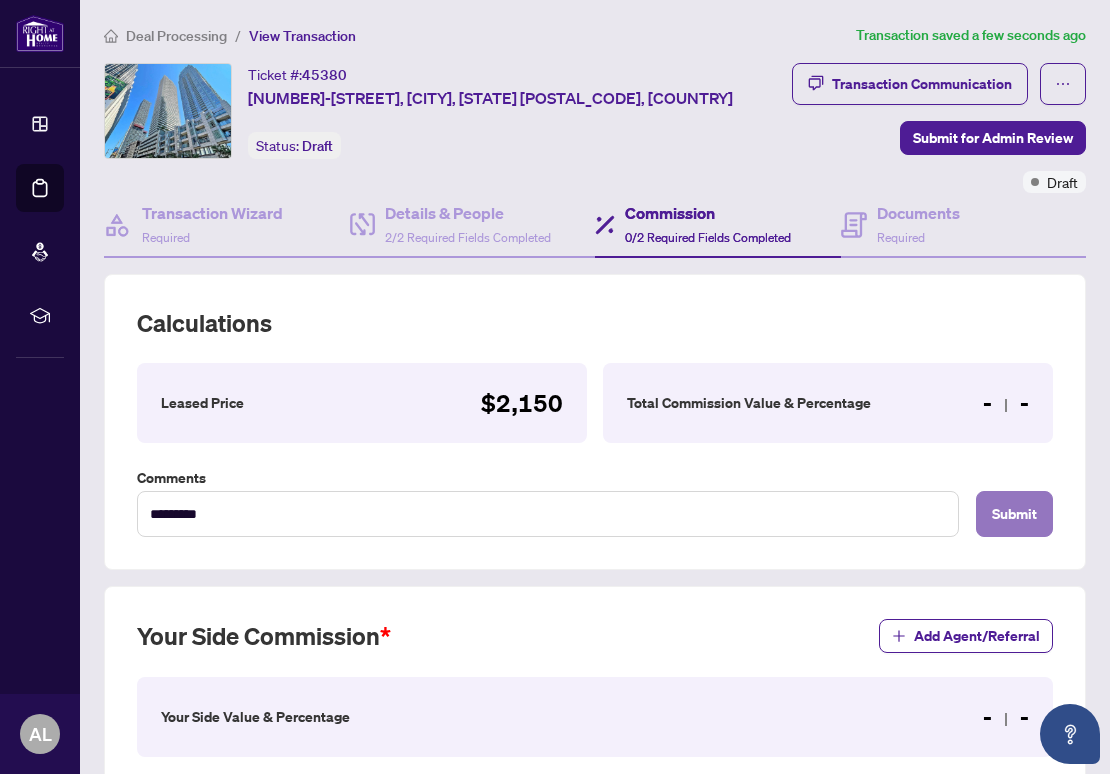 click on "Submit" at bounding box center [1014, 514] 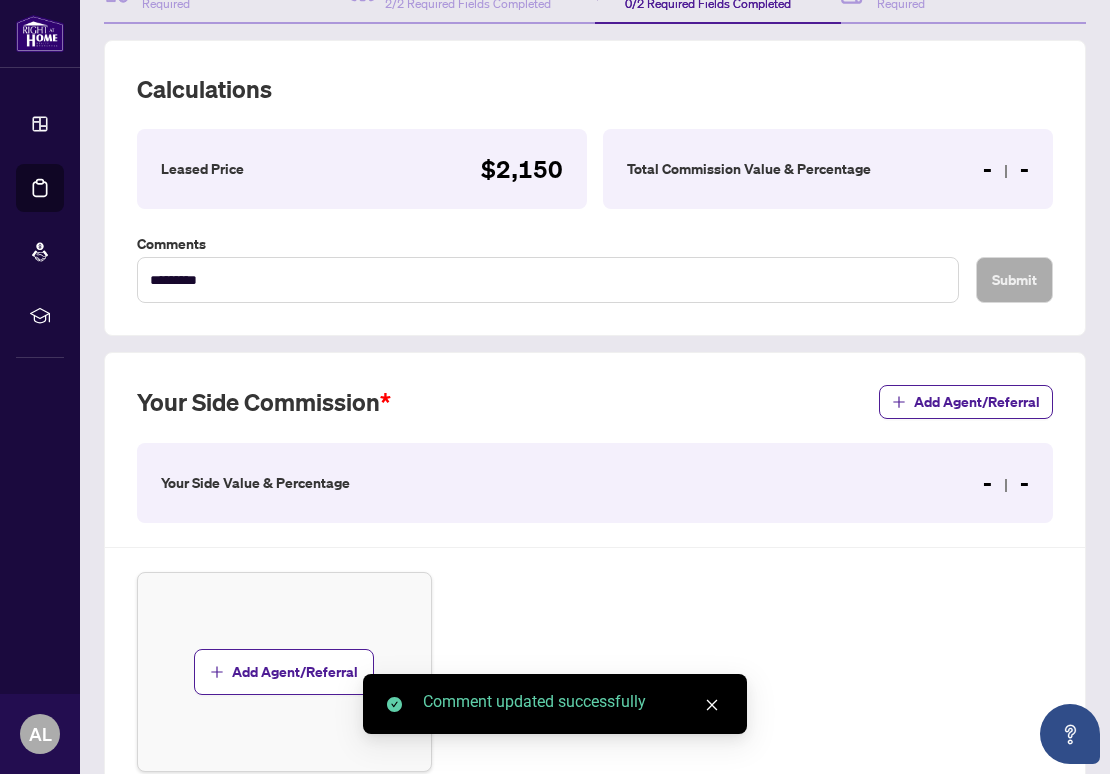 scroll, scrollTop: 252, scrollLeft: 0, axis: vertical 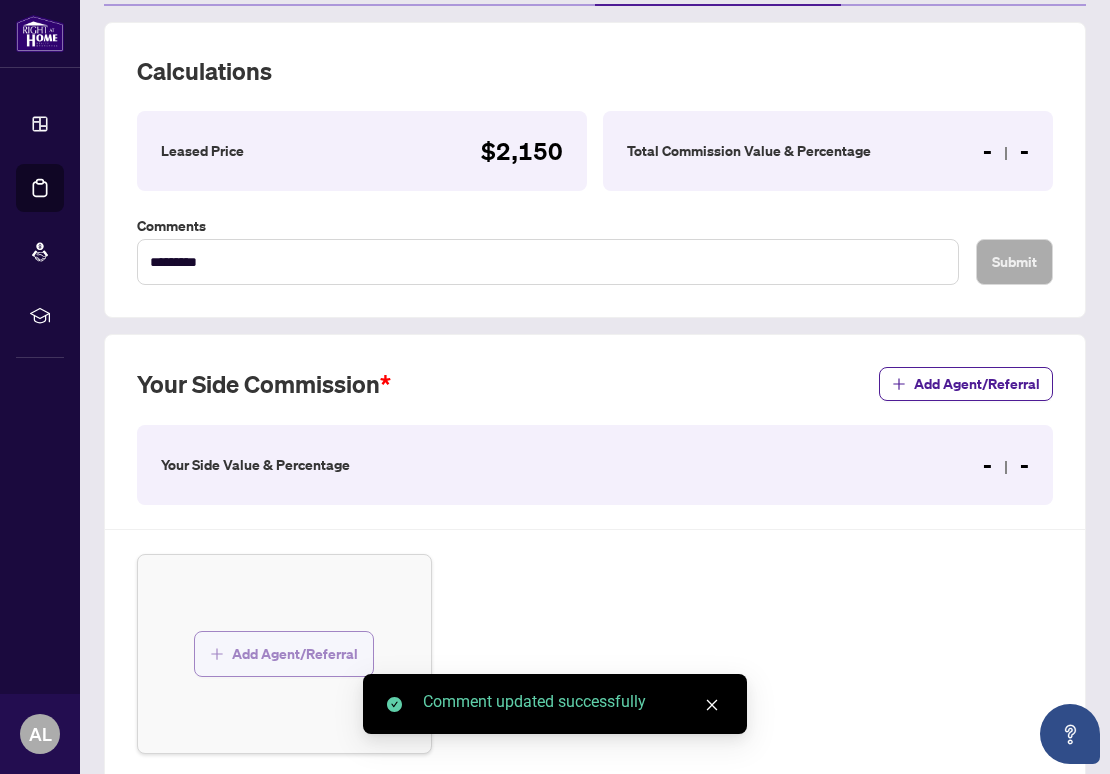 click on "Add Agent/Referral" at bounding box center (295, 654) 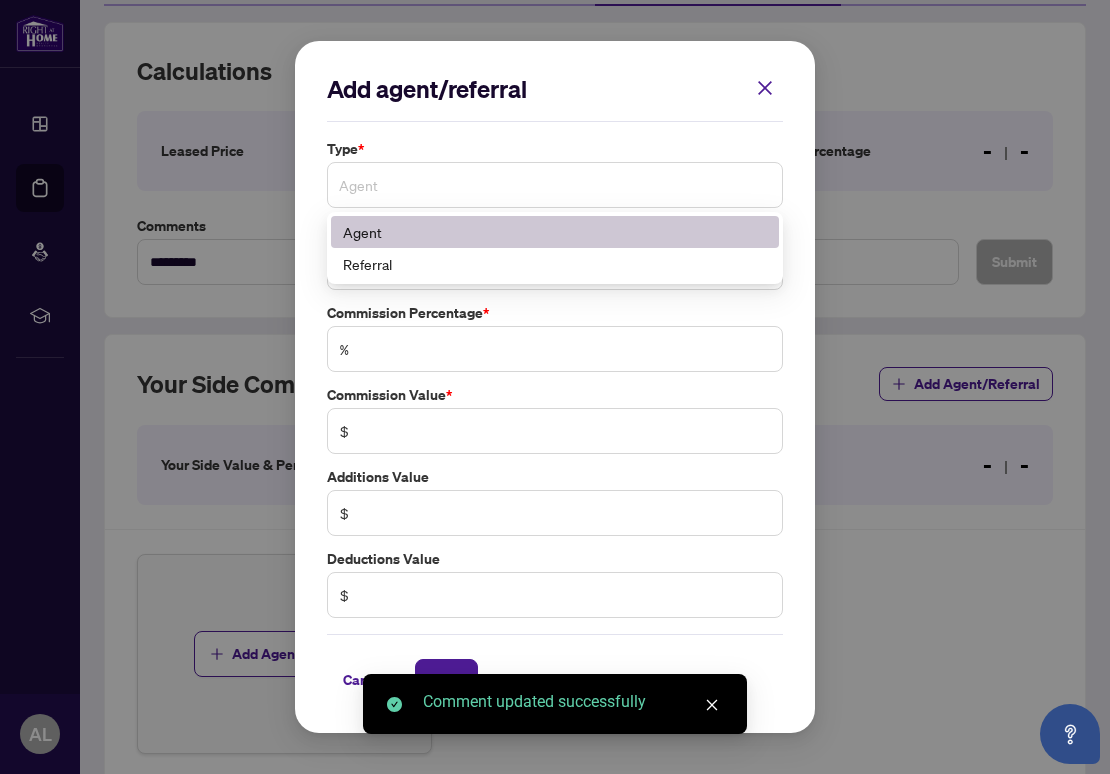 click on "Agent" at bounding box center [555, 185] 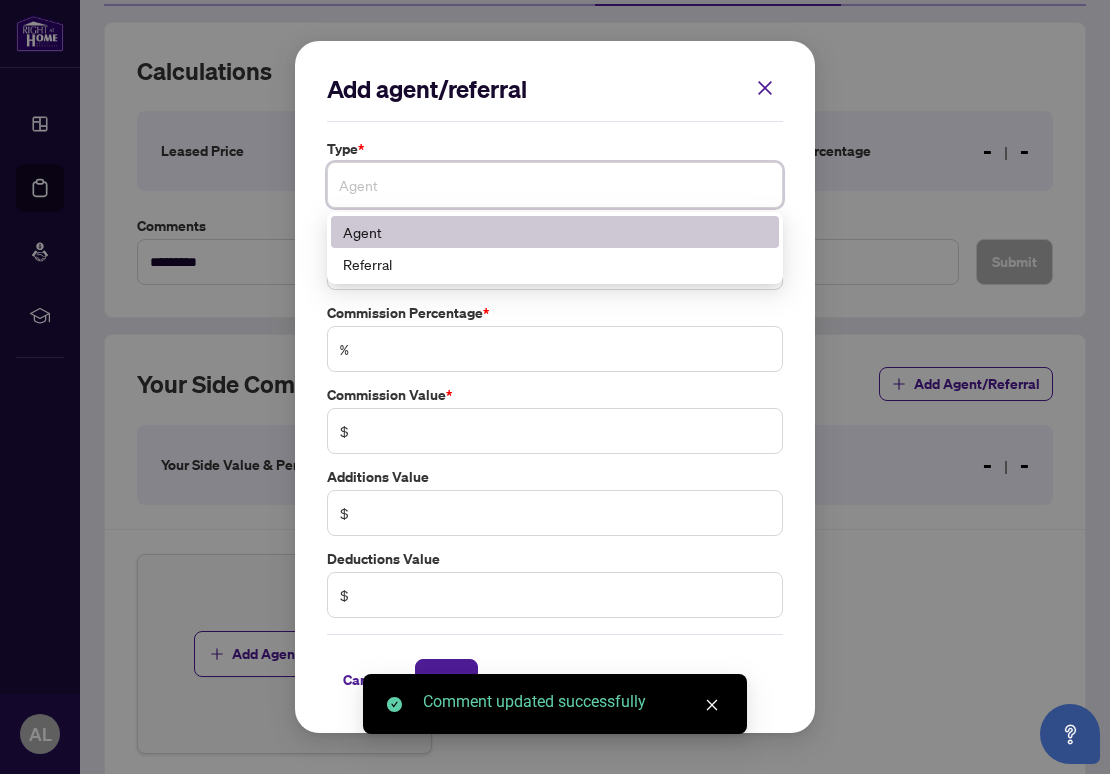 click on "Agent" at bounding box center (555, 232) 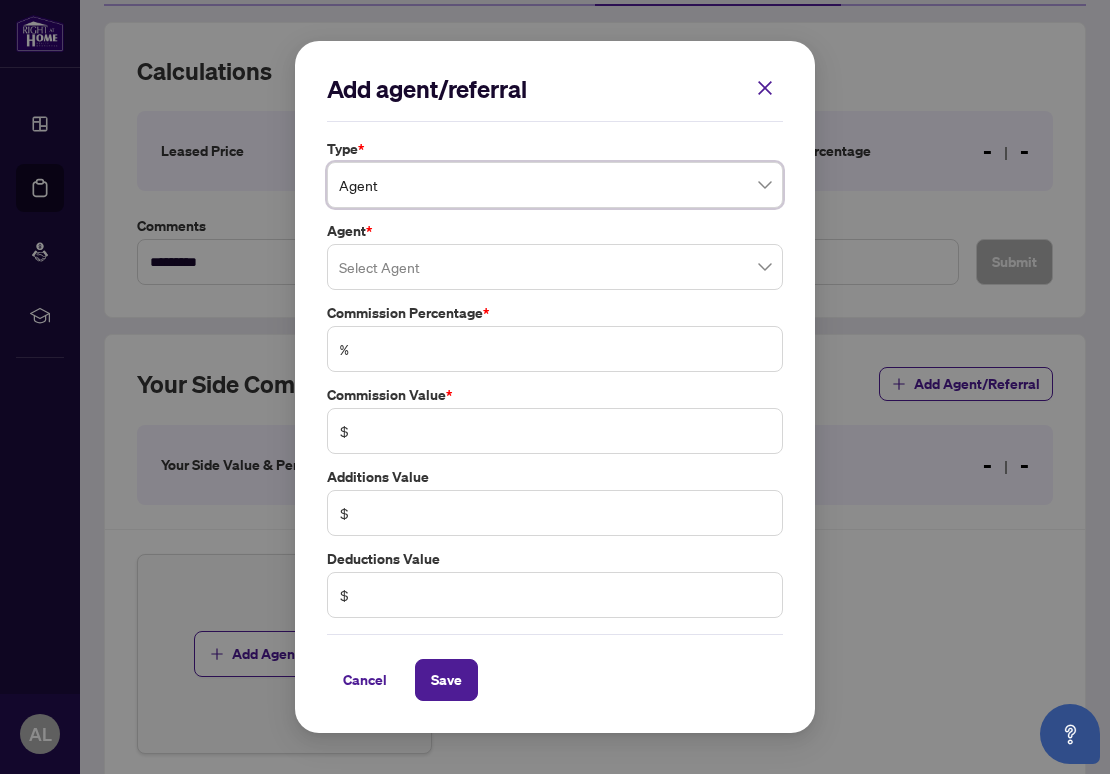 click at bounding box center (555, 267) 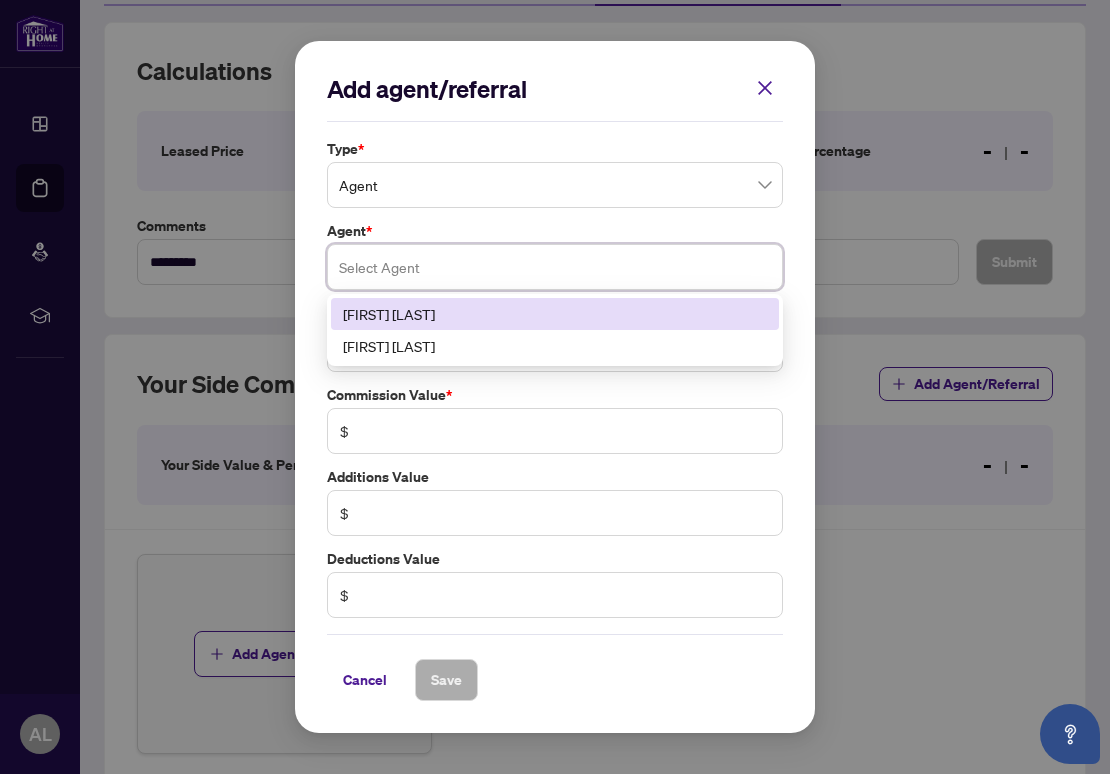 click on "[FIRST] [LAST]" at bounding box center (555, 314) 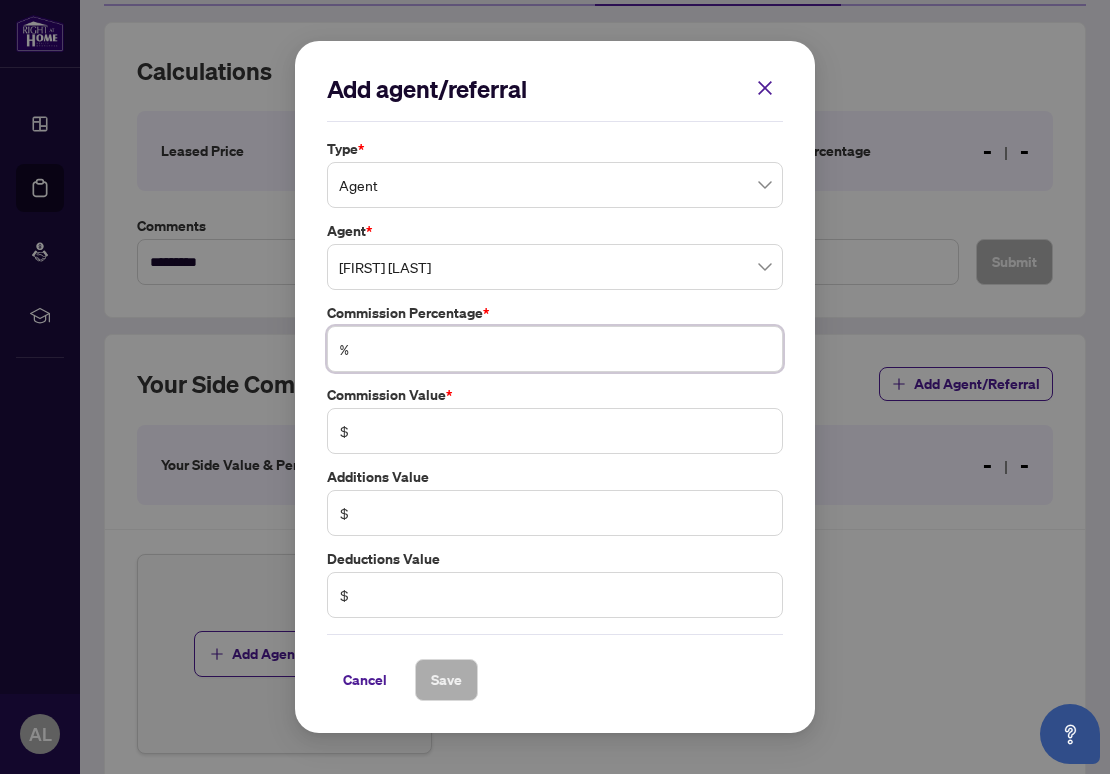 click at bounding box center [565, 349] 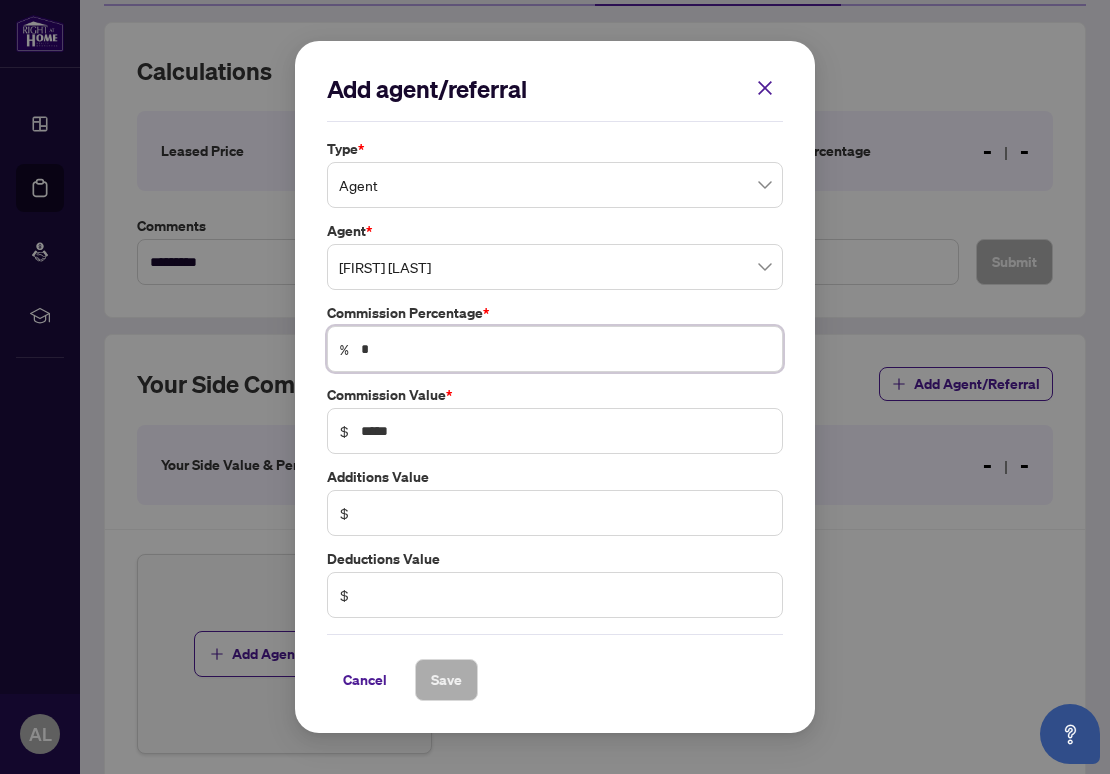 type on "**" 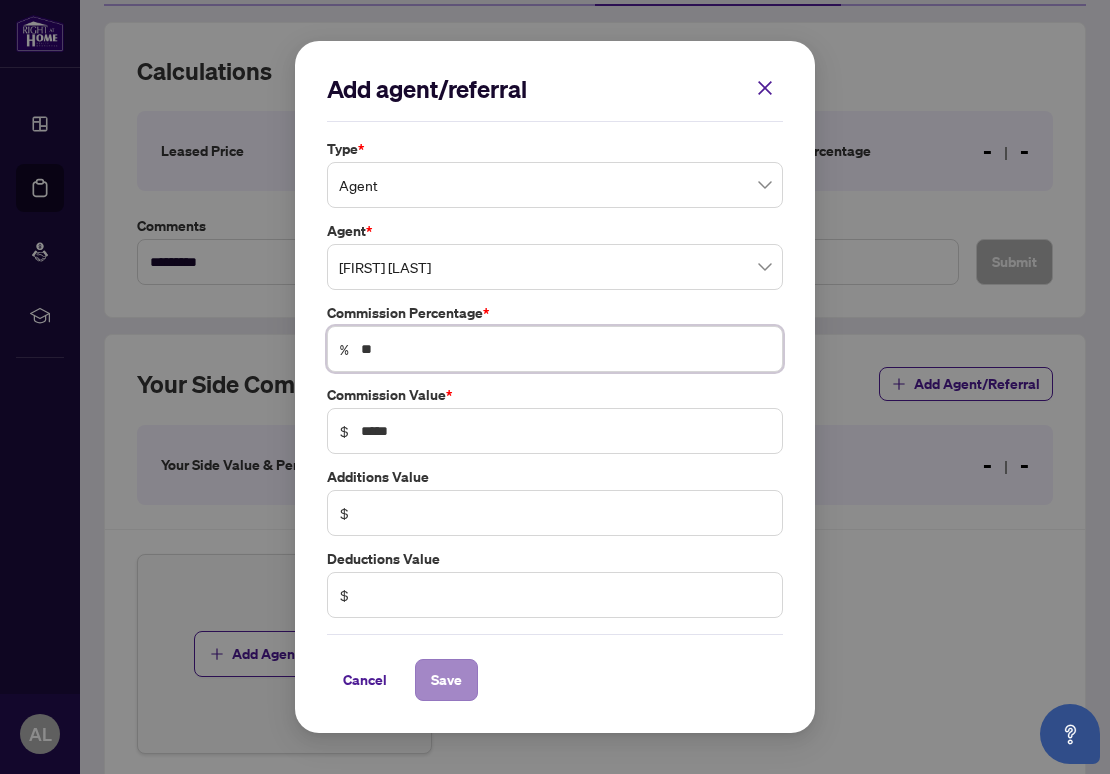 type on "**" 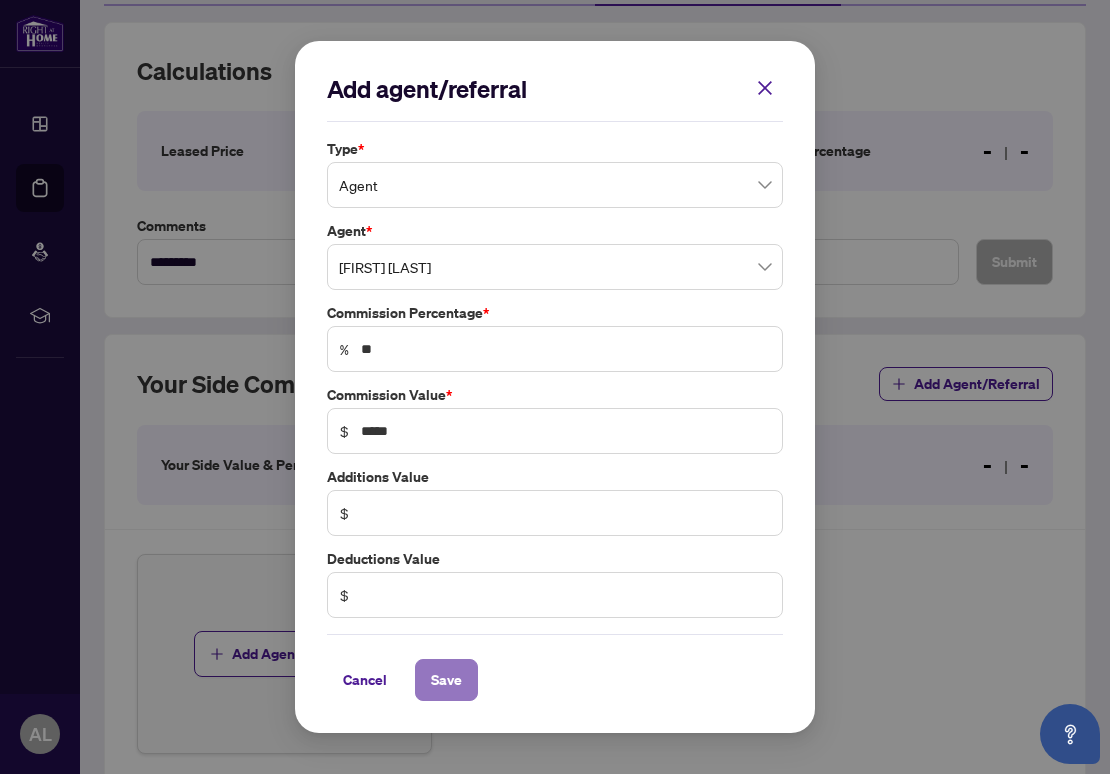 click on "Save" at bounding box center [446, 680] 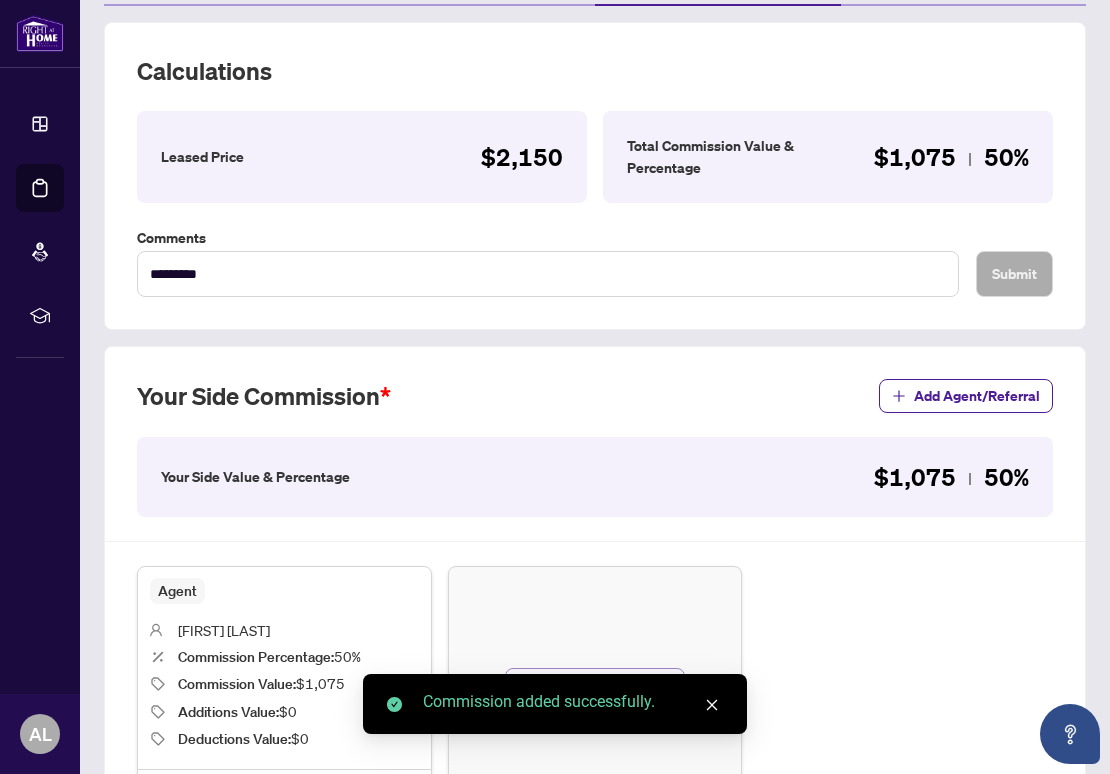 click on "Add Agent/Referral" at bounding box center [606, 691] 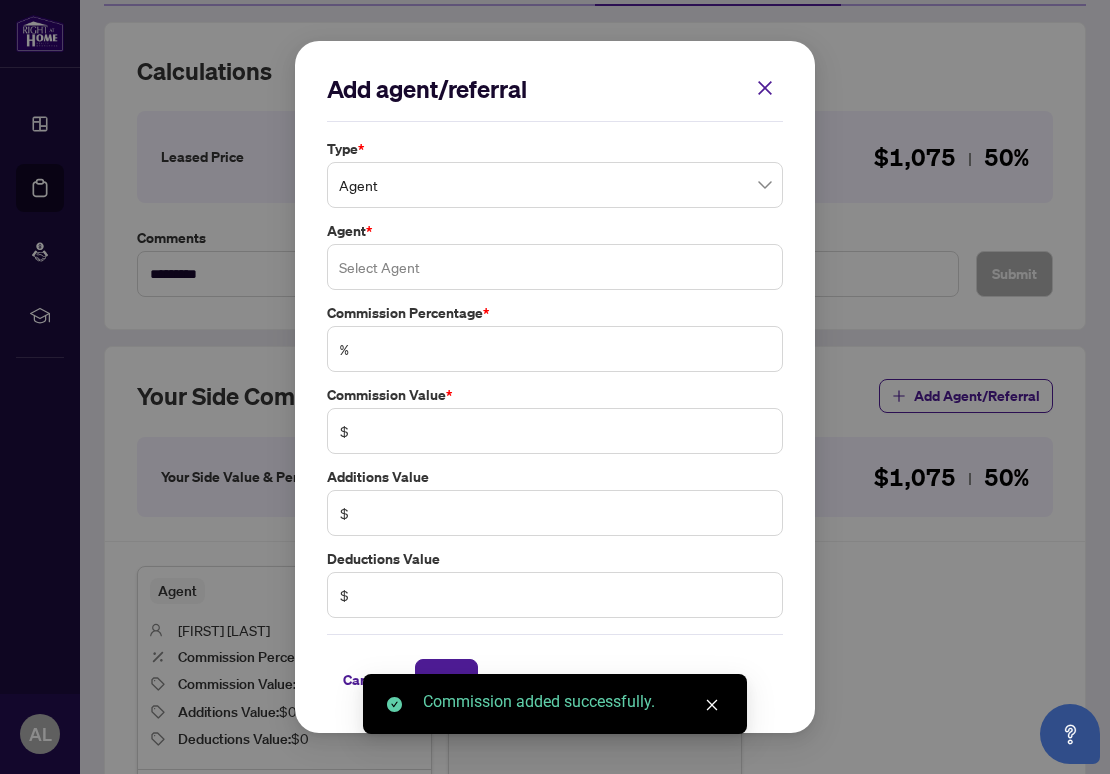 click at bounding box center (555, 267) 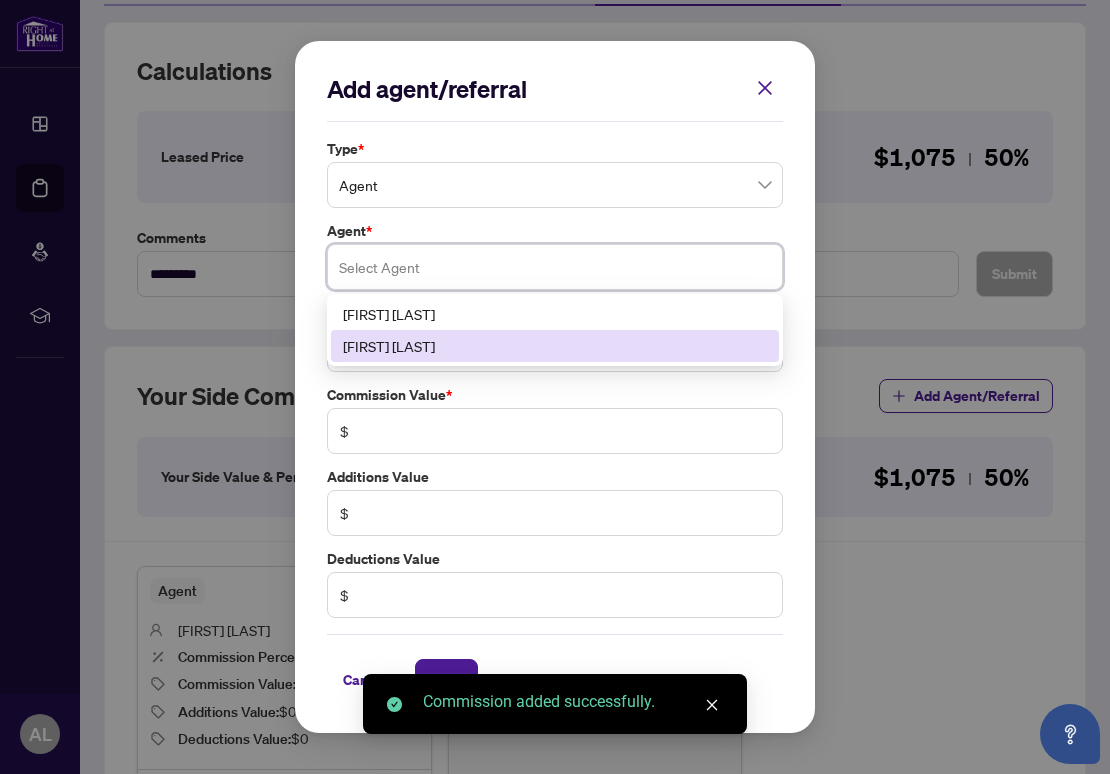 click on "[FIRST] [LAST]" at bounding box center (555, 346) 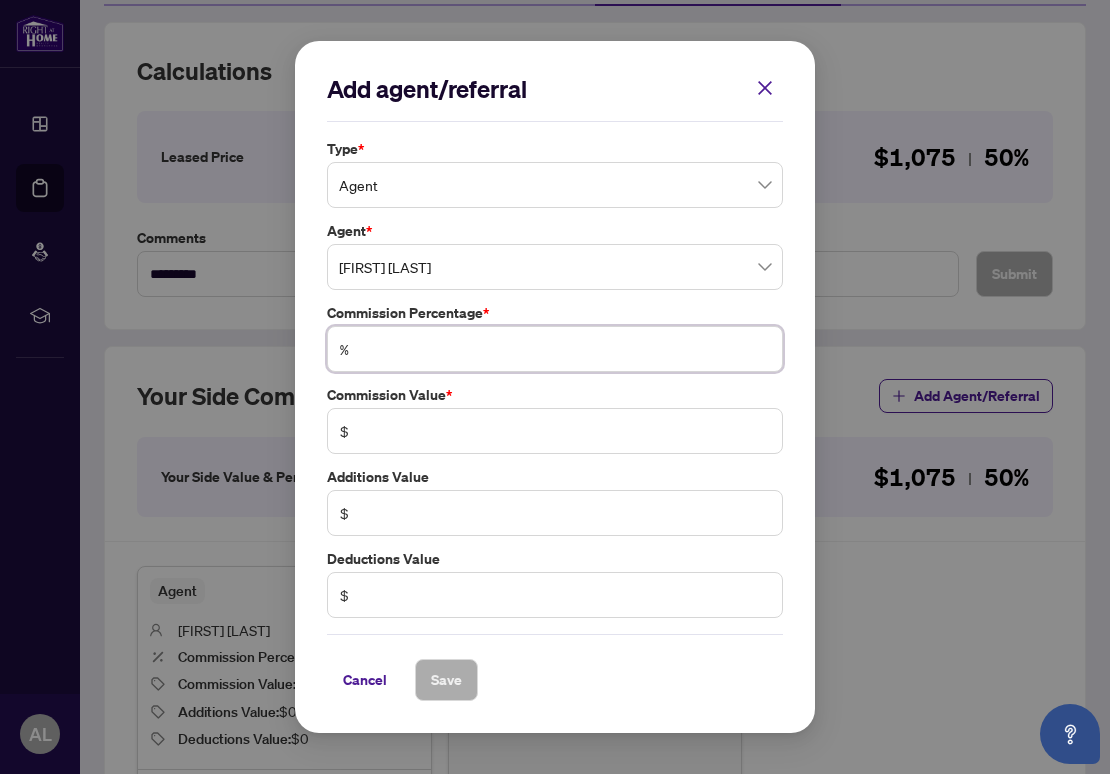 click at bounding box center [565, 349] 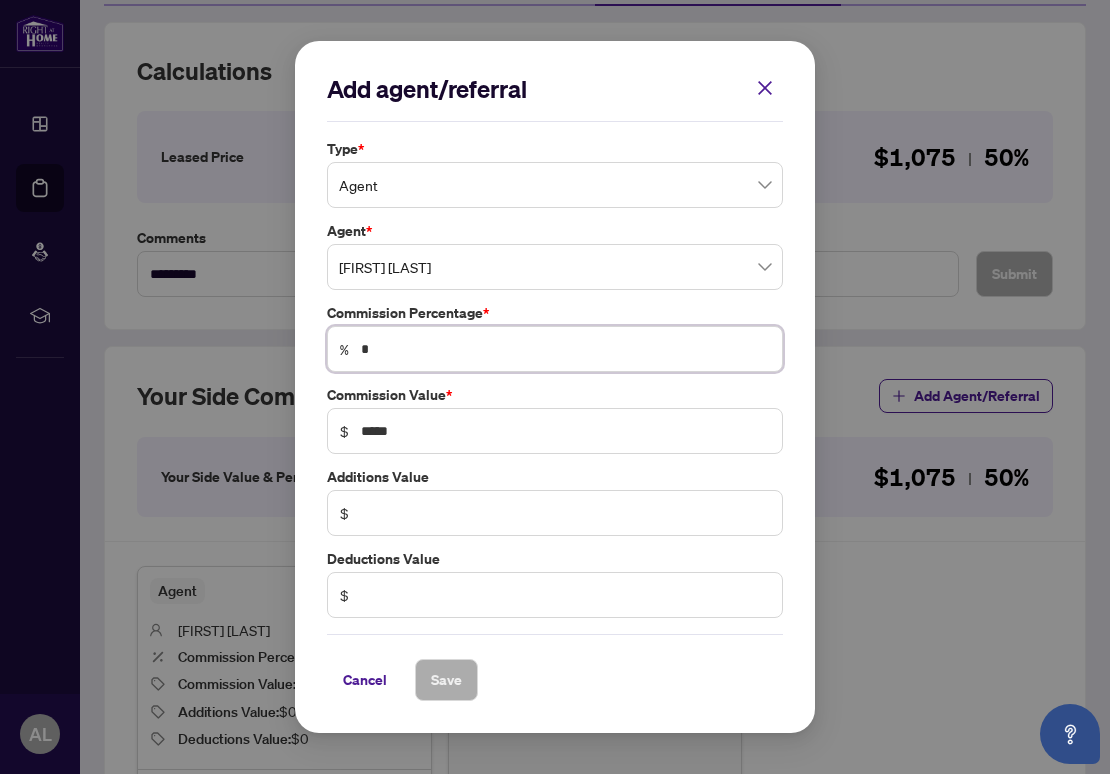 type on "**" 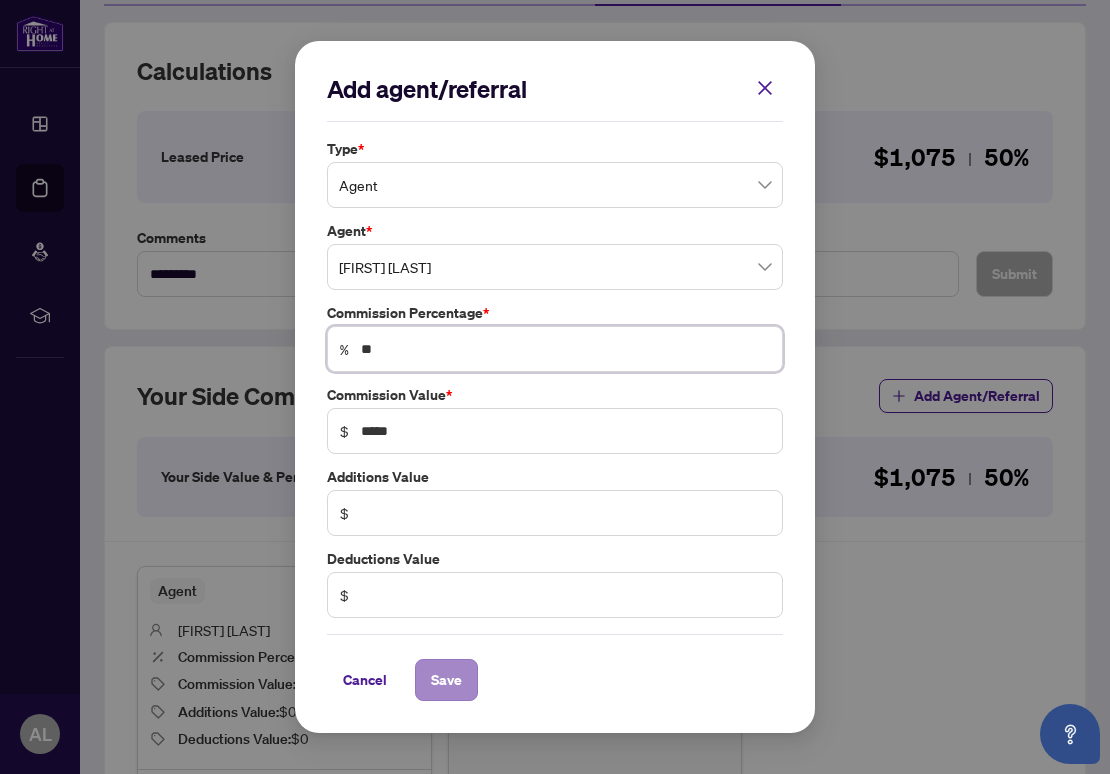 type on "**" 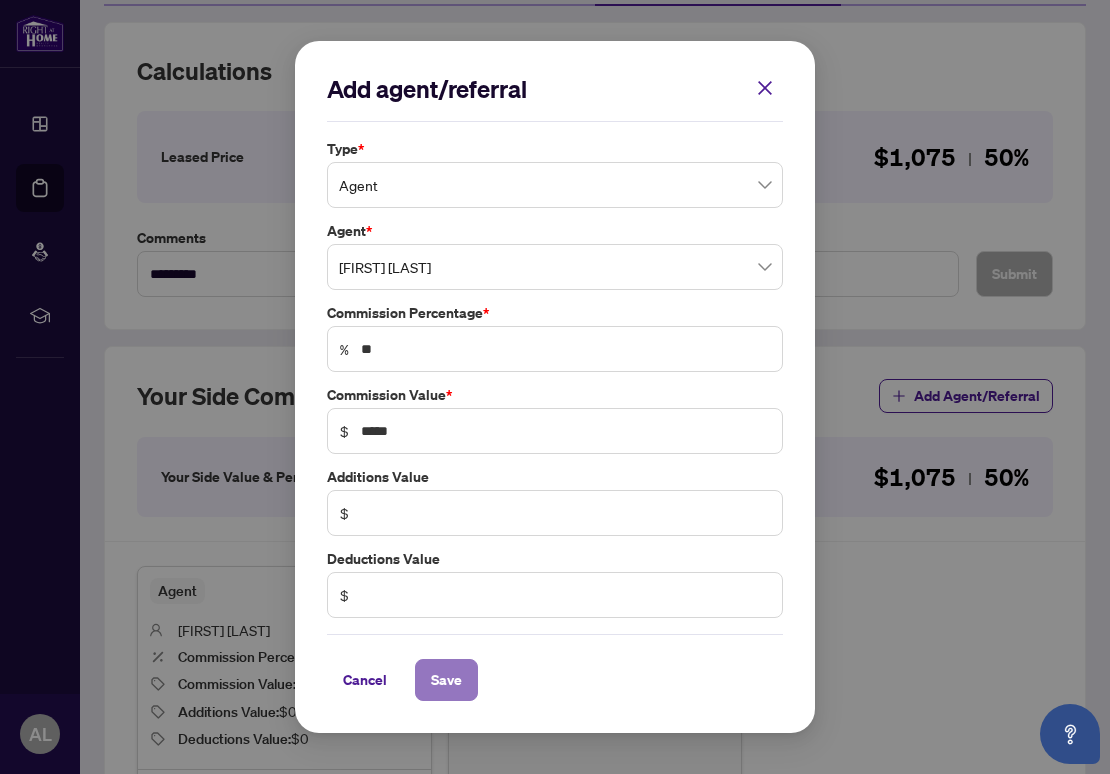 click on "Save" at bounding box center (446, 680) 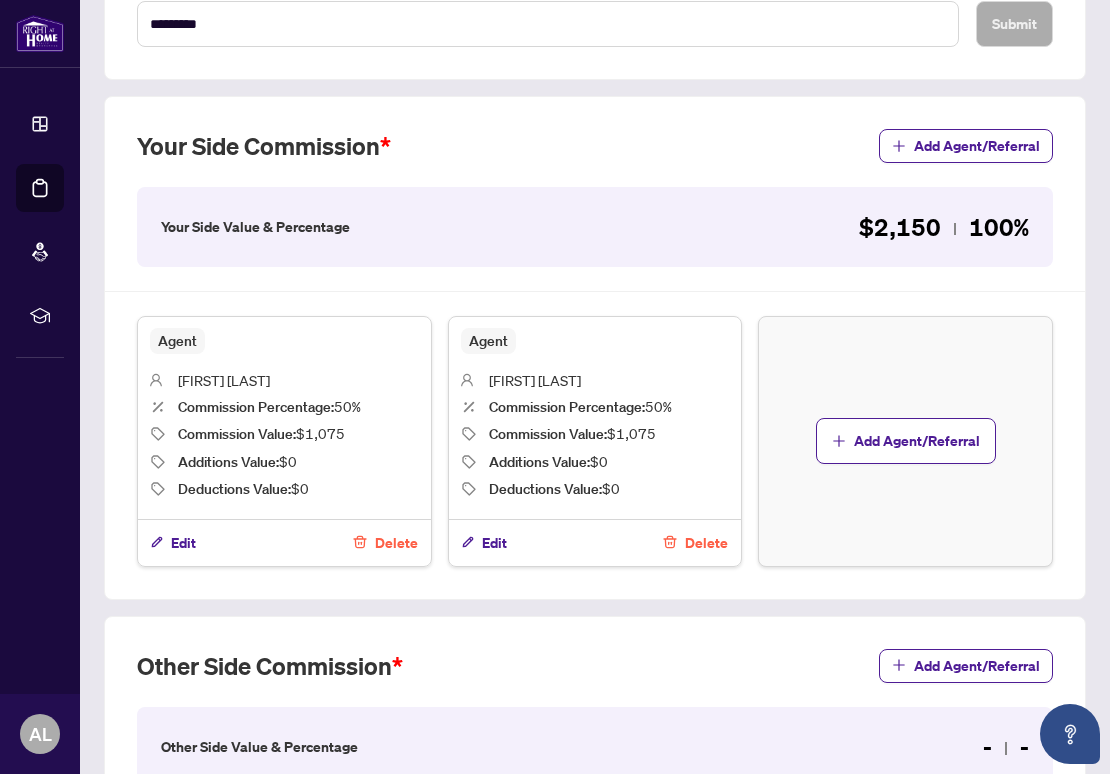 scroll, scrollTop: 647, scrollLeft: 0, axis: vertical 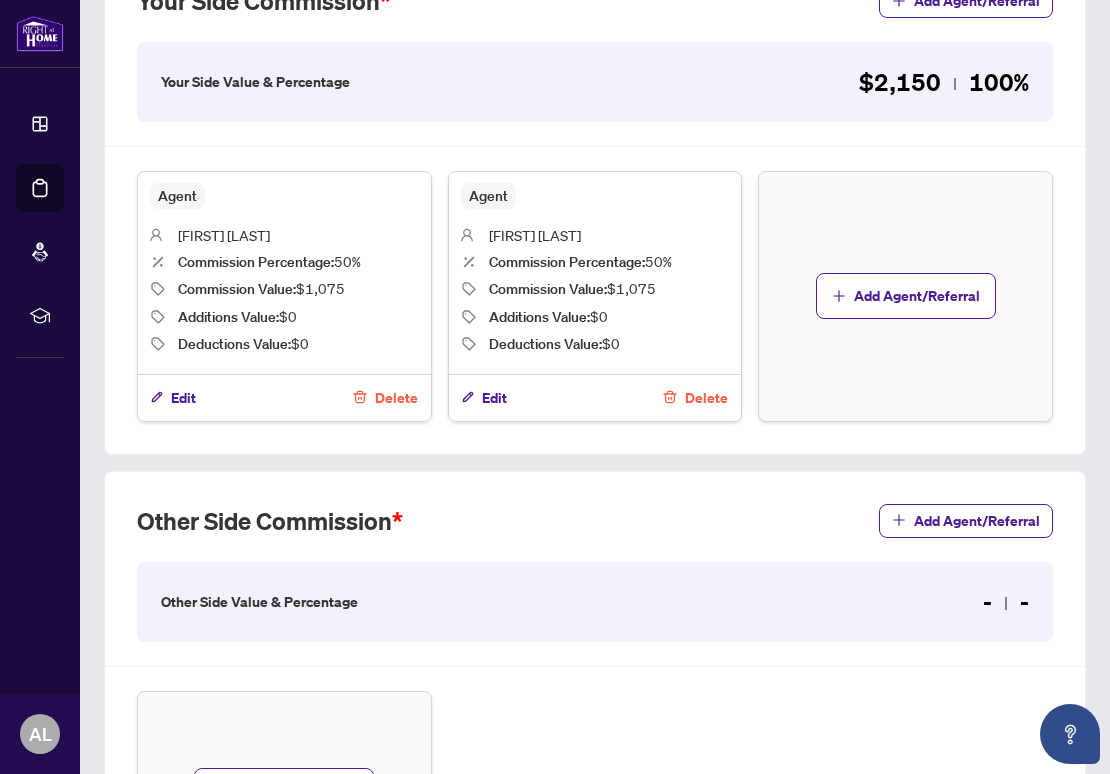 click on "Delete" at bounding box center [706, 398] 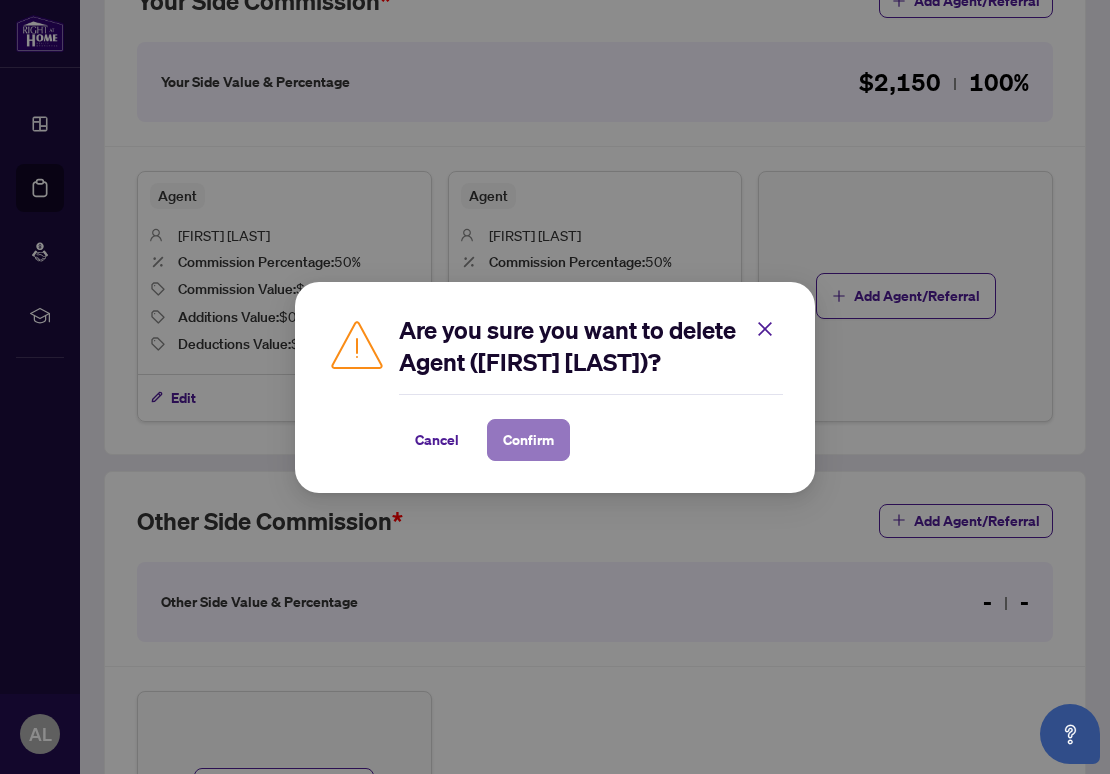 click on "Confirm" at bounding box center (528, 440) 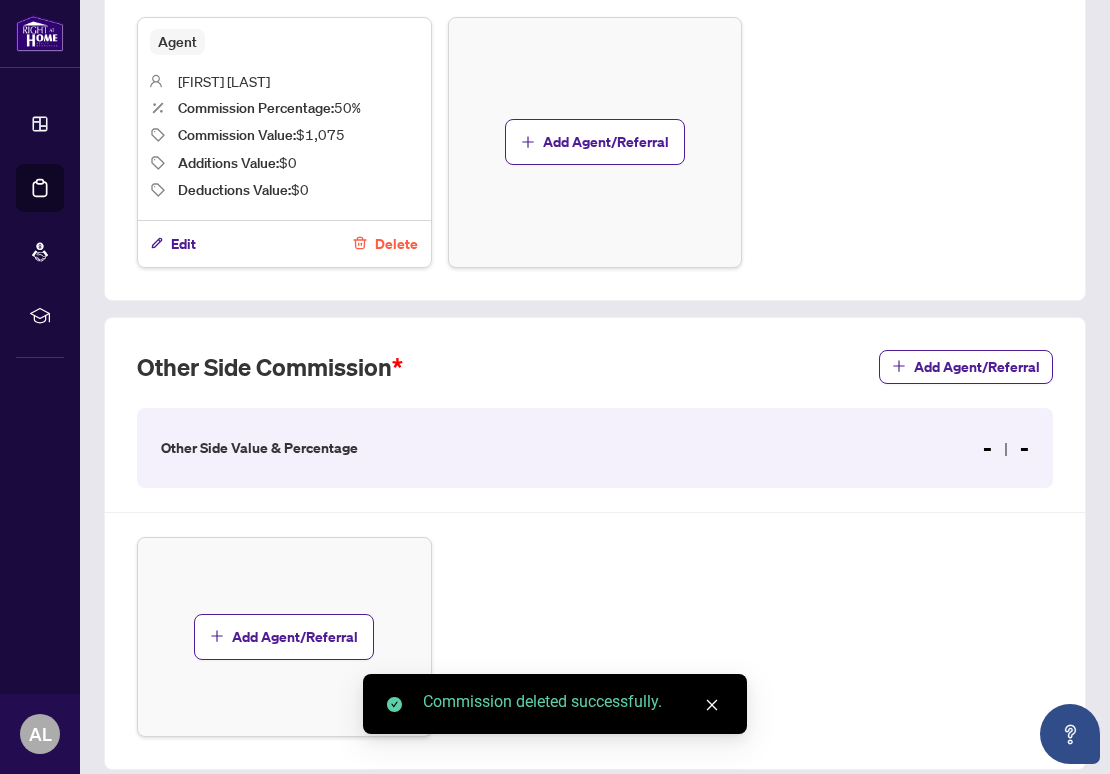 scroll, scrollTop: 846, scrollLeft: 0, axis: vertical 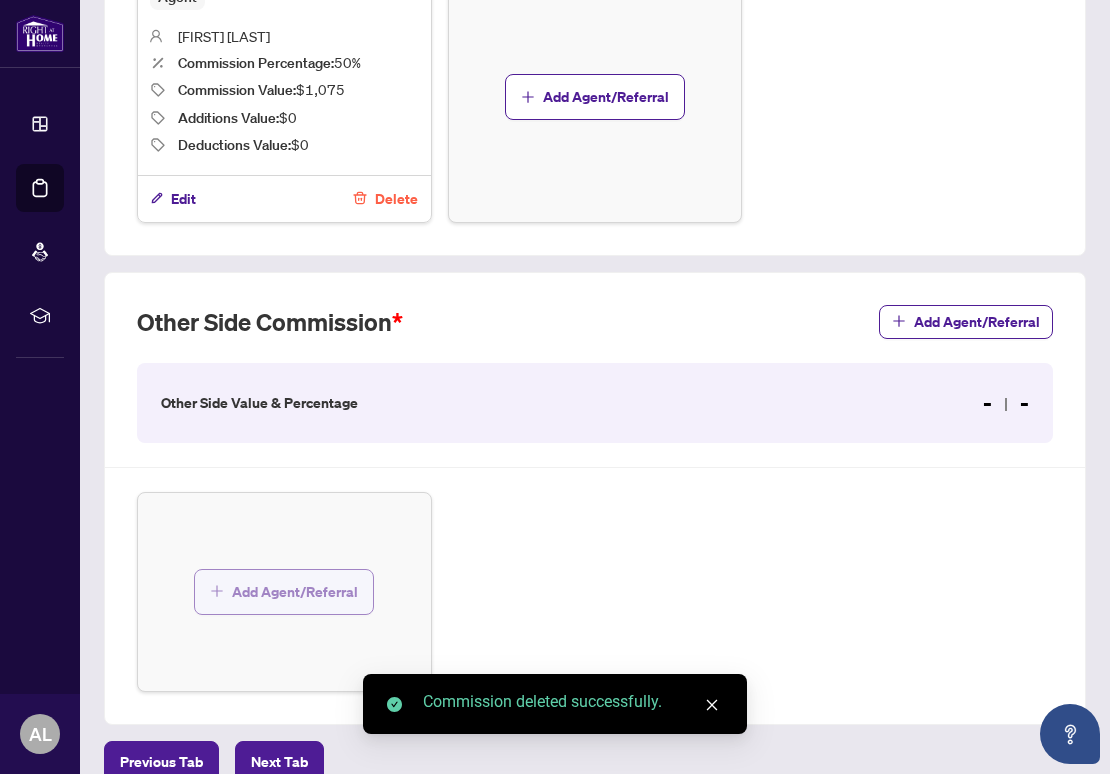 click on "Add Agent/Referral" at bounding box center [295, 592] 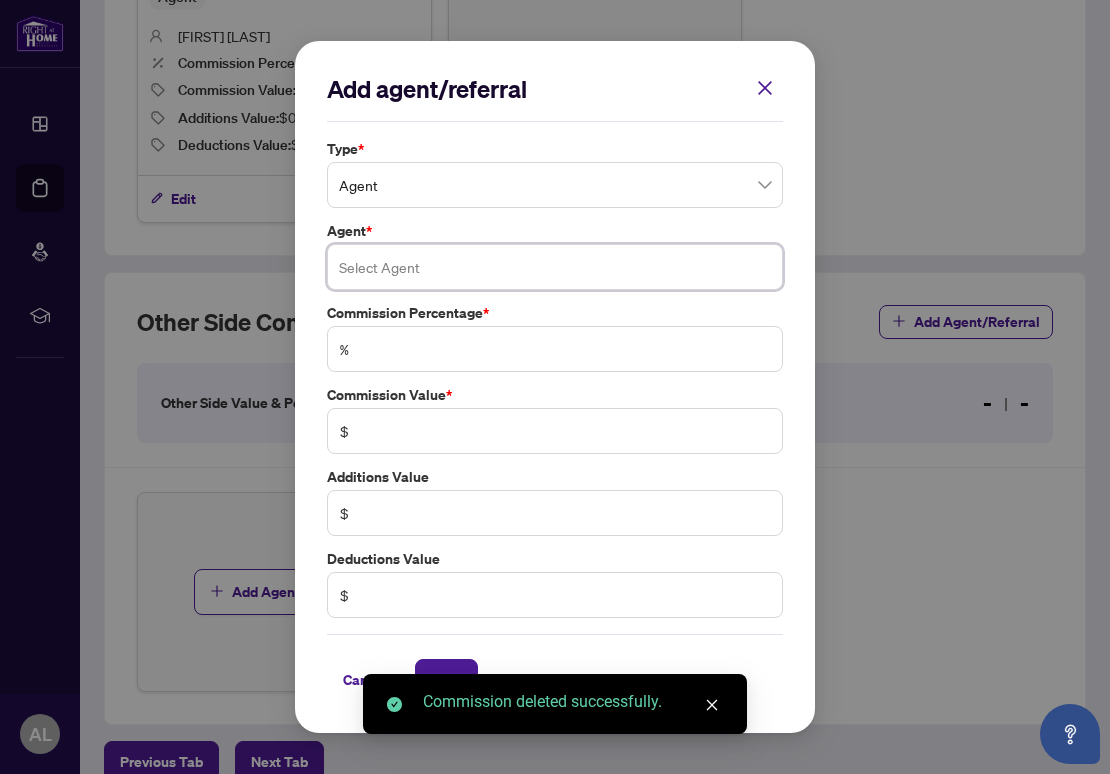 click at bounding box center (555, 267) 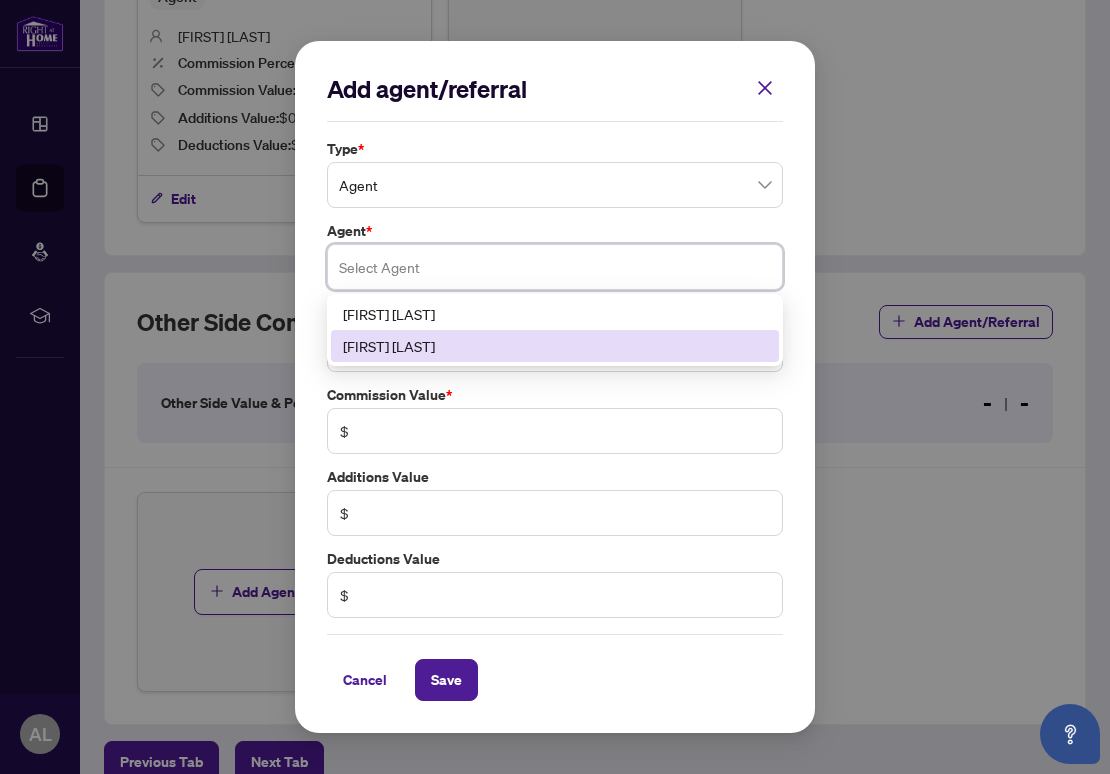 click on "[FIRST] [LAST]" at bounding box center [555, 346] 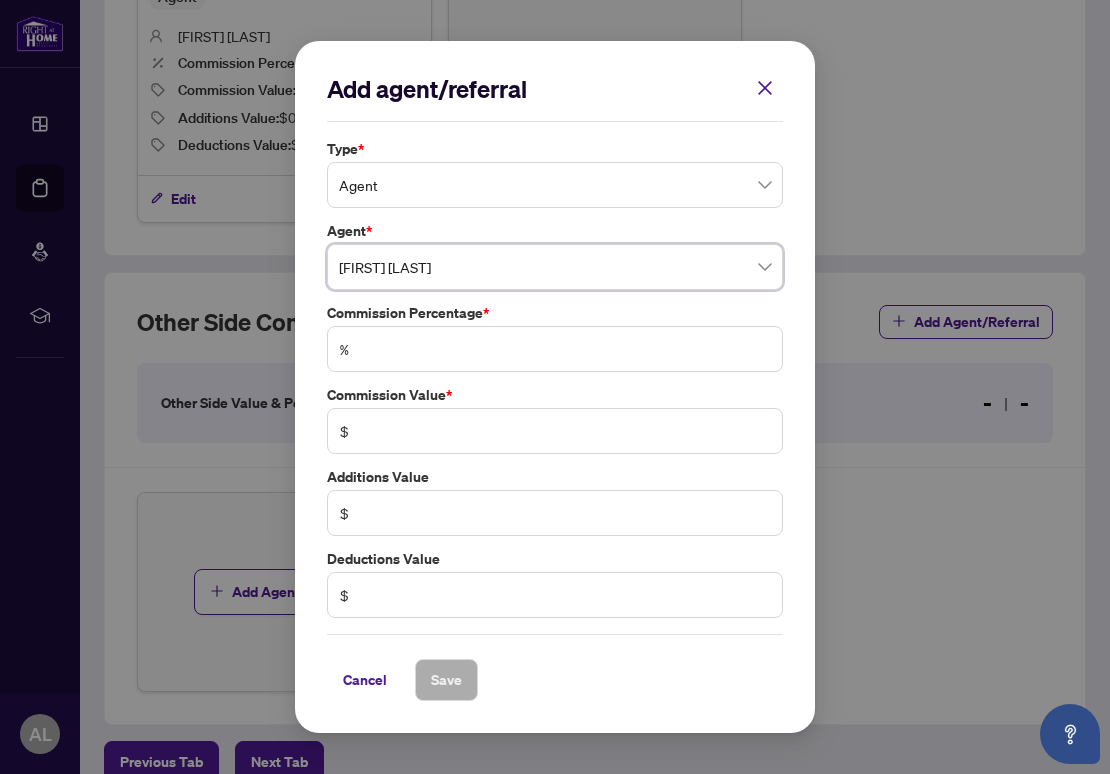 click on "%" at bounding box center [555, 349] 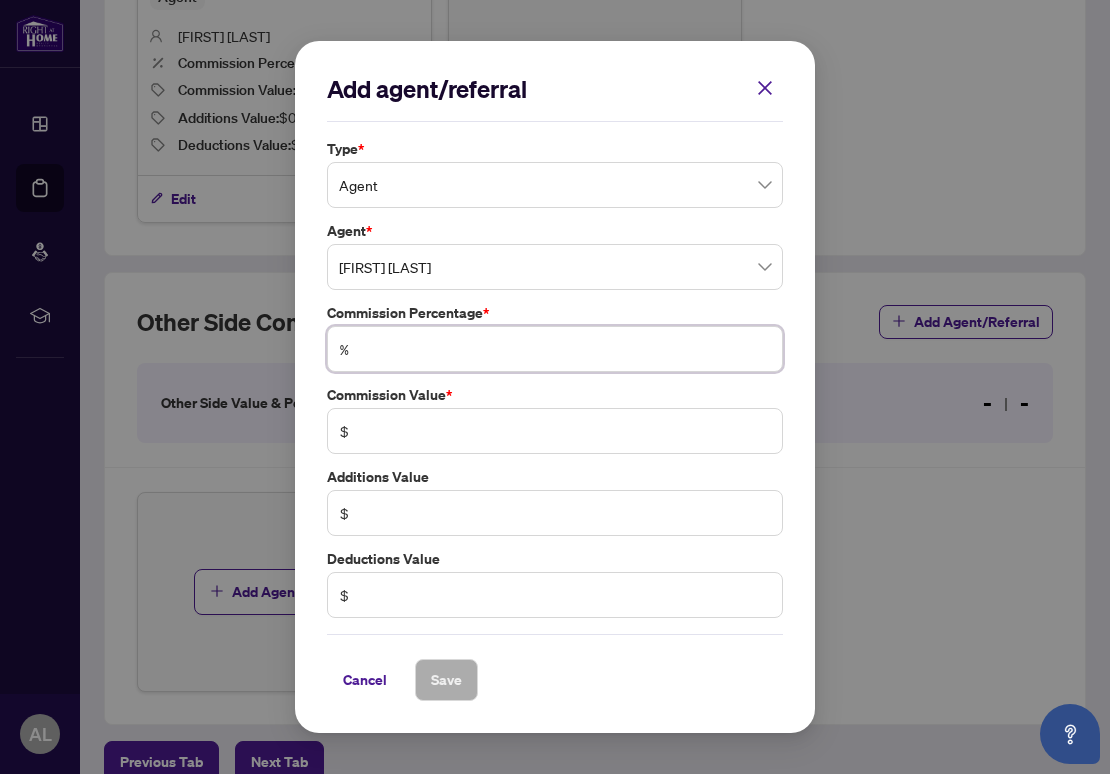 type on "*" 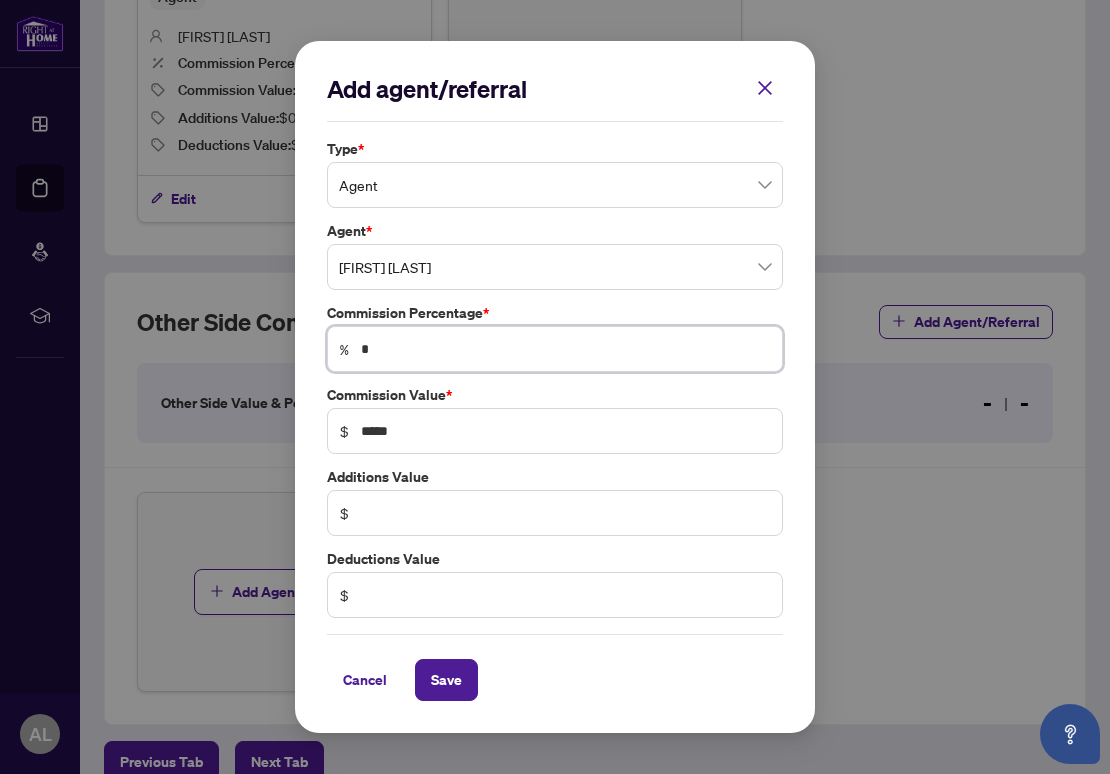 type on "**" 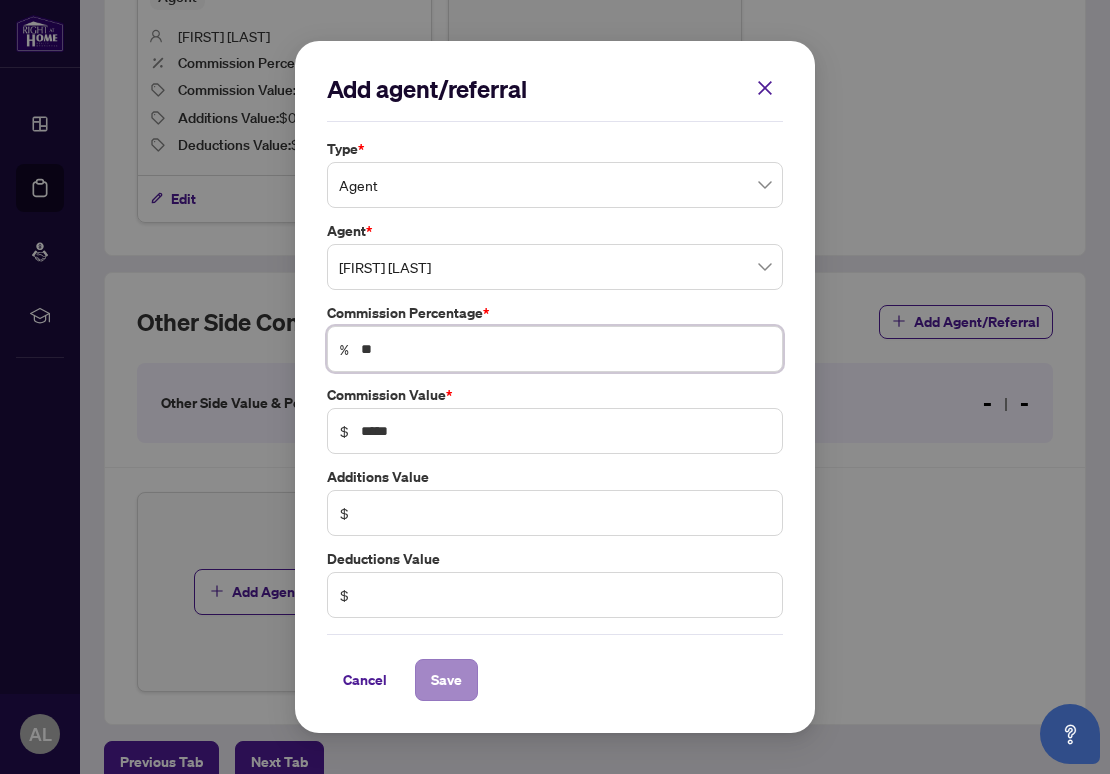 type on "**" 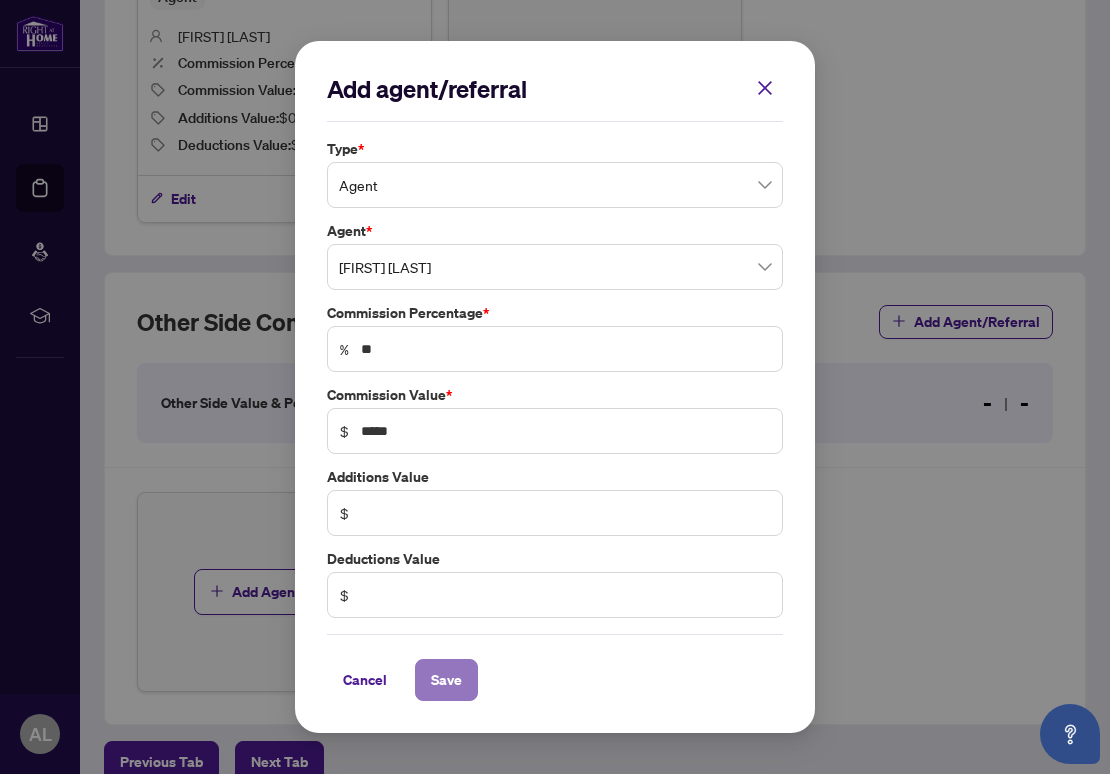 click on "Save" at bounding box center (446, 680) 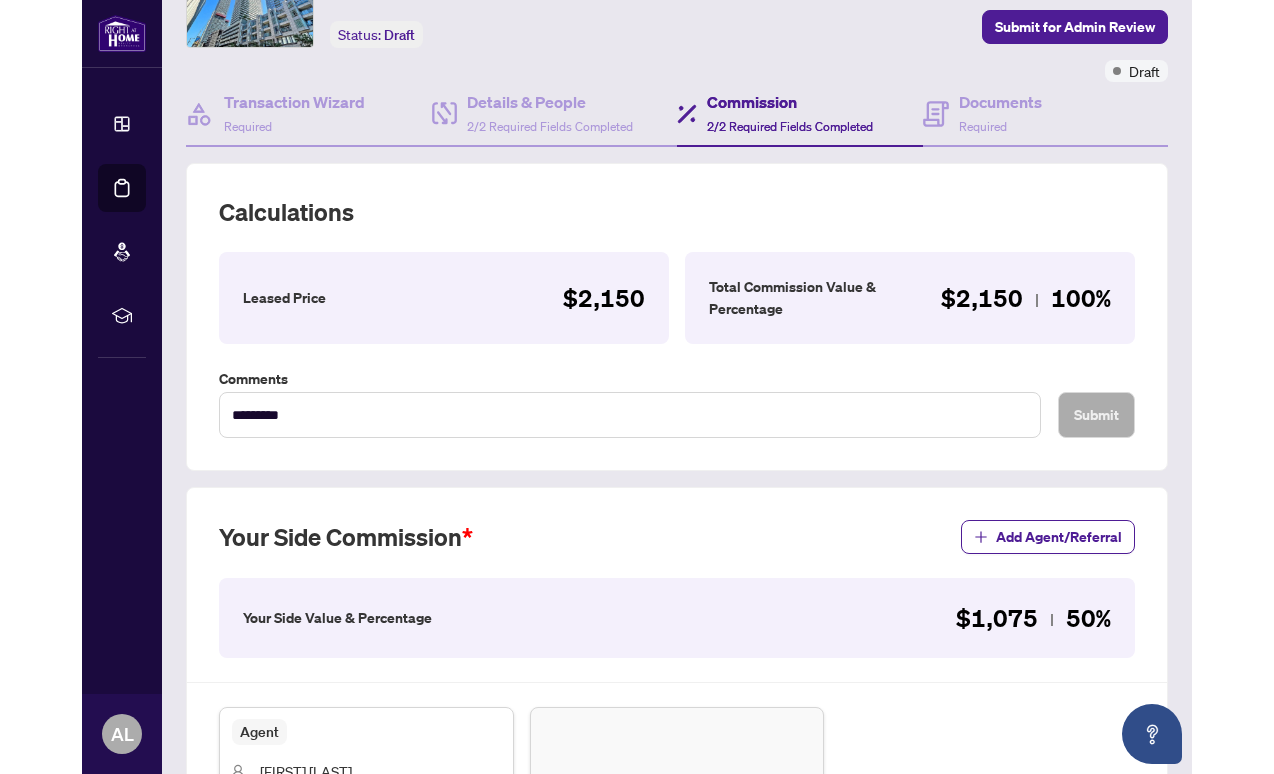 scroll, scrollTop: 0, scrollLeft: 0, axis: both 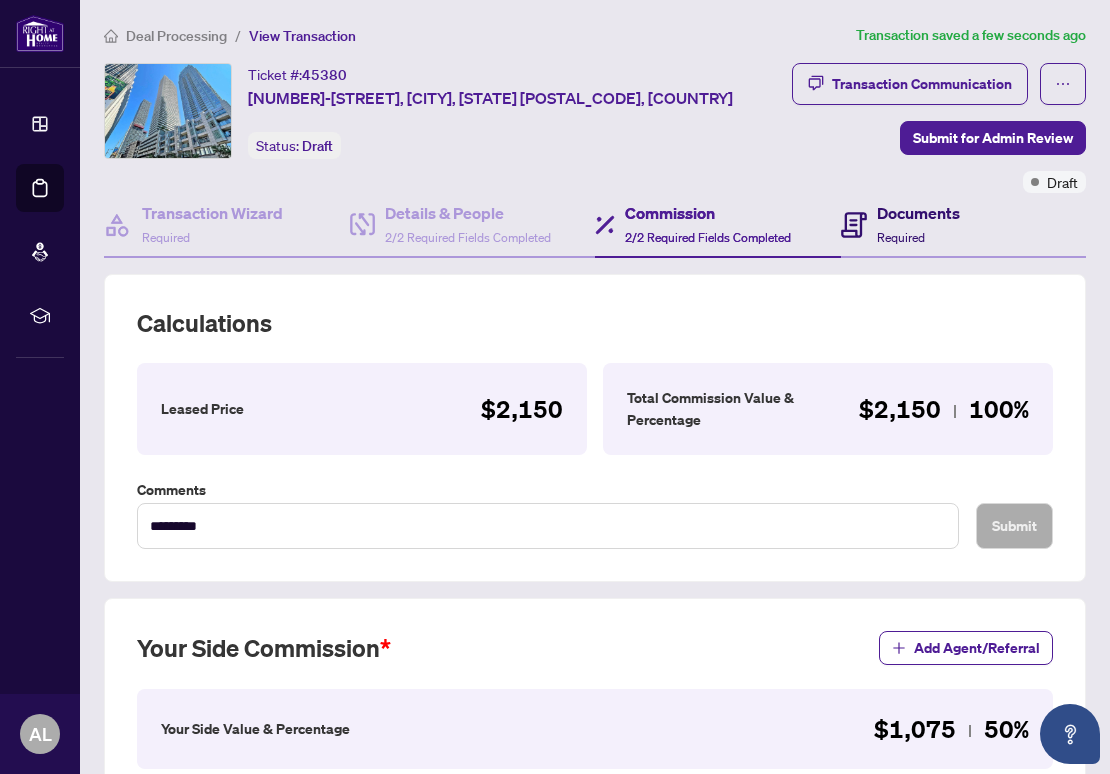 click on "Documents" at bounding box center (918, 213) 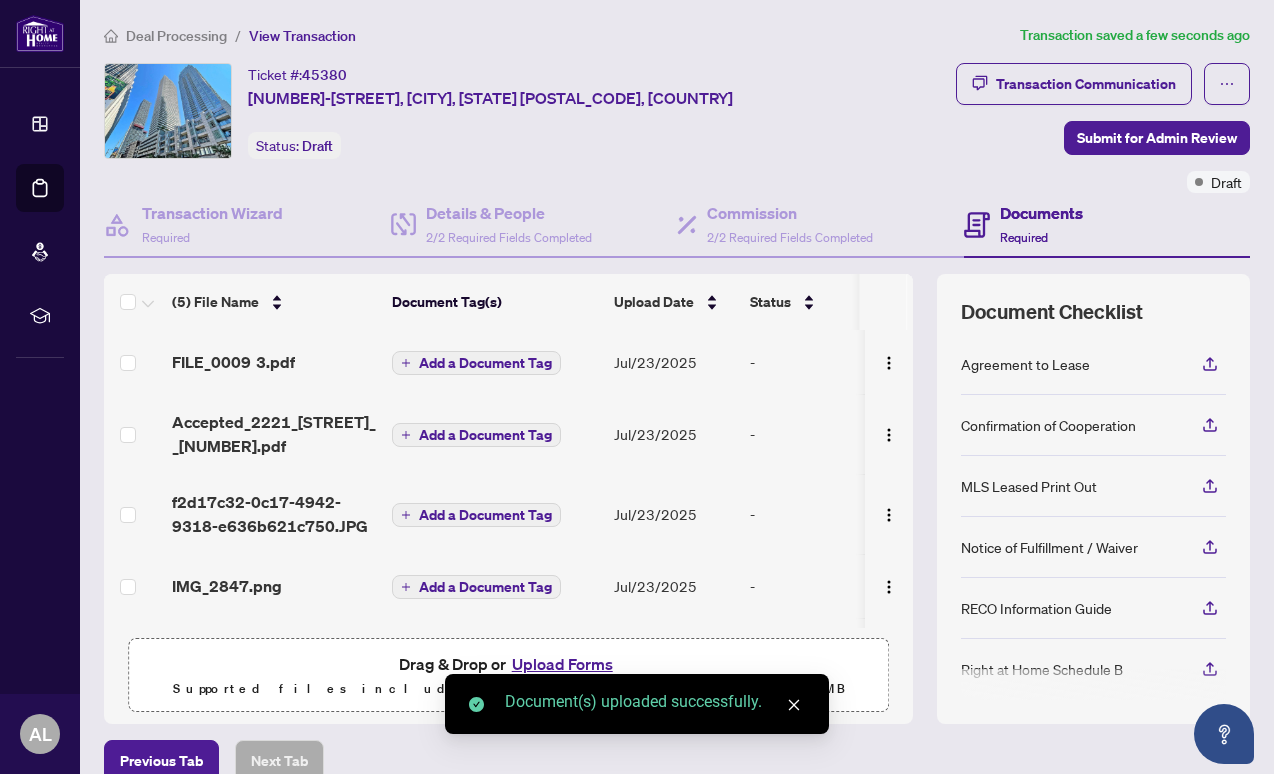 click on "Add a Document Tag" at bounding box center [485, 363] 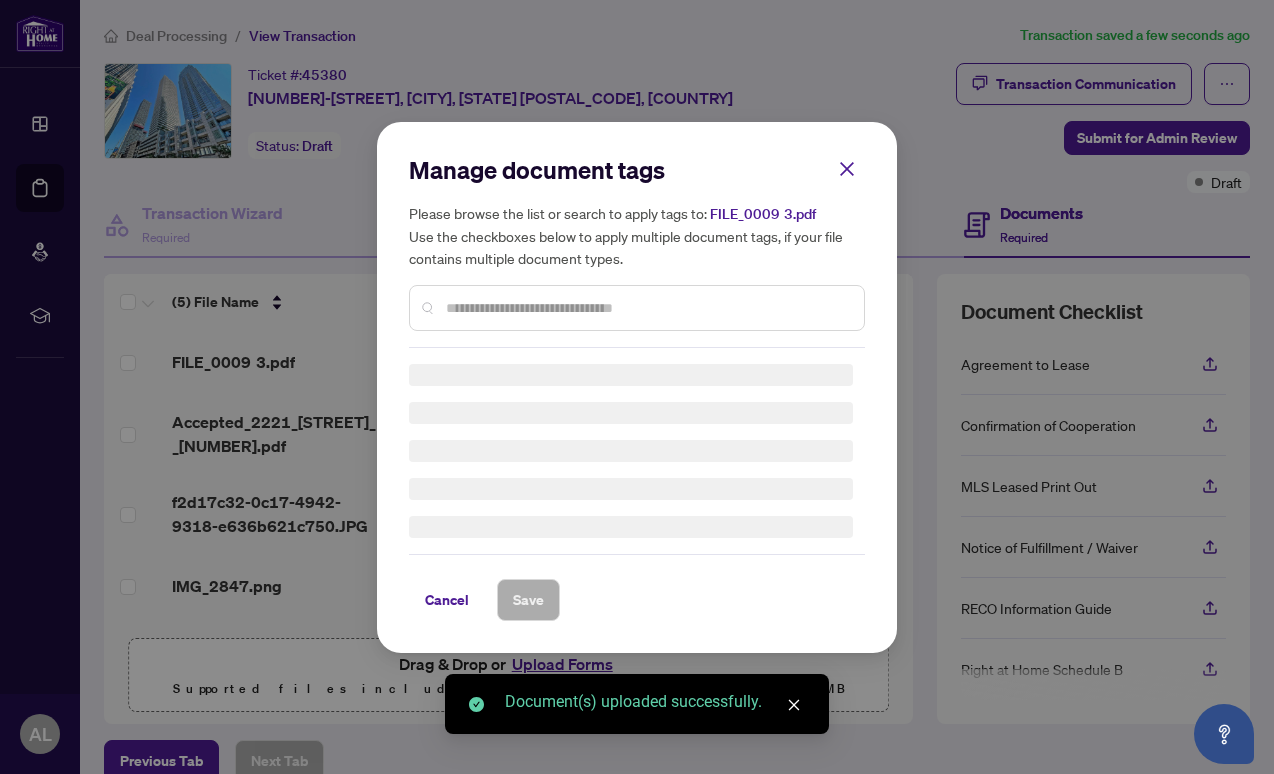 click on "Manage document tags Please browse the list or search to apply tags to:   FILE_0009 3.pdf   Use the checkboxes below to apply multiple document tags, if your file contains multiple document types." at bounding box center (637, 251) 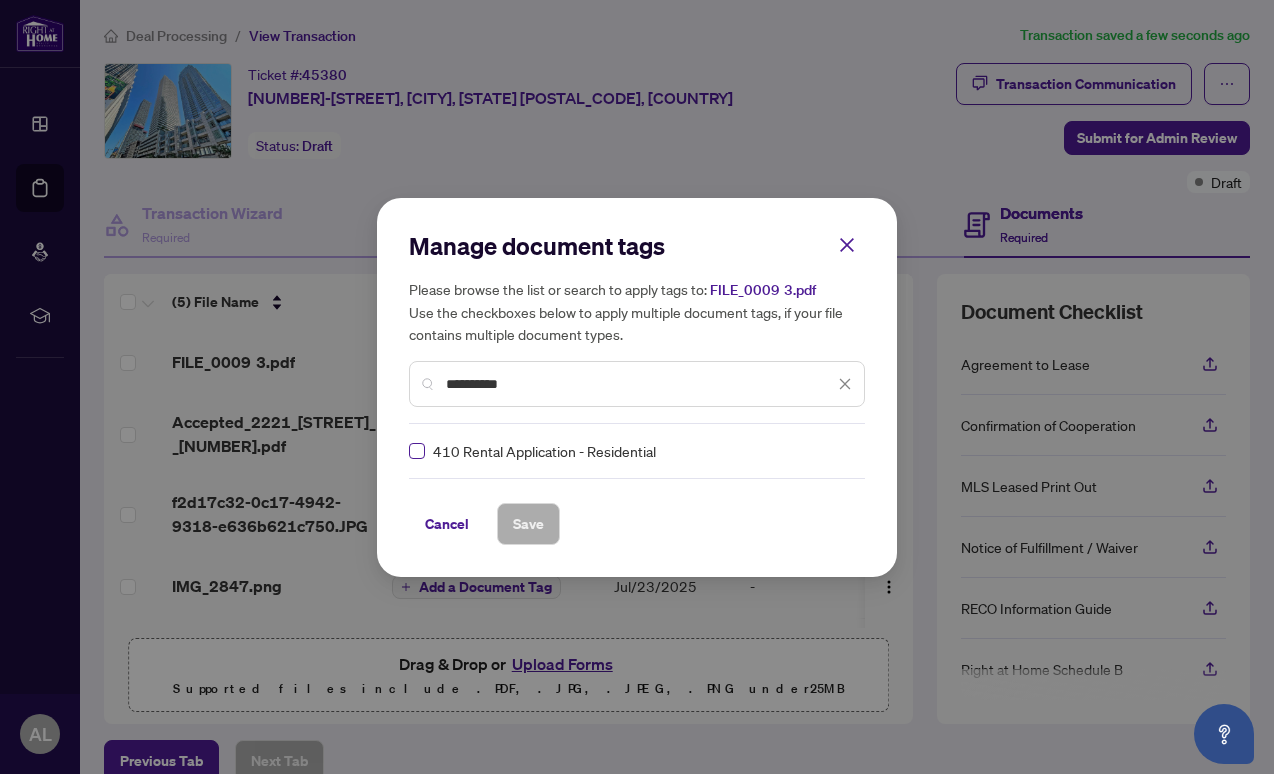 type on "**********" 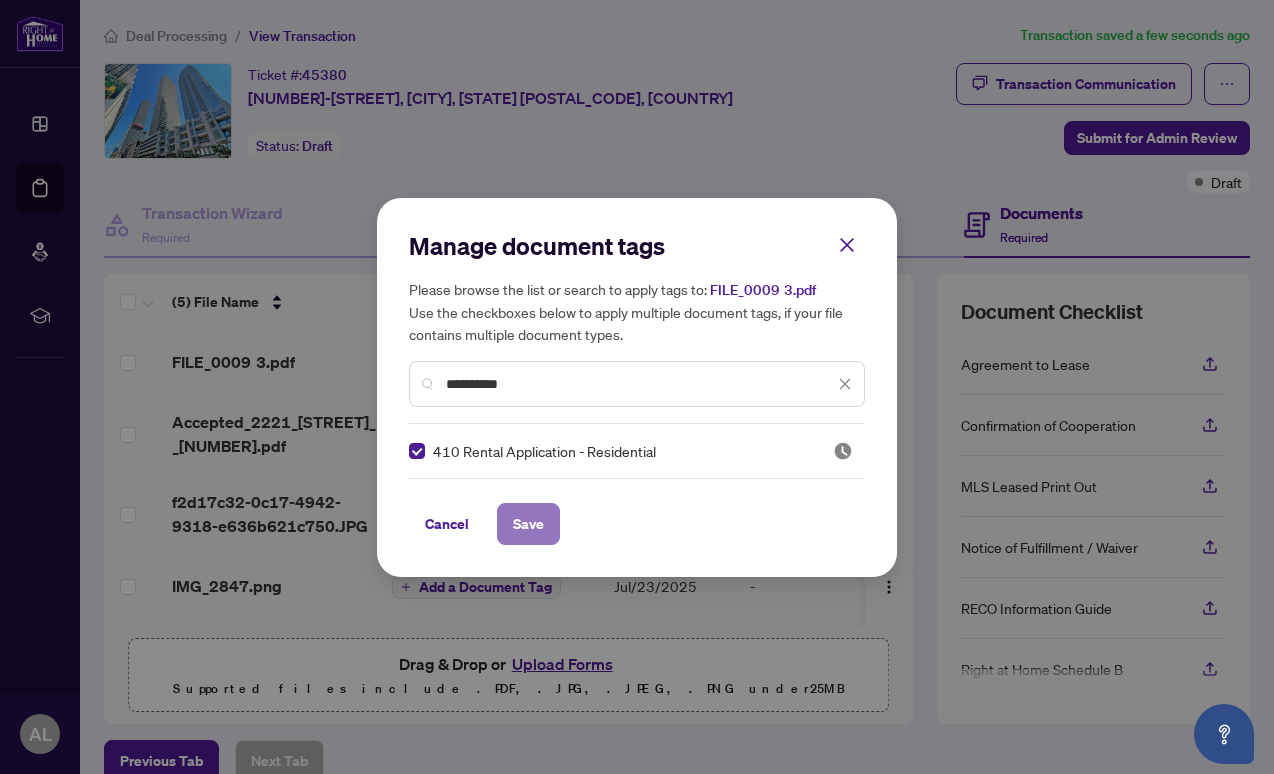 click on "Save" at bounding box center (528, 524) 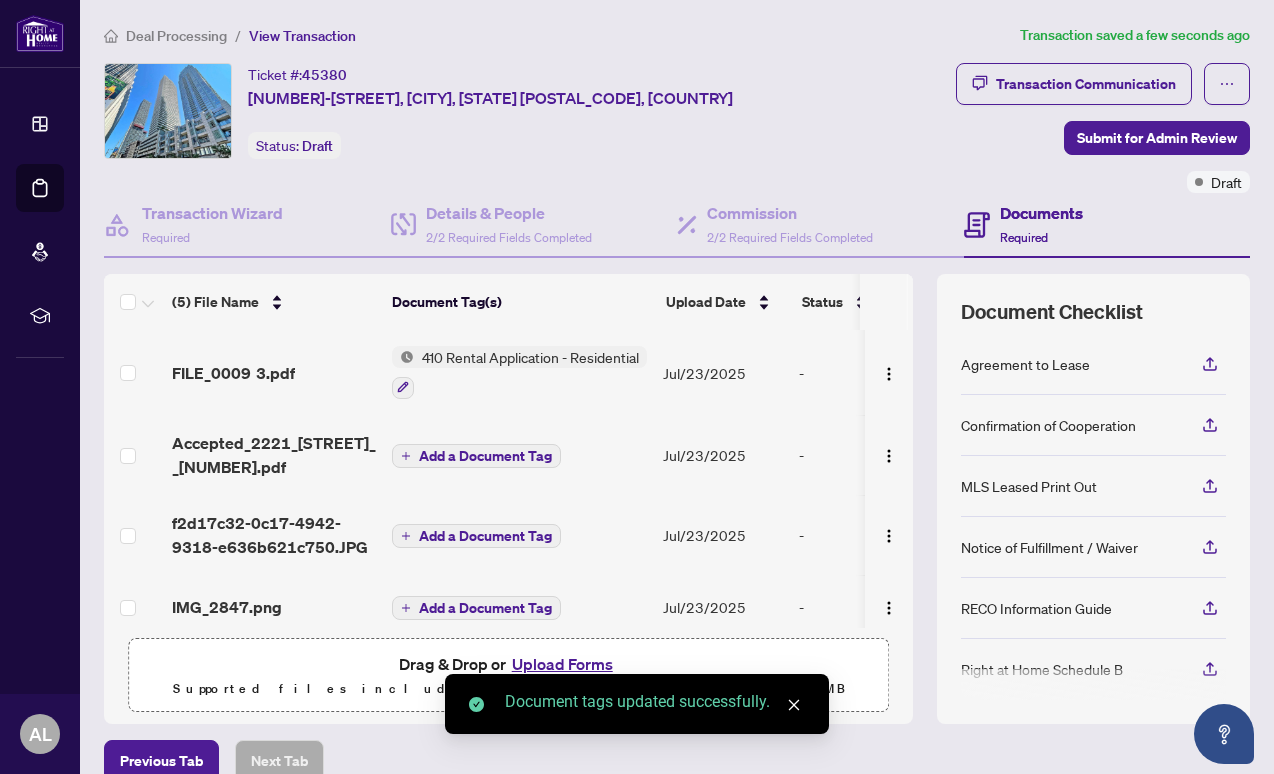 click on "Add a Document Tag" at bounding box center [485, 456] 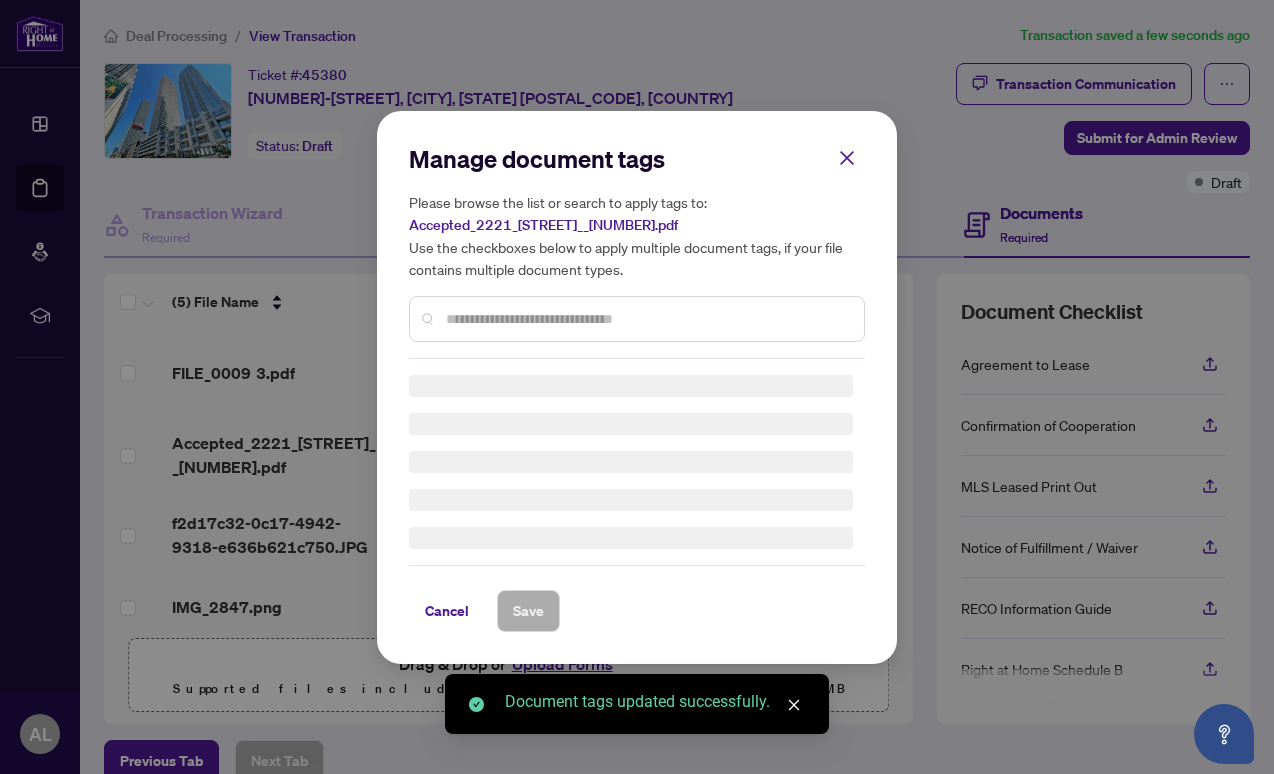 click at bounding box center (647, 319) 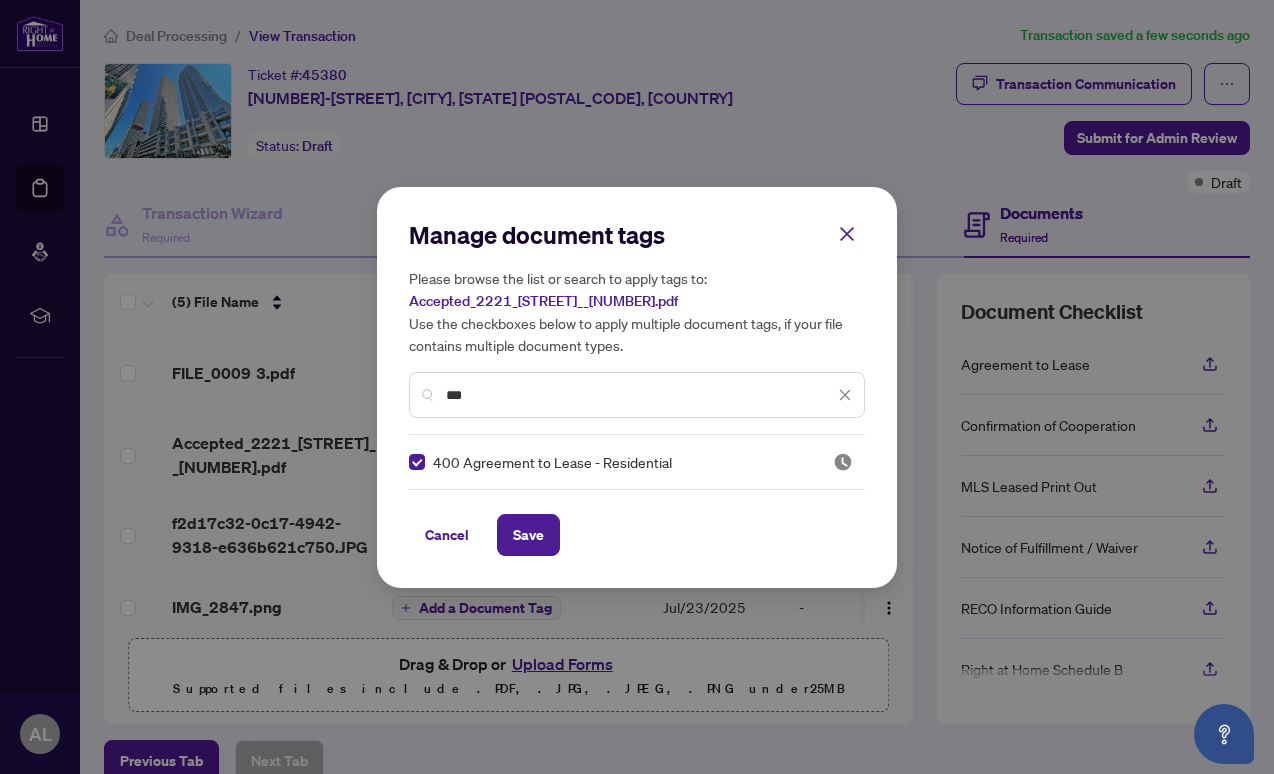 click on "***" at bounding box center [640, 395] 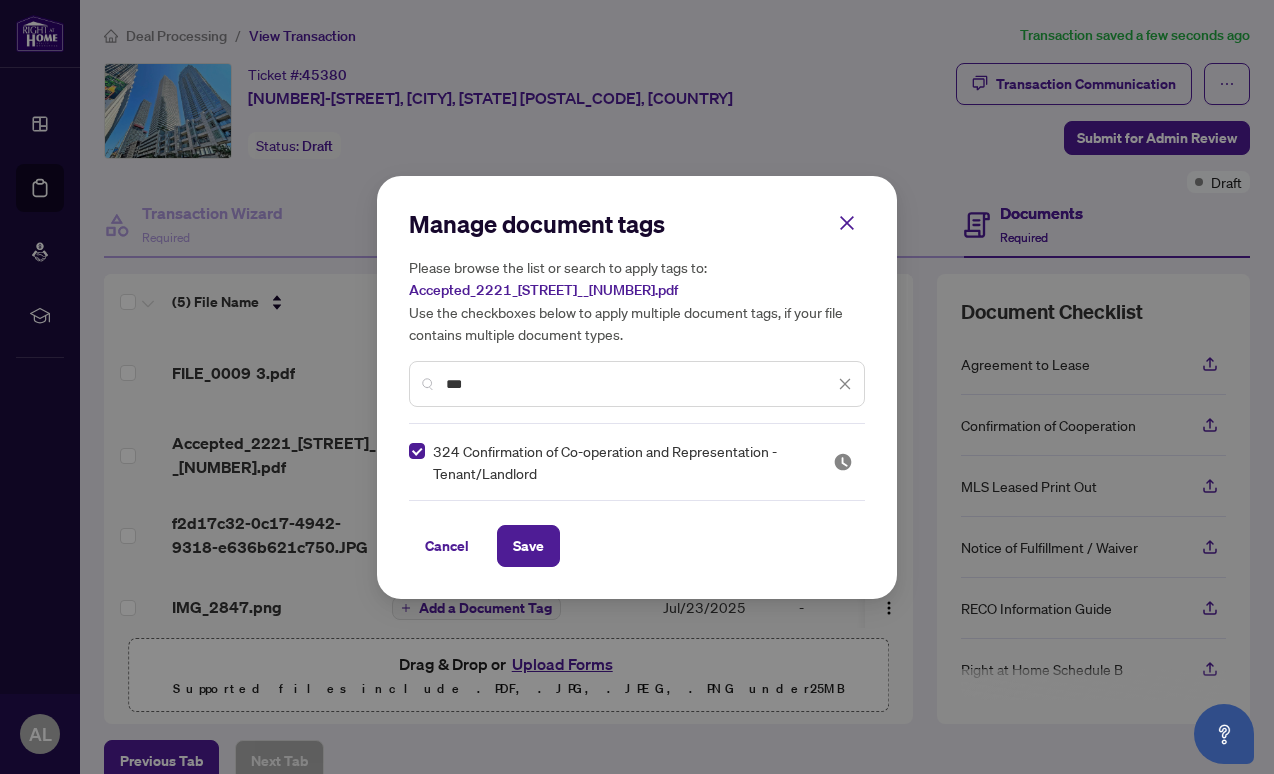 click on "***" at bounding box center (640, 384) 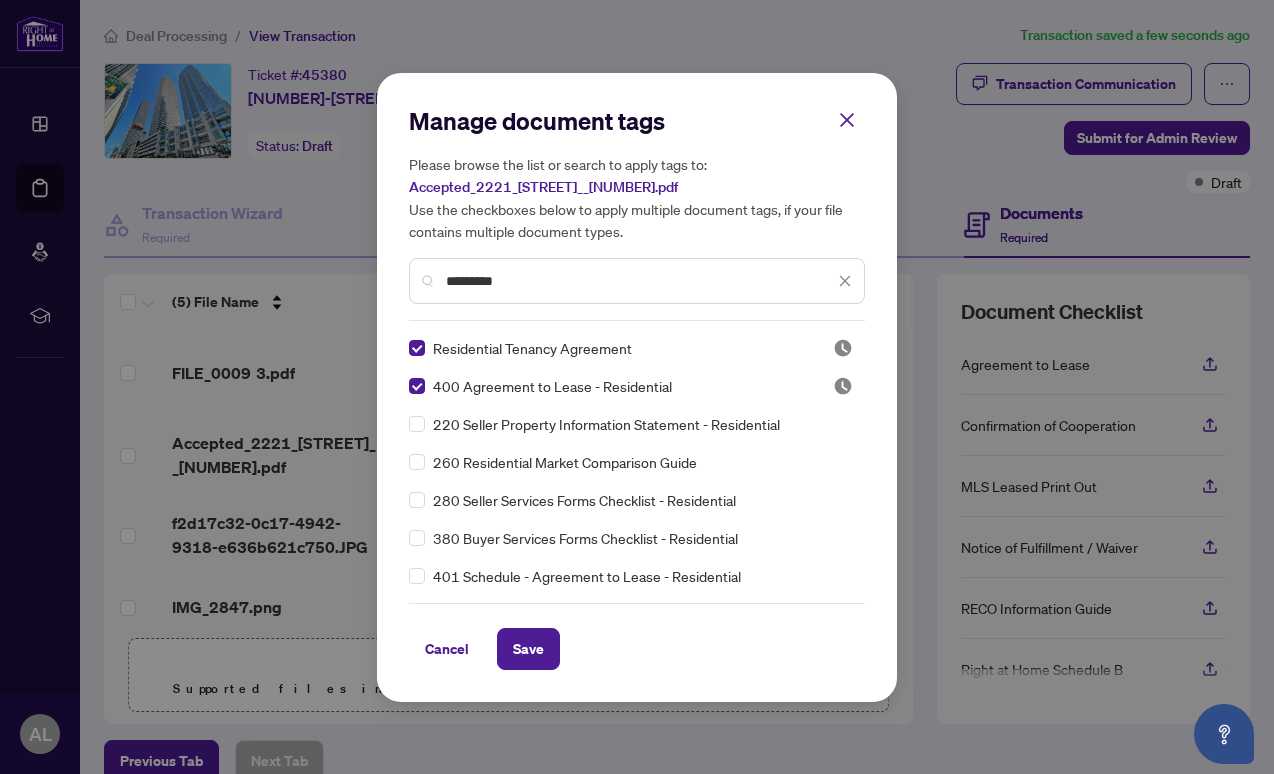 click on "*********" at bounding box center [640, 281] 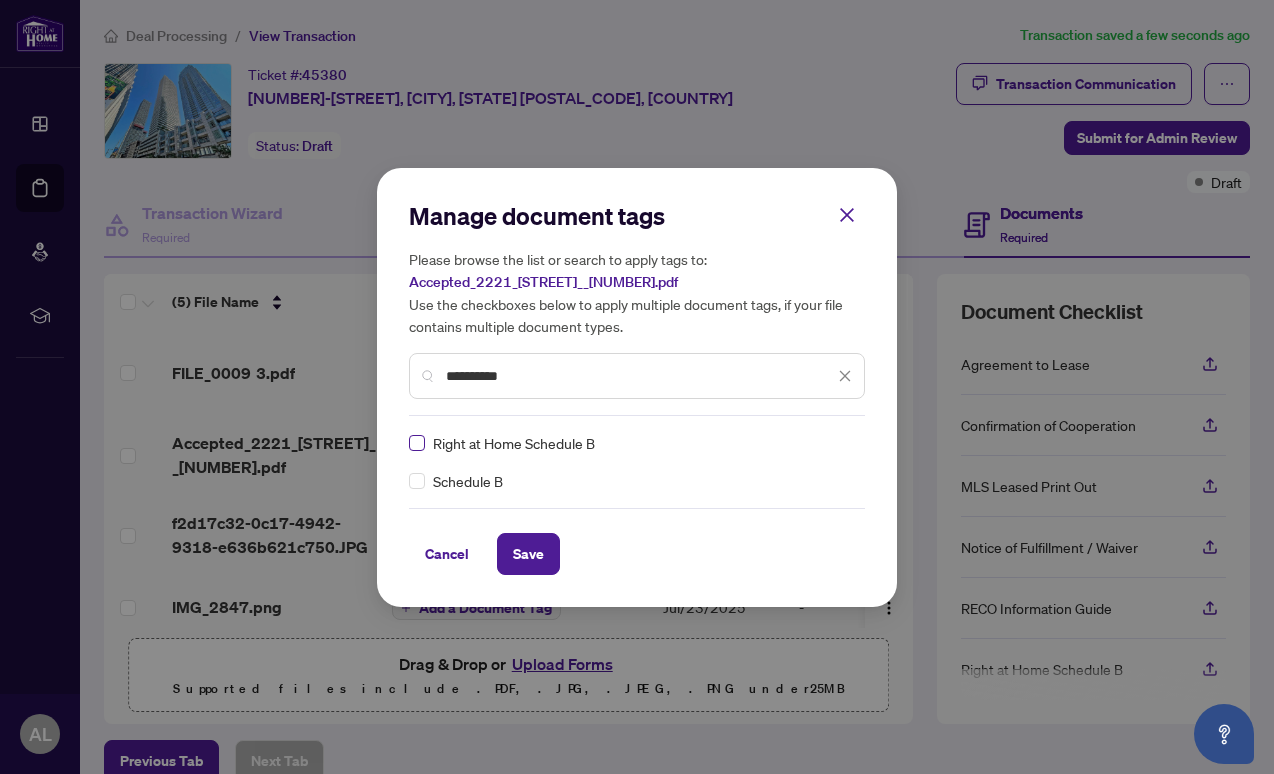 type on "**********" 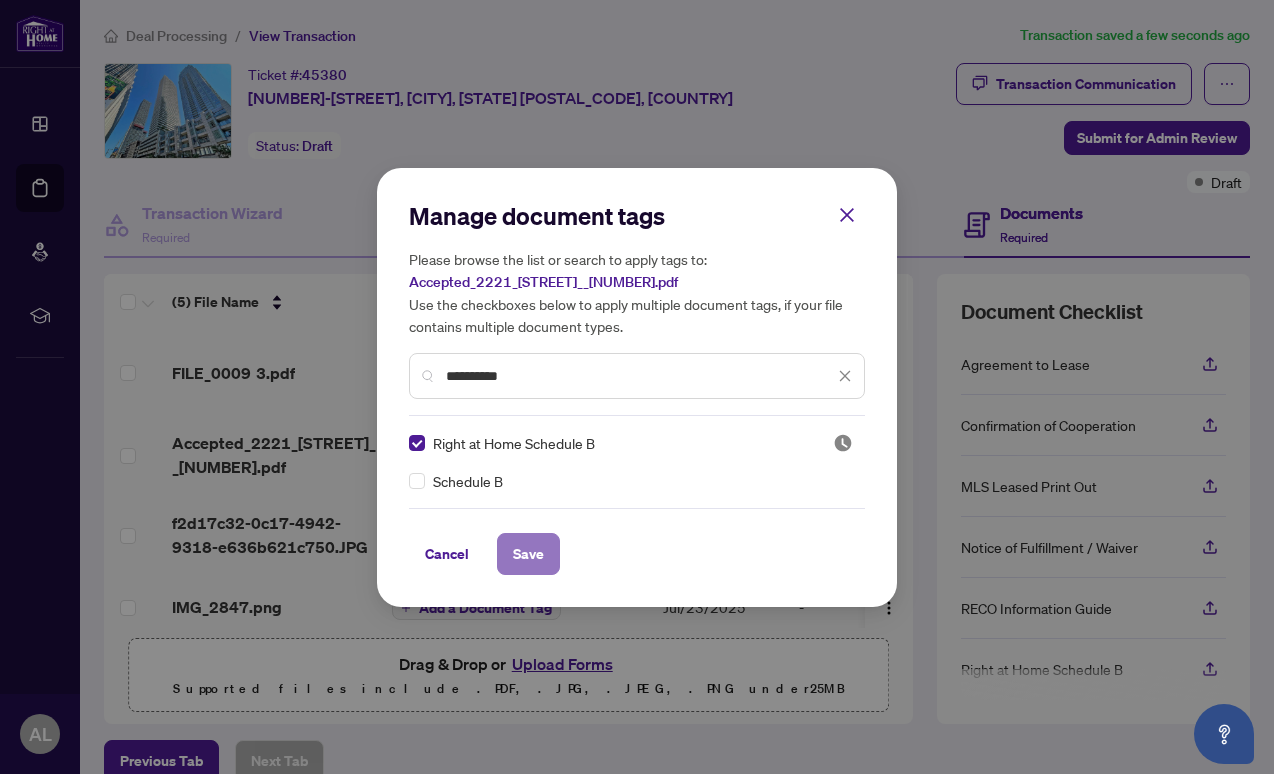 click on "Save" at bounding box center (528, 554) 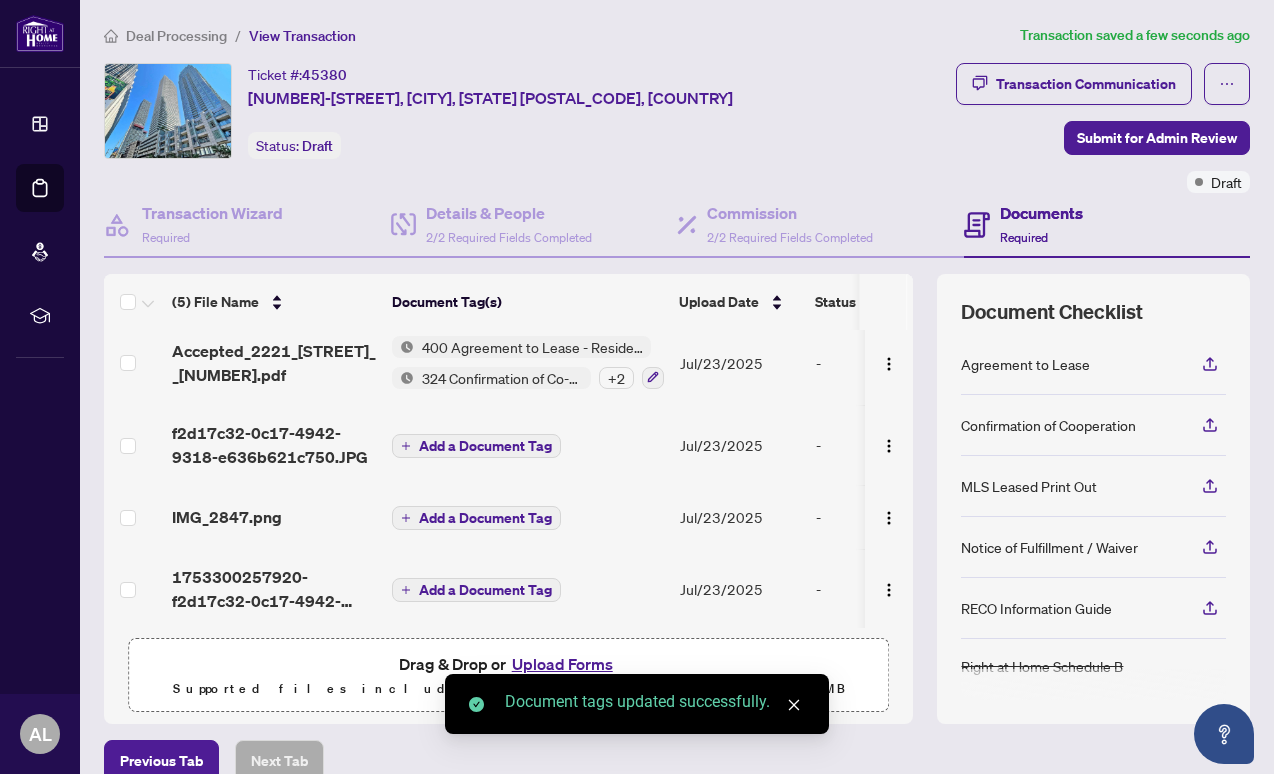 scroll, scrollTop: 101, scrollLeft: 0, axis: vertical 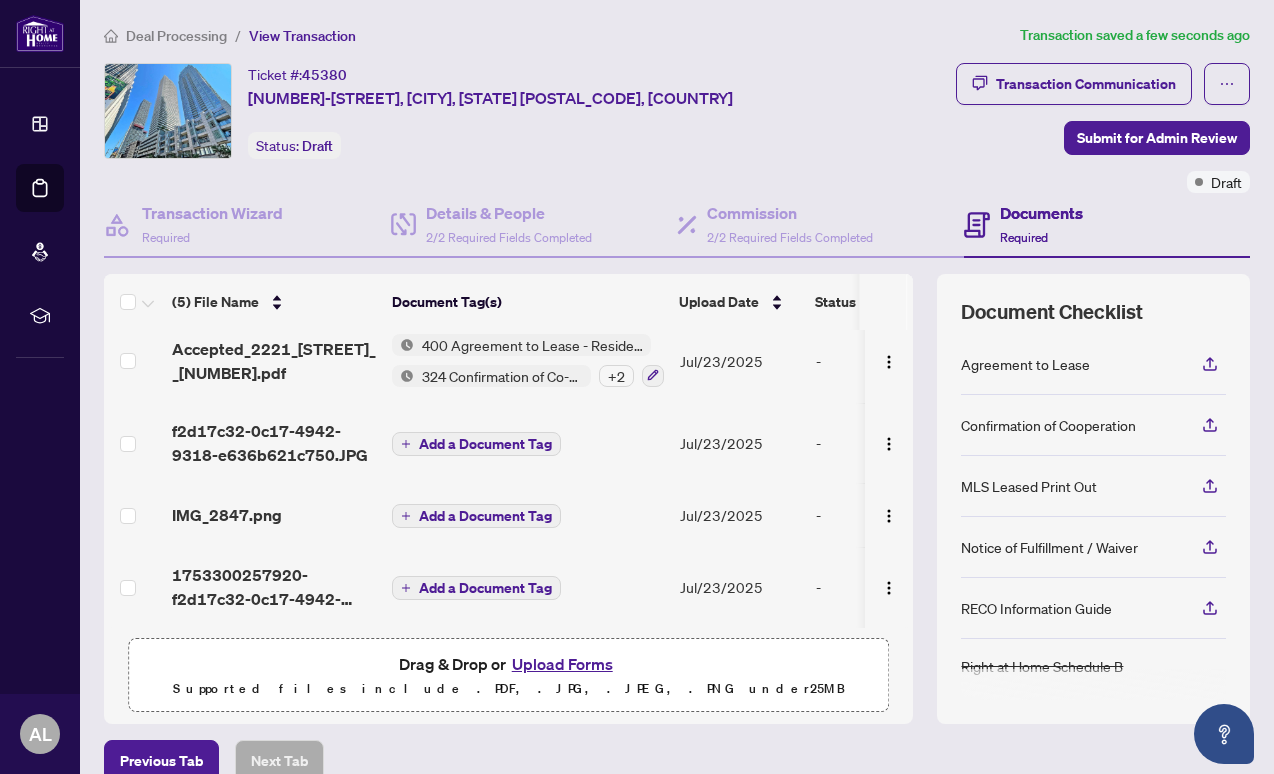 click on "Add a Document Tag" at bounding box center [485, 444] 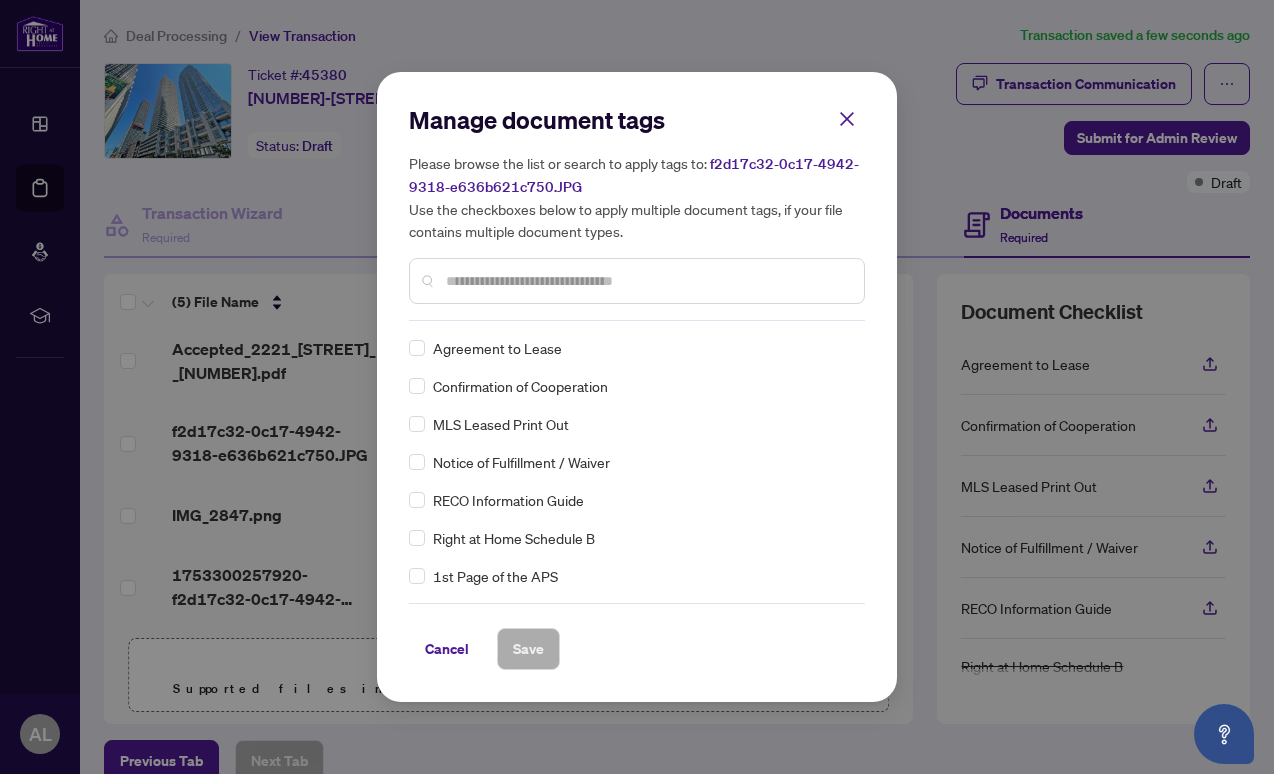 click at bounding box center [637, 281] 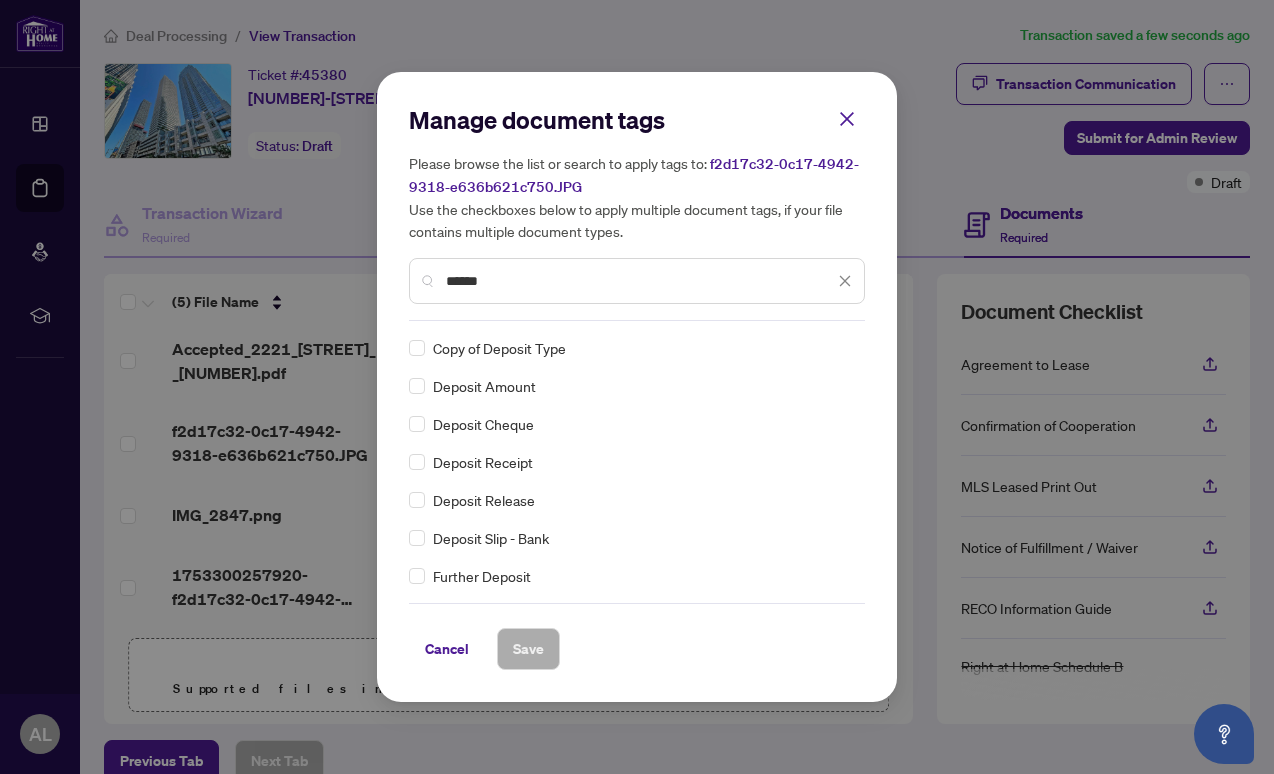 type on "******" 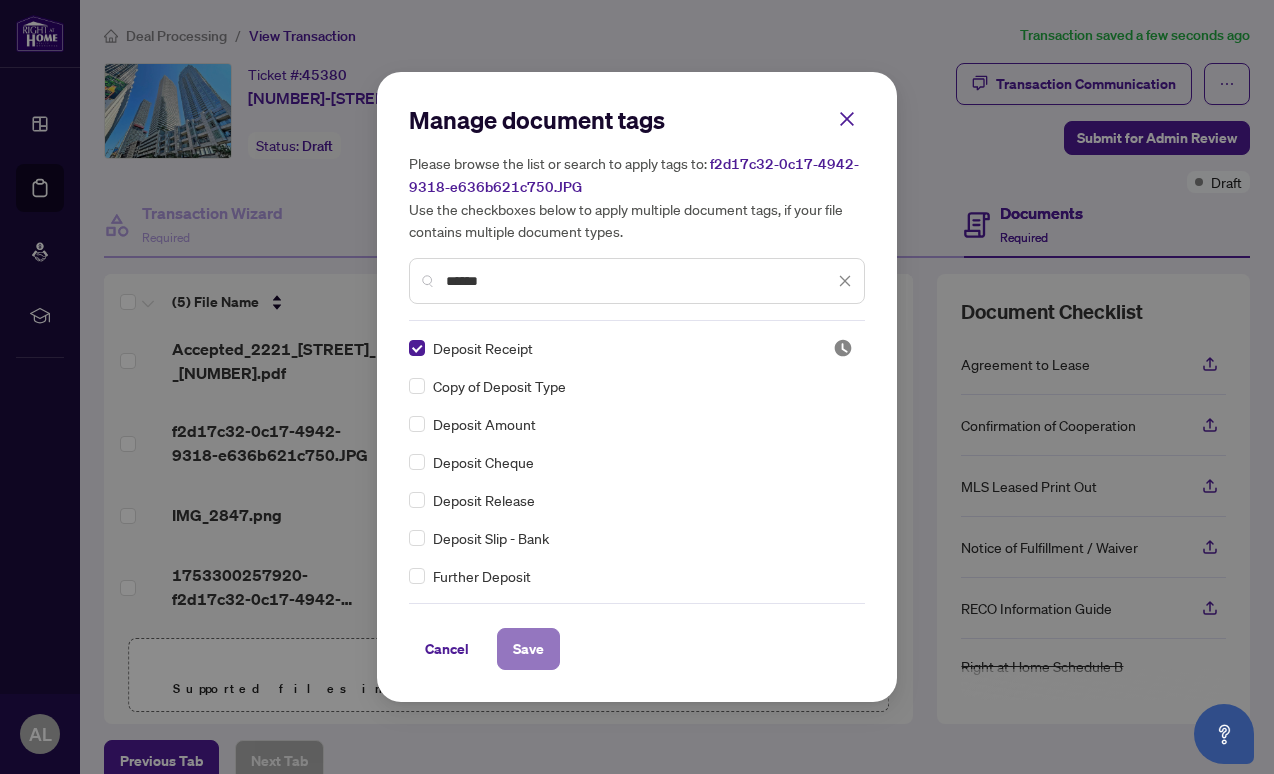 click on "Save" at bounding box center (528, 649) 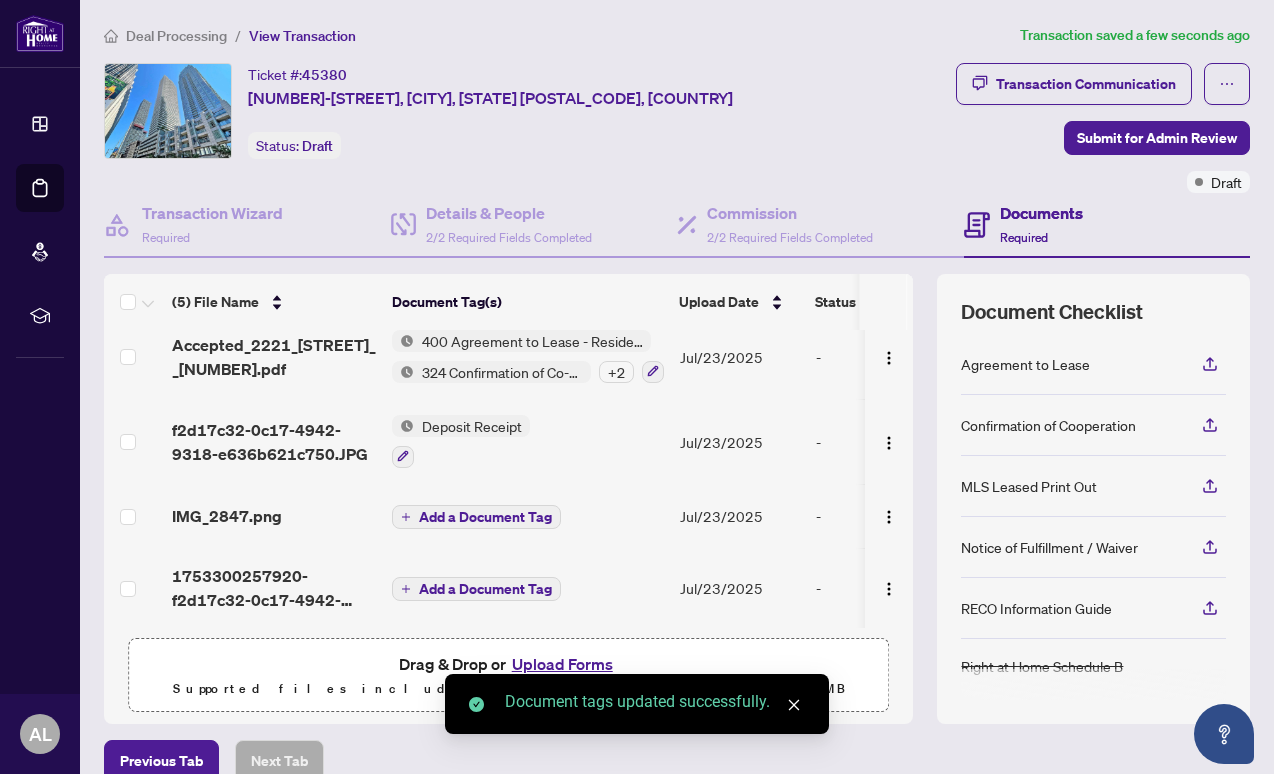 click on "Add a Document Tag" at bounding box center (485, 517) 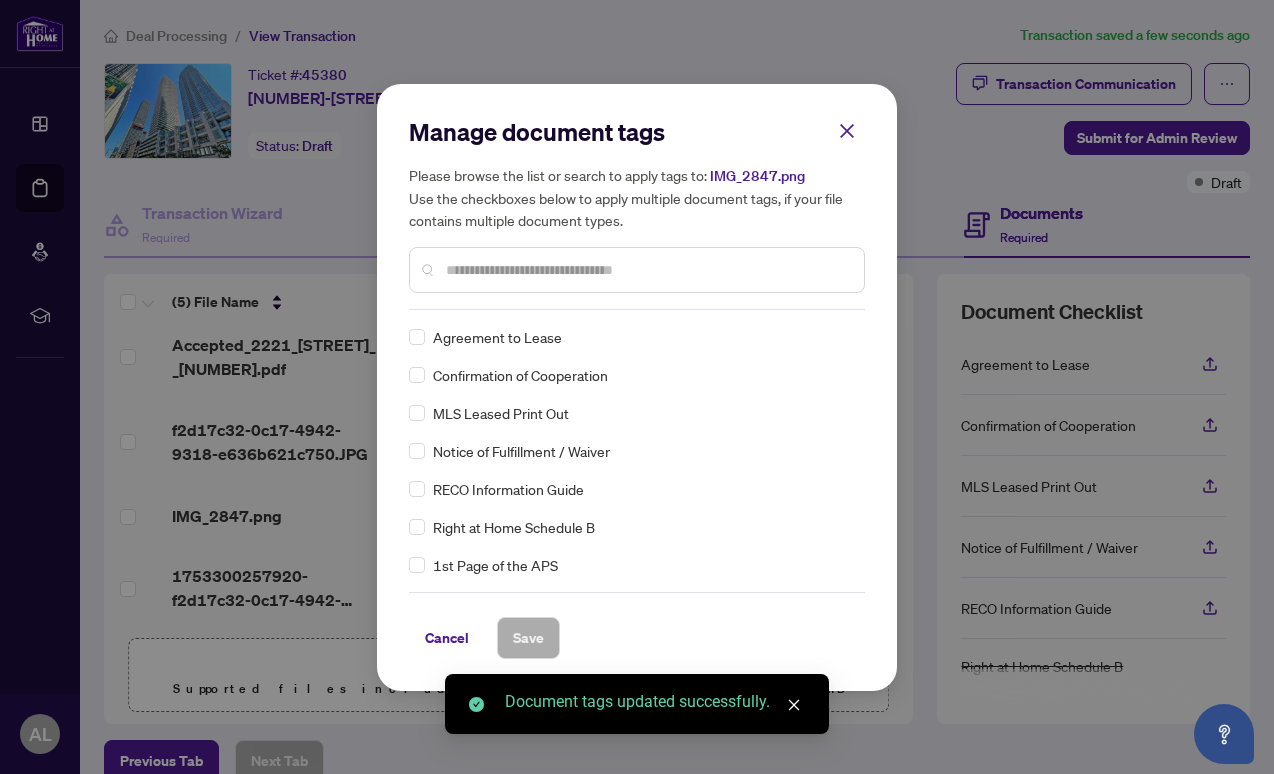 click on "Manage document tags Please browse the list or search to apply tags to:   IMG_2847.png   Use the checkboxes below to apply multiple document tags, if your file contains multiple document types." at bounding box center (637, 213) 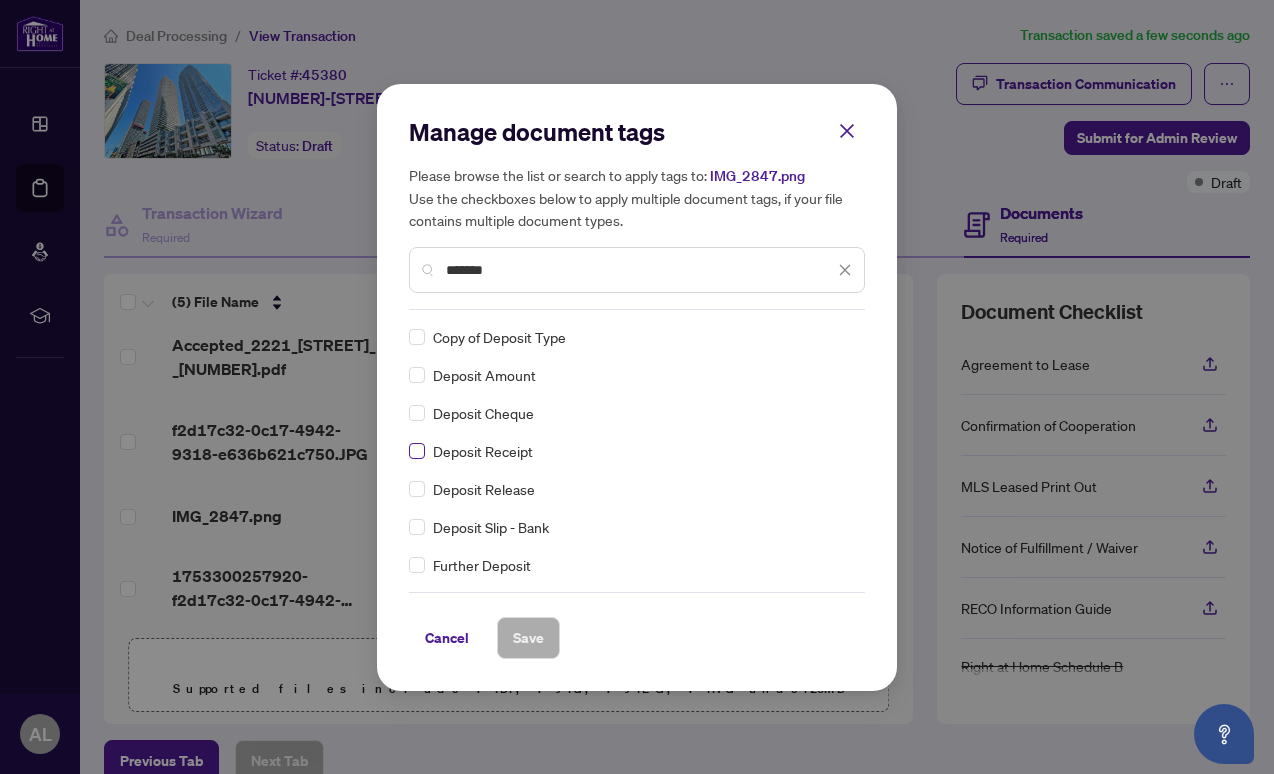 type on "*******" 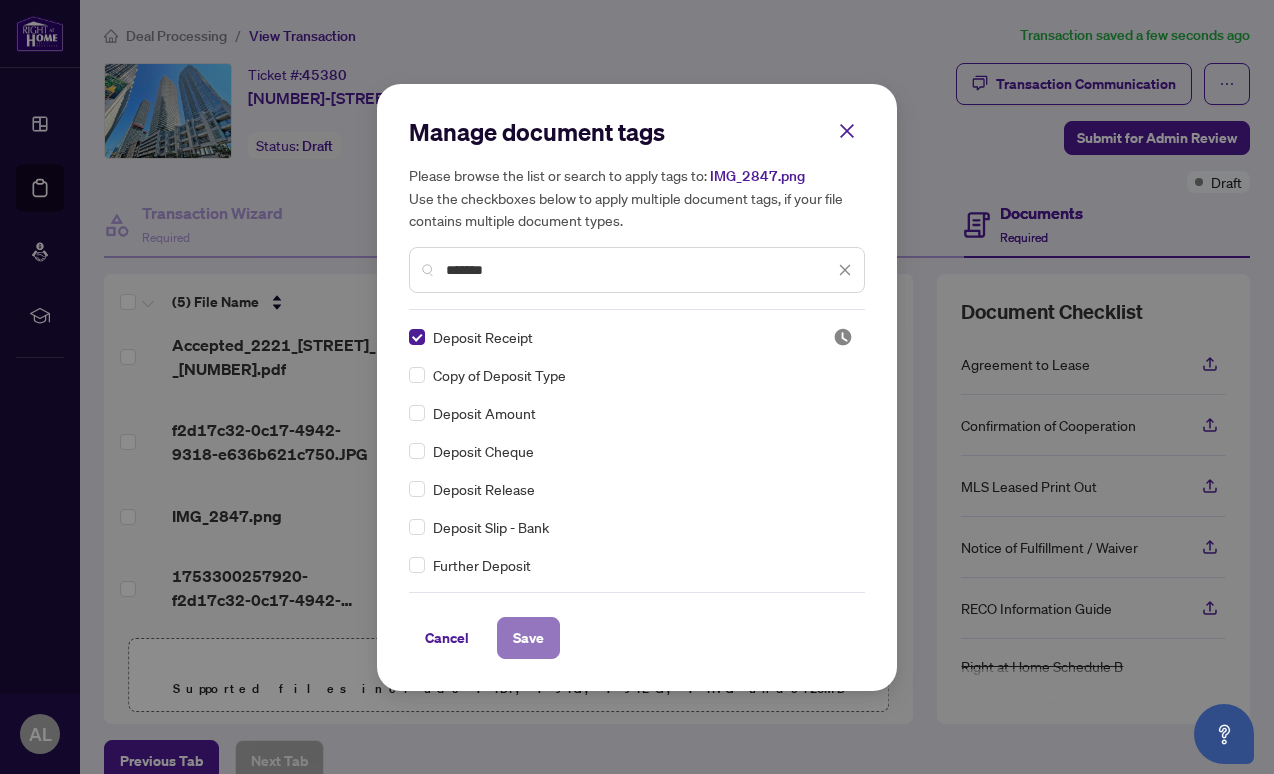 click on "Save" at bounding box center (528, 638) 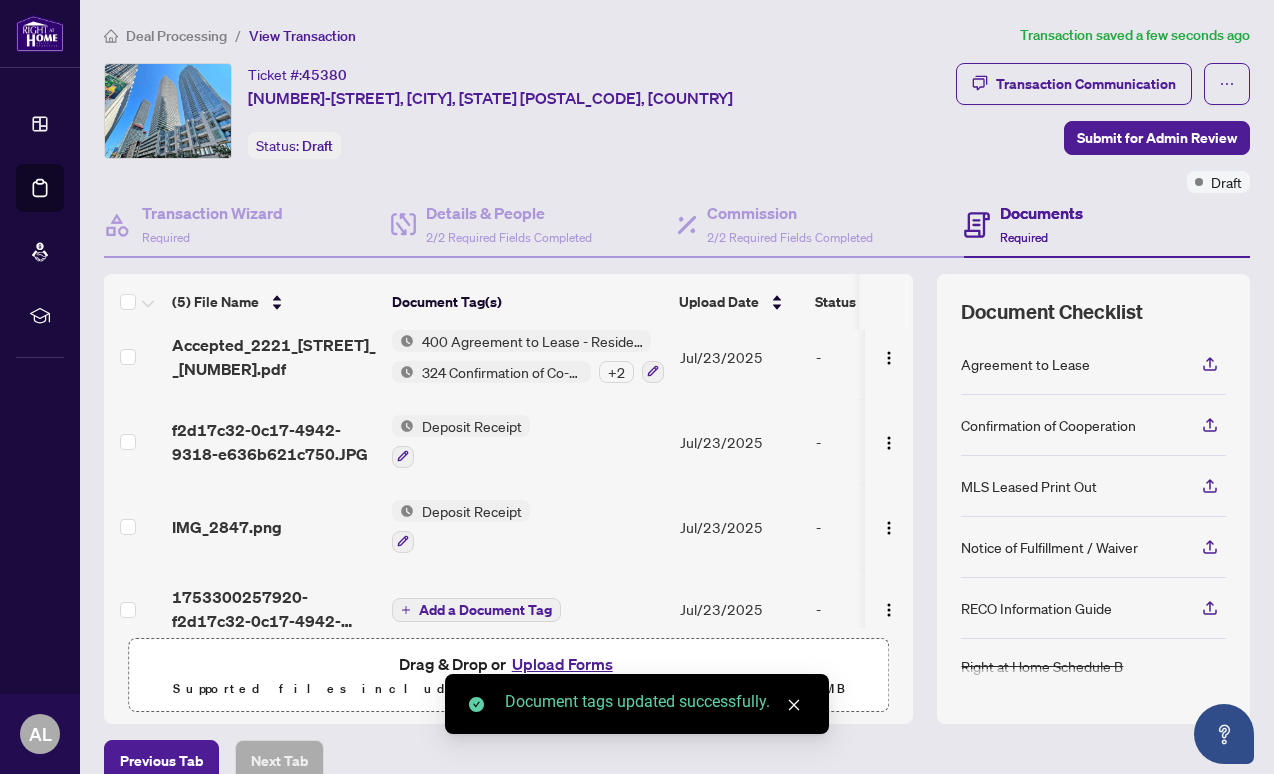 click on "Add a Document Tag" at bounding box center (485, 610) 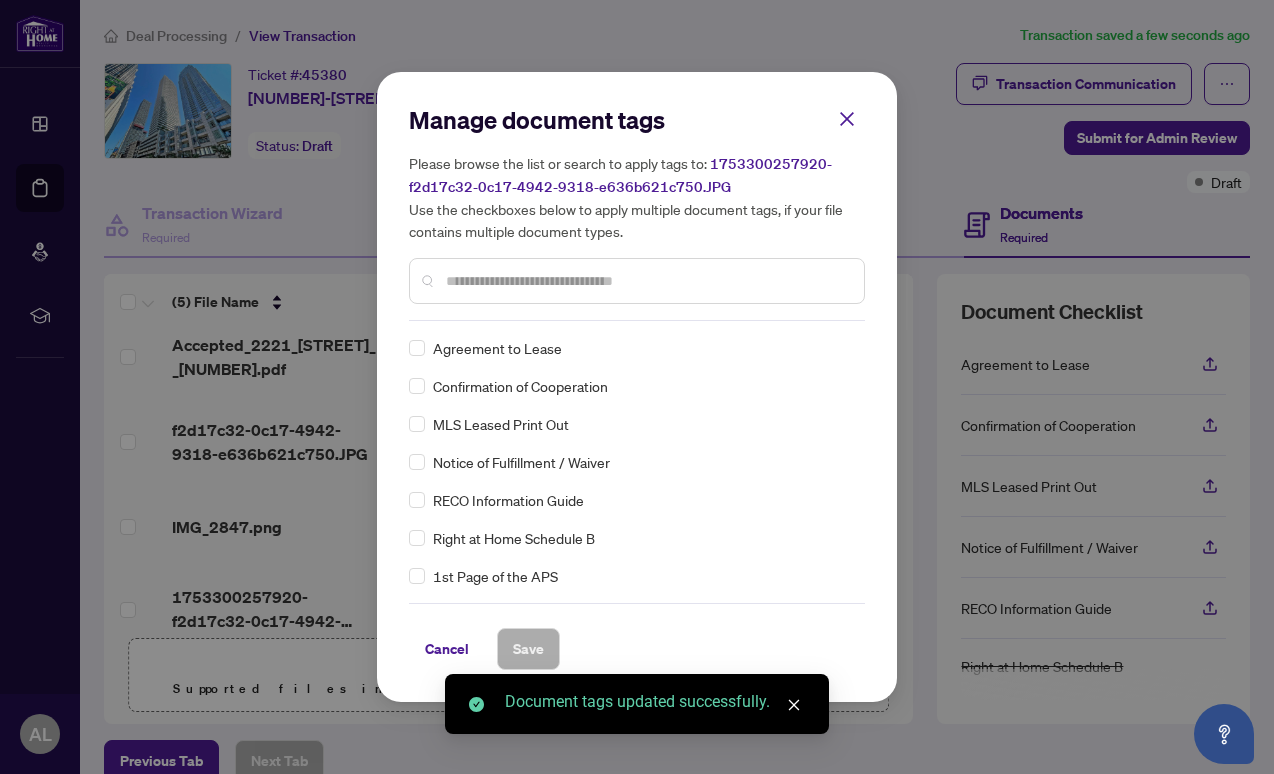click on "Manage document tags Please browse the list or search to apply tags to:   1753300257920-f2d17c32-0c17-4942-9318-e636b621c750.JPG   Use the checkboxes below to apply multiple document tags, if your file contains multiple document types.   Agreement to Lease Confirmation of Cooperation MLS Leased Print Out Notice of Fulfillment / Waiver RECO Information Guide Right at Home Schedule B 1st Page of the APS Advance Paperwork Agent Correspondence Agreement of Assignment of Purchase and Sale Agreement of Purchase and Sale Agreement to Cooperate /Broker Referral Articles of Incorporation Back to Vendor Letter Belongs to Another Transaction Builder's Consent Buyer Designated Representation Agreement Buyer Designated Representation Agreement Buyers Lawyer Information Certificate of Estate Trustee(s) Client Refused to Sign Closing Date Change Co-op Brokerage Commission Statement Co-op EFT Co-operating Indemnity Agreement Commission Adjustment Commission Agreement Commission Calculation Commission Statement Sent Duplicate" at bounding box center [637, 387] 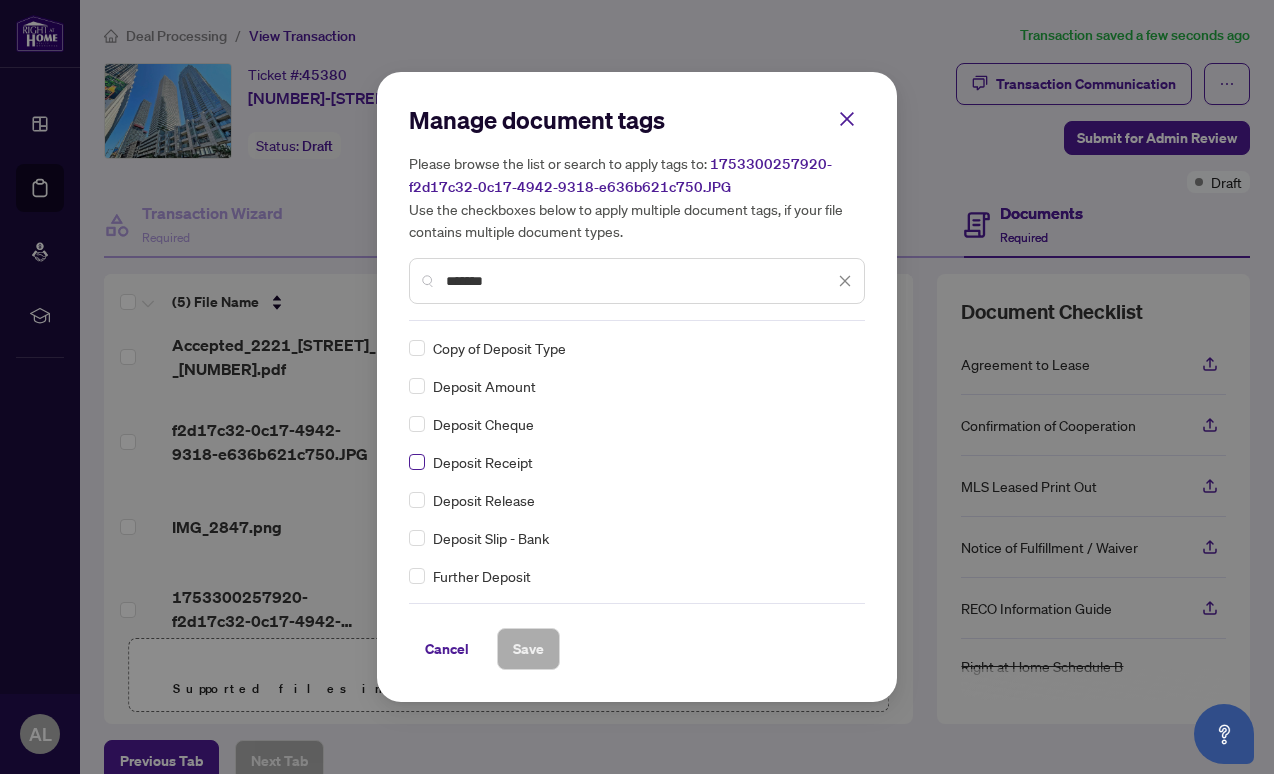 type on "*******" 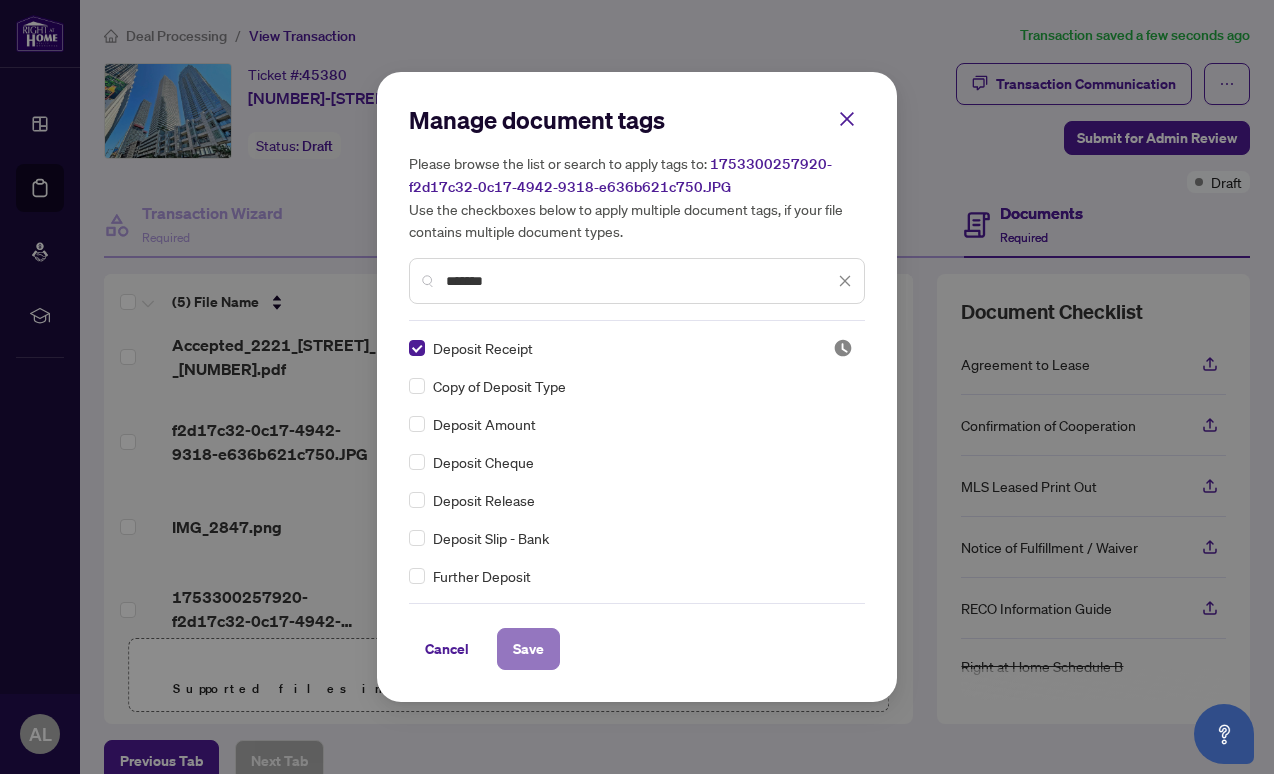 click on "Save" at bounding box center (528, 649) 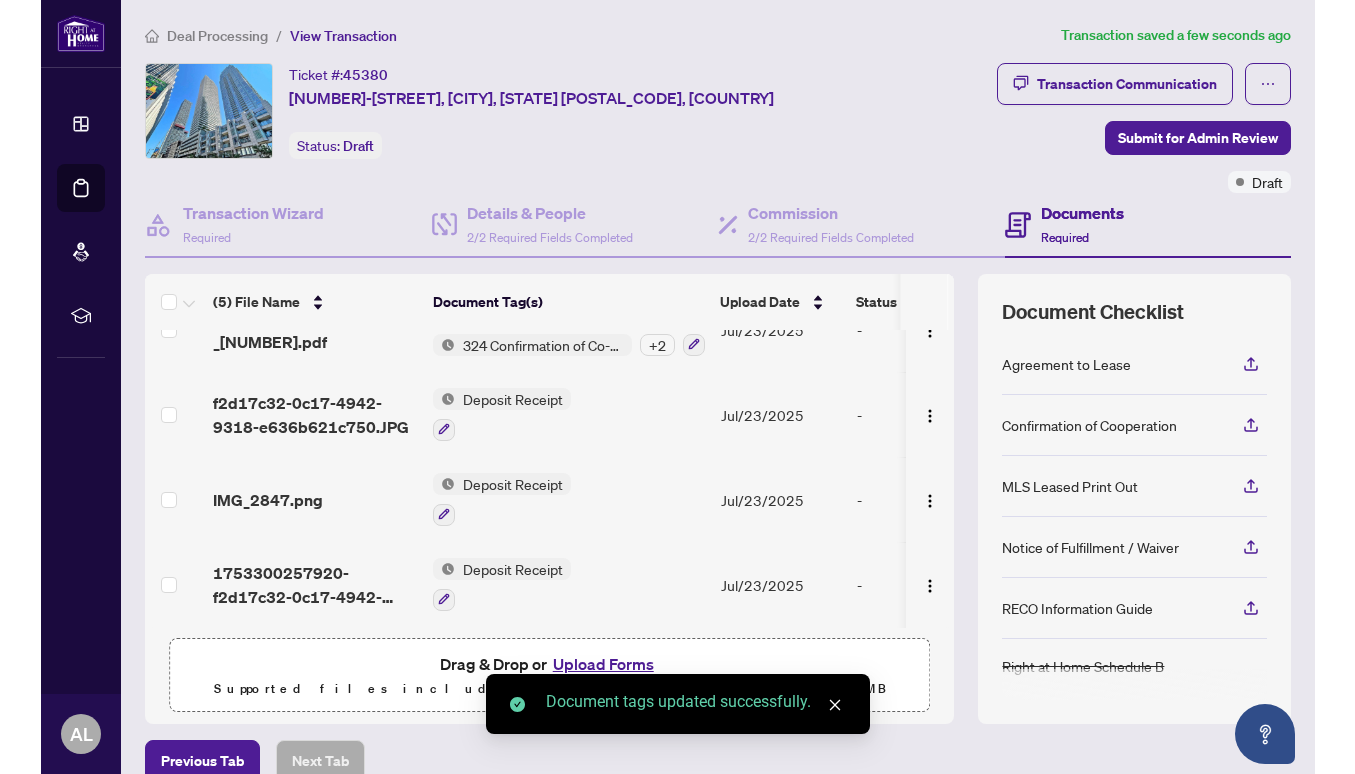 scroll, scrollTop: 0, scrollLeft: 0, axis: both 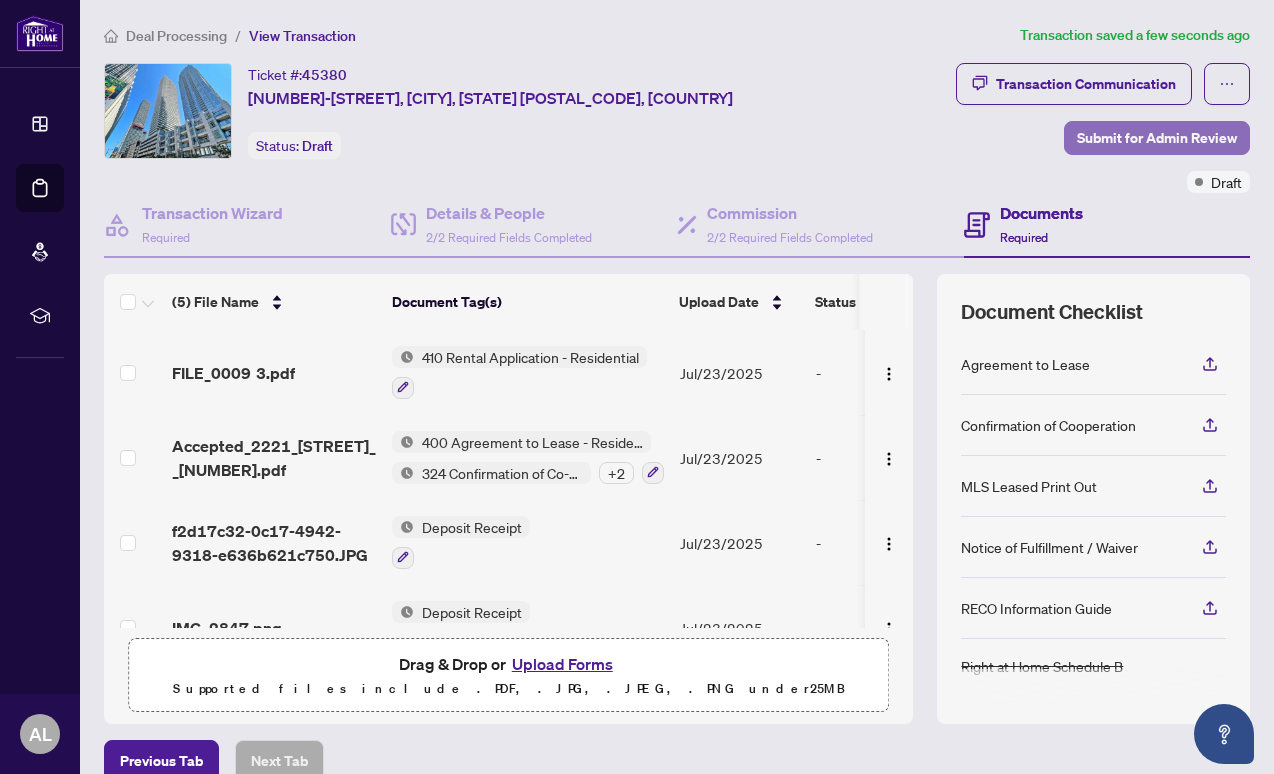 click on "Submit for Admin Review" at bounding box center [1157, 138] 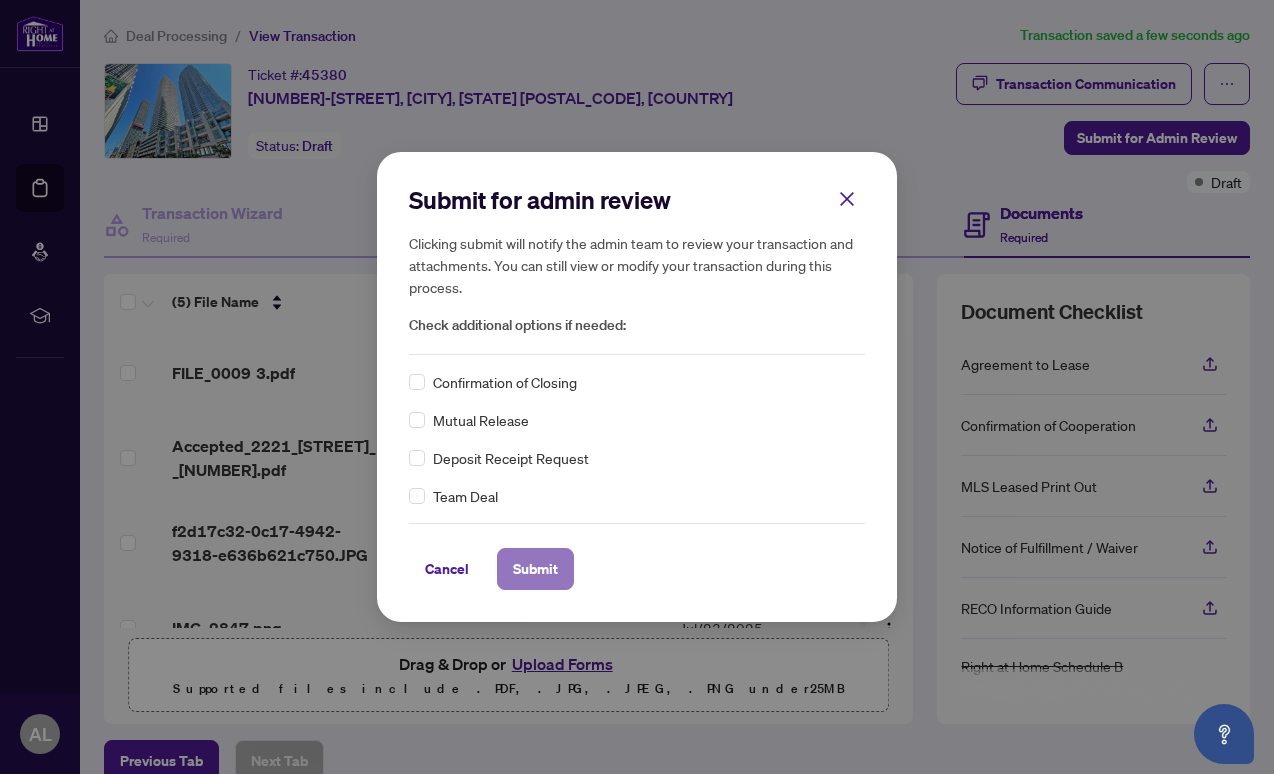 click on "Submit" at bounding box center [535, 569] 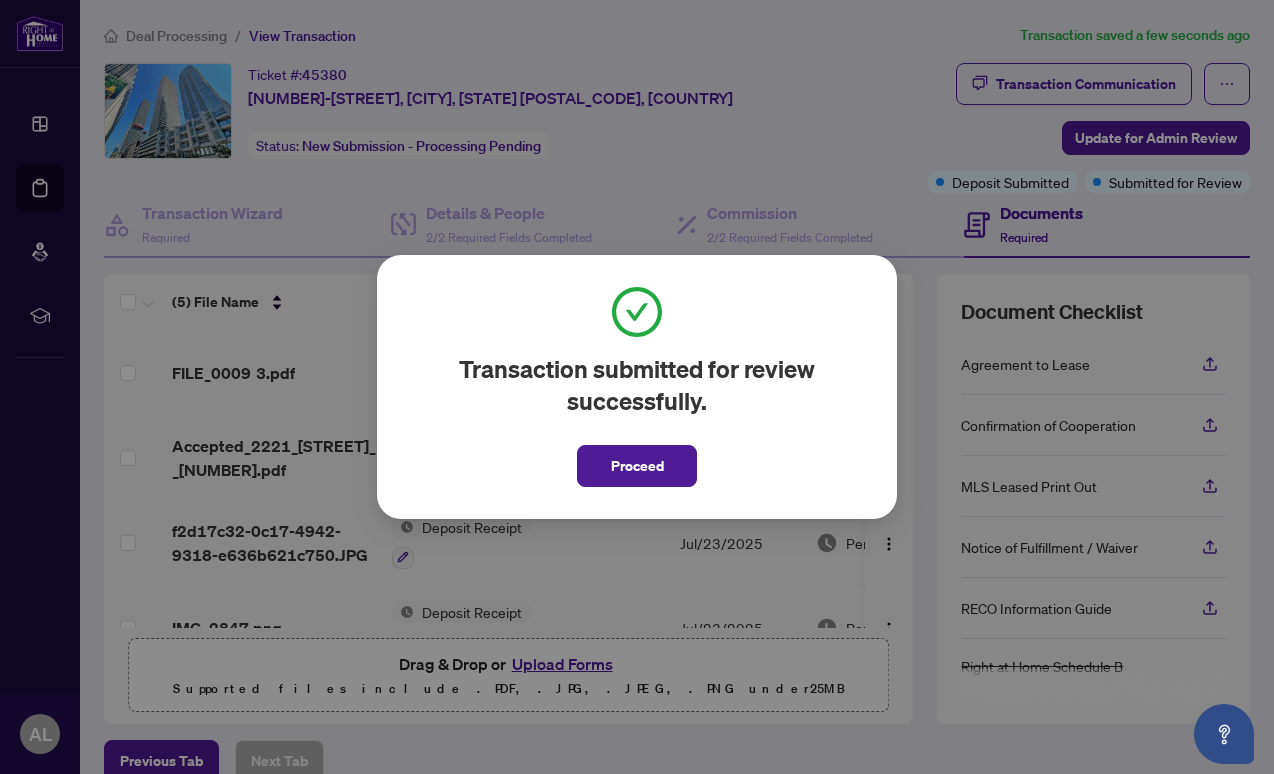 click on "Transaction submitted for review successfully. Proceed Cancel OK" at bounding box center (637, 387) 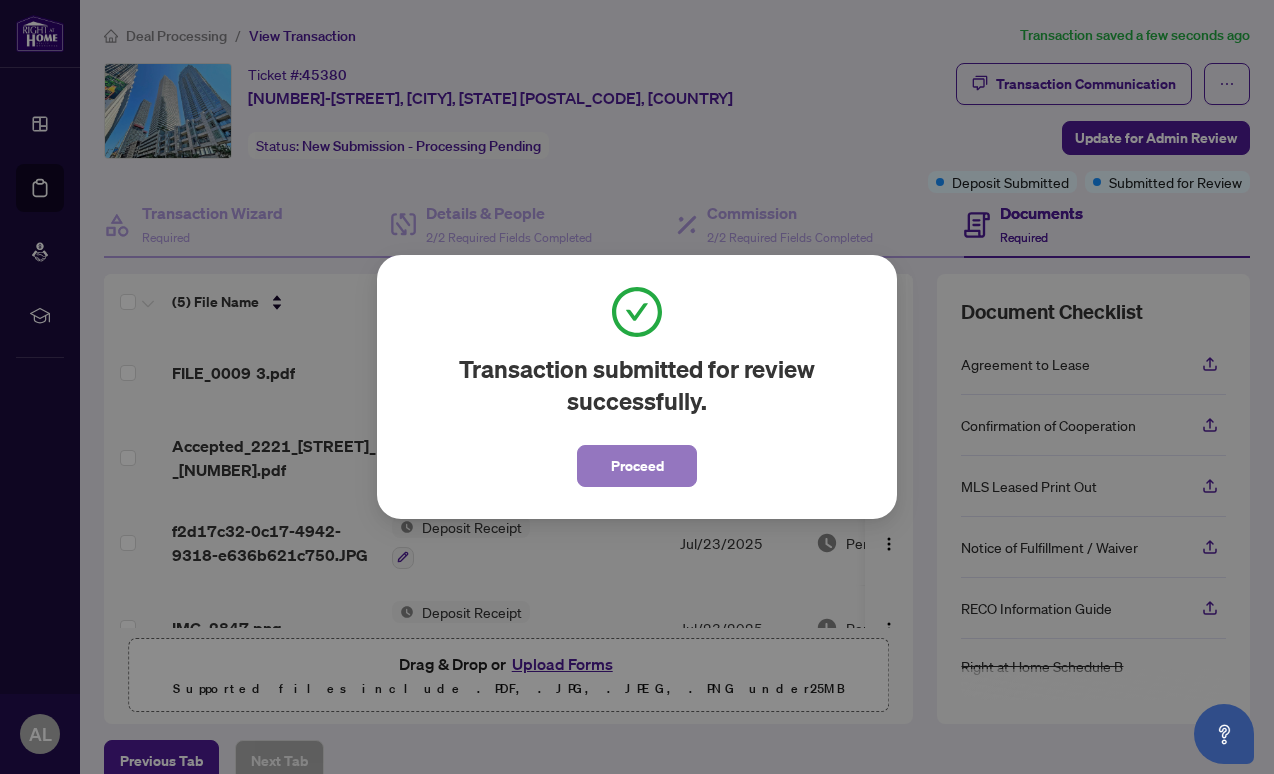 click on "Proceed" at bounding box center (637, 466) 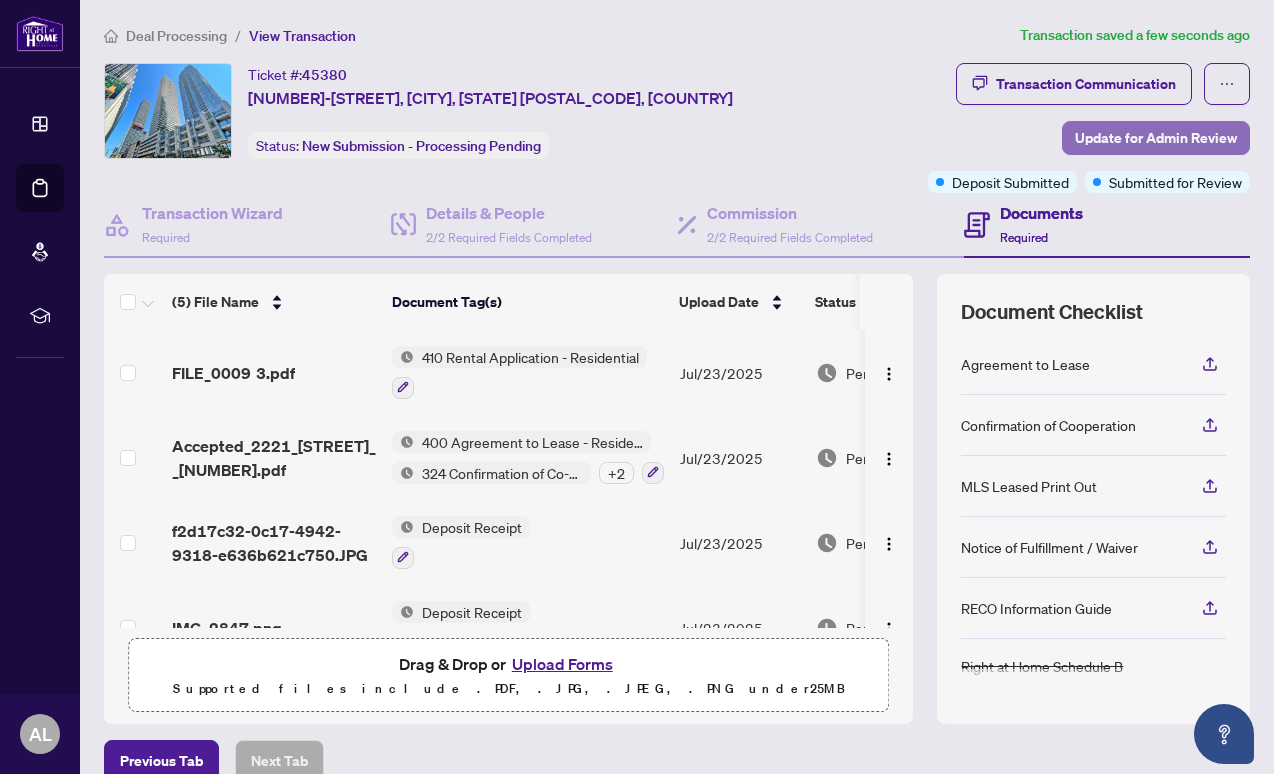 click on "Update for Admin Review" at bounding box center (1156, 138) 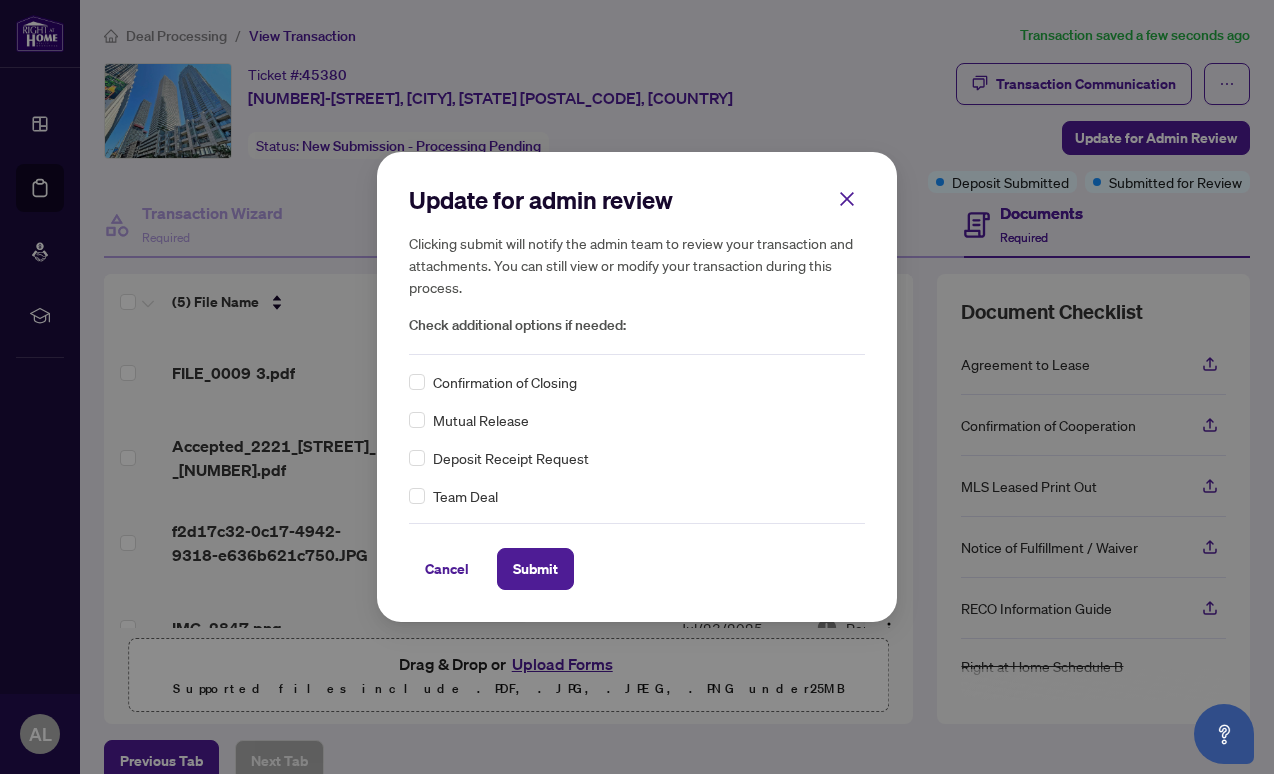 click on "Deposit Receipt Request" at bounding box center (637, 458) 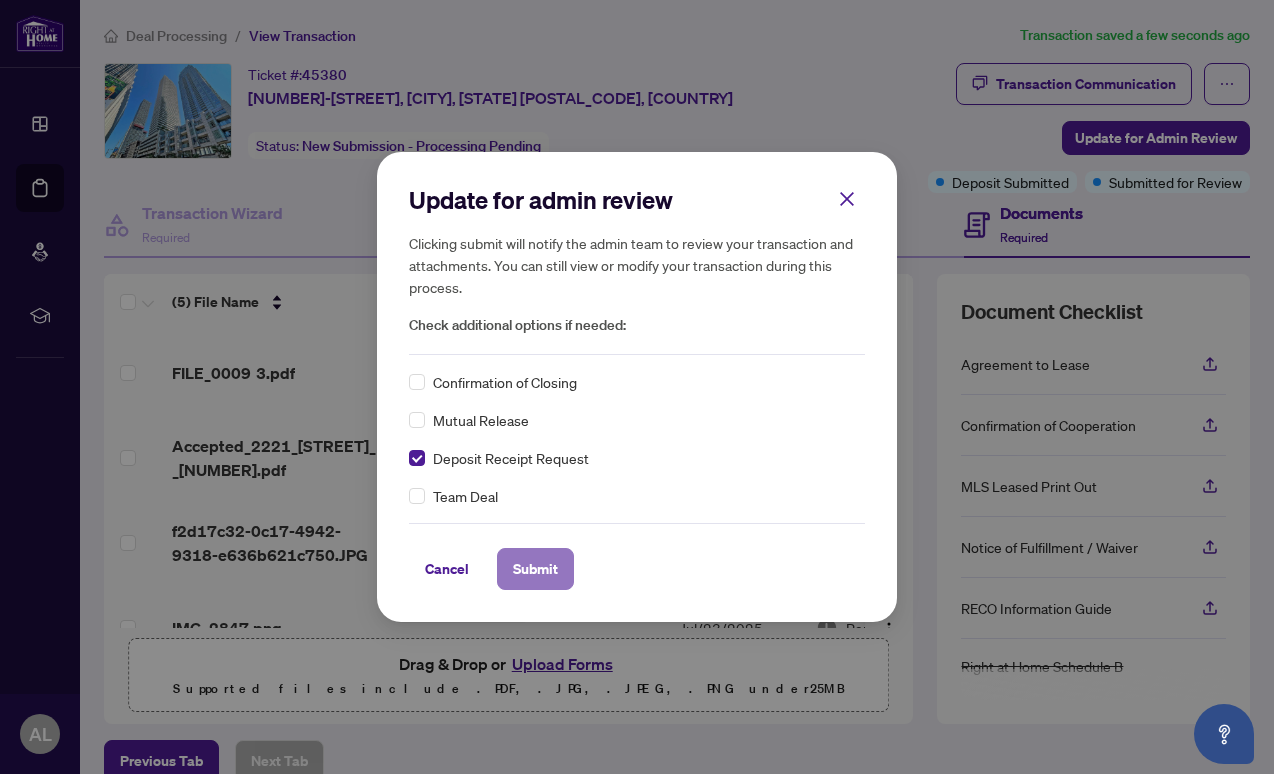 click on "Submit" at bounding box center [535, 569] 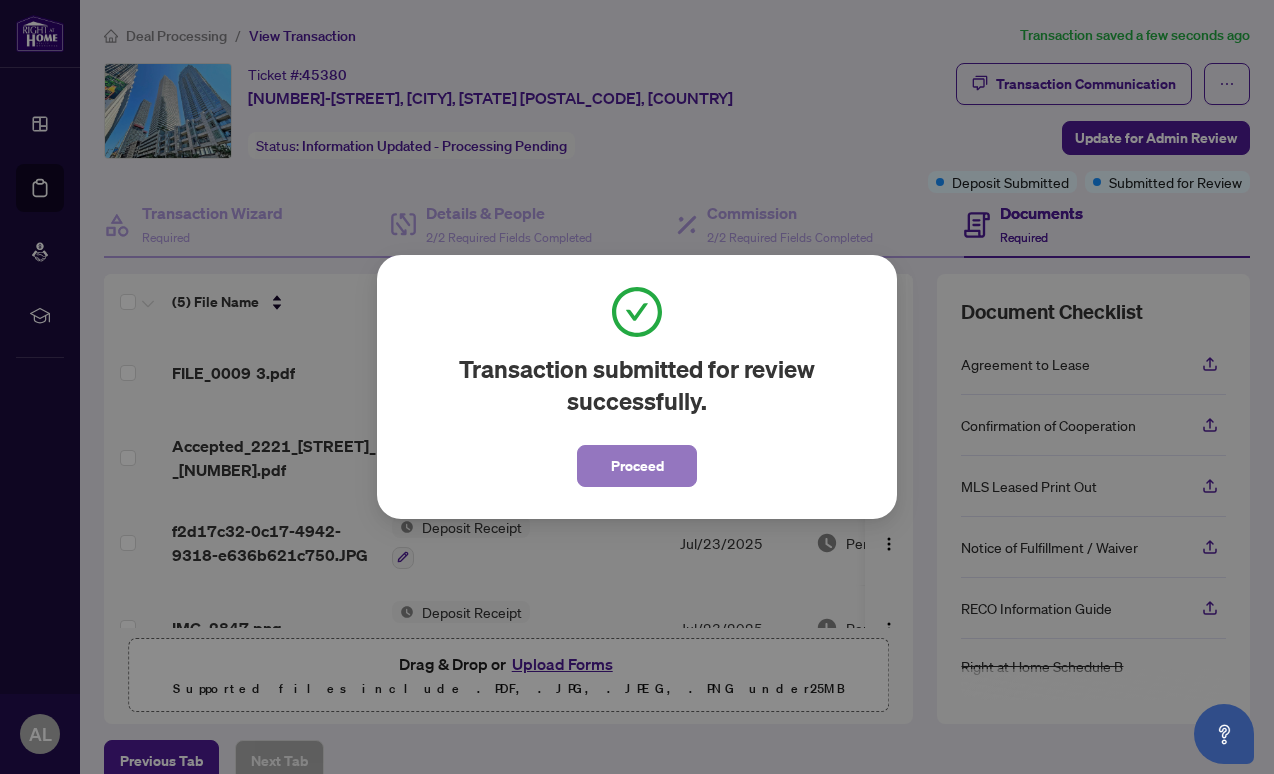 click on "Proceed" at bounding box center [637, 466] 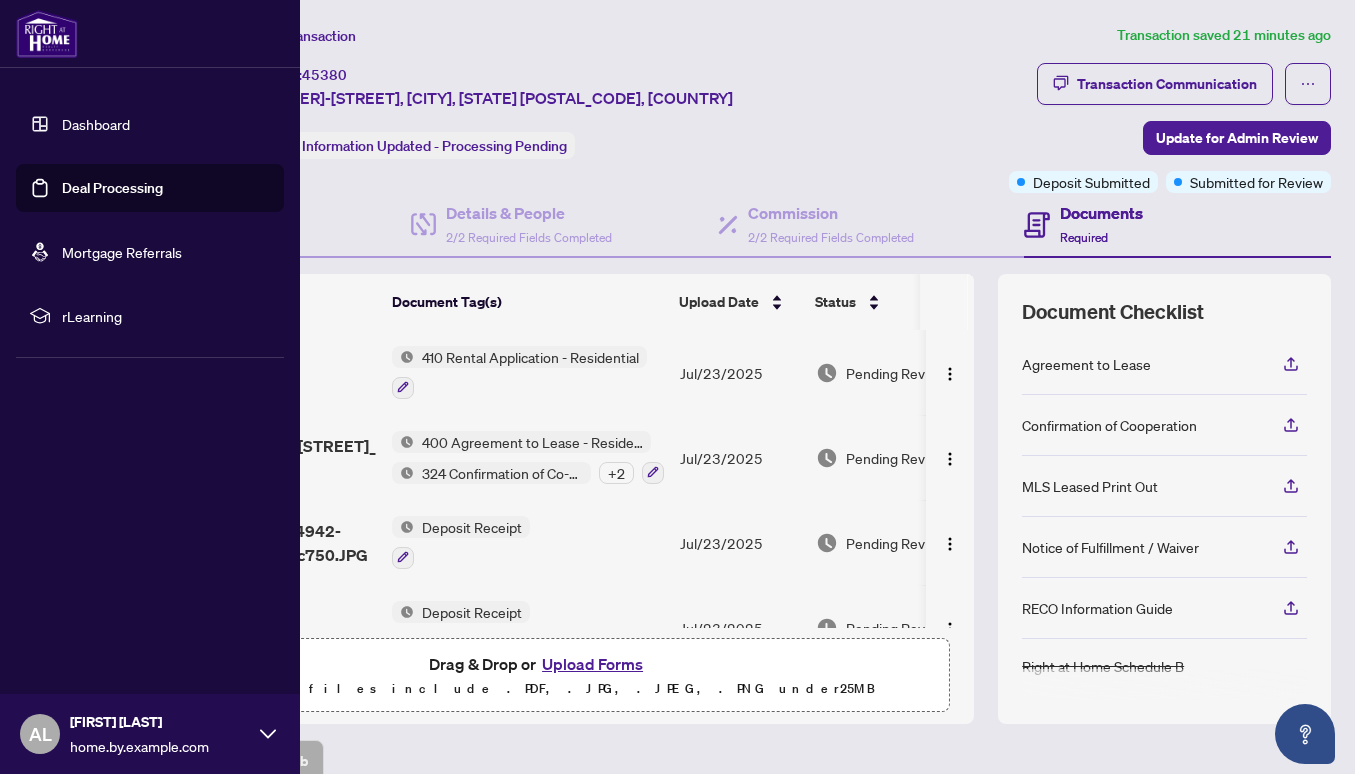 click on "Dashboard" at bounding box center [96, 124] 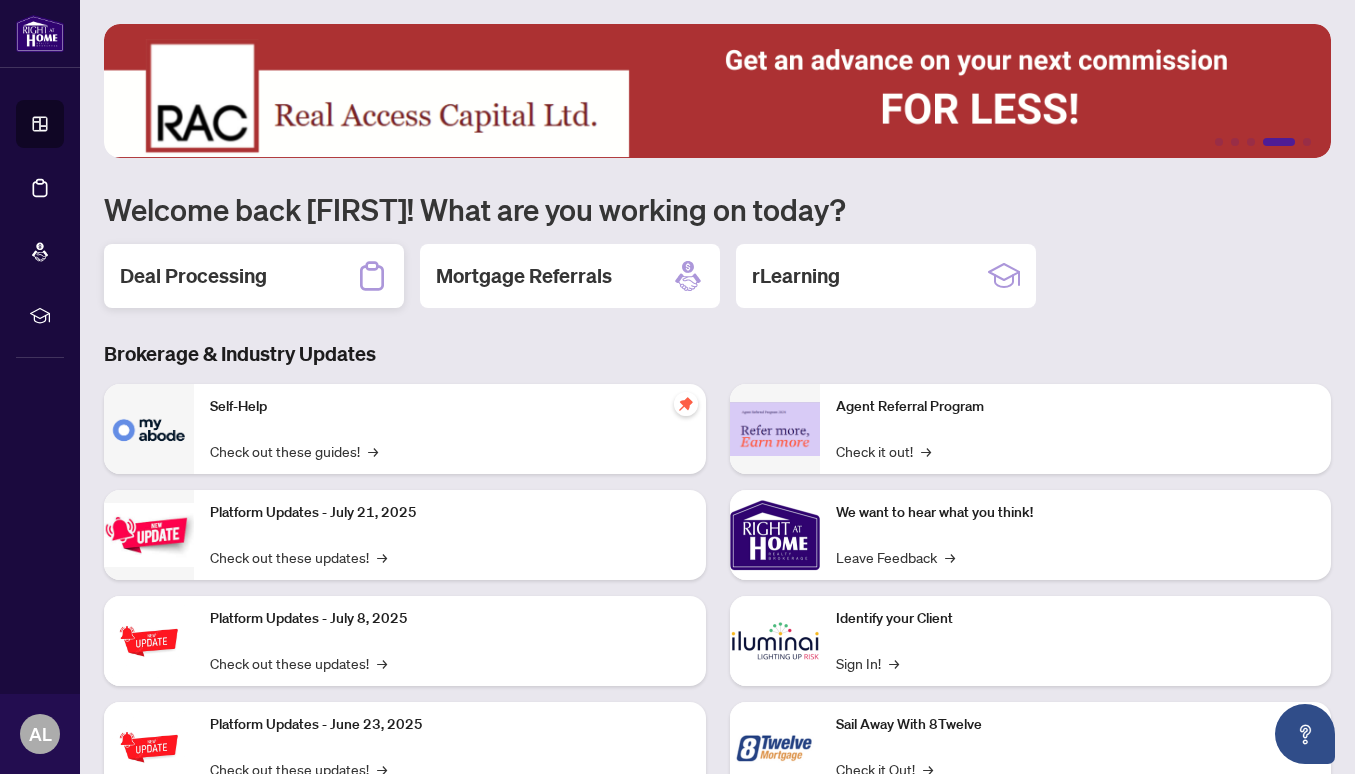 click on "Deal Processing" at bounding box center (193, 276) 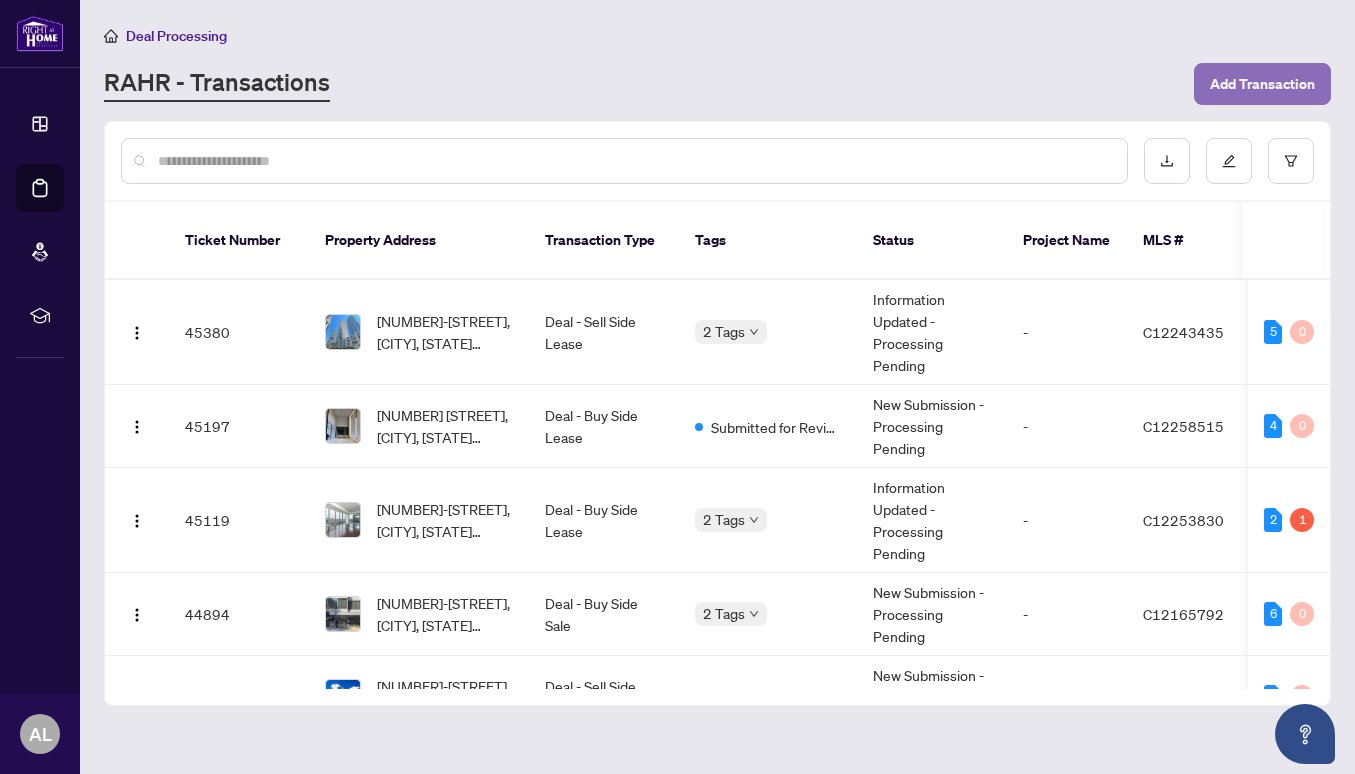 click on "Add Transaction" at bounding box center [1262, 84] 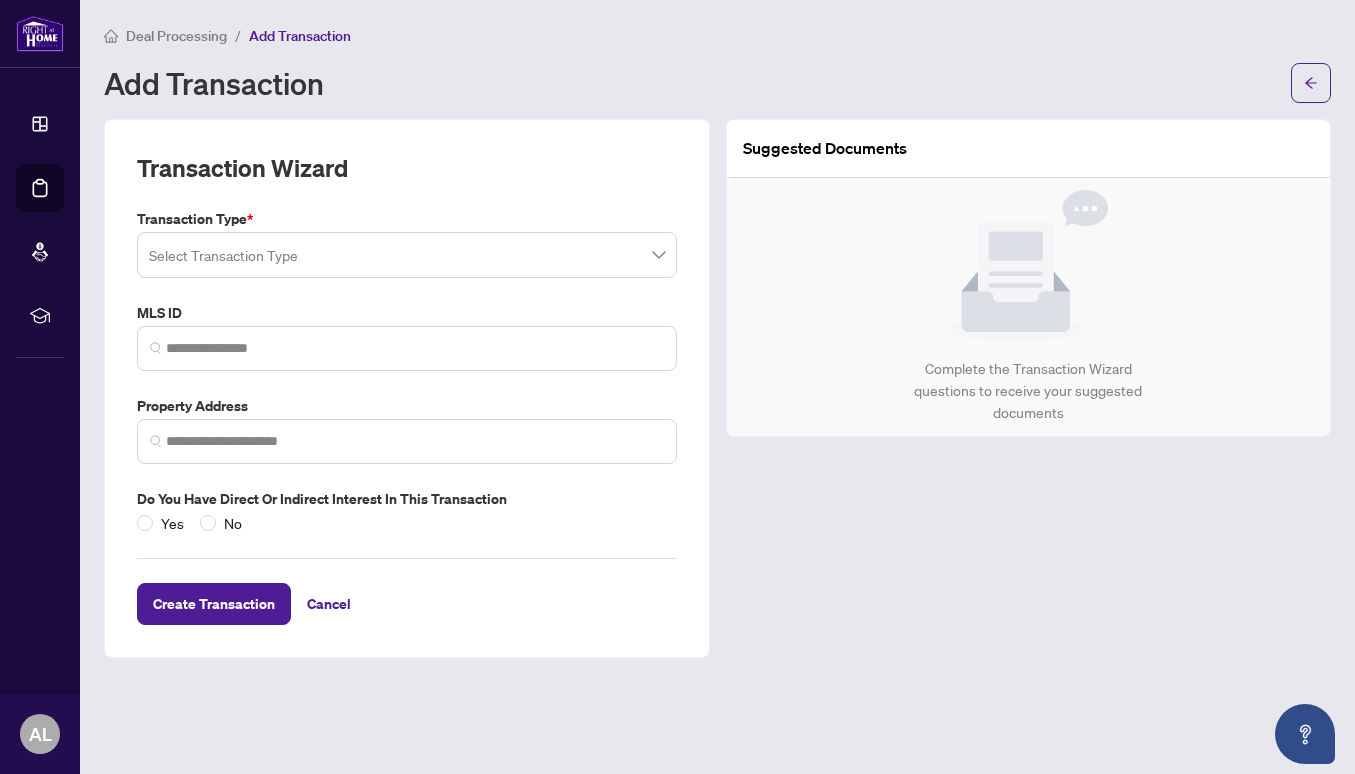 click at bounding box center [407, 348] 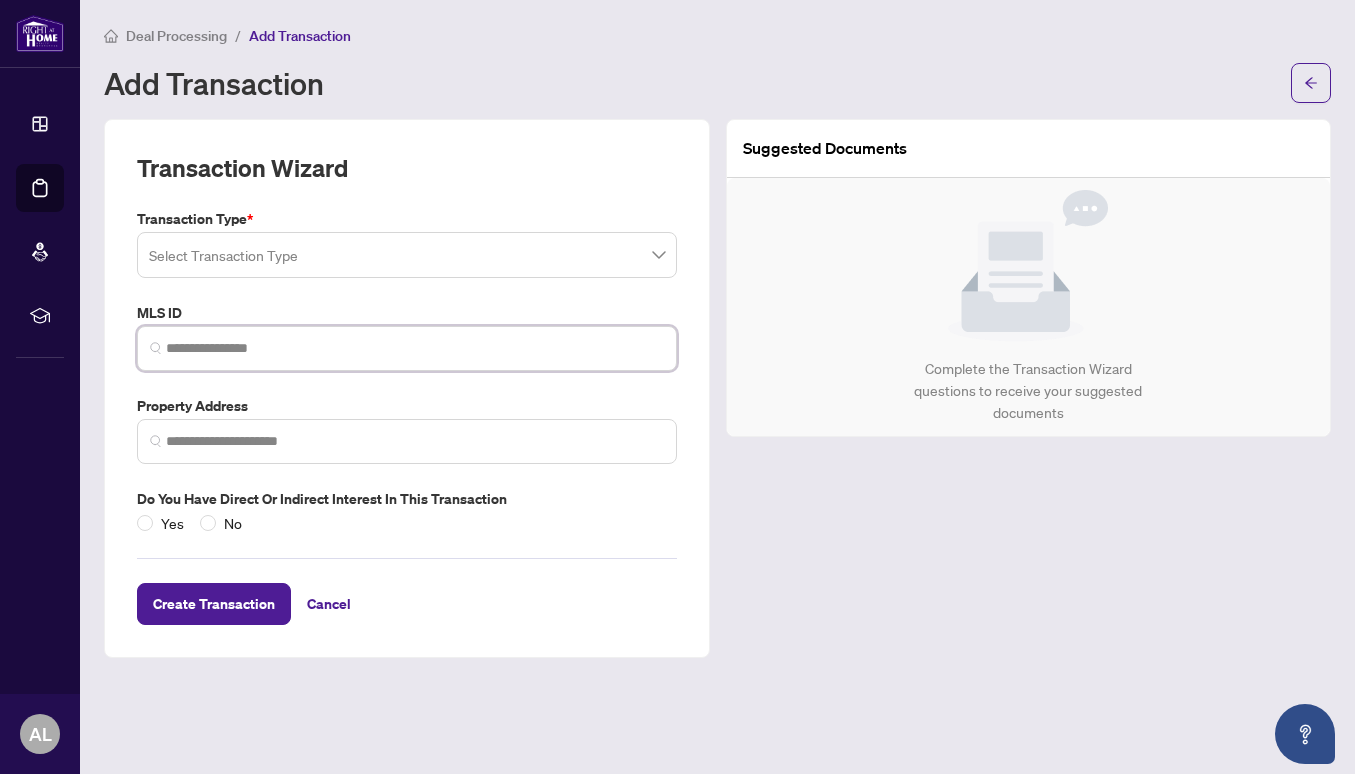 paste on "*********" 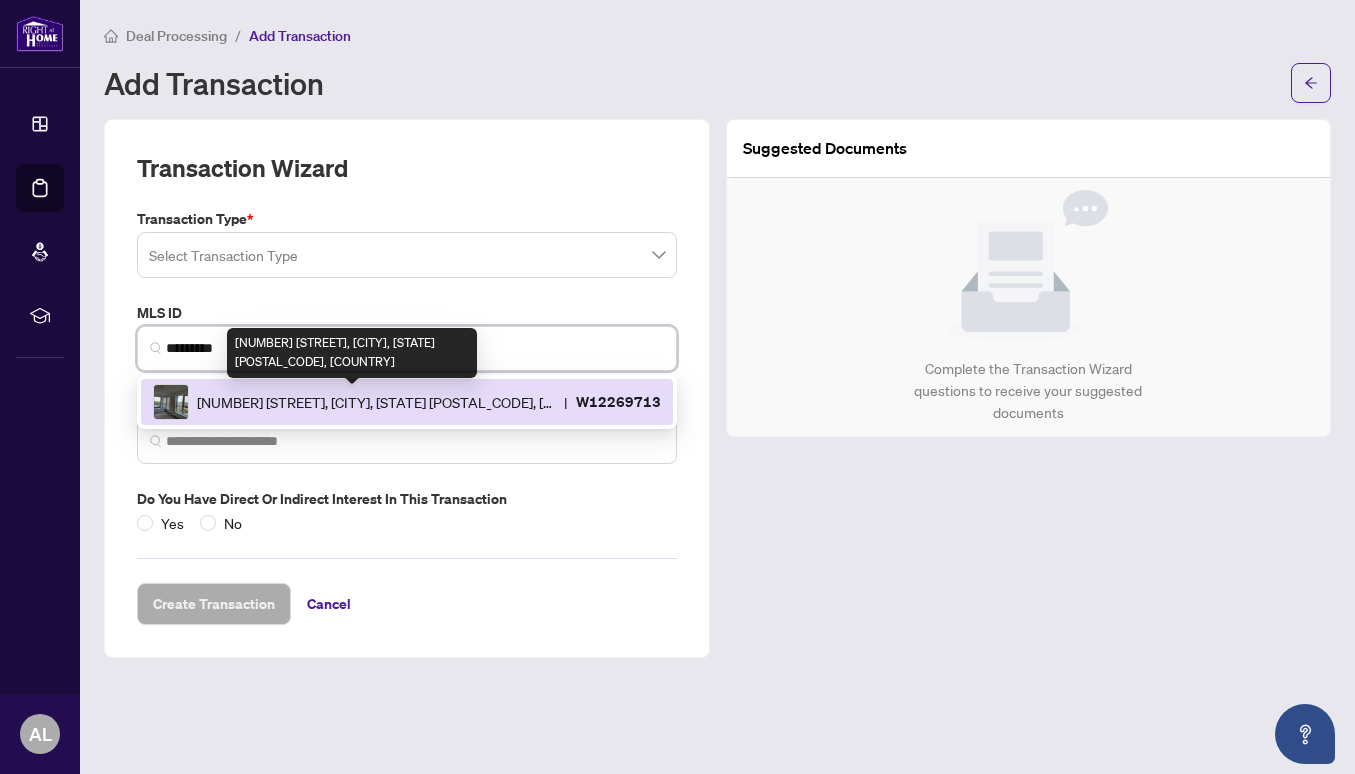 click on "[NUMBER] [STREET], [CITY], [STATE] [POSTAL_CODE], [COUNTRY]" at bounding box center (376, 402) 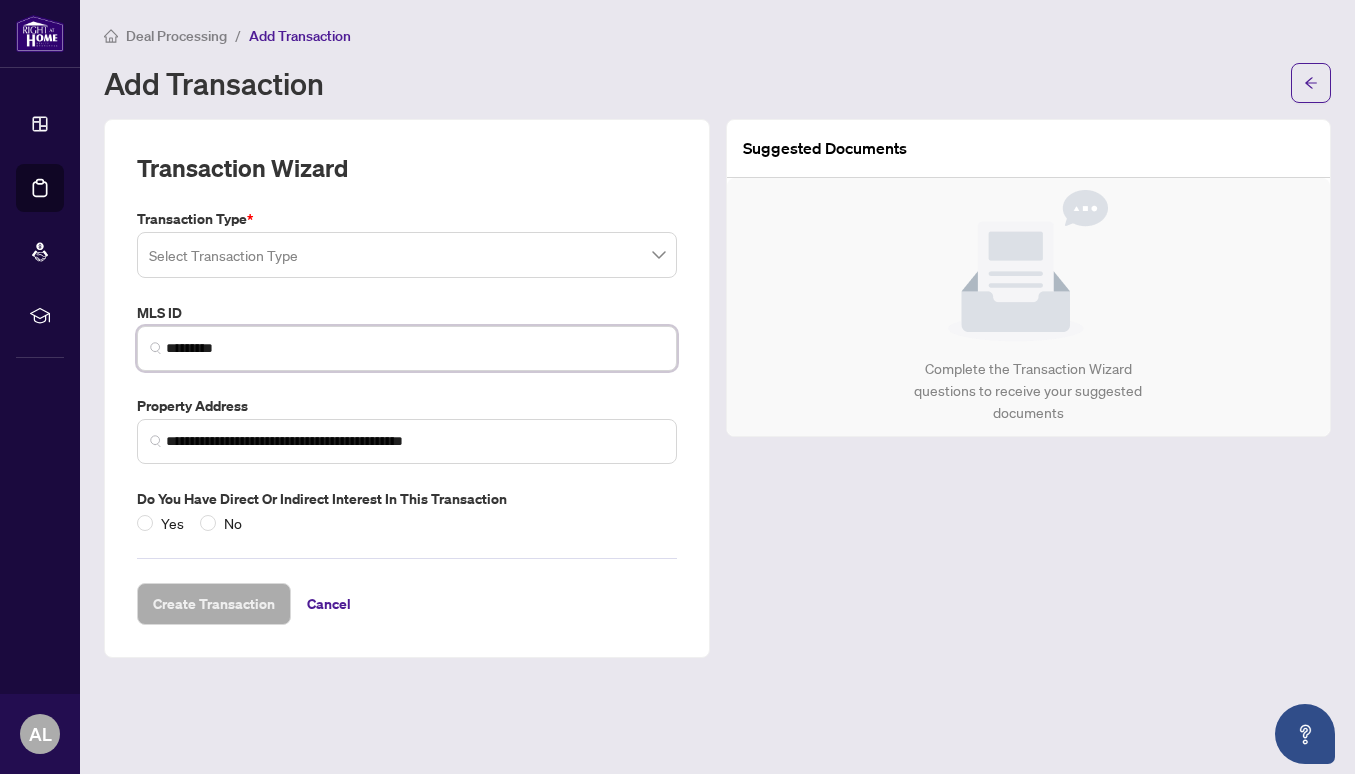 type on "*********" 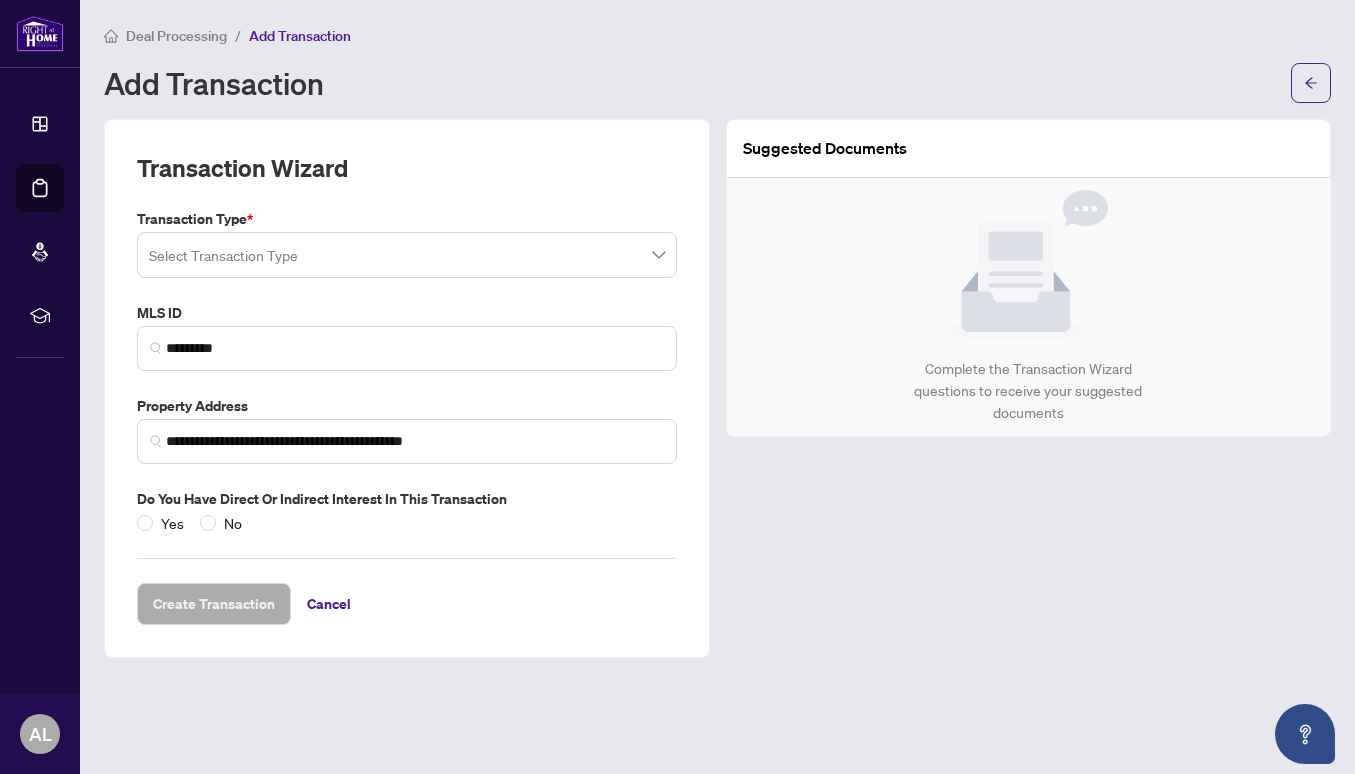 click at bounding box center [407, 255] 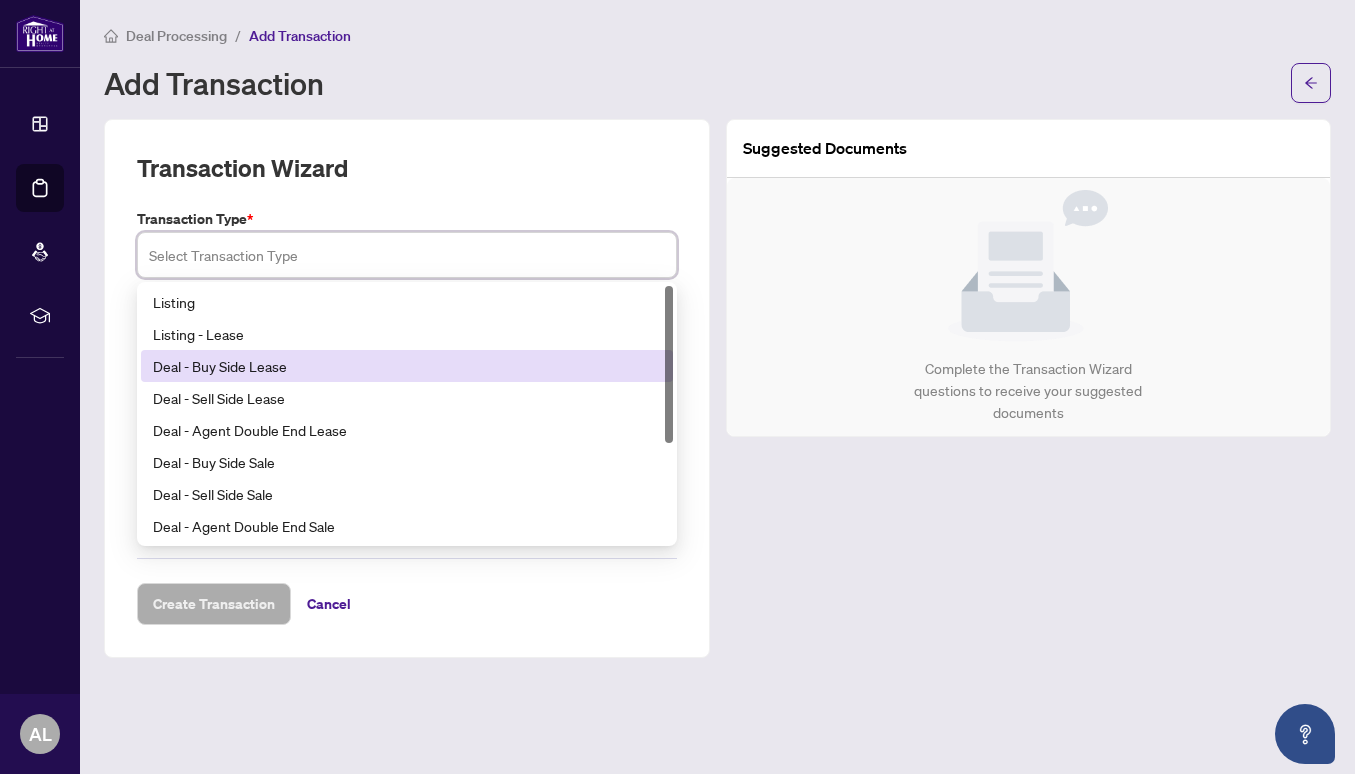 click on "Deal - Buy Side Lease" at bounding box center [407, 366] 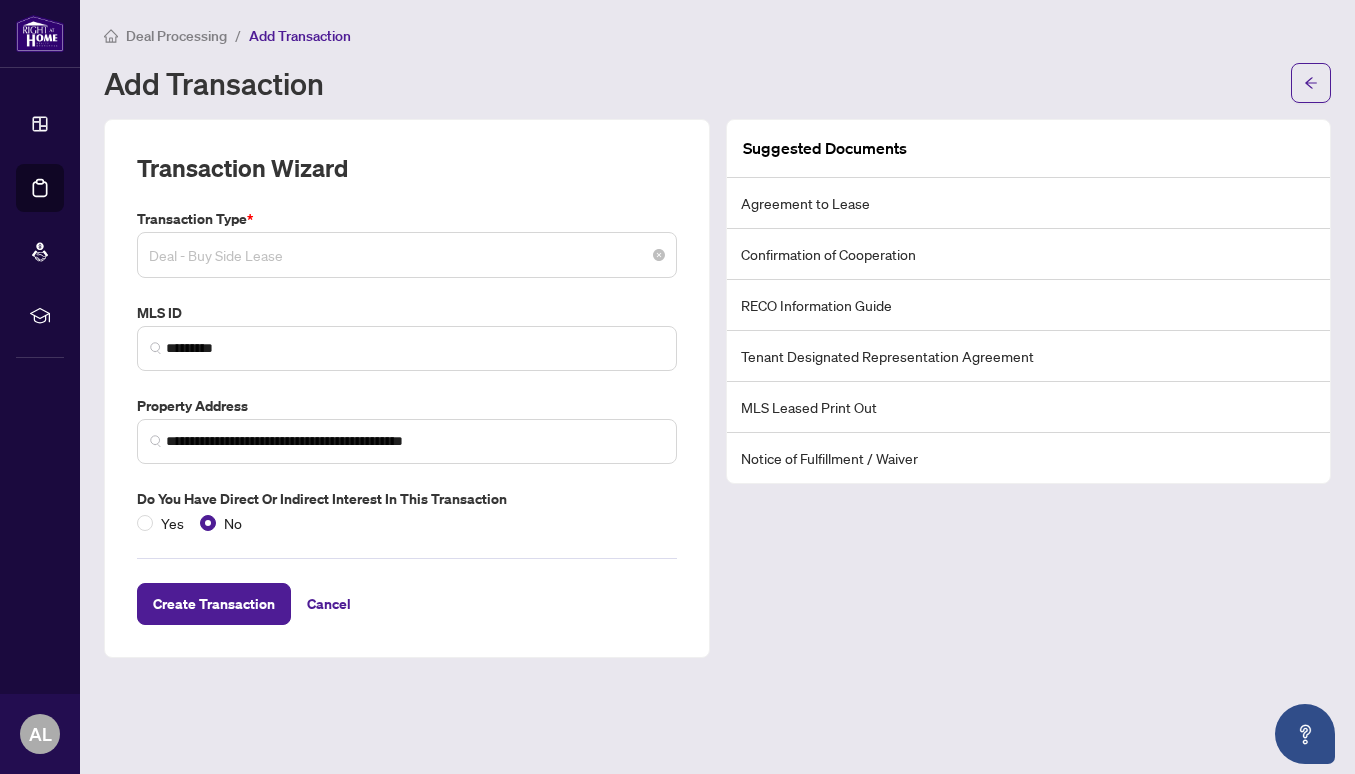 click on "Deal - Buy Side Lease" at bounding box center [407, 255] 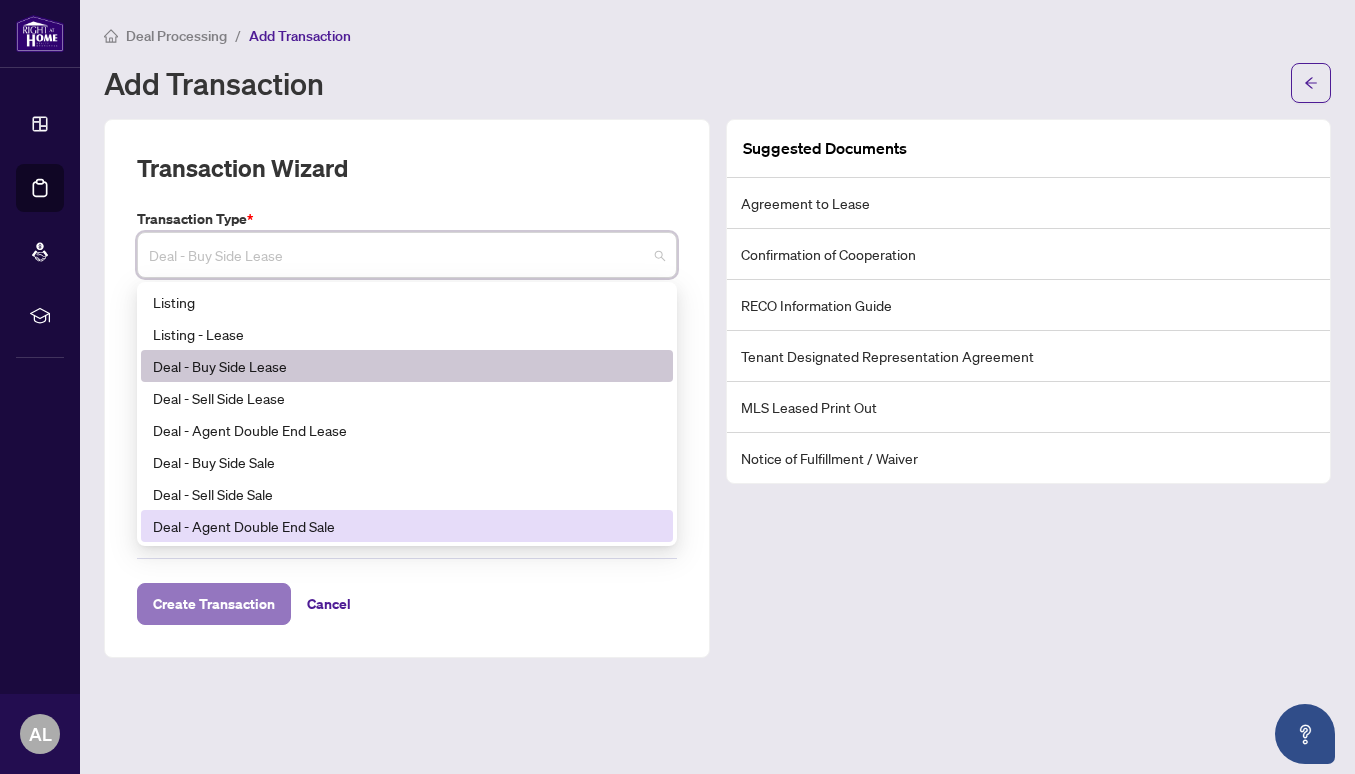 click on "Create Transaction" at bounding box center (214, 604) 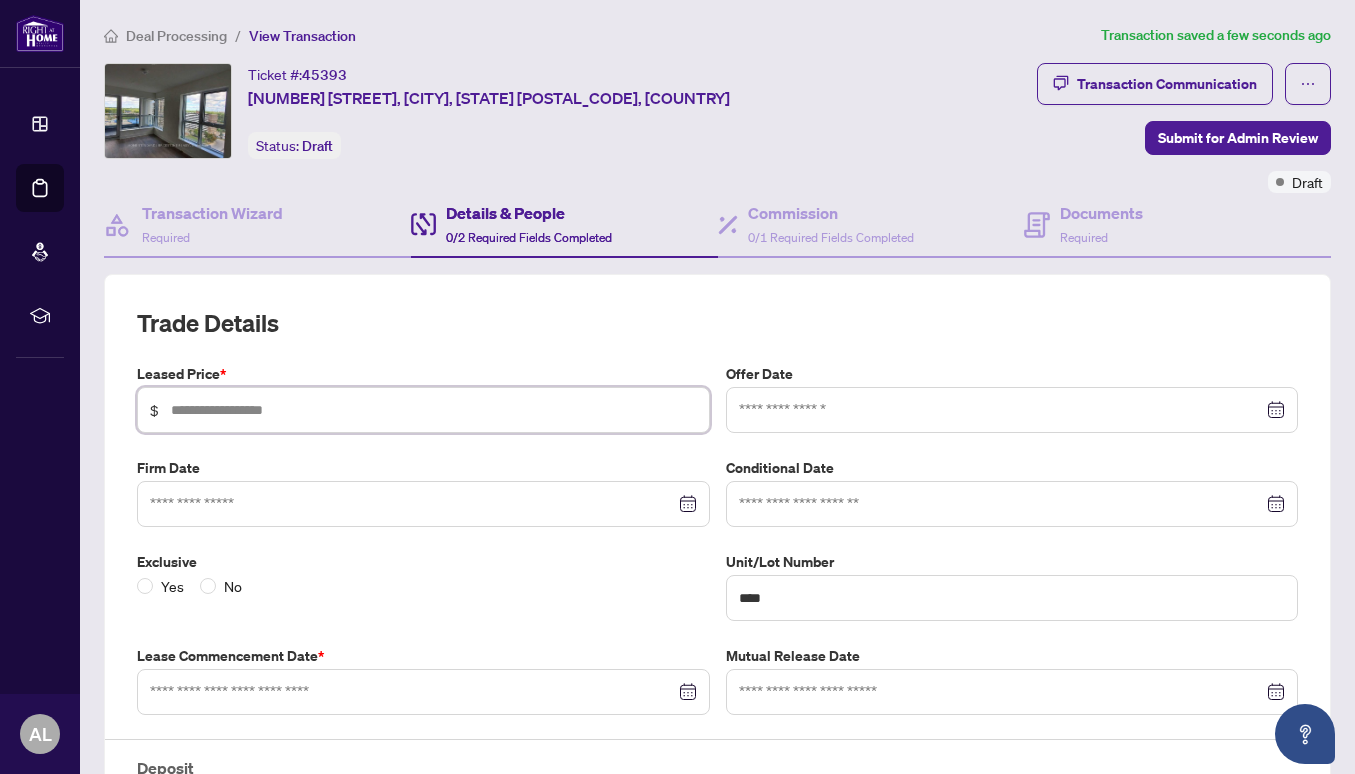 click at bounding box center [434, 410] 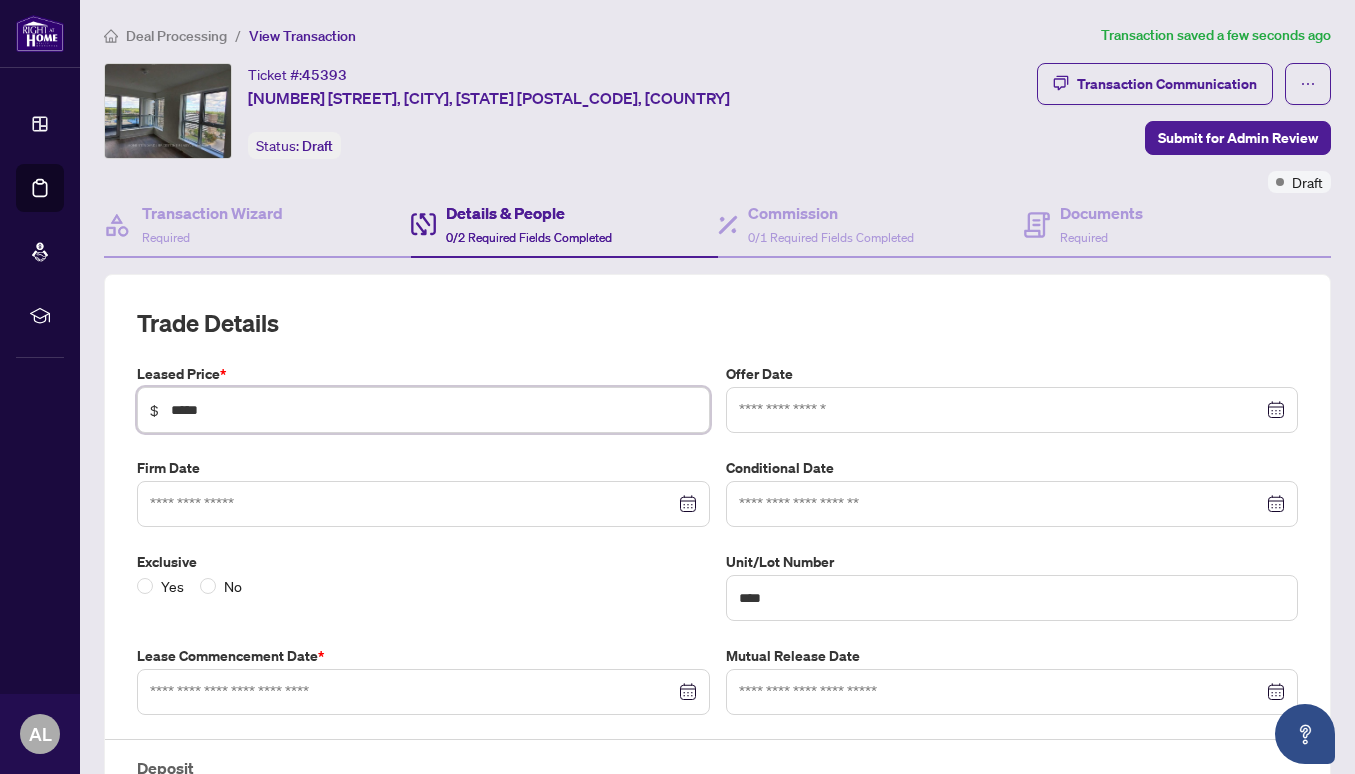 type on "*****" 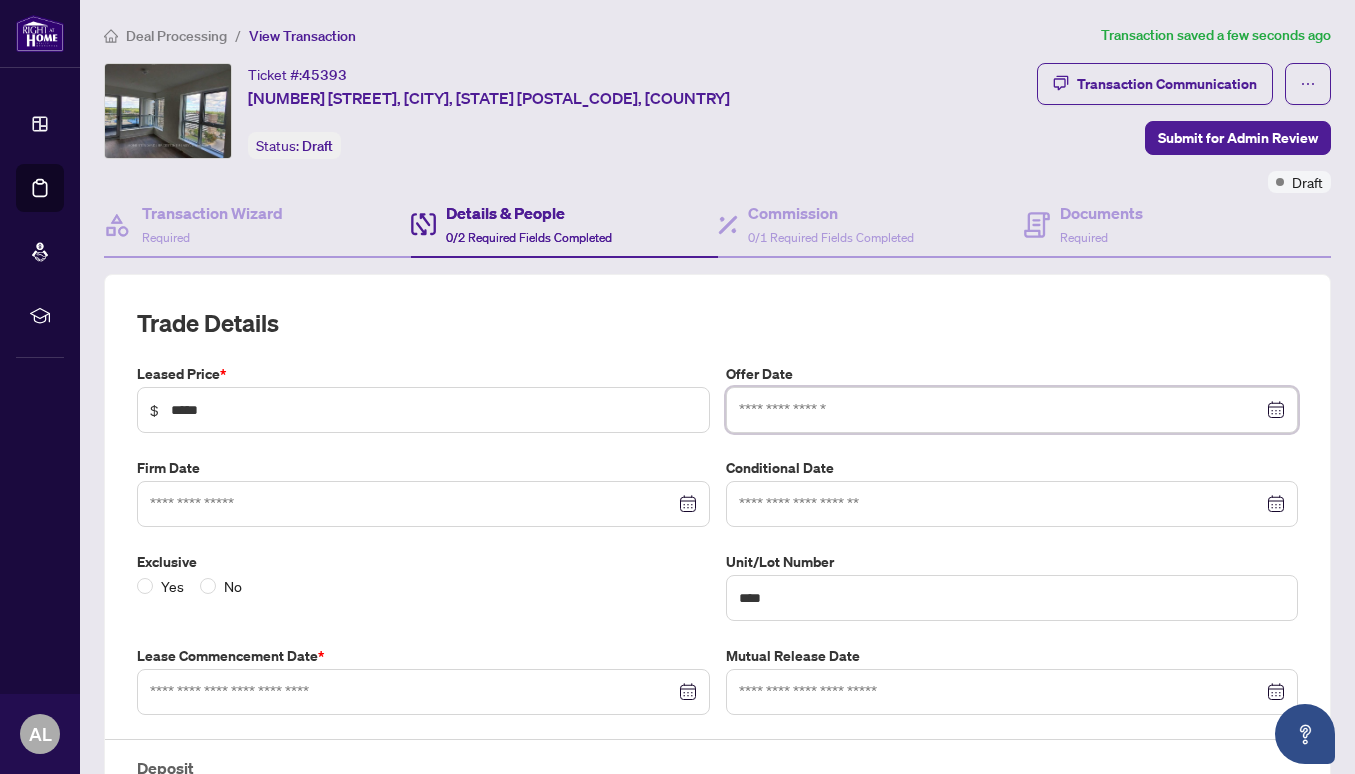 click at bounding box center (1001, 410) 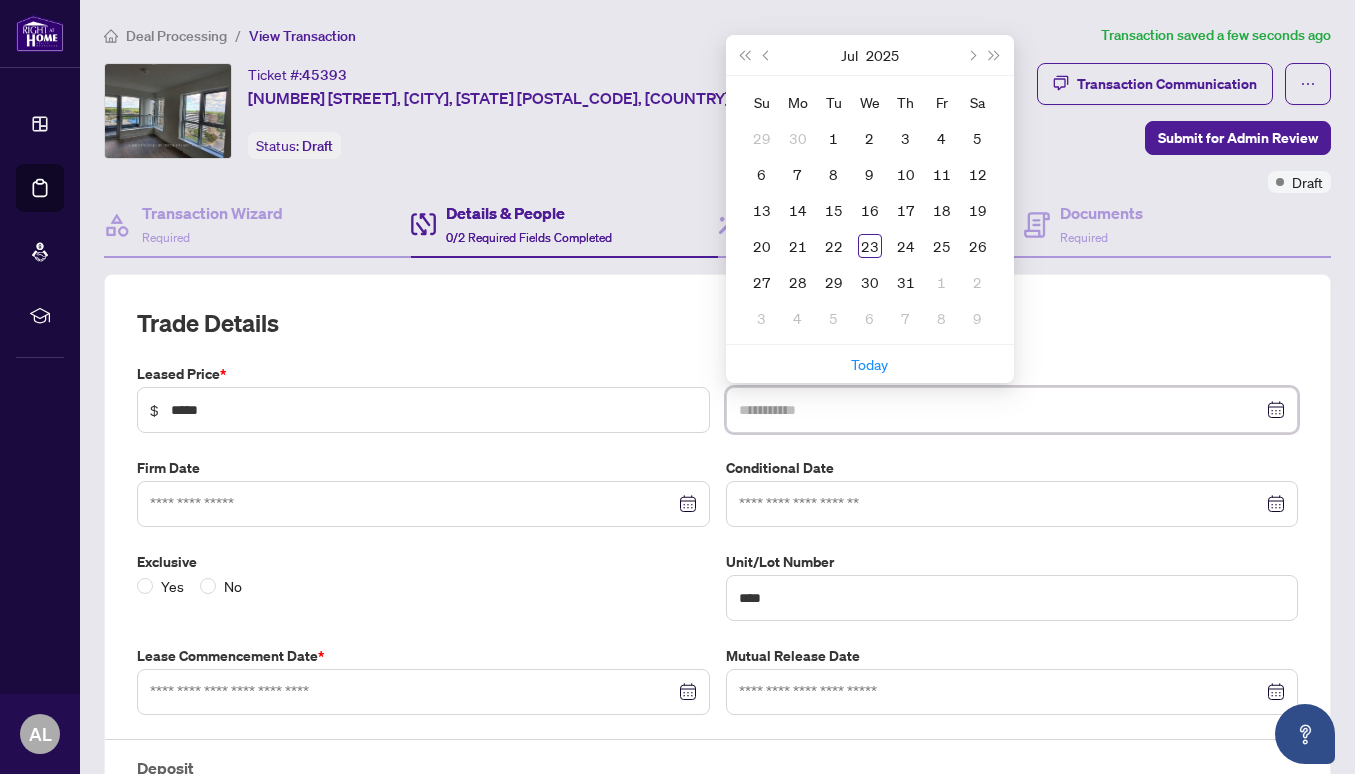 type on "**********" 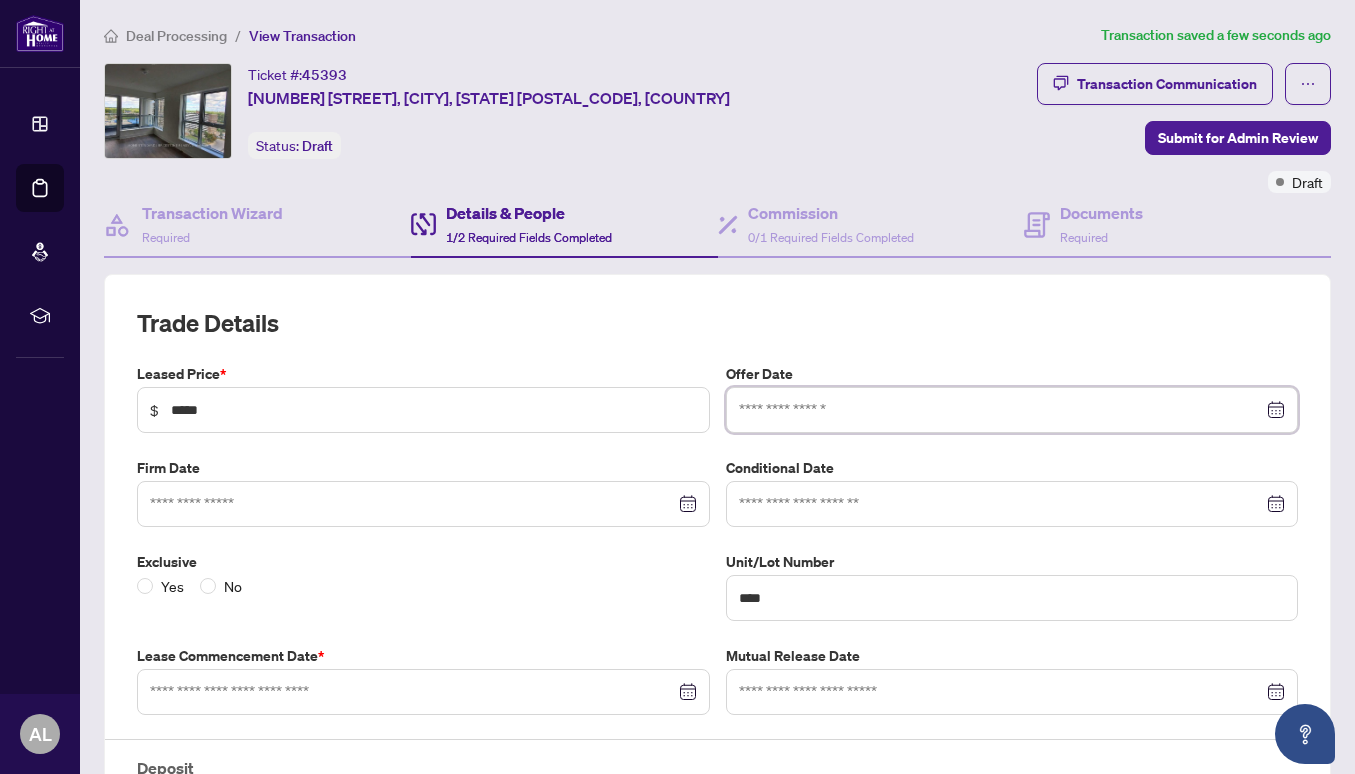 click at bounding box center [1001, 410] 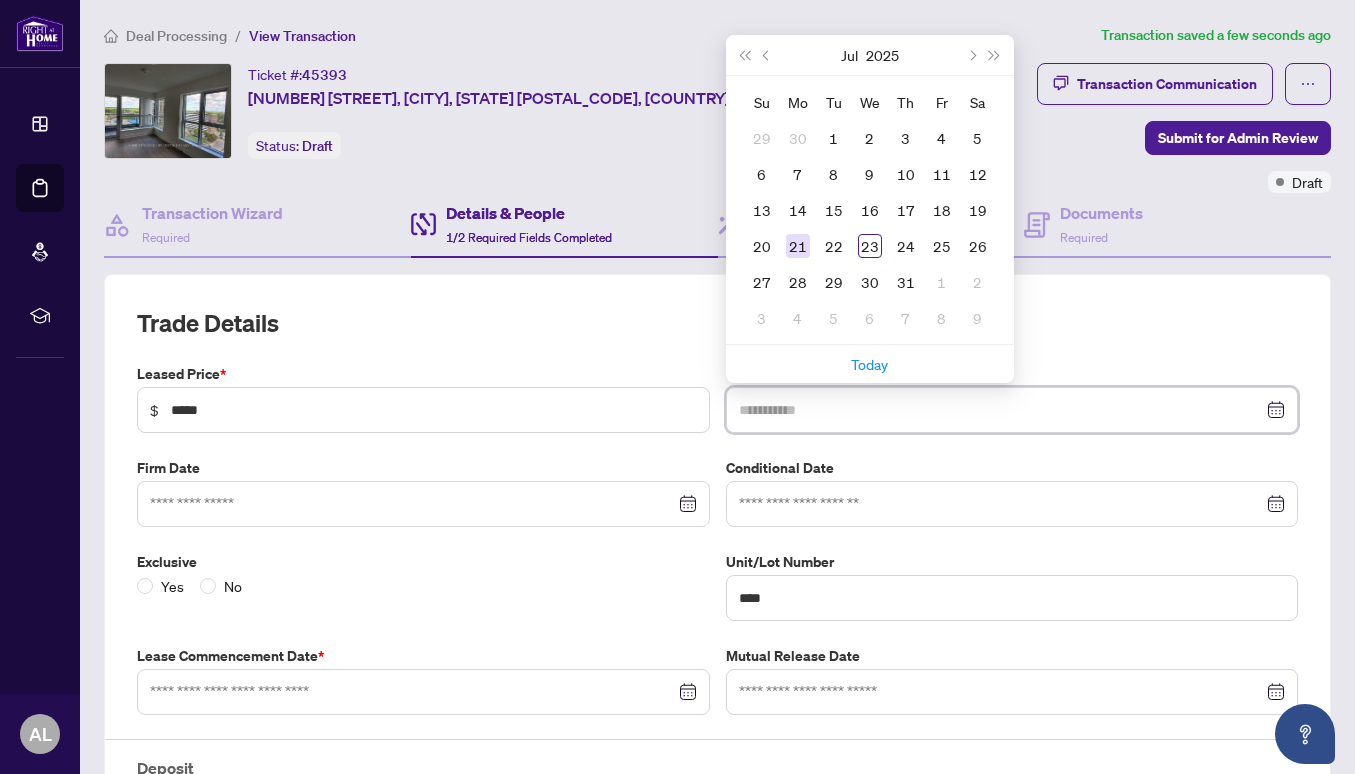 type on "**********" 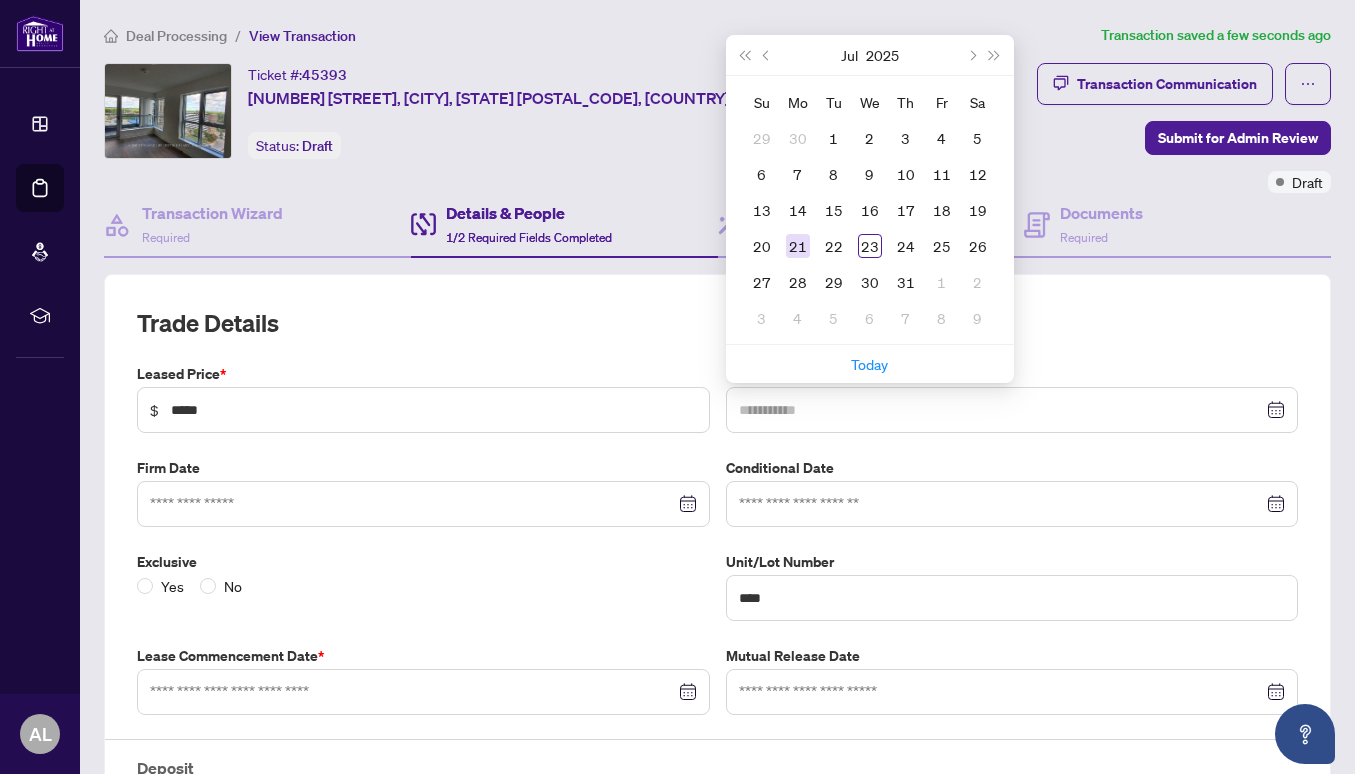 click on "21" at bounding box center (798, 246) 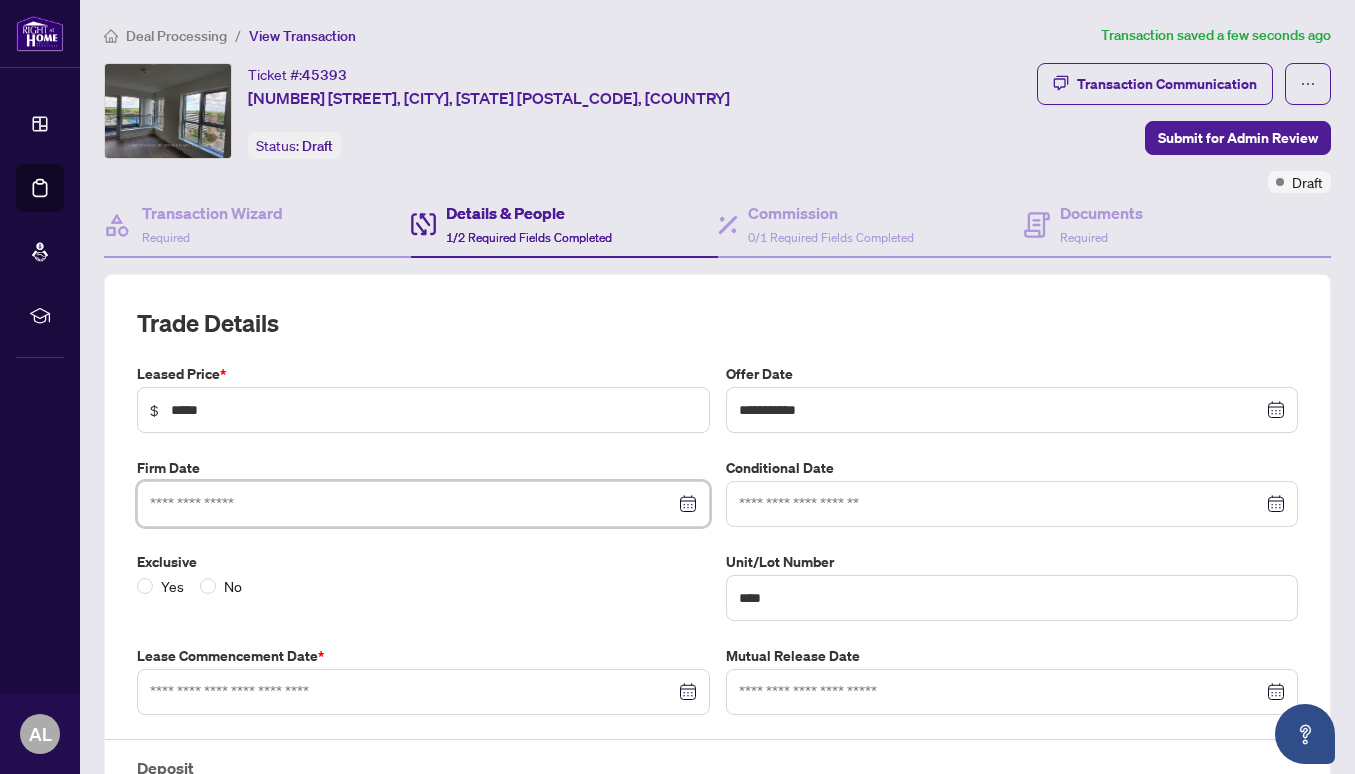click at bounding box center (412, 504) 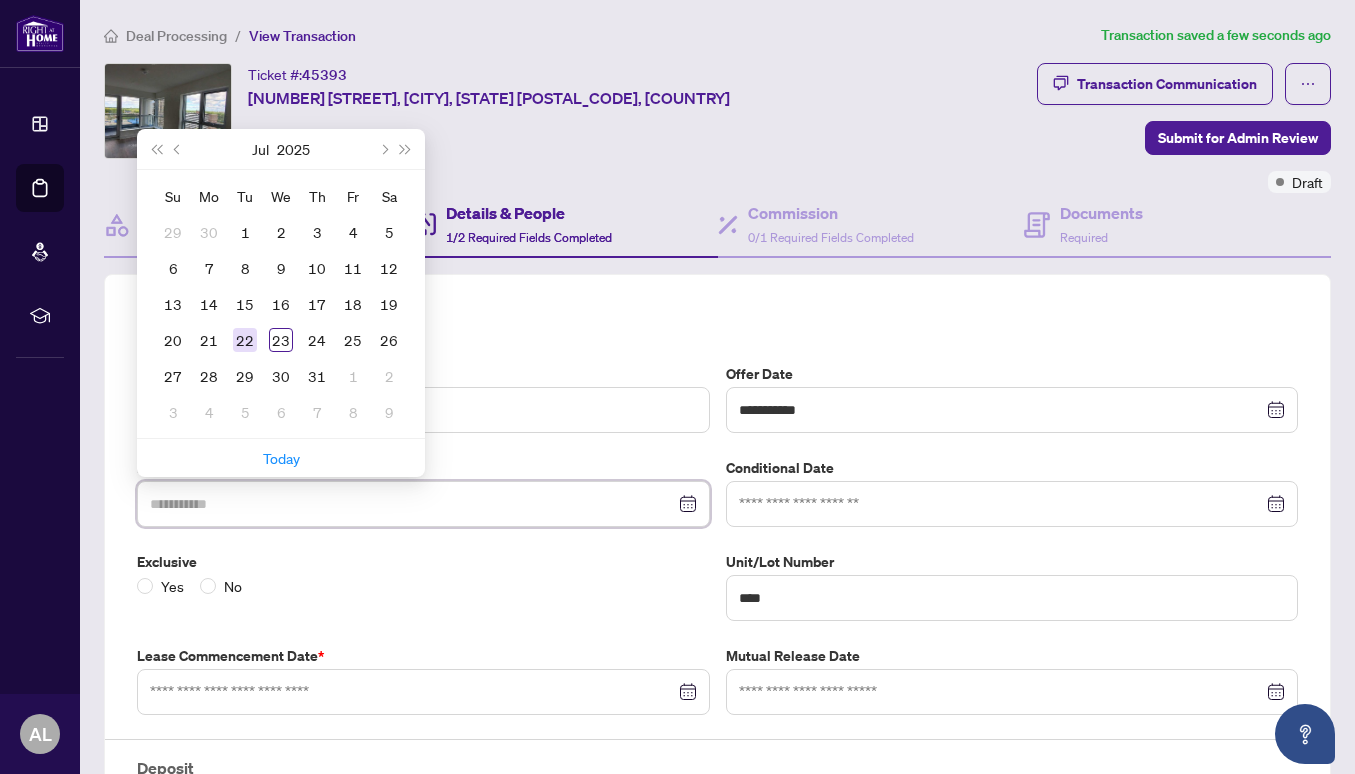 type on "**********" 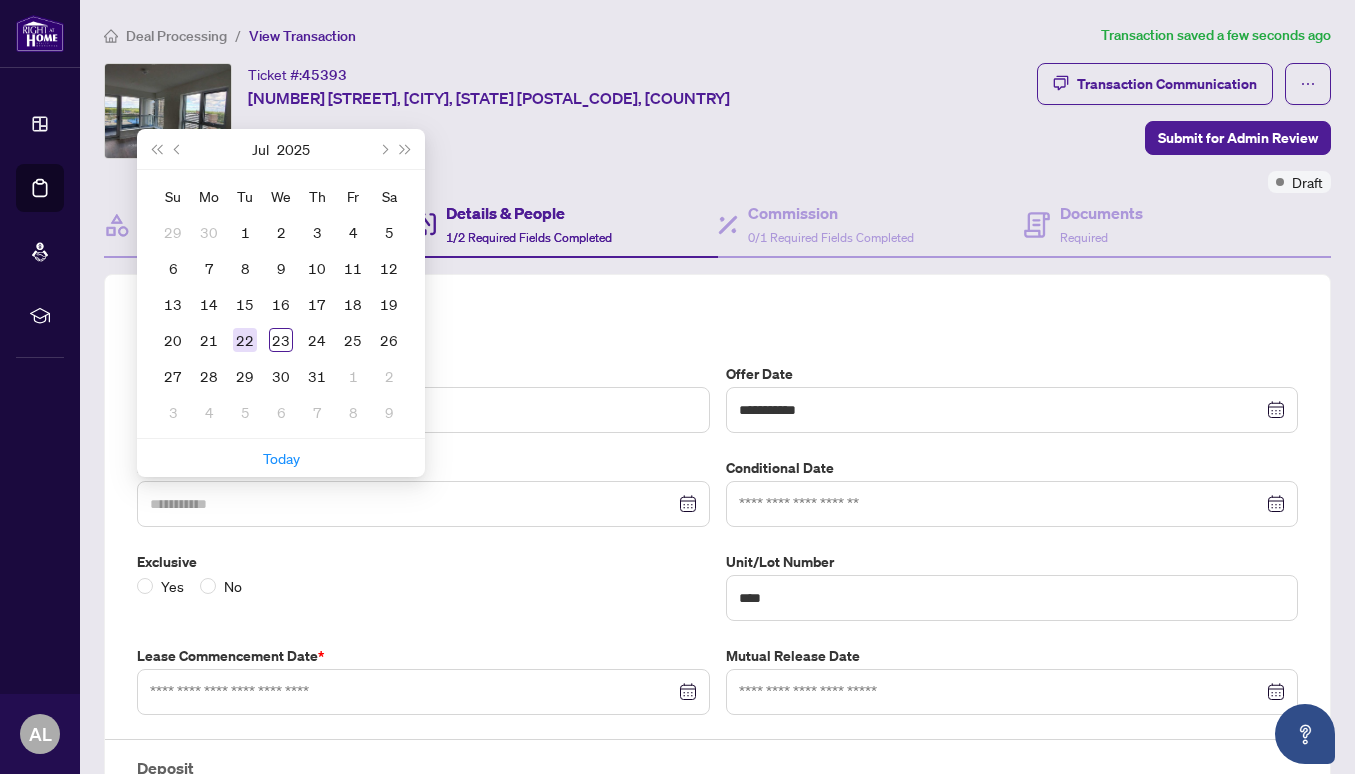 click on "22" at bounding box center (245, 340) 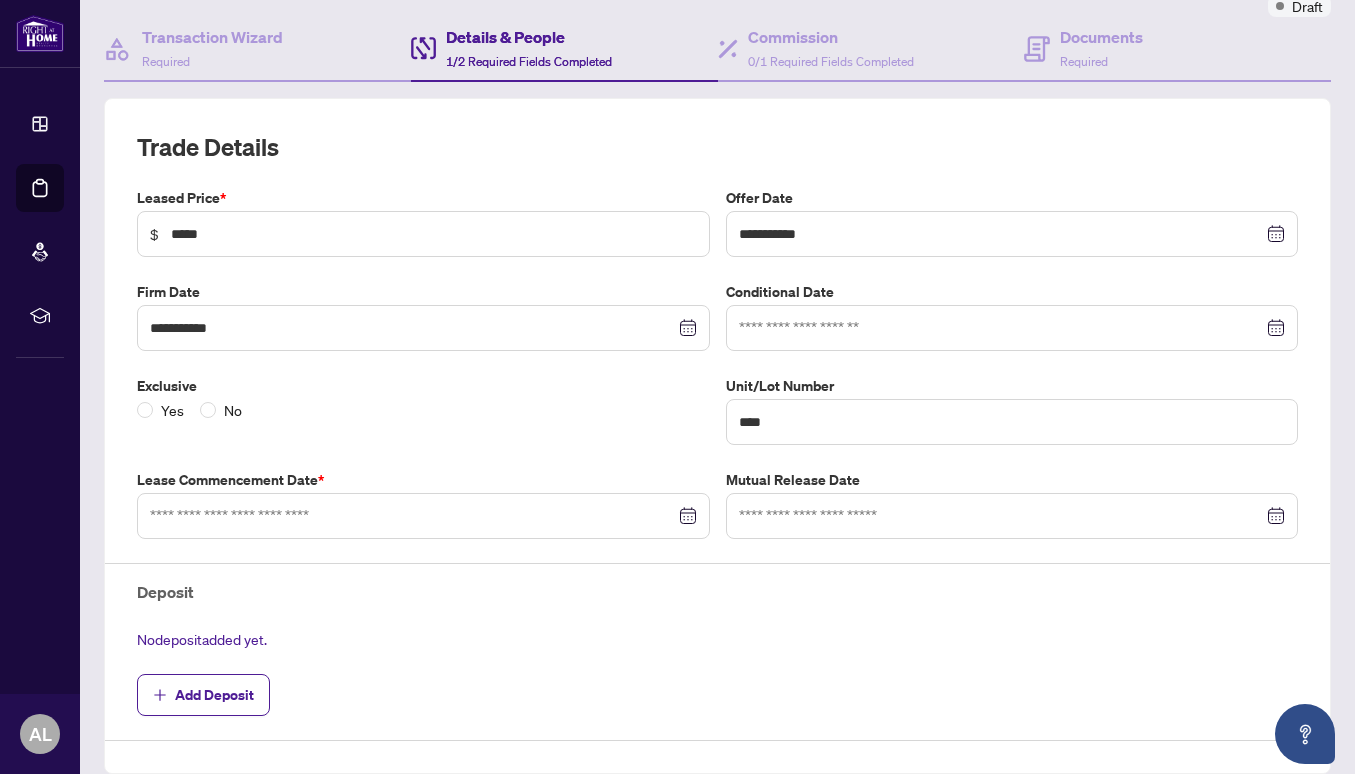 scroll, scrollTop: 178, scrollLeft: 0, axis: vertical 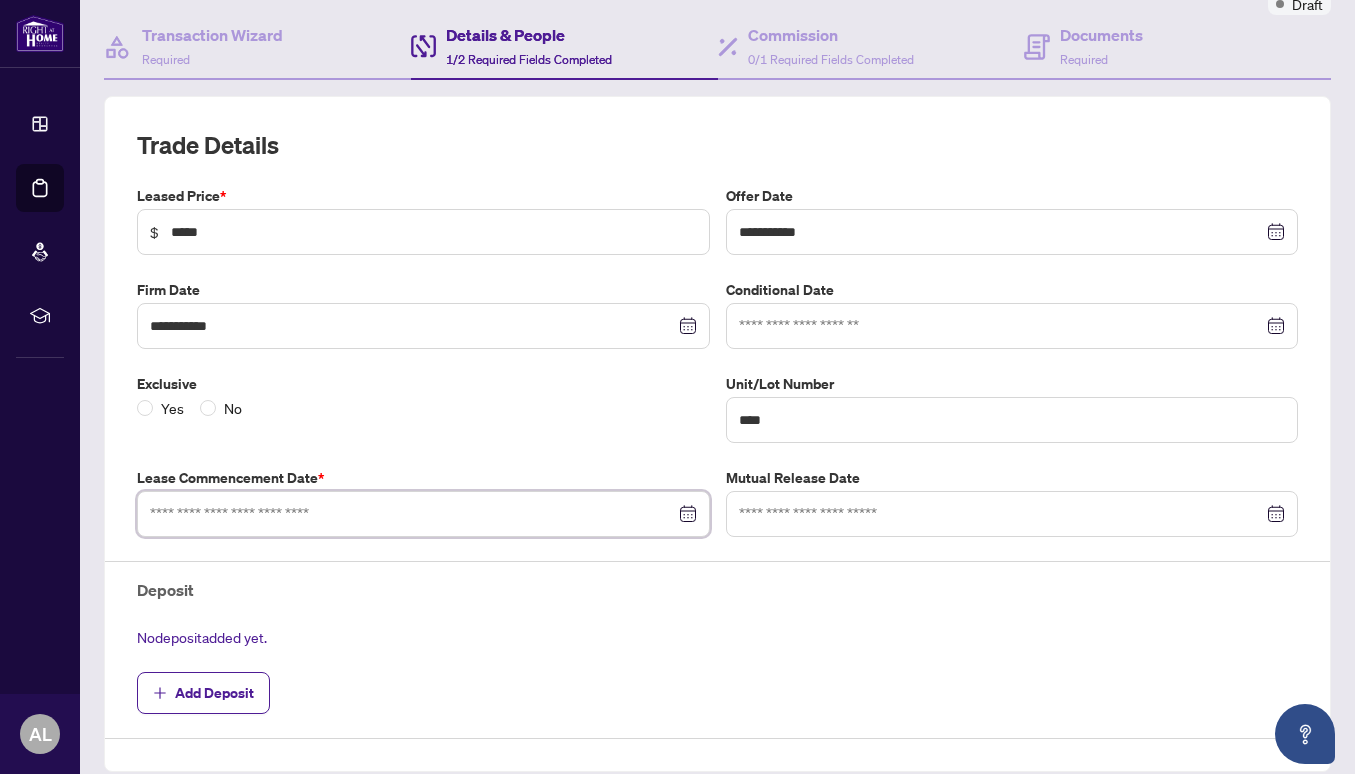 click at bounding box center [412, 514] 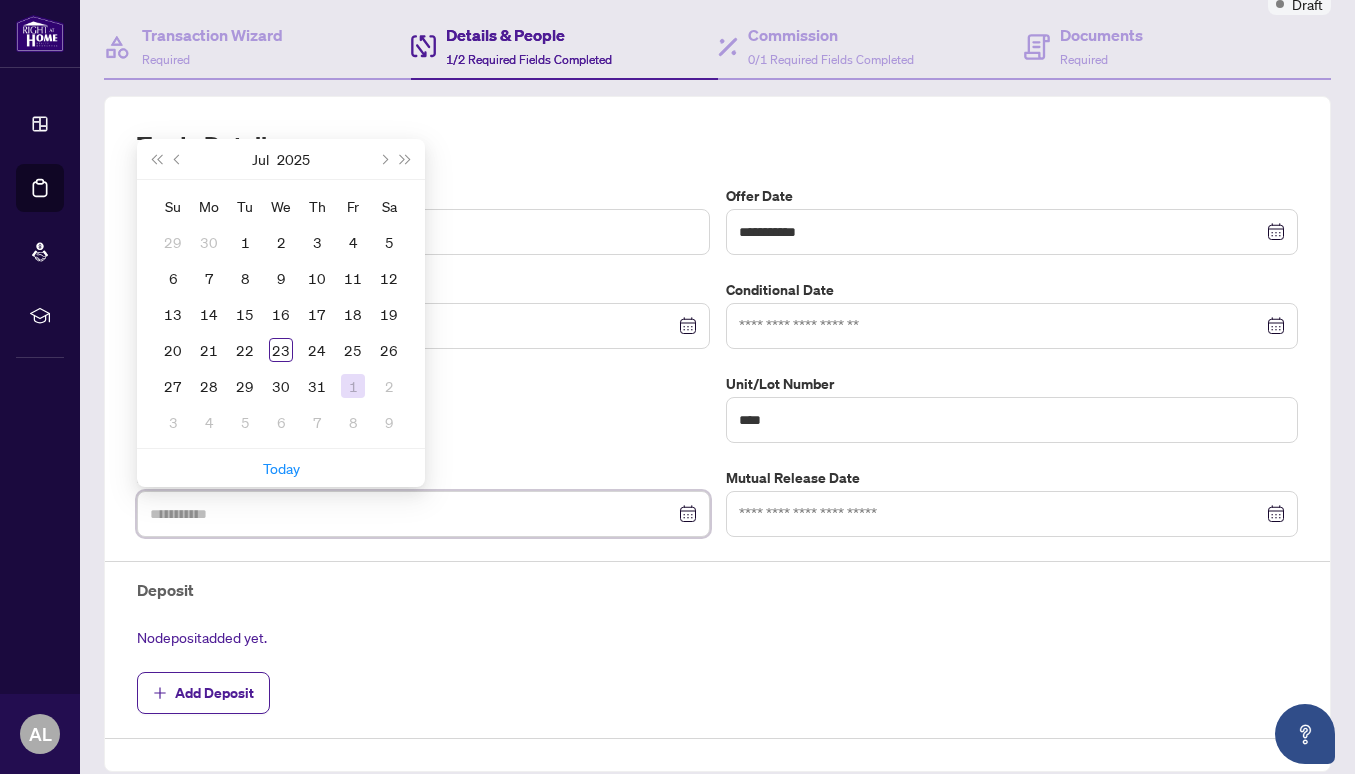 type on "**********" 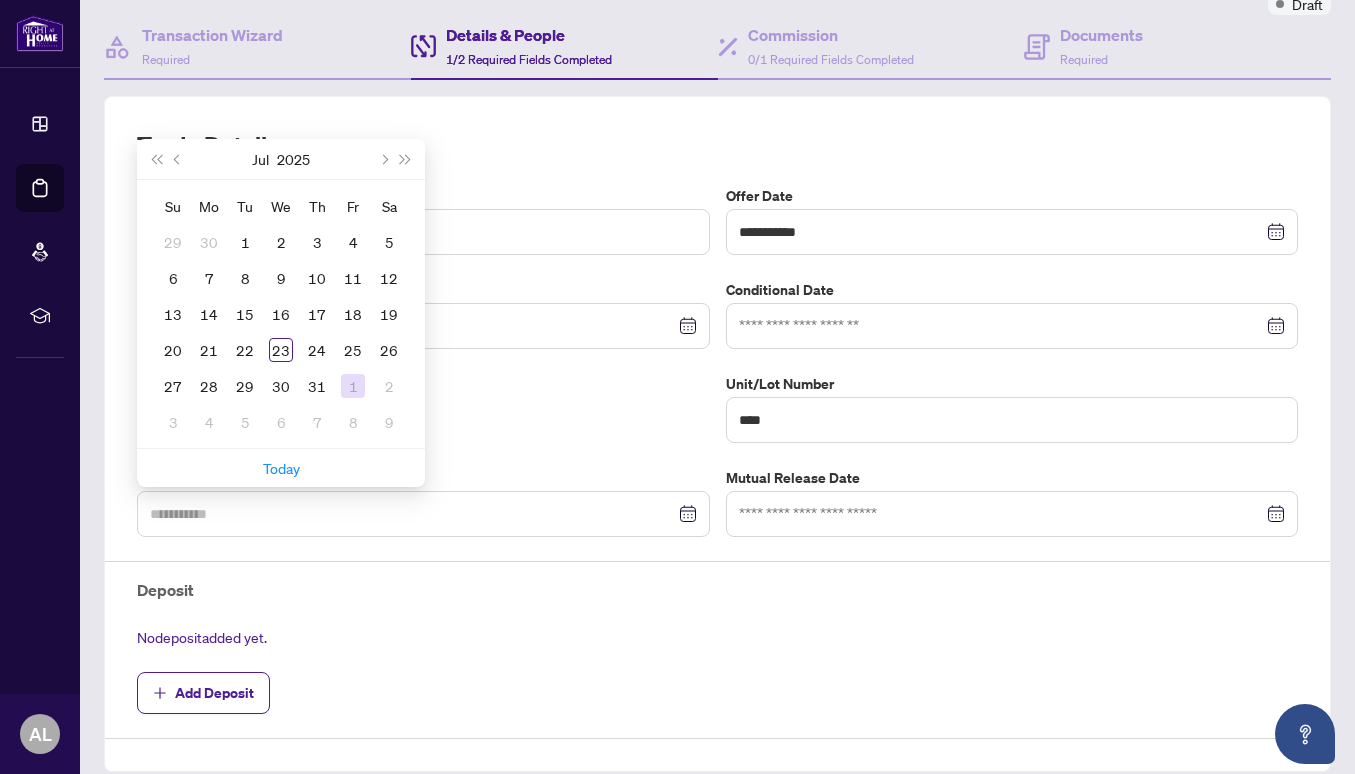 click on "1" at bounding box center (353, 386) 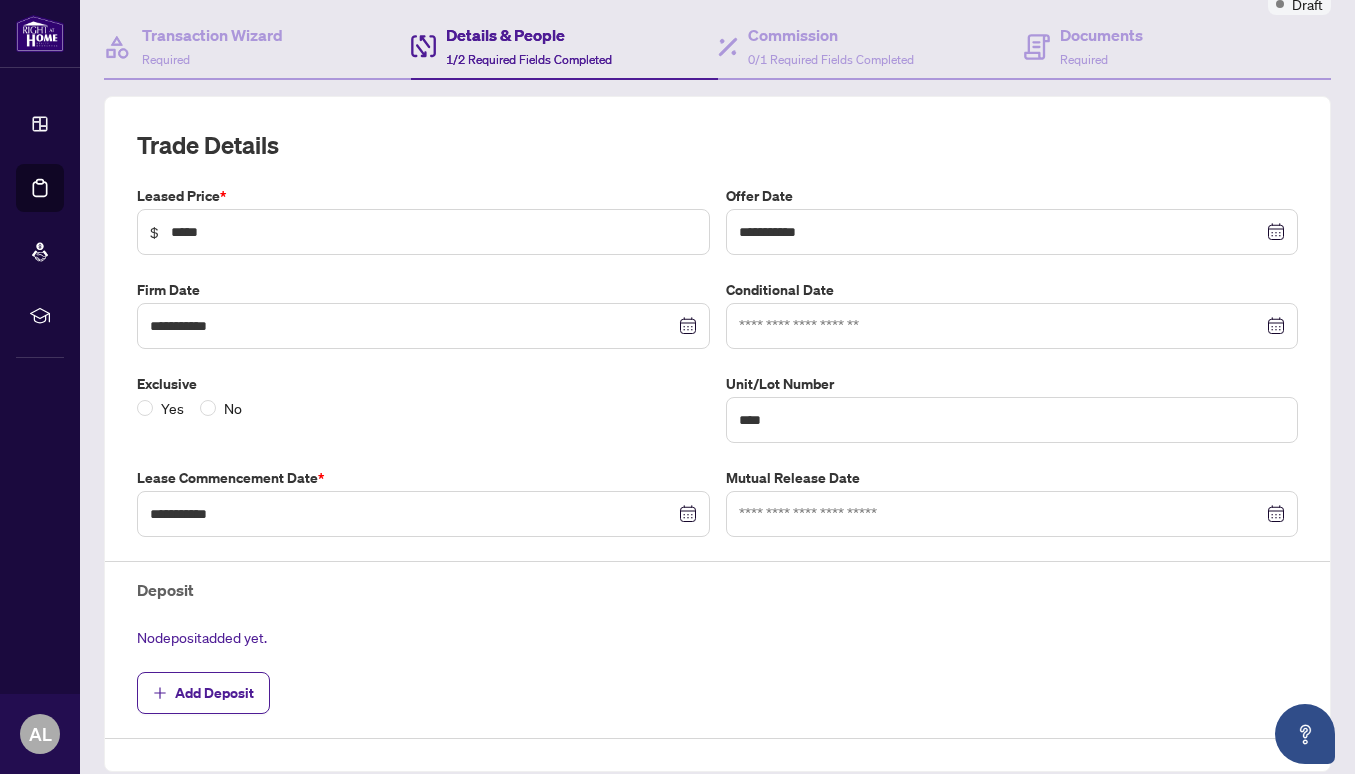 click on "Exclusive Yes No" at bounding box center [423, 408] 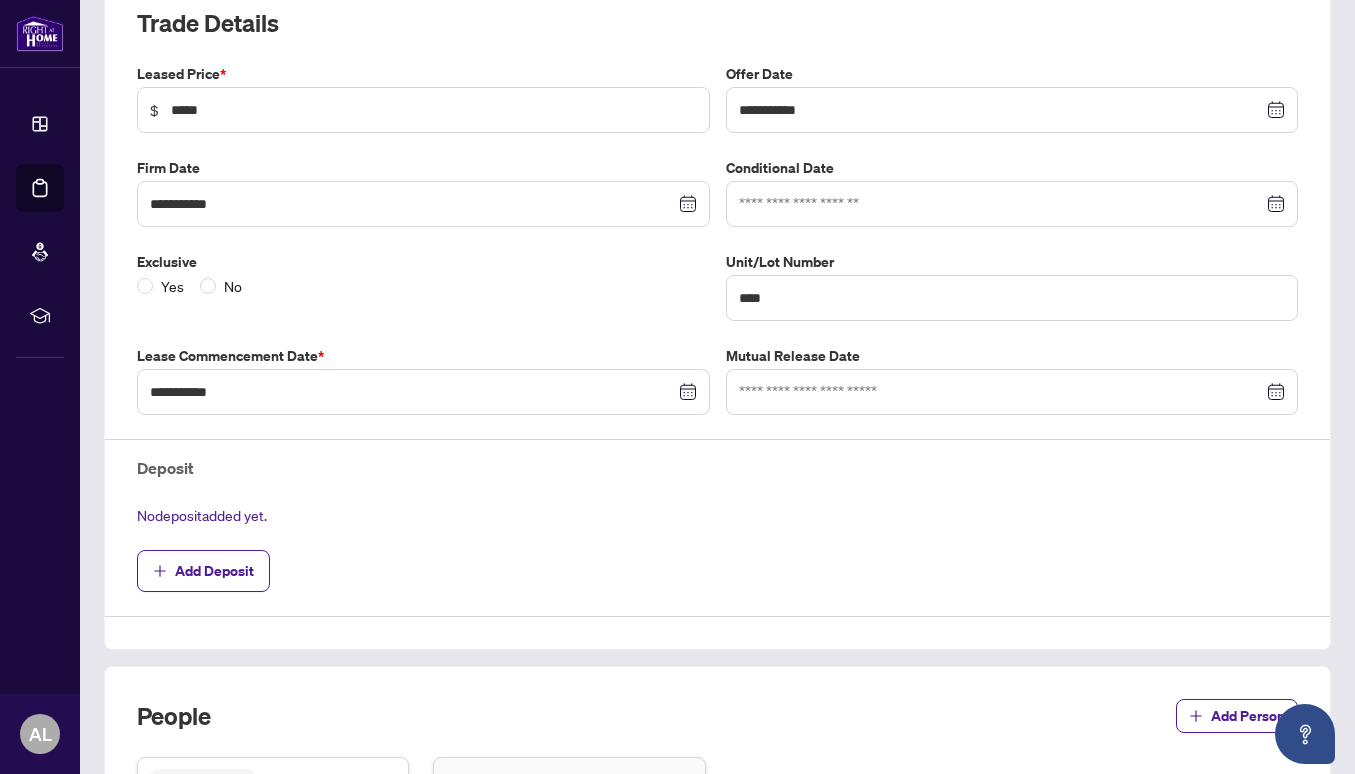 scroll, scrollTop: 301, scrollLeft: 0, axis: vertical 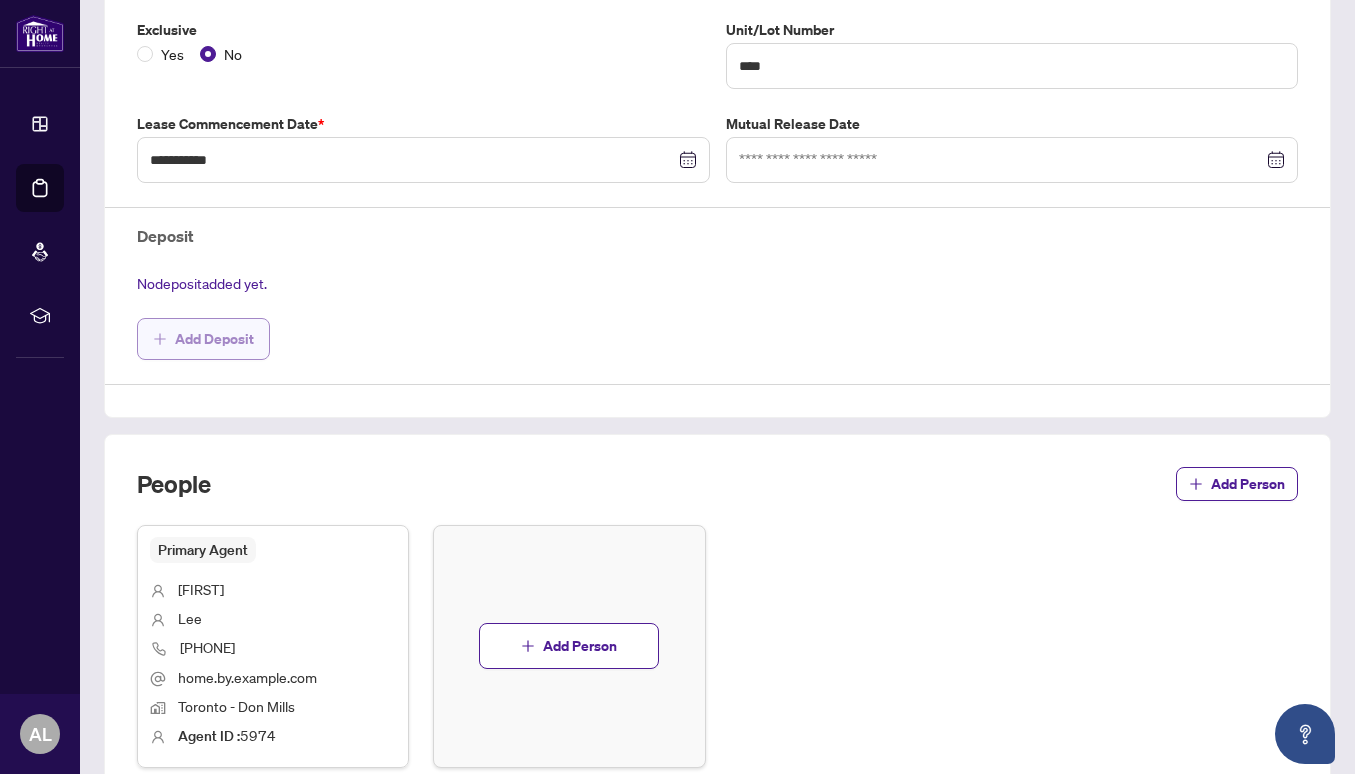 click on "Add Deposit" at bounding box center (214, 339) 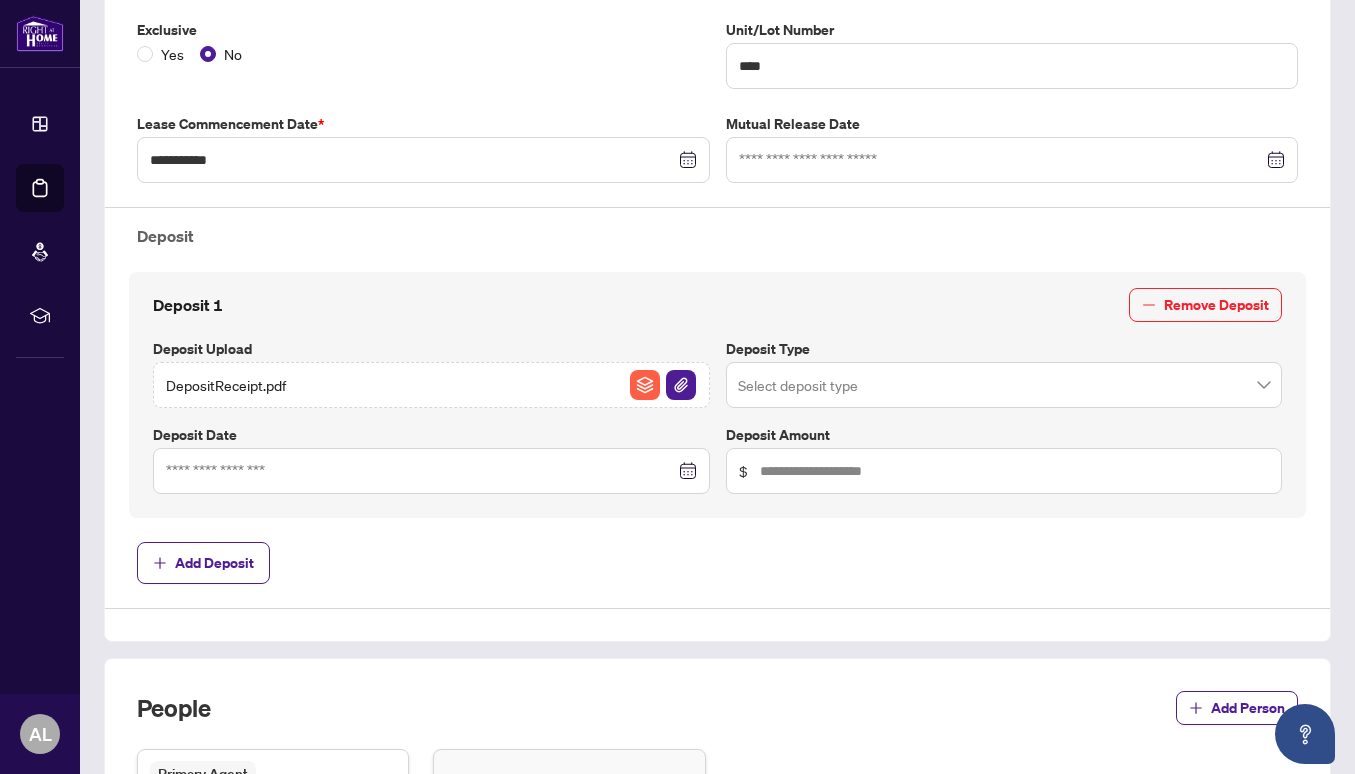 click at bounding box center (1004, 385) 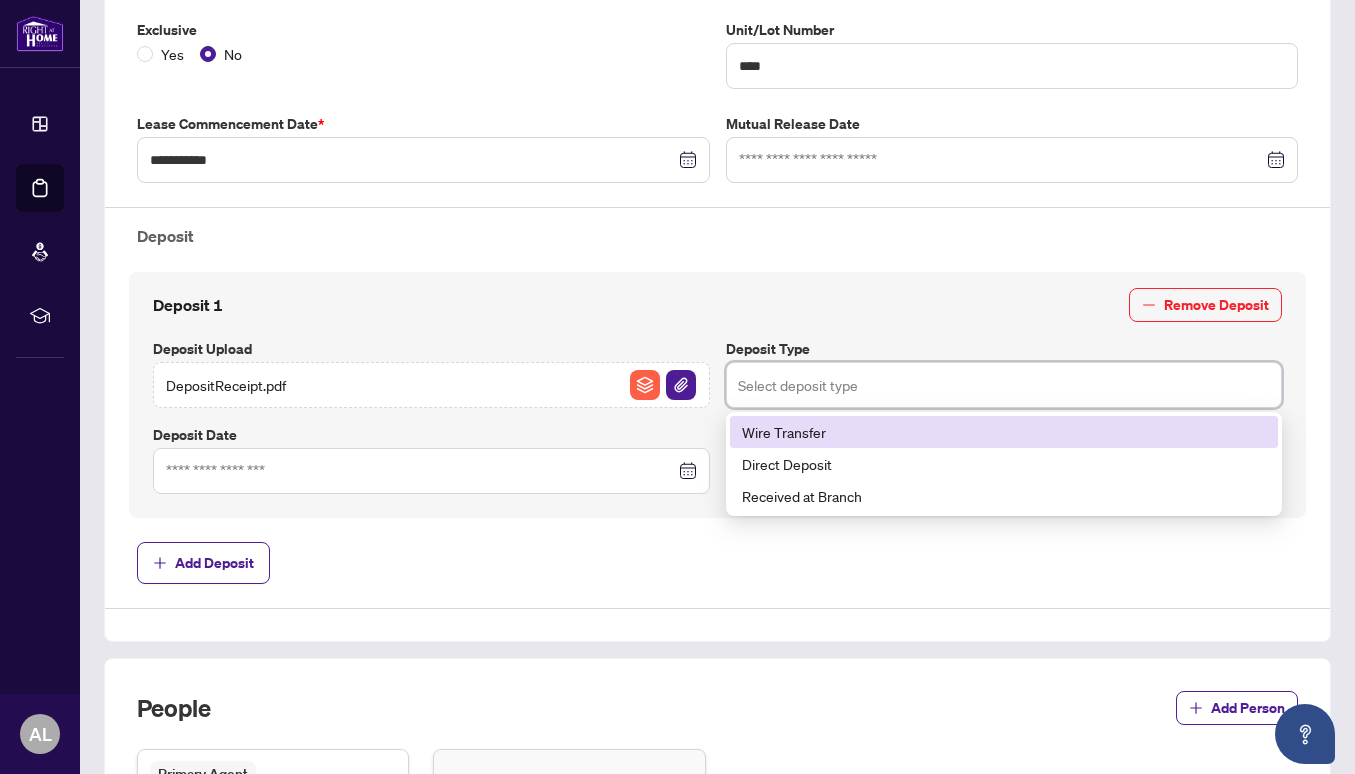 click on "Wire Transfer" at bounding box center [1004, 432] 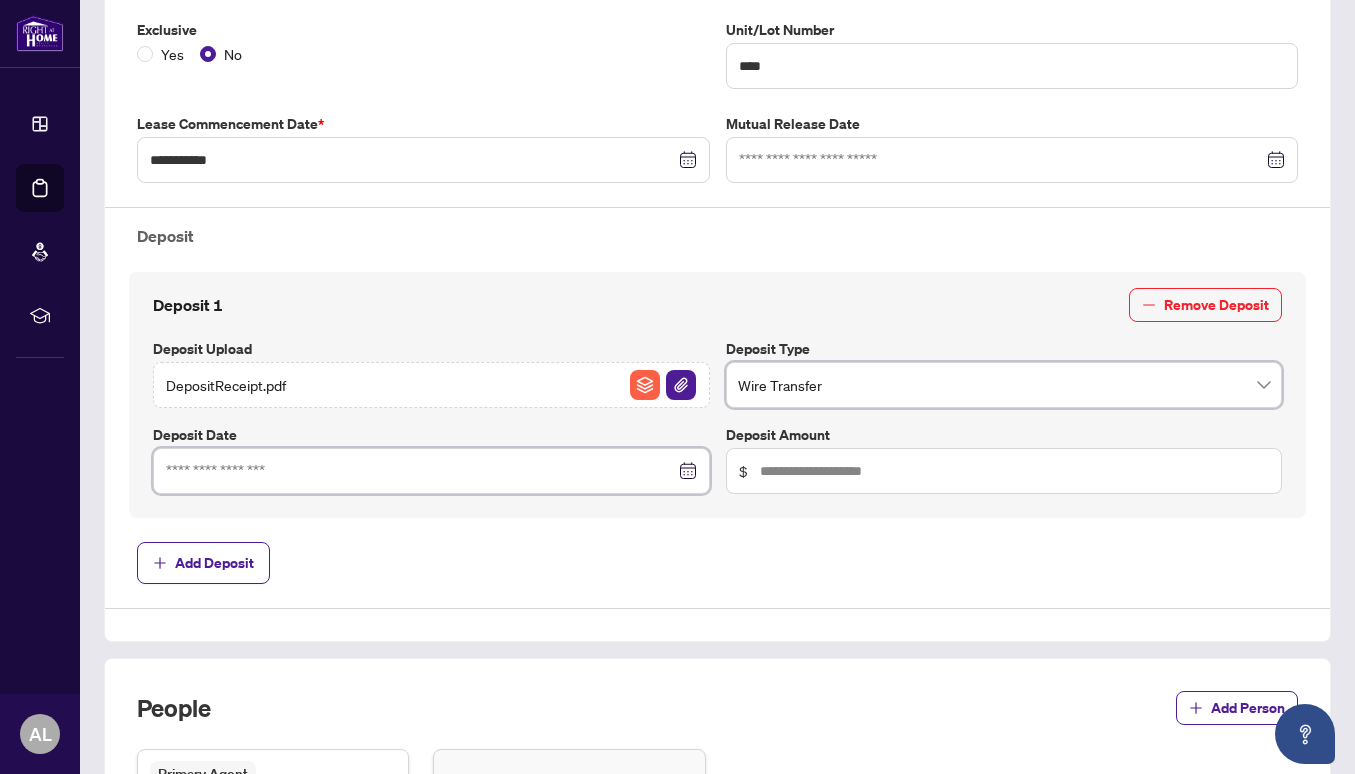 click at bounding box center (420, 471) 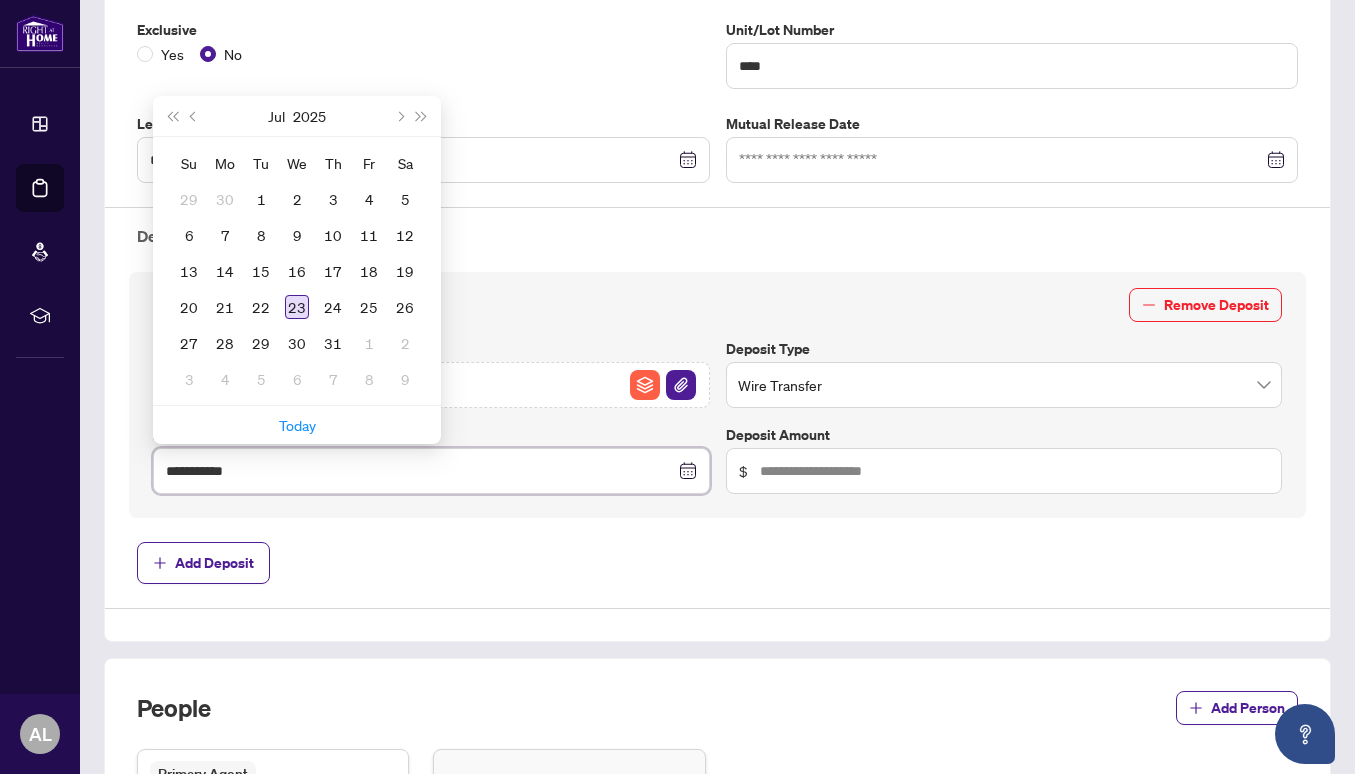 type on "**********" 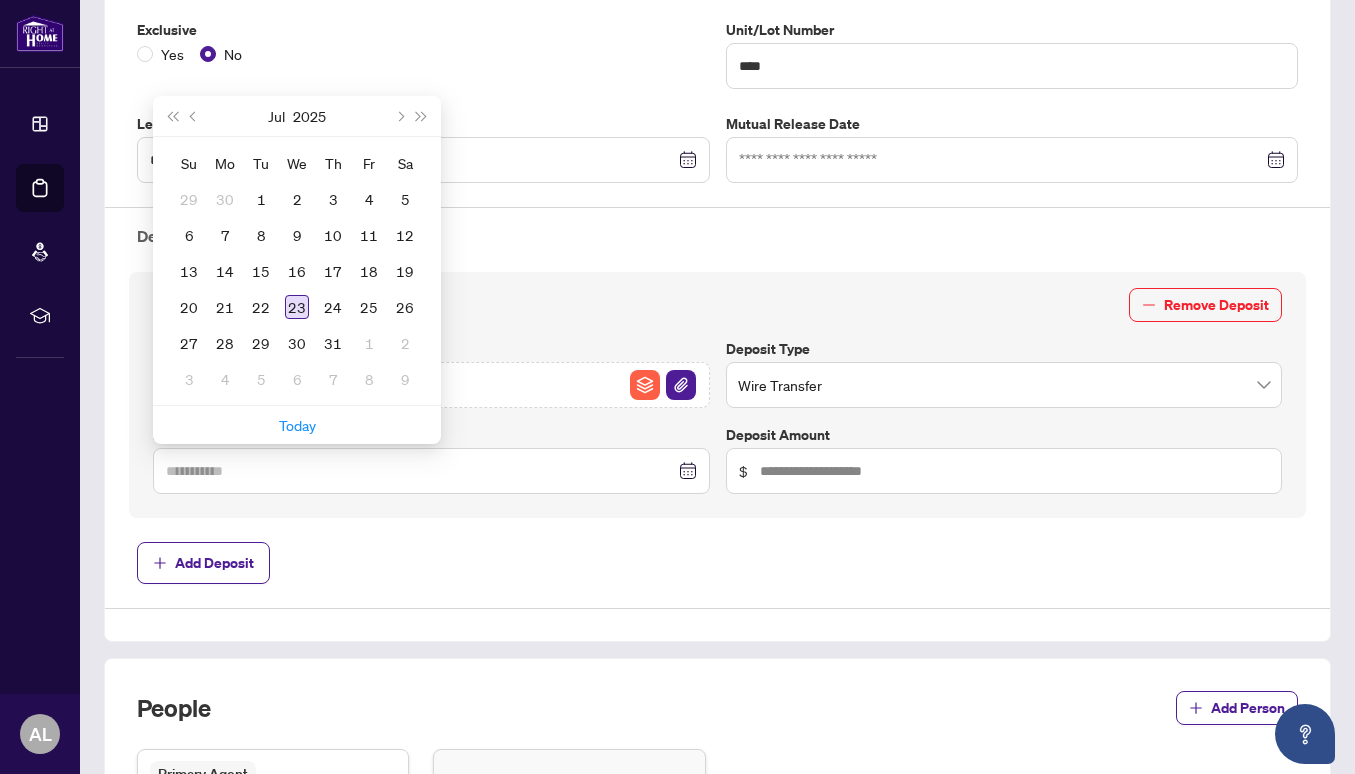 click on "23" at bounding box center [297, 307] 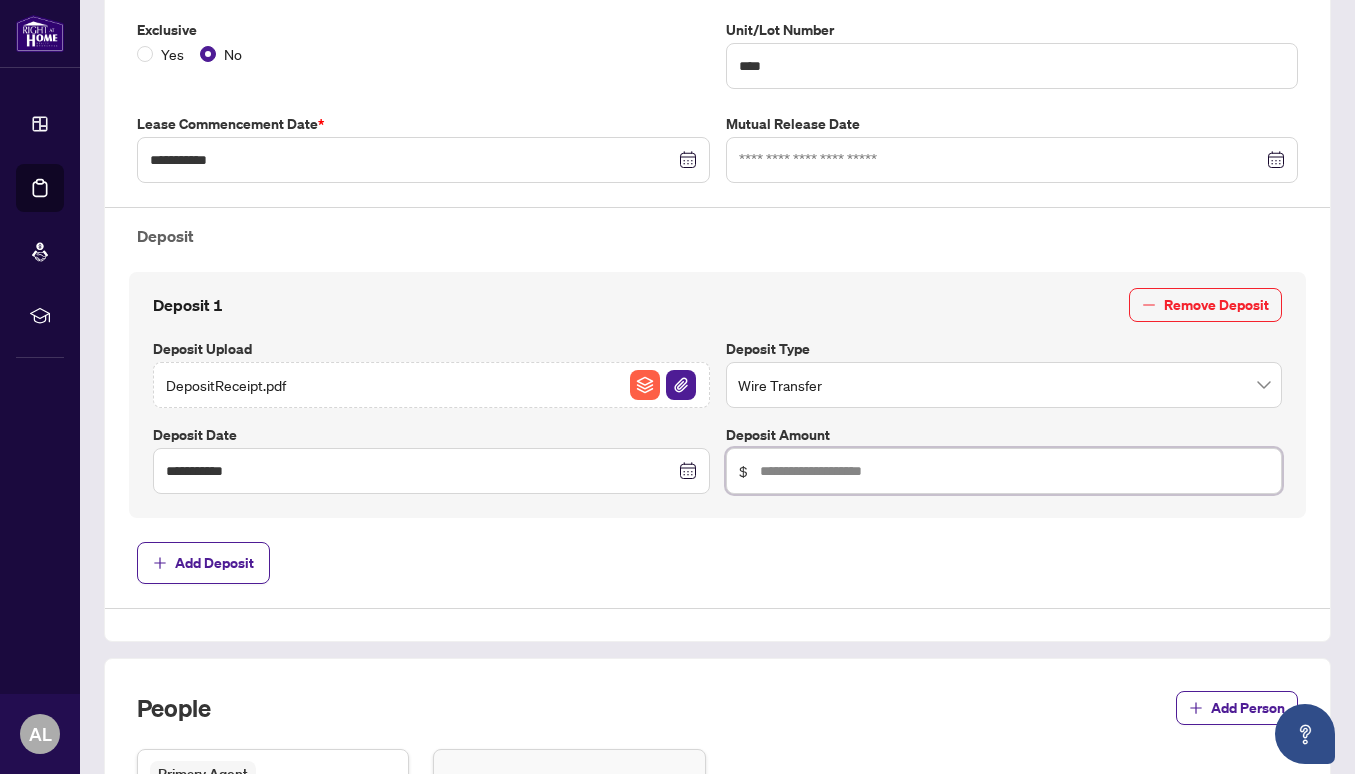 click at bounding box center [1015, 471] 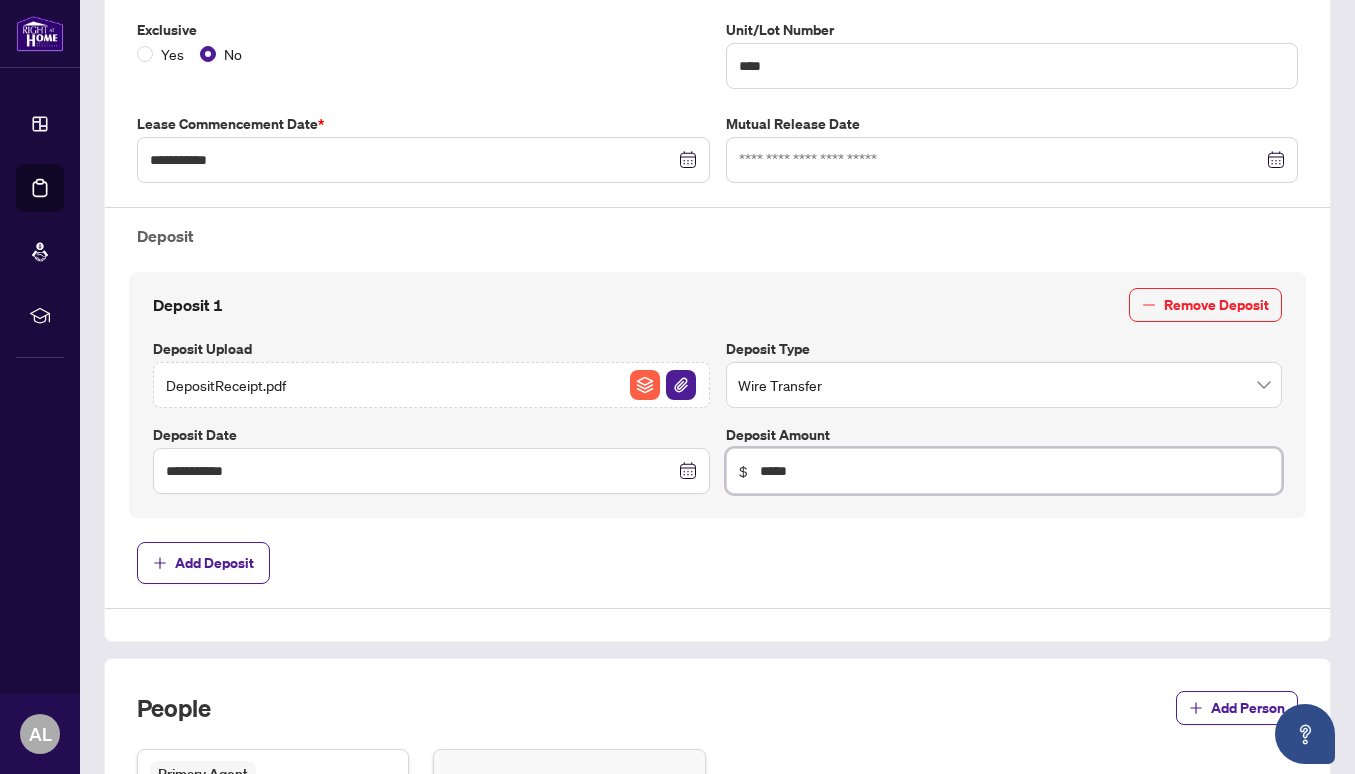 type on "*****" 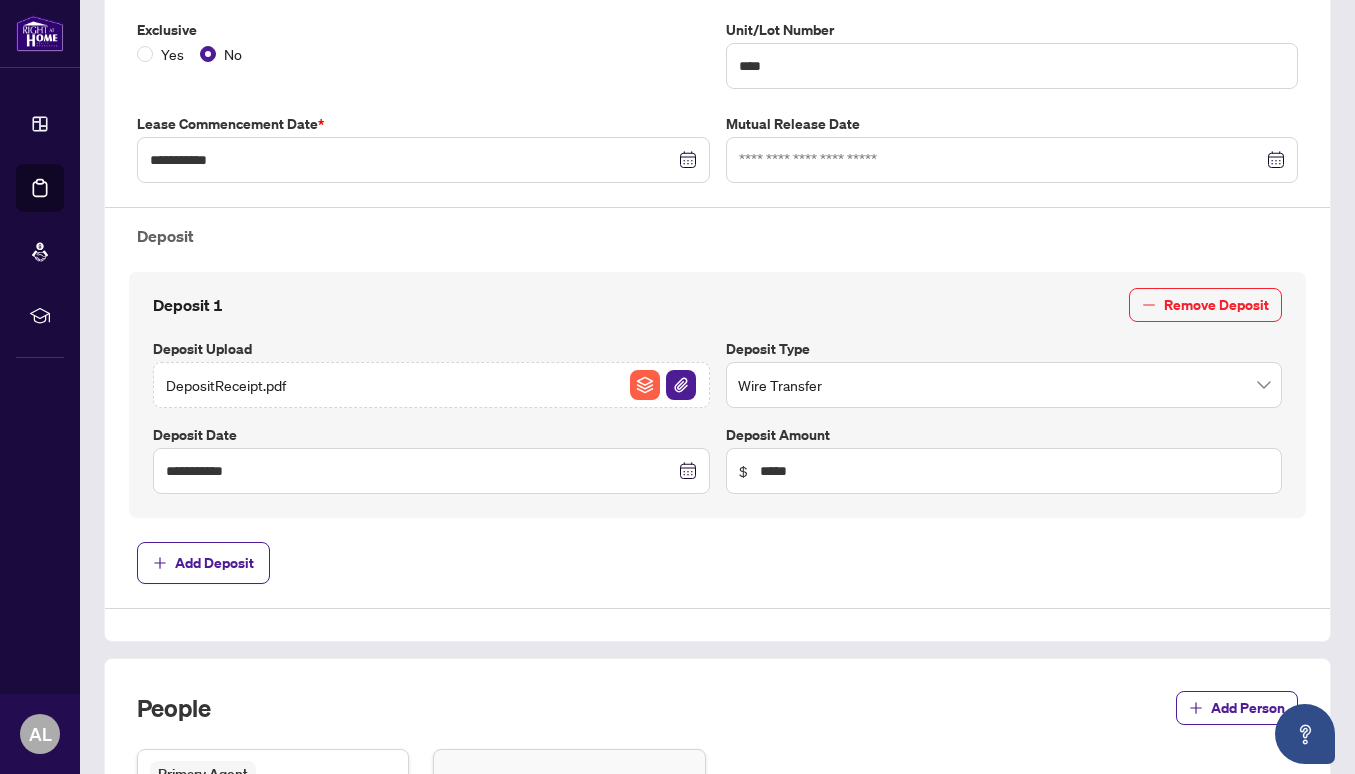 click on "**********" at bounding box center [717, 192] 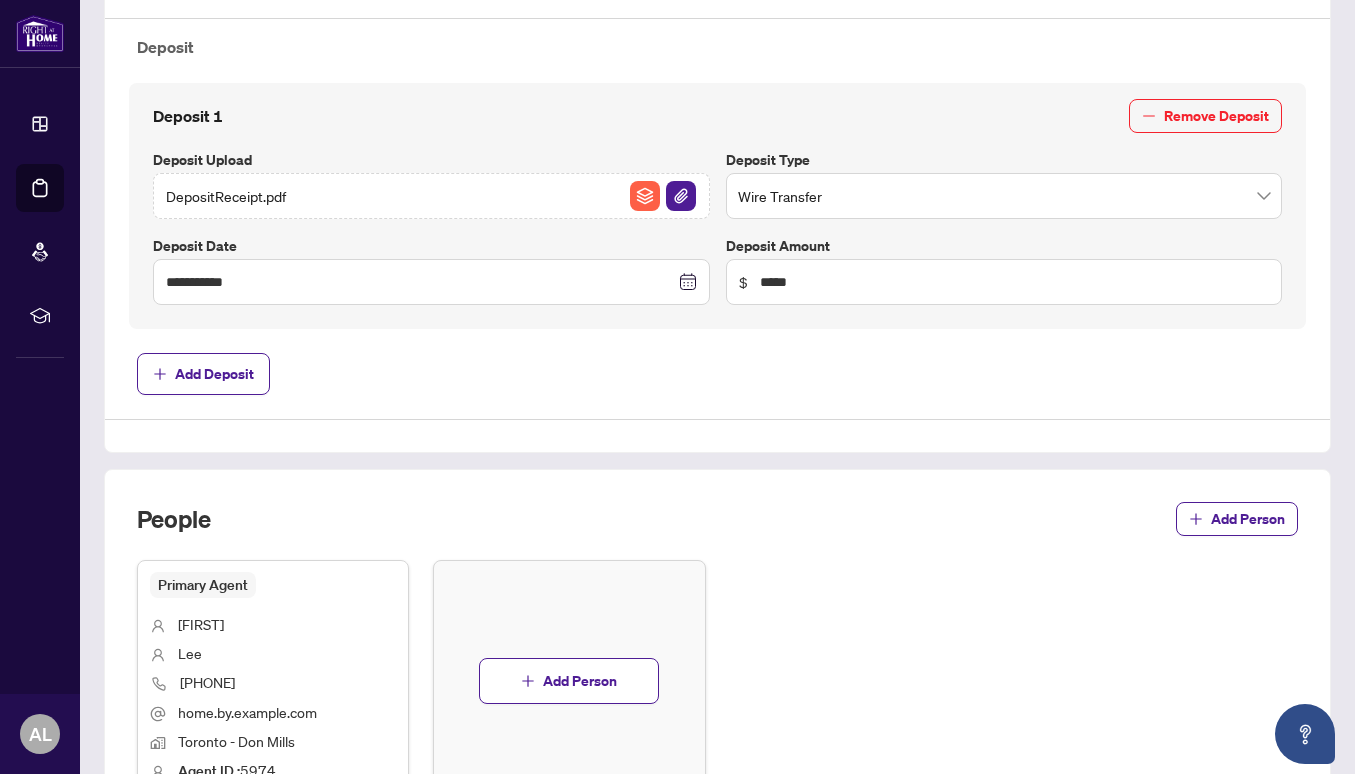 scroll, scrollTop: 744, scrollLeft: 0, axis: vertical 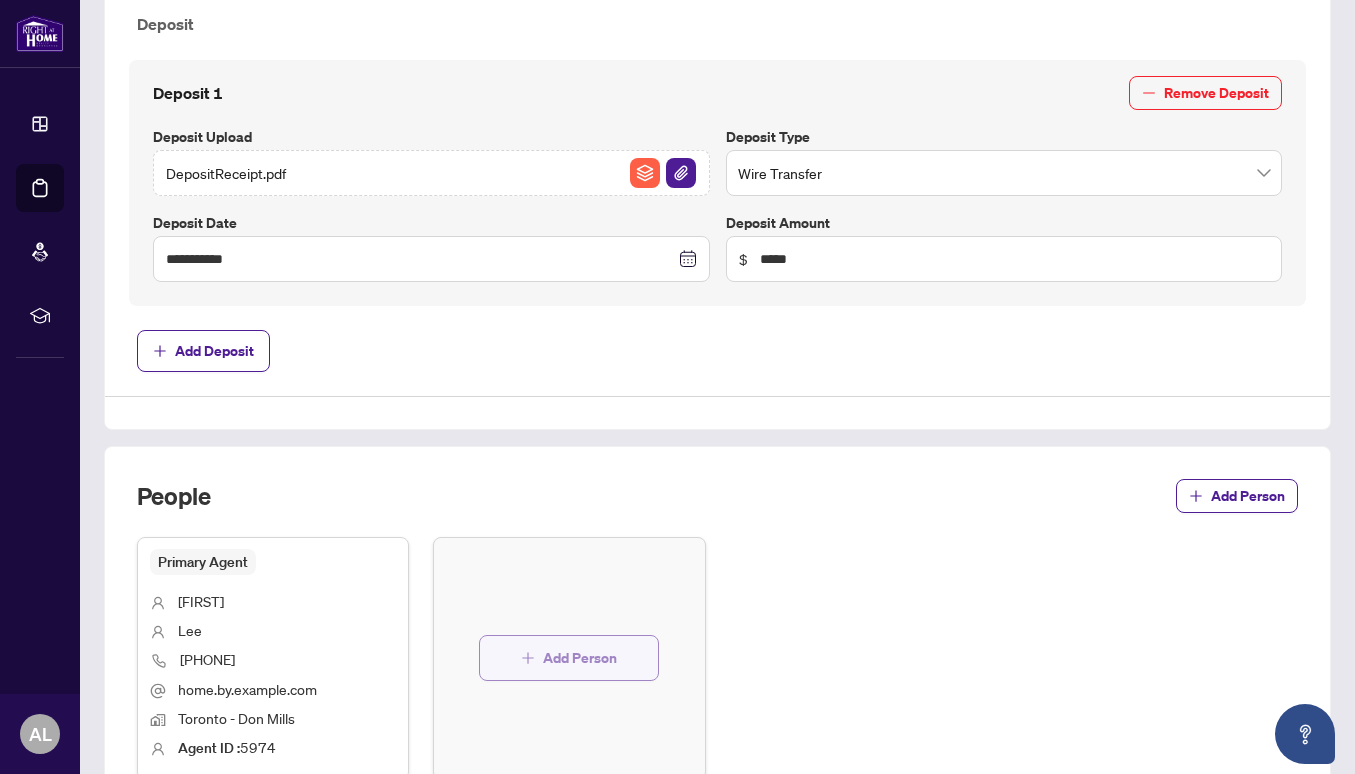 click on "Add Person" at bounding box center (580, 658) 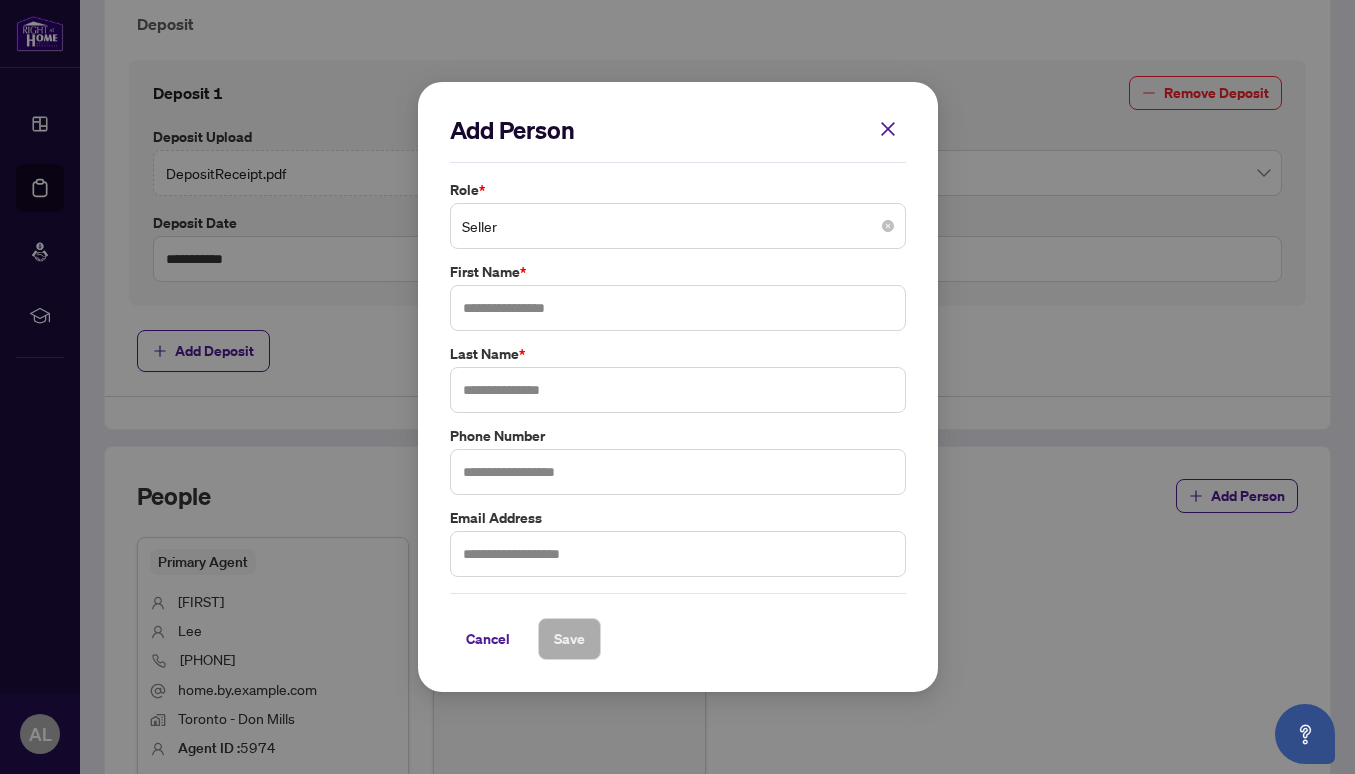 click on "Seller" at bounding box center [678, 226] 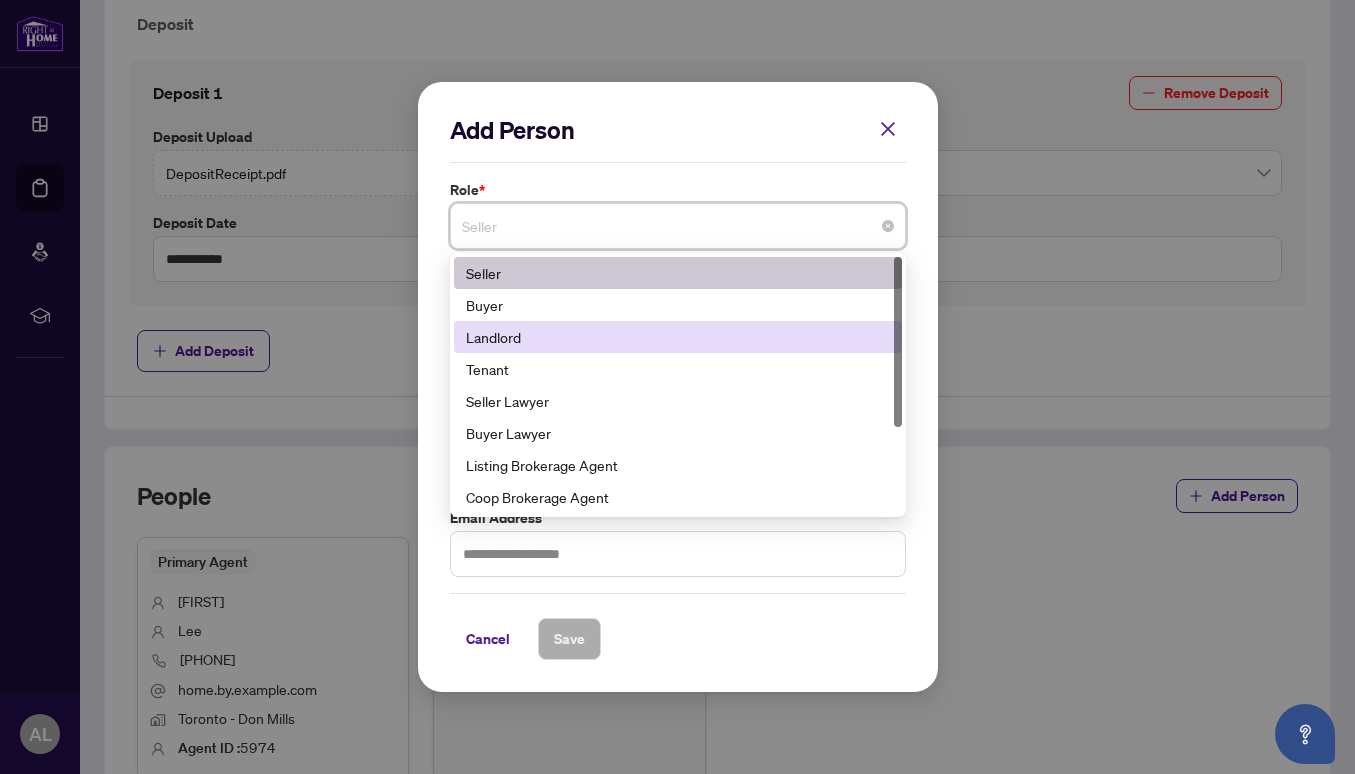 click on "Landlord" at bounding box center [678, 337] 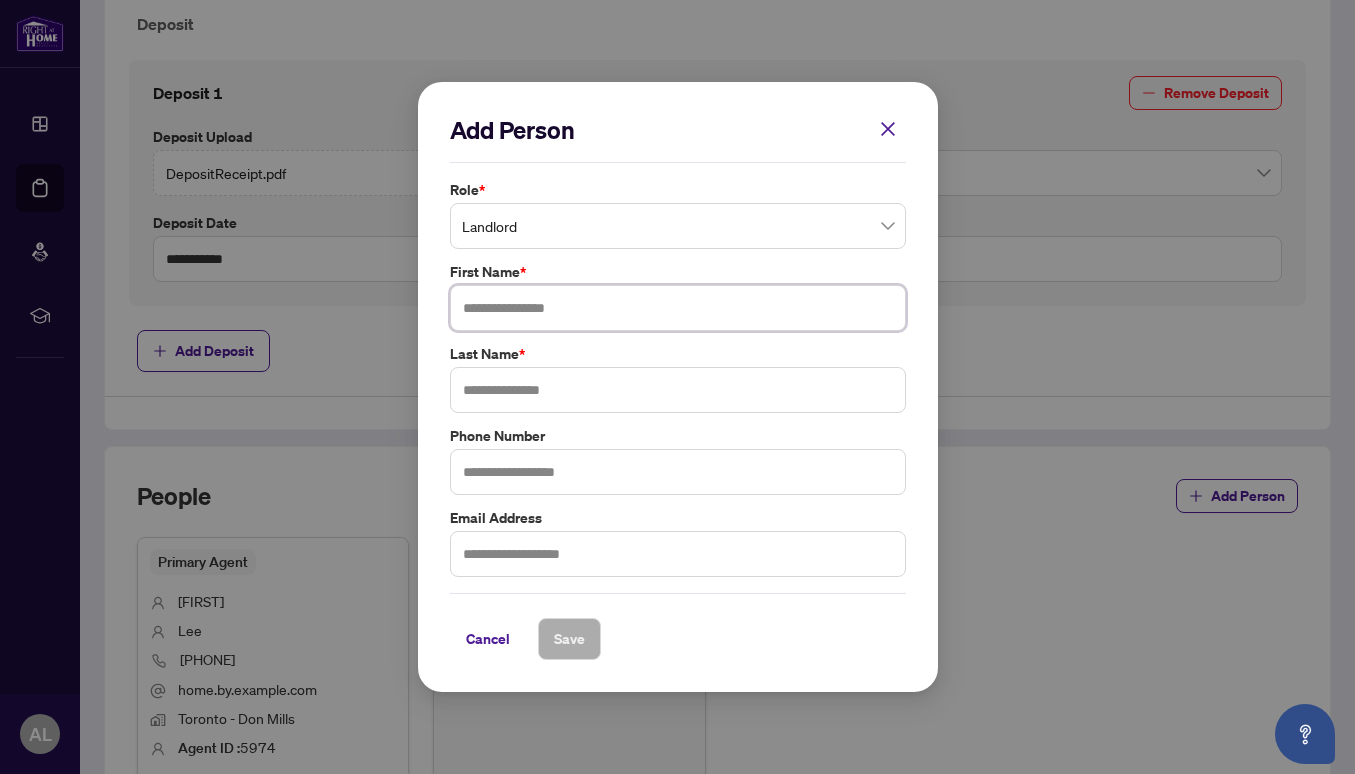 click at bounding box center [678, 308] 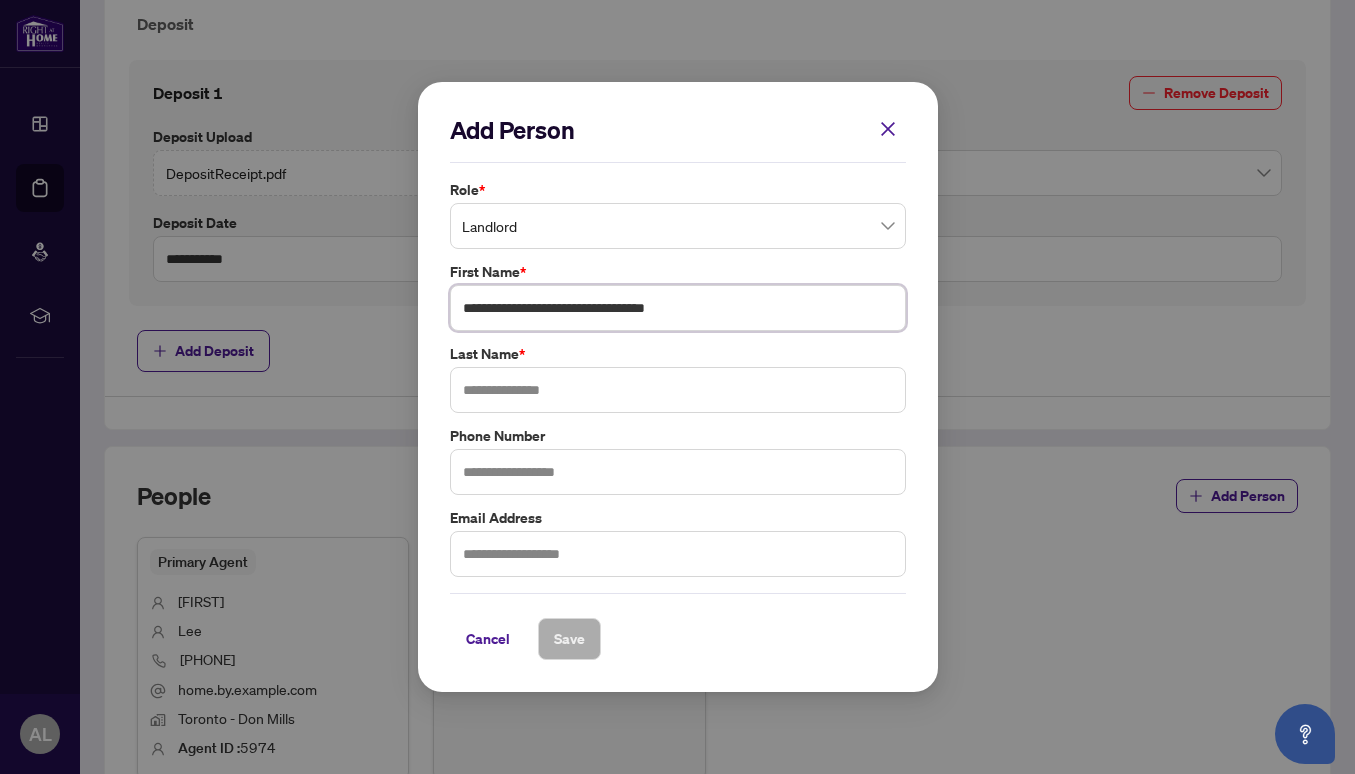 drag, startPoint x: 612, startPoint y: 307, endPoint x: 784, endPoint y: 316, distance: 172.2353 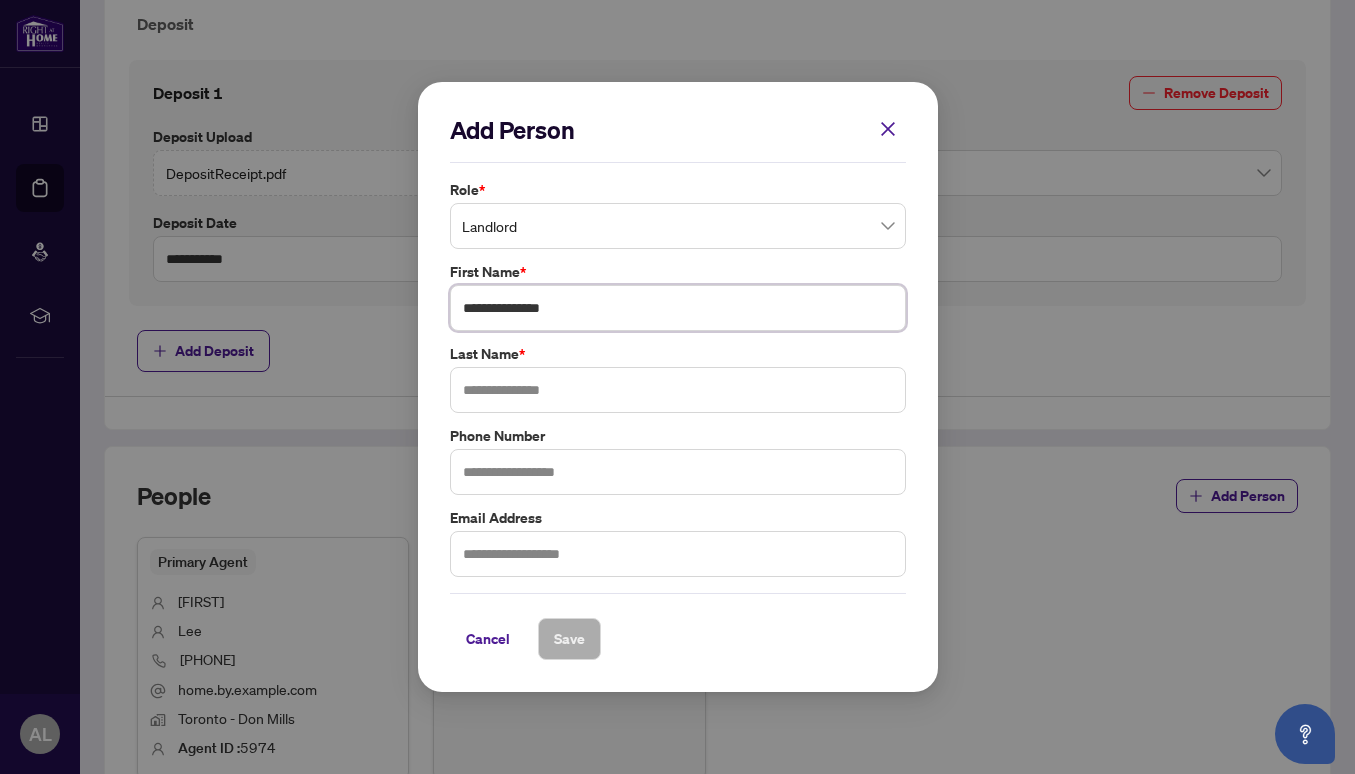 type on "**********" 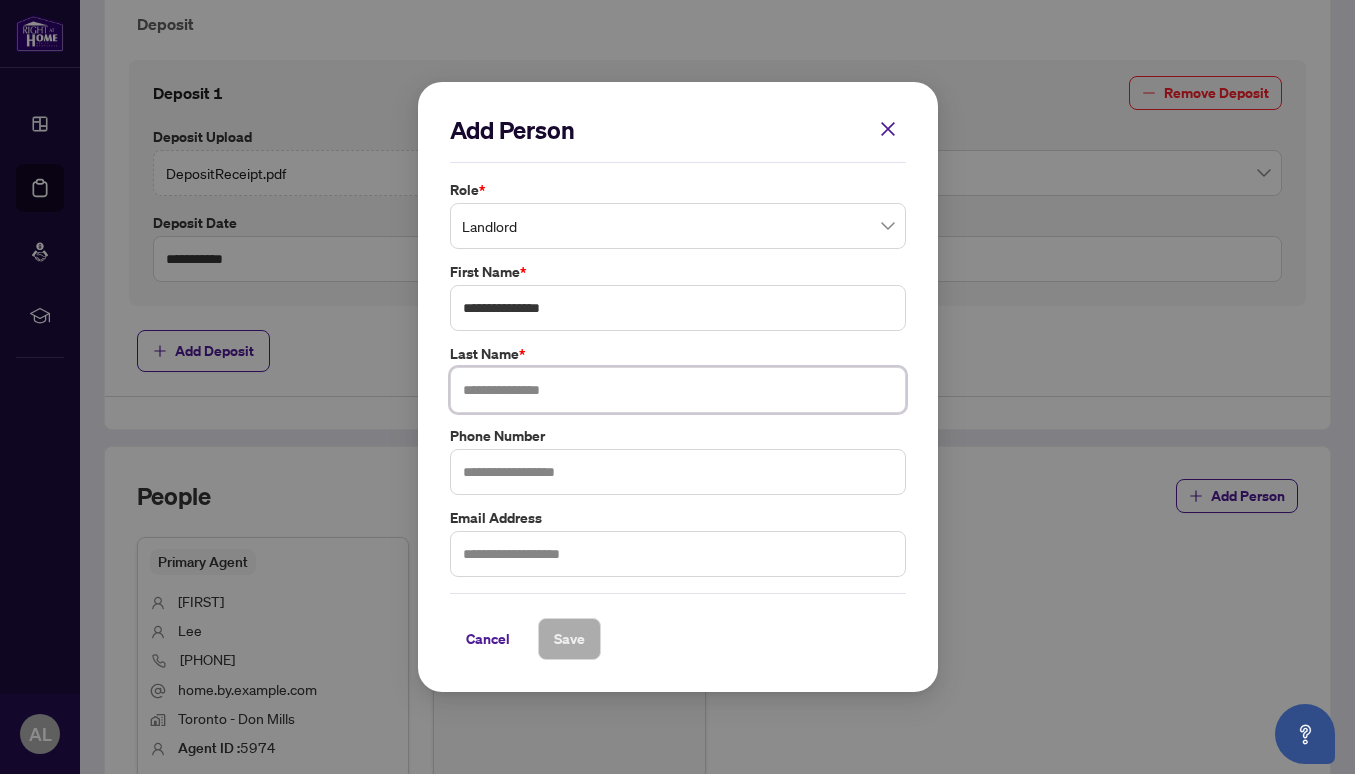 click at bounding box center [678, 390] 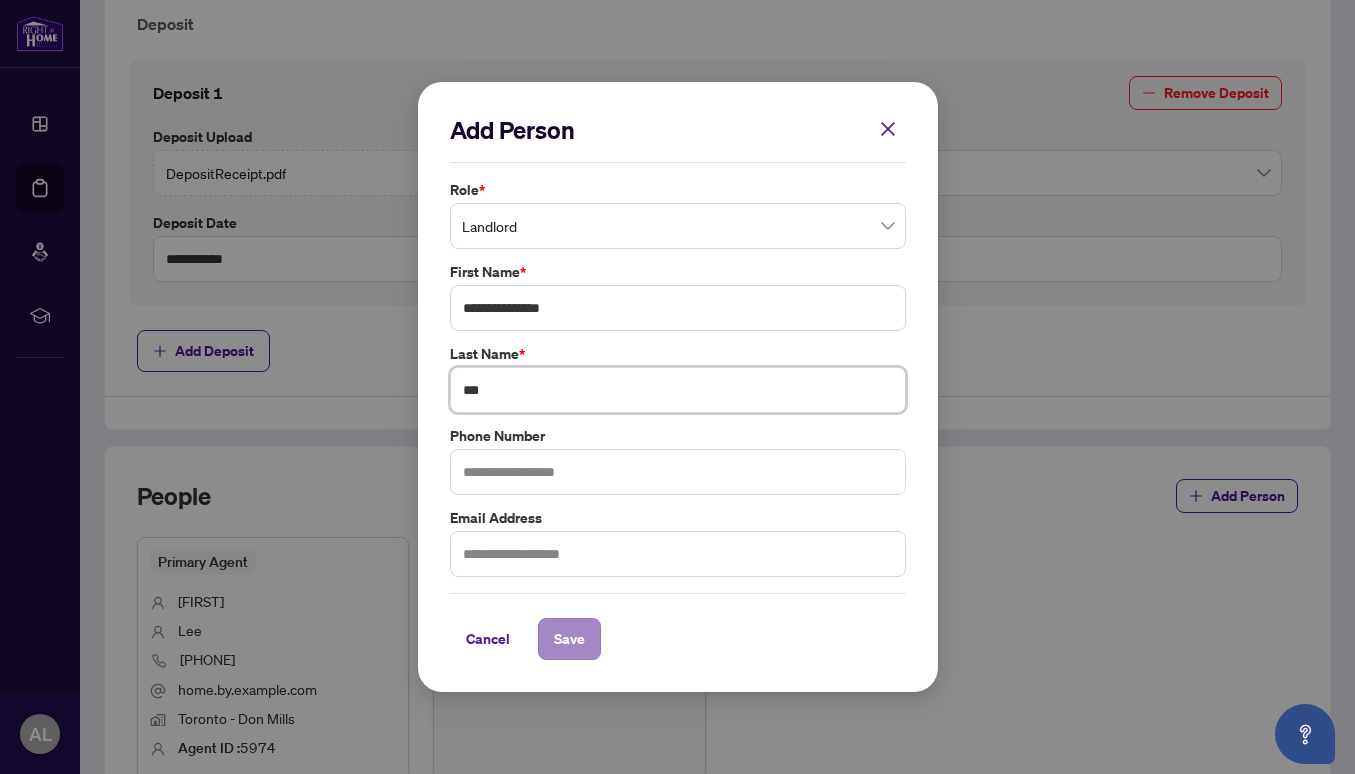 type on "***" 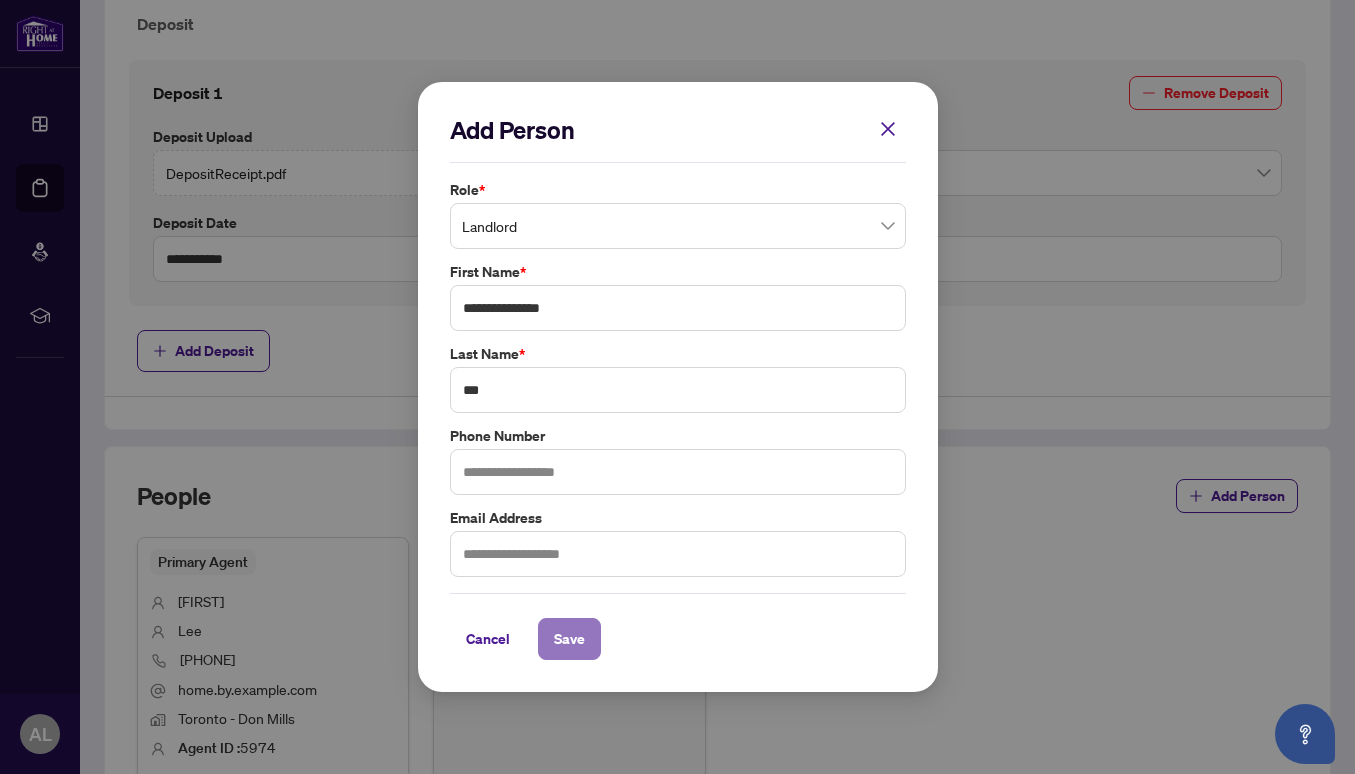 click on "Save" at bounding box center [569, 639] 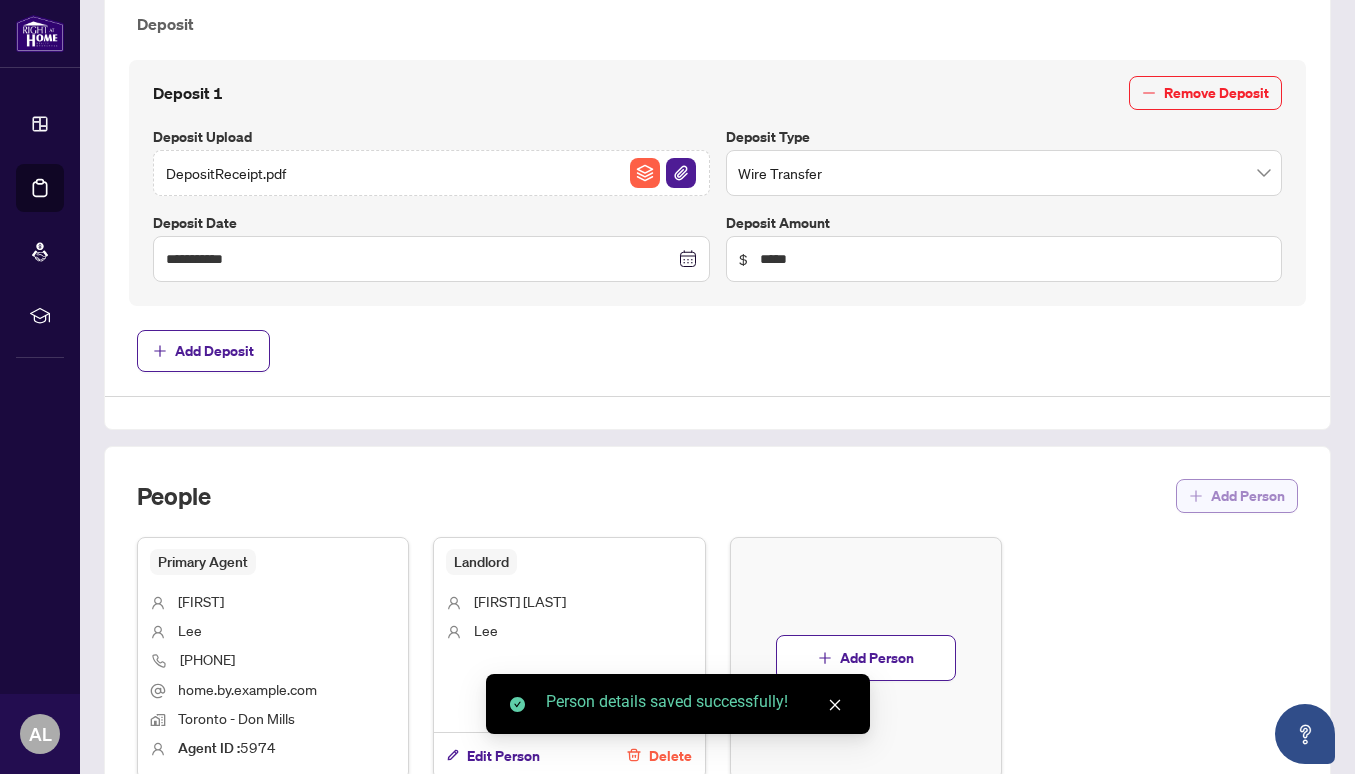 click on "Add Person" at bounding box center [1248, 496] 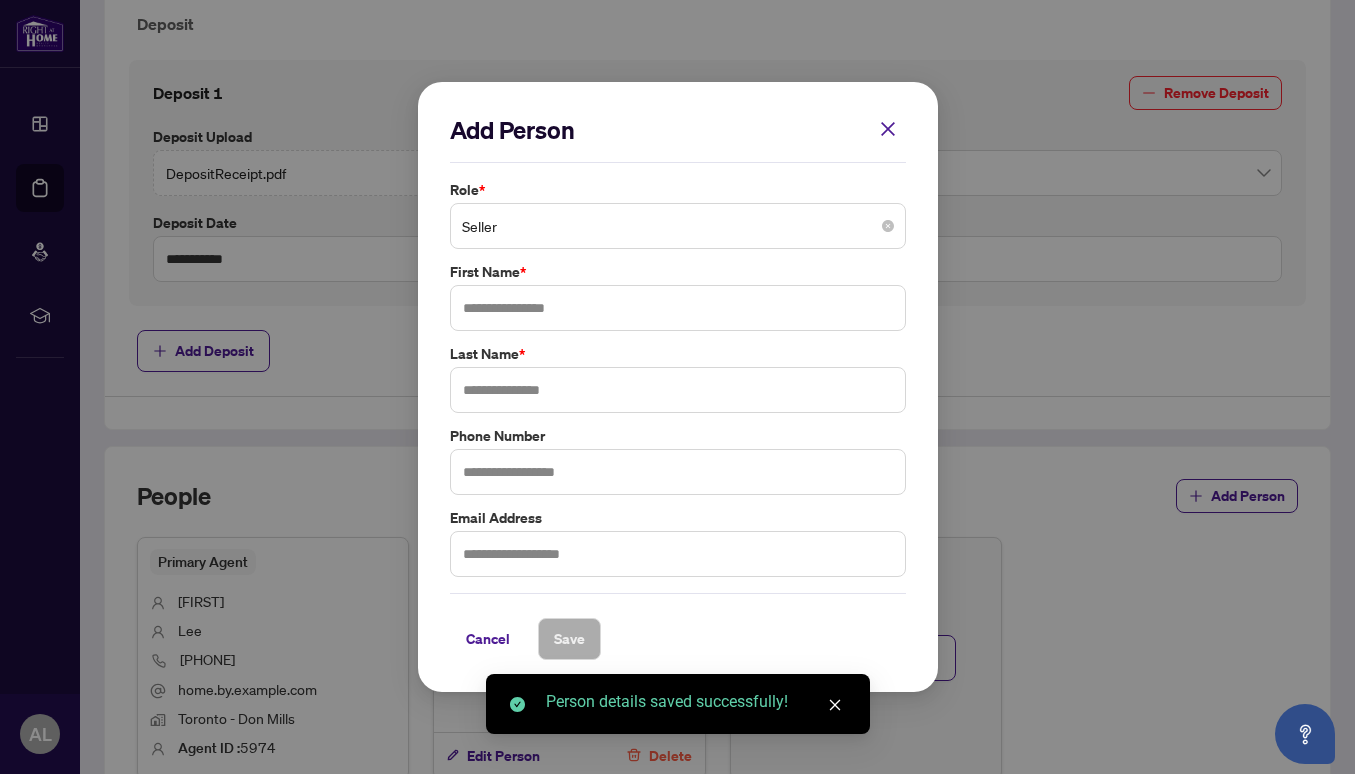 click on "Seller" at bounding box center (678, 226) 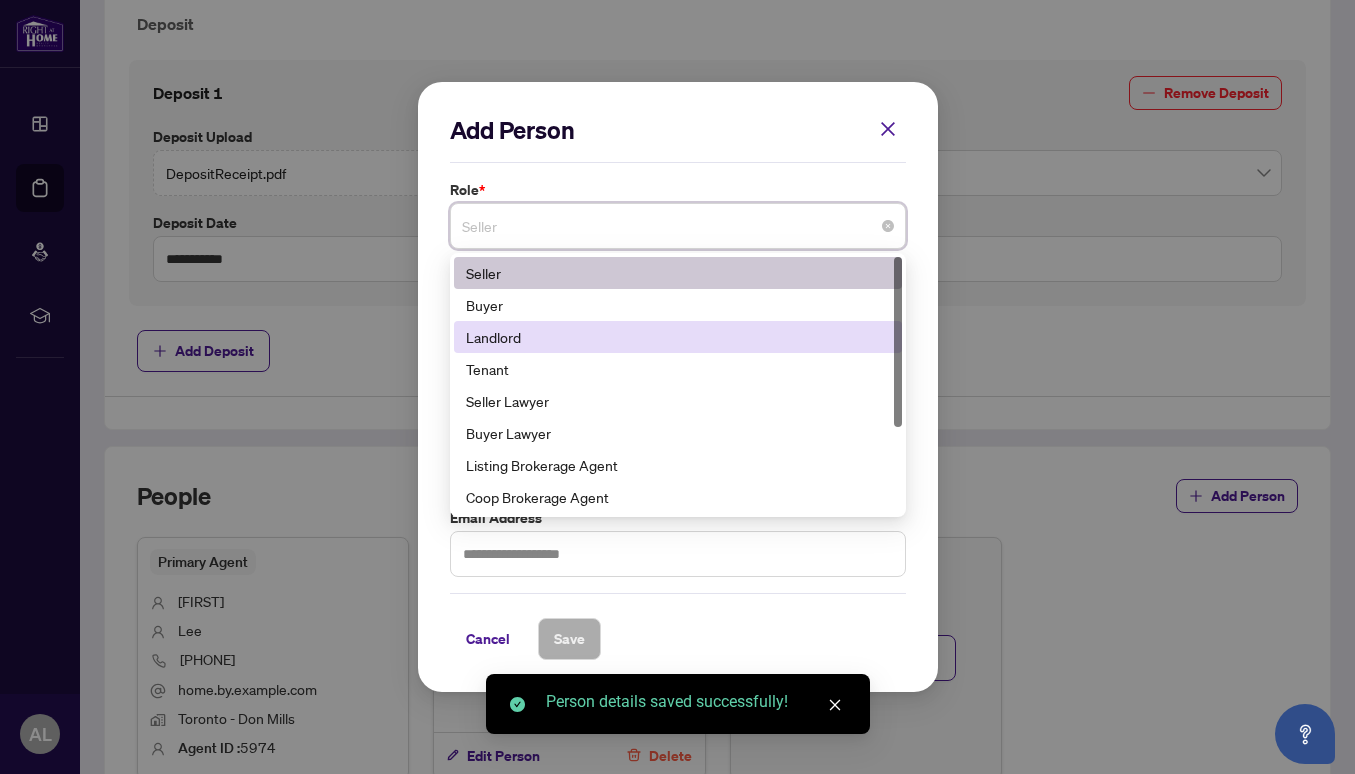 click on "Landlord" at bounding box center [678, 337] 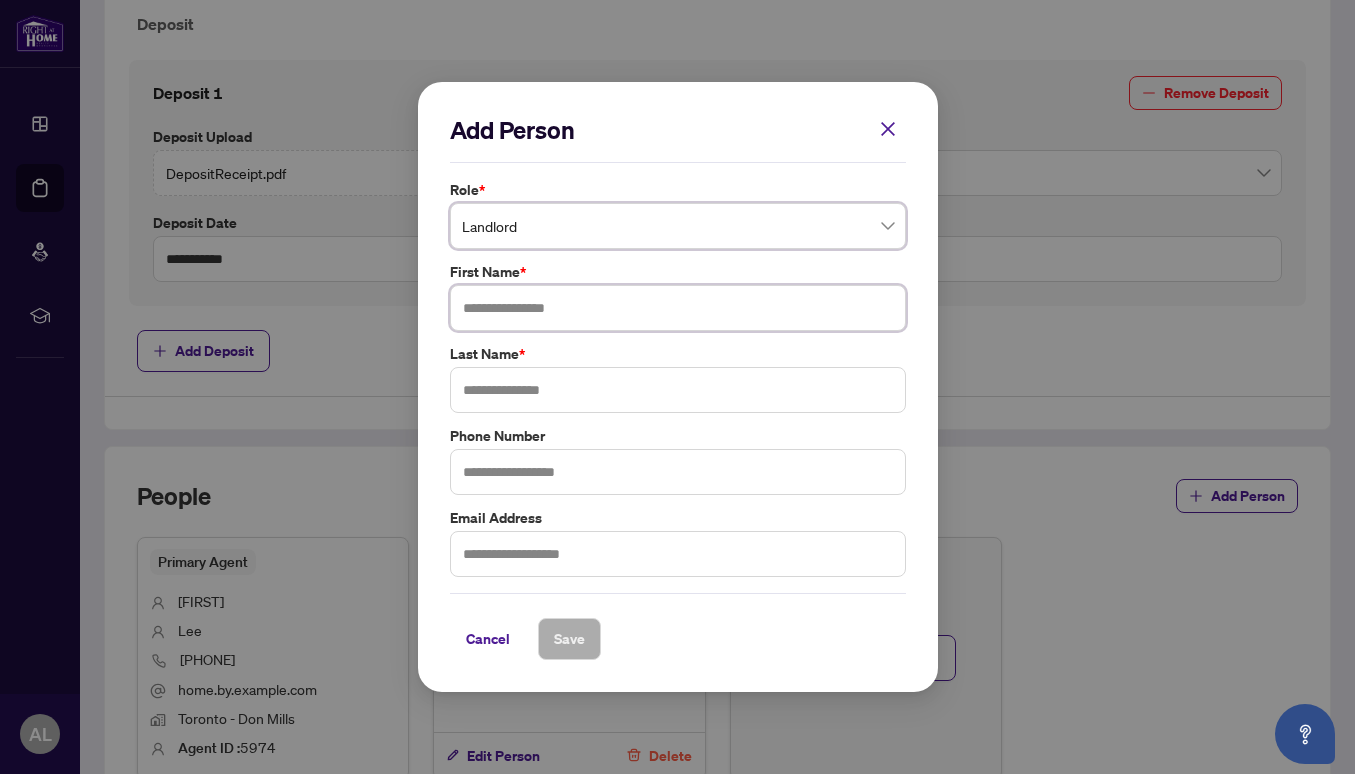 click at bounding box center [678, 308] 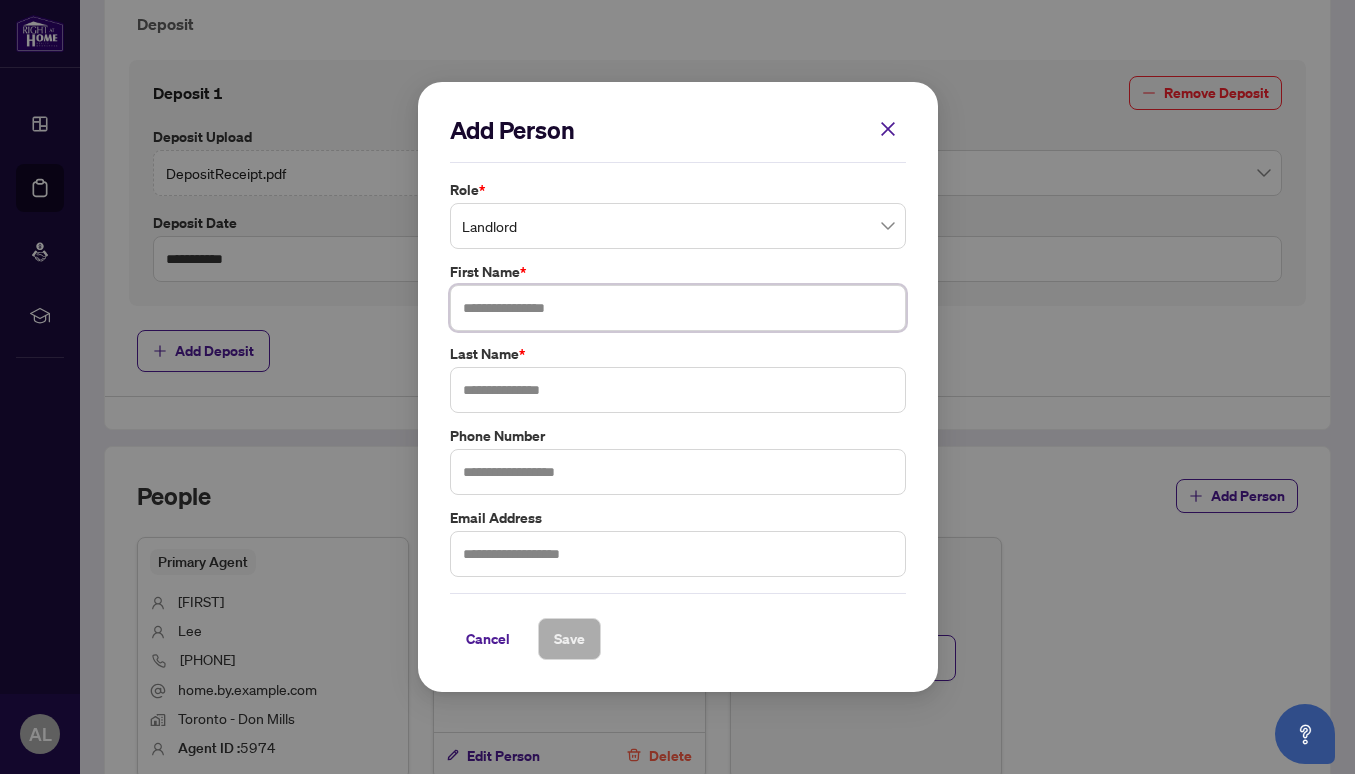 paste on "**********" 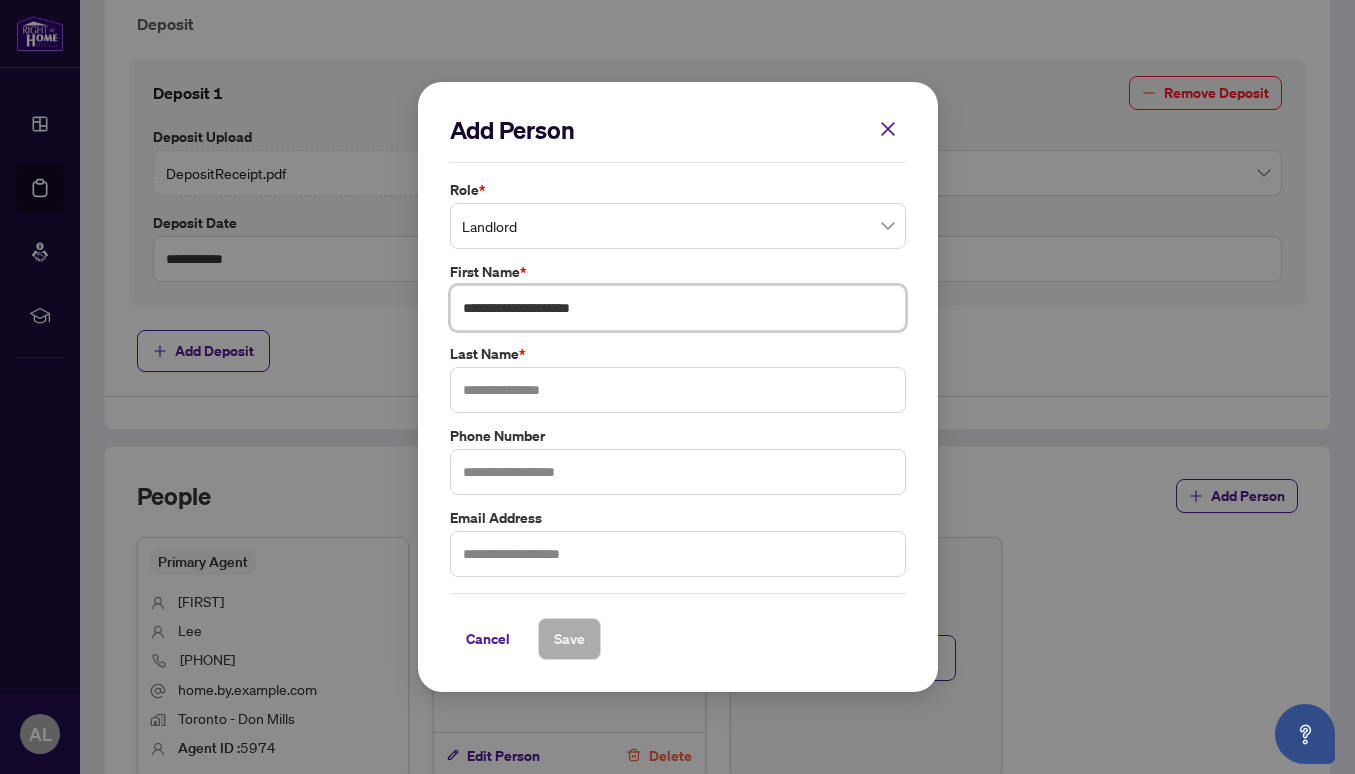 drag, startPoint x: 496, startPoint y: 308, endPoint x: 433, endPoint y: 308, distance: 63 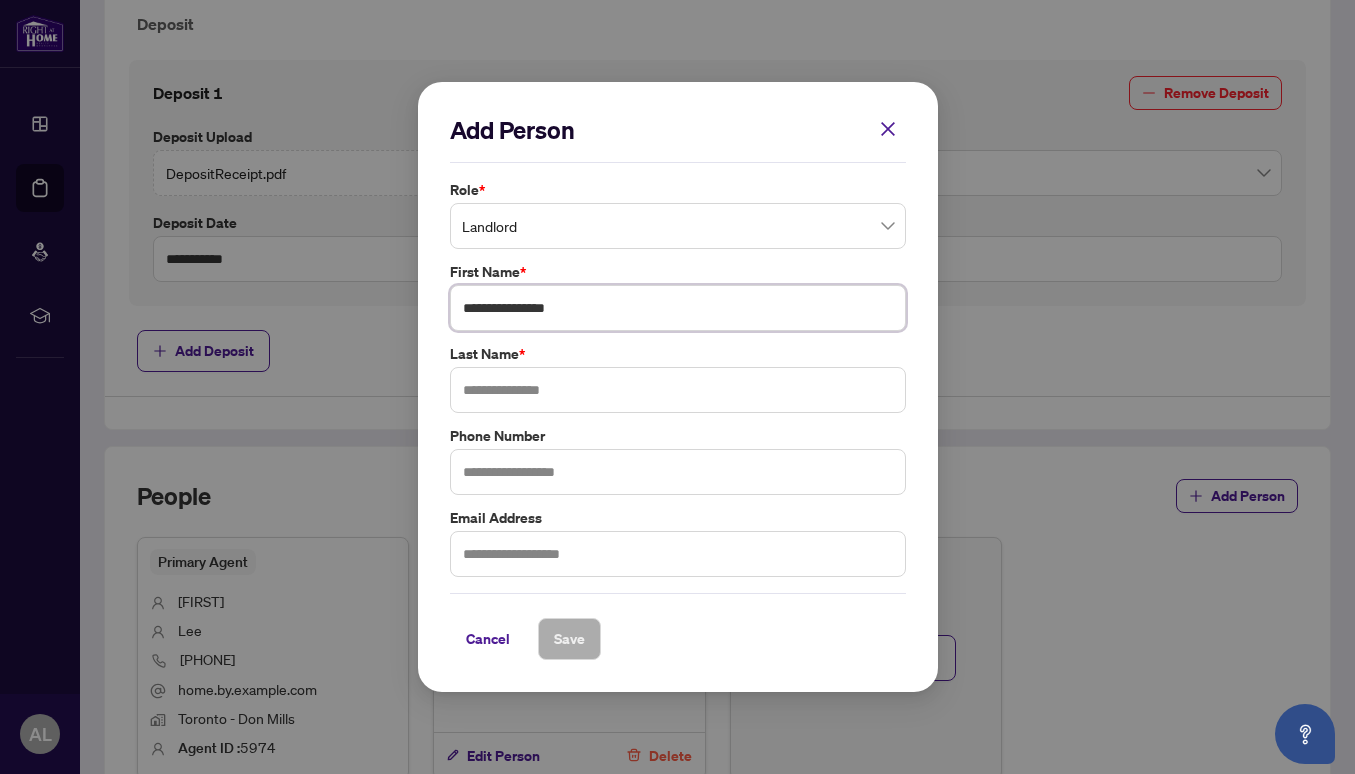 drag, startPoint x: 569, startPoint y: 307, endPoint x: 629, endPoint y: 307, distance: 60 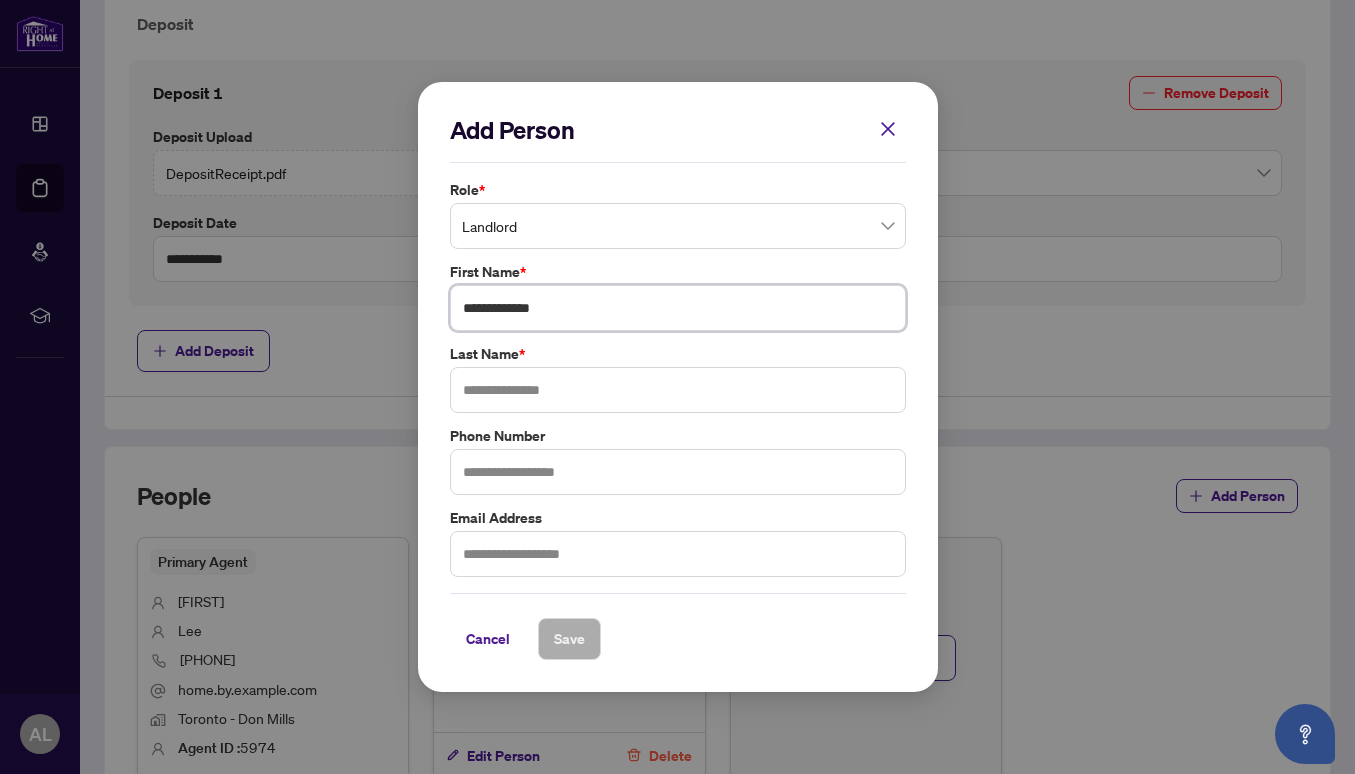 type on "**********" 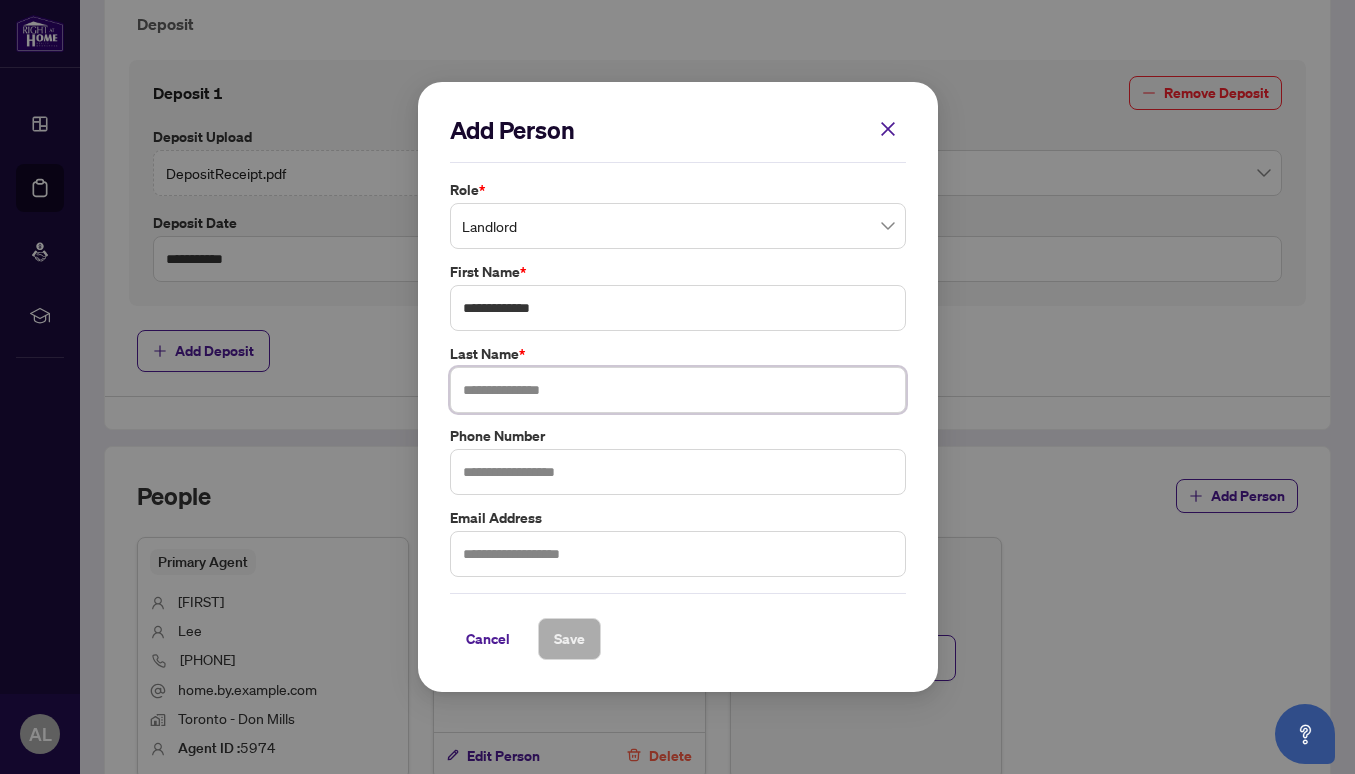 click at bounding box center [678, 390] 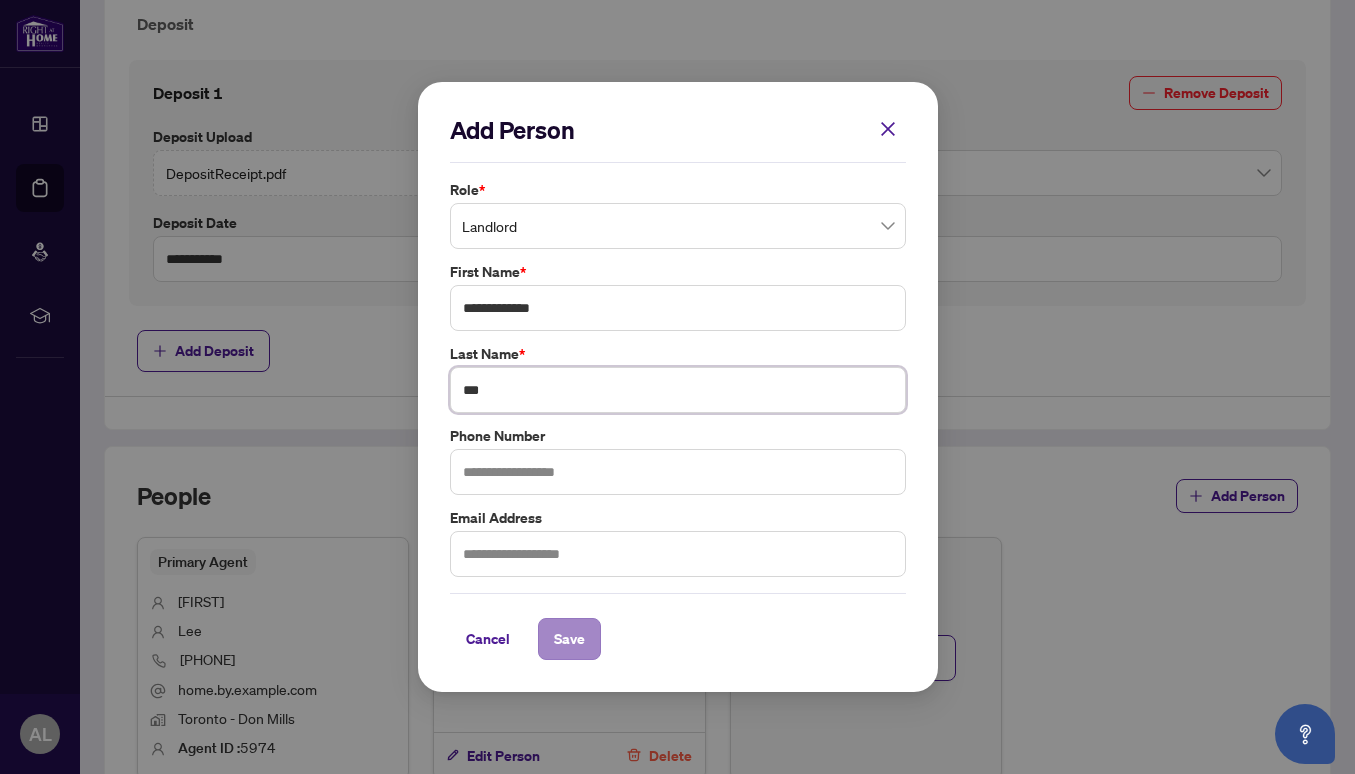 type on "***" 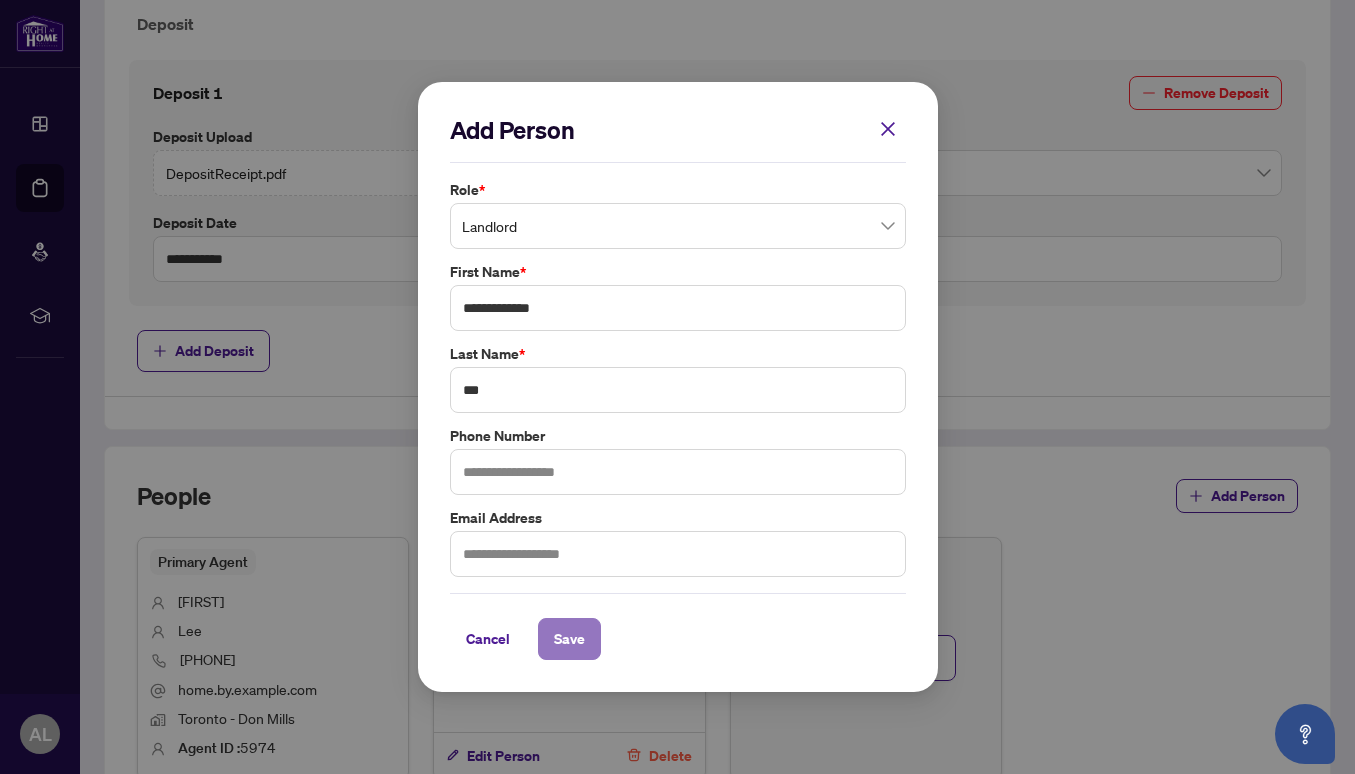 click on "Save" at bounding box center [569, 639] 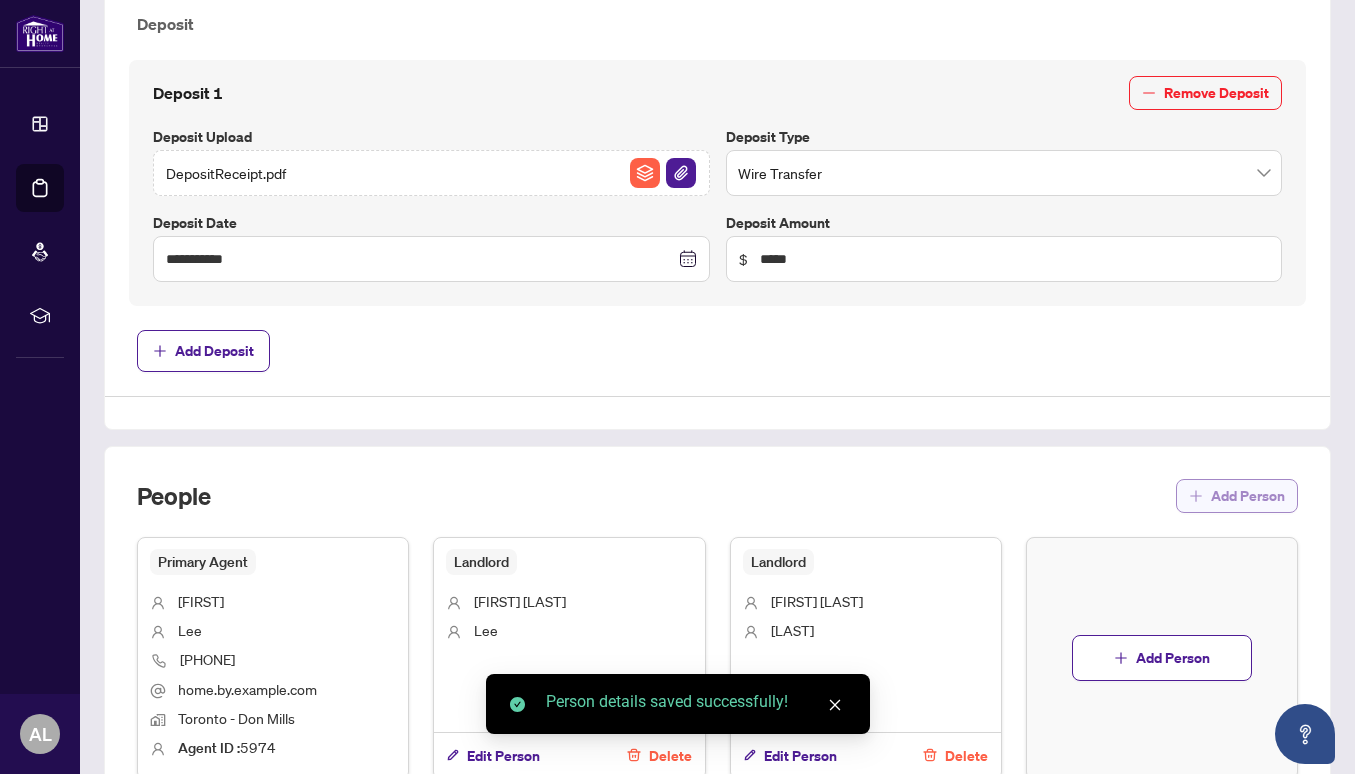 click on "Add Person" at bounding box center (1248, 496) 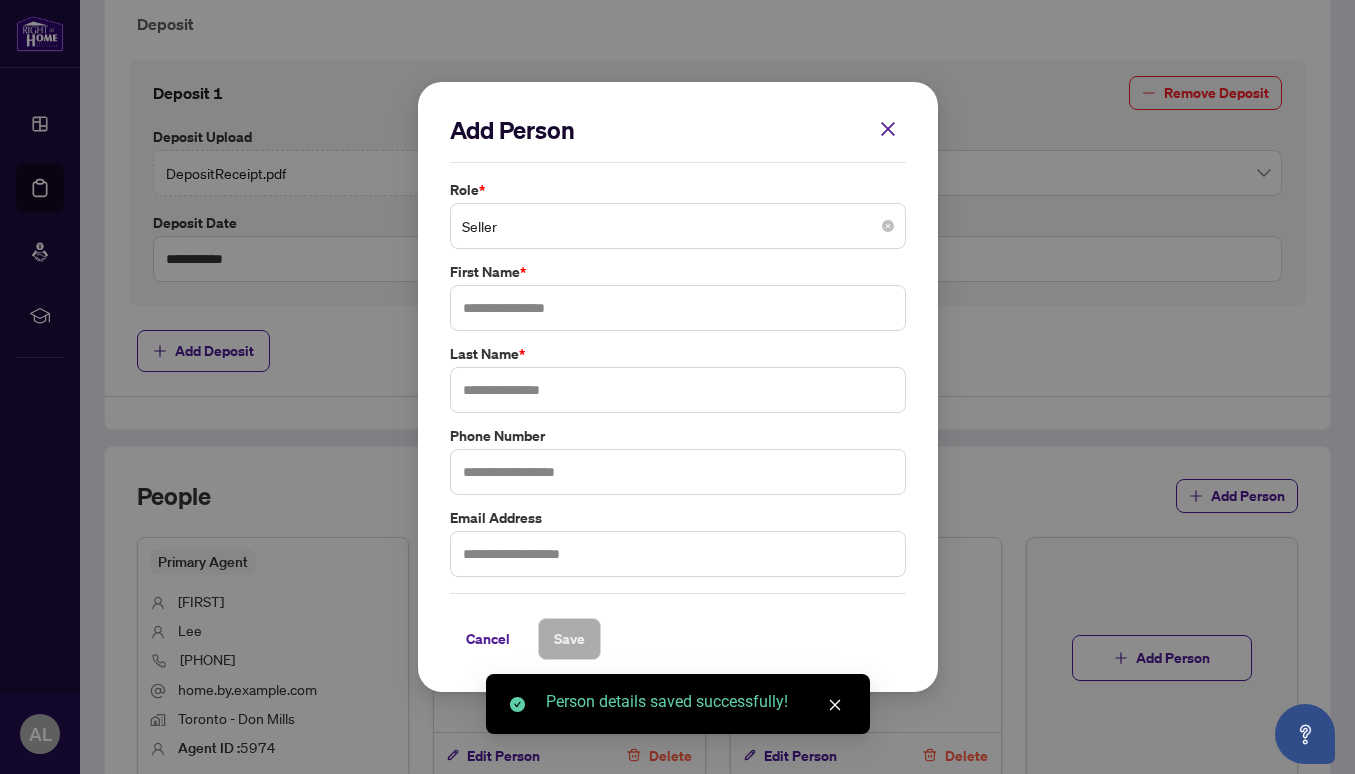 click on "Seller" at bounding box center (678, 226) 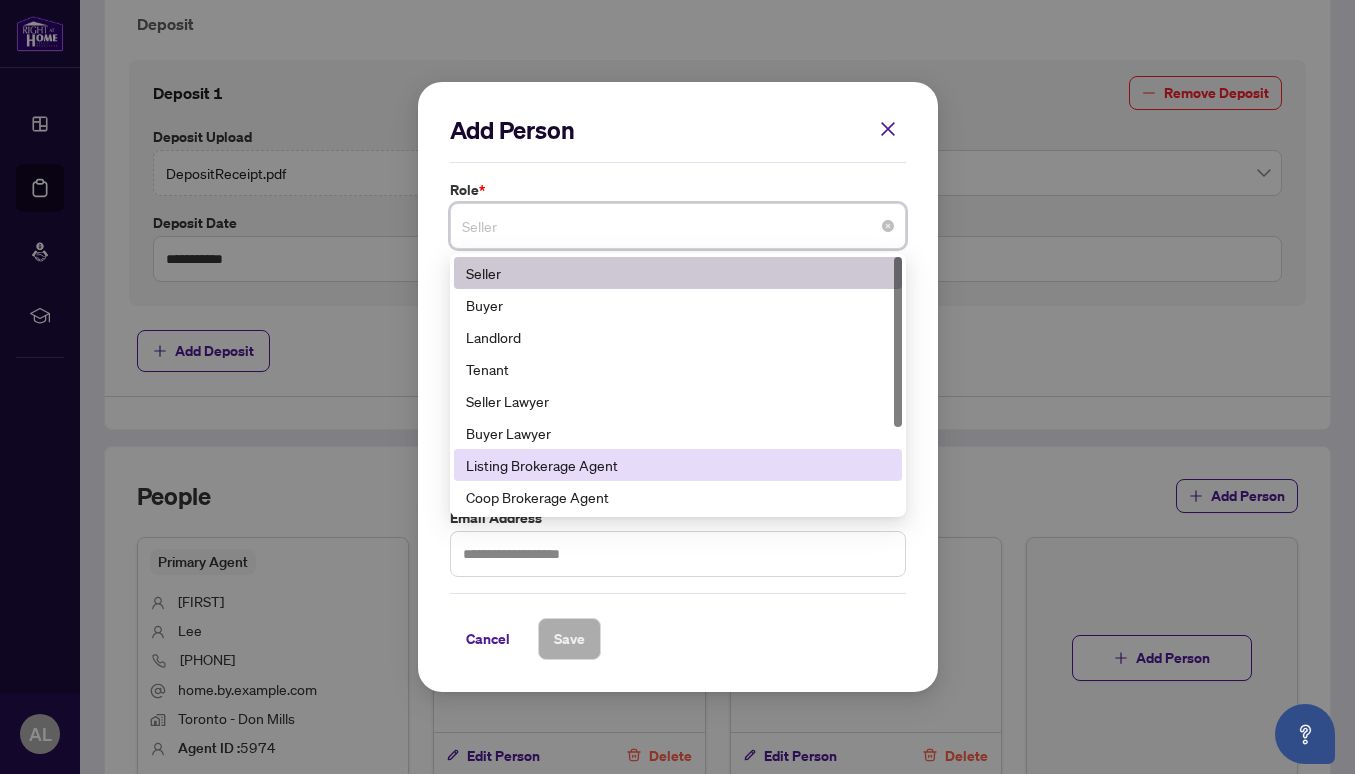 click on "Listing Brokerage Agent" at bounding box center (678, 465) 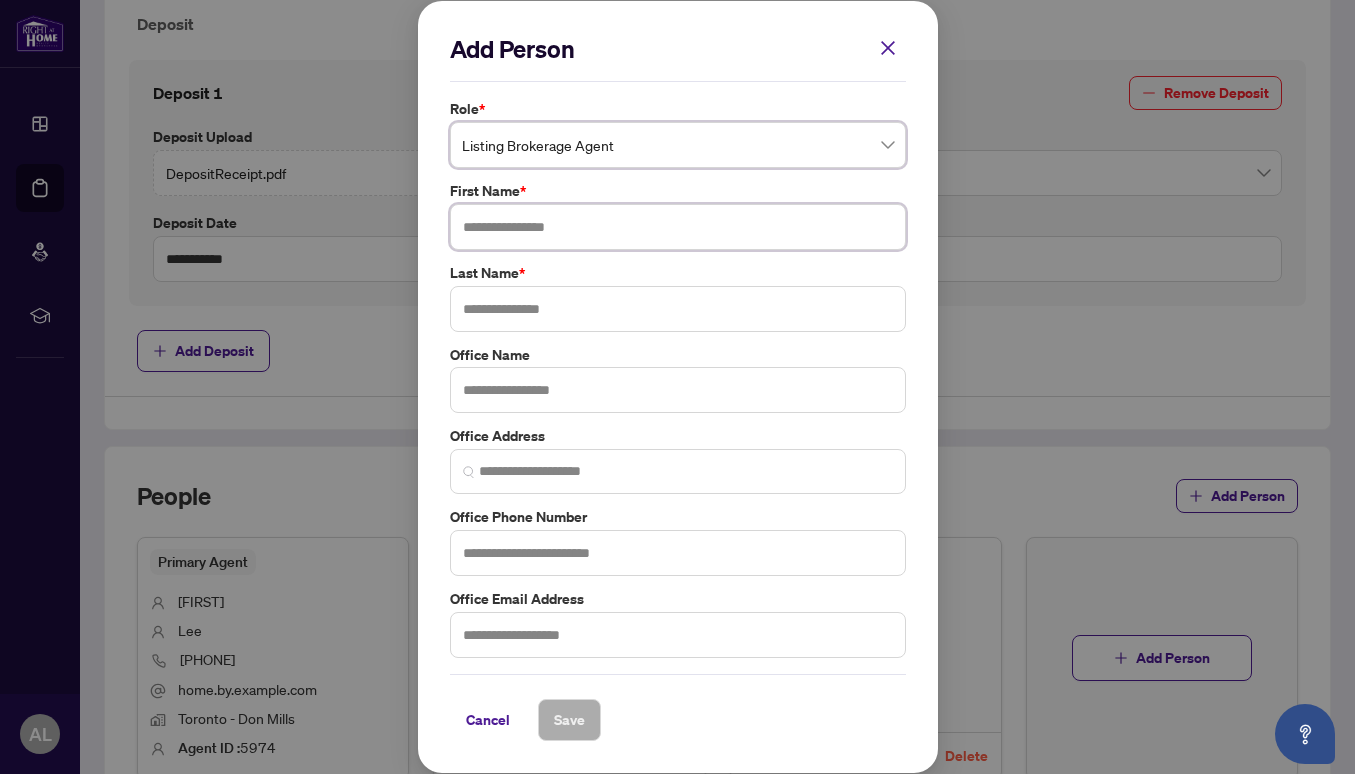 click at bounding box center [678, 227] 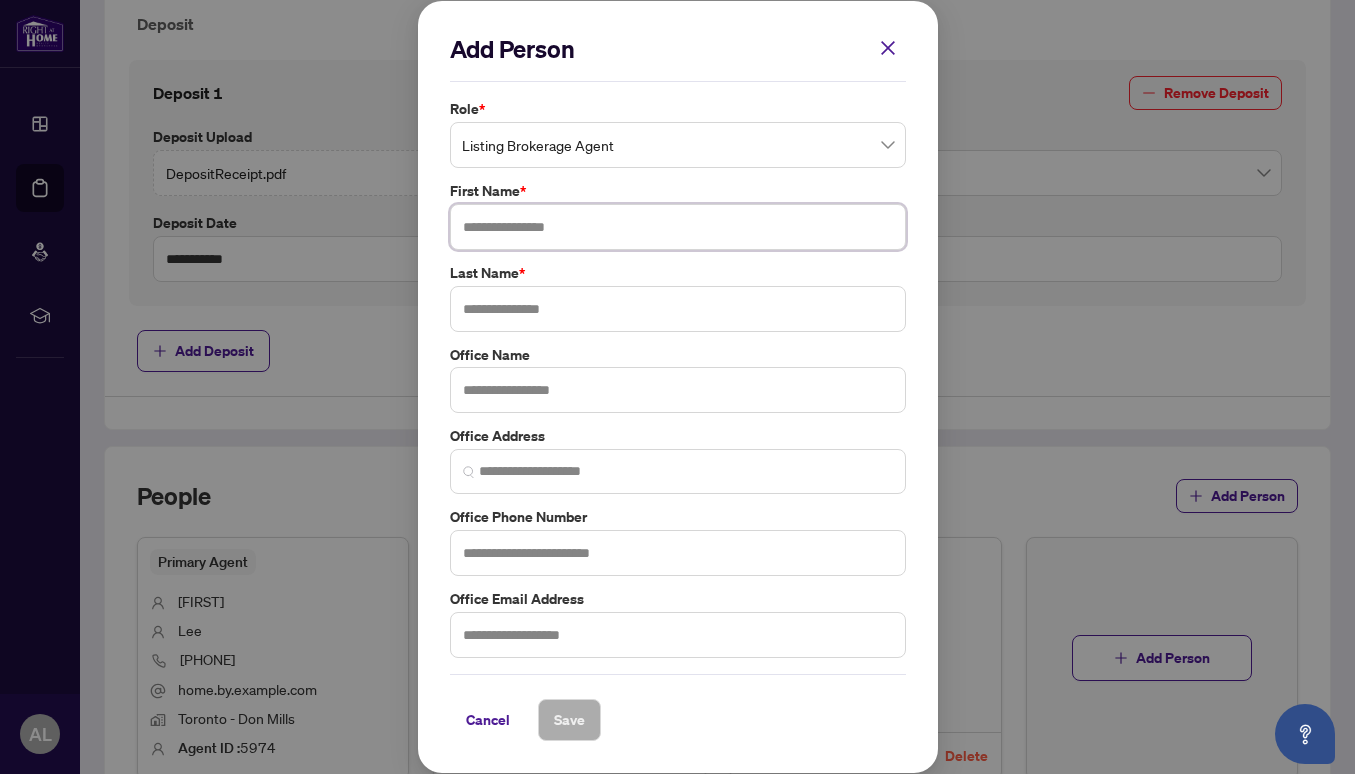 paste on "*********" 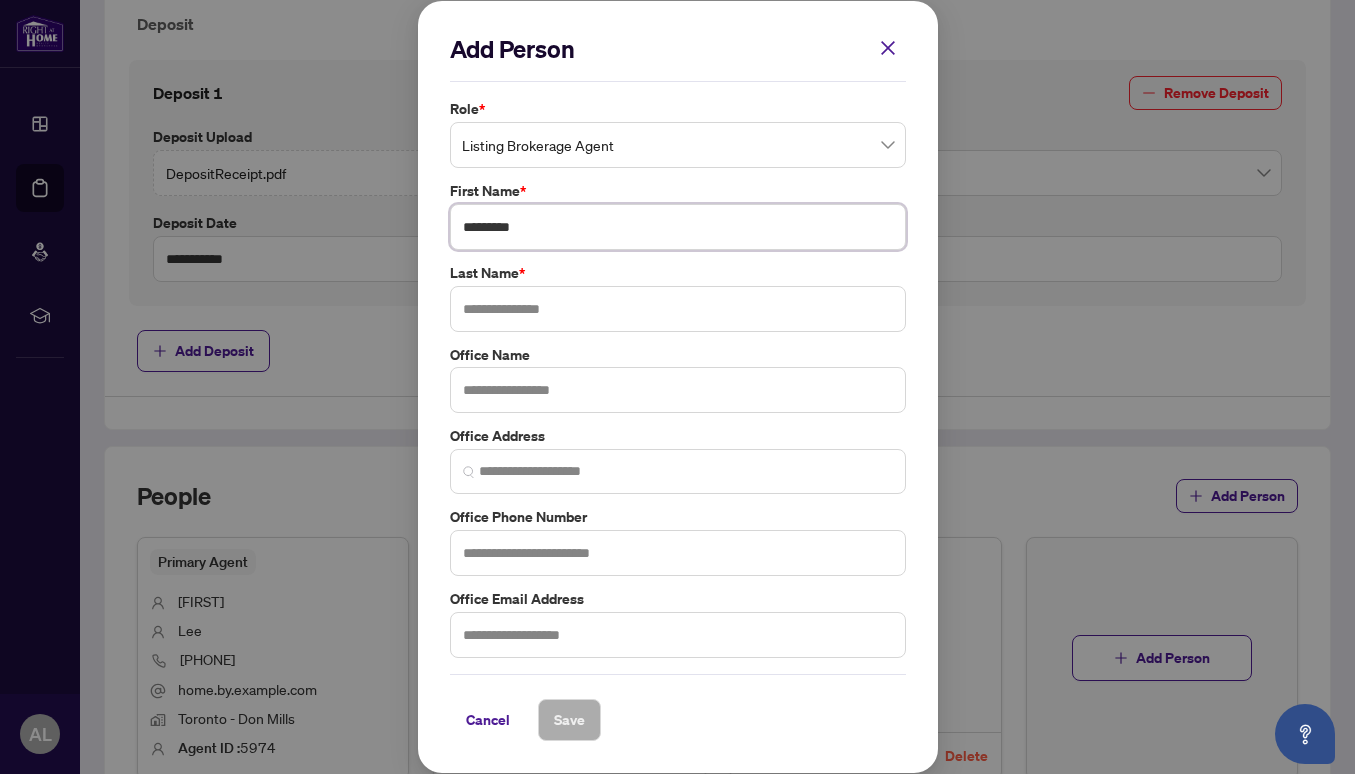 drag, startPoint x: 499, startPoint y: 229, endPoint x: 570, endPoint y: 229, distance: 71 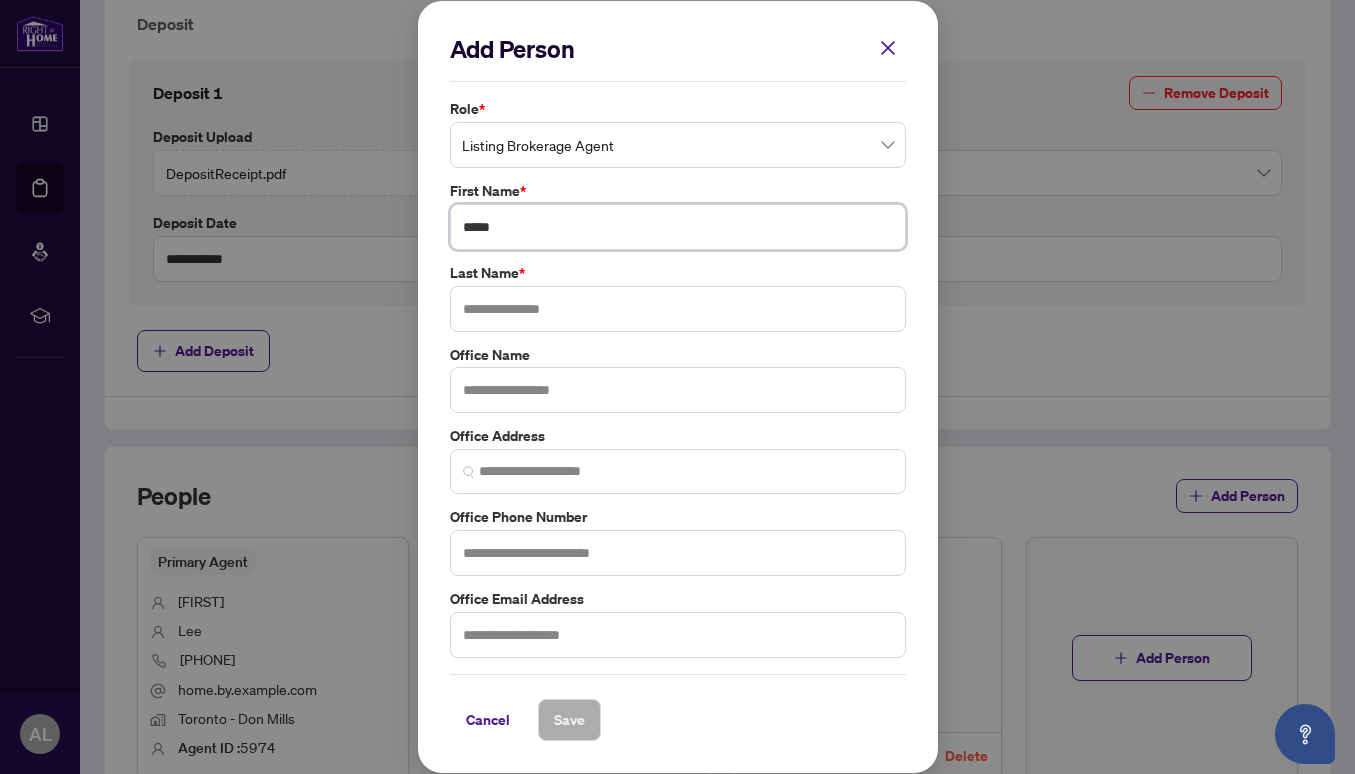 type on "****" 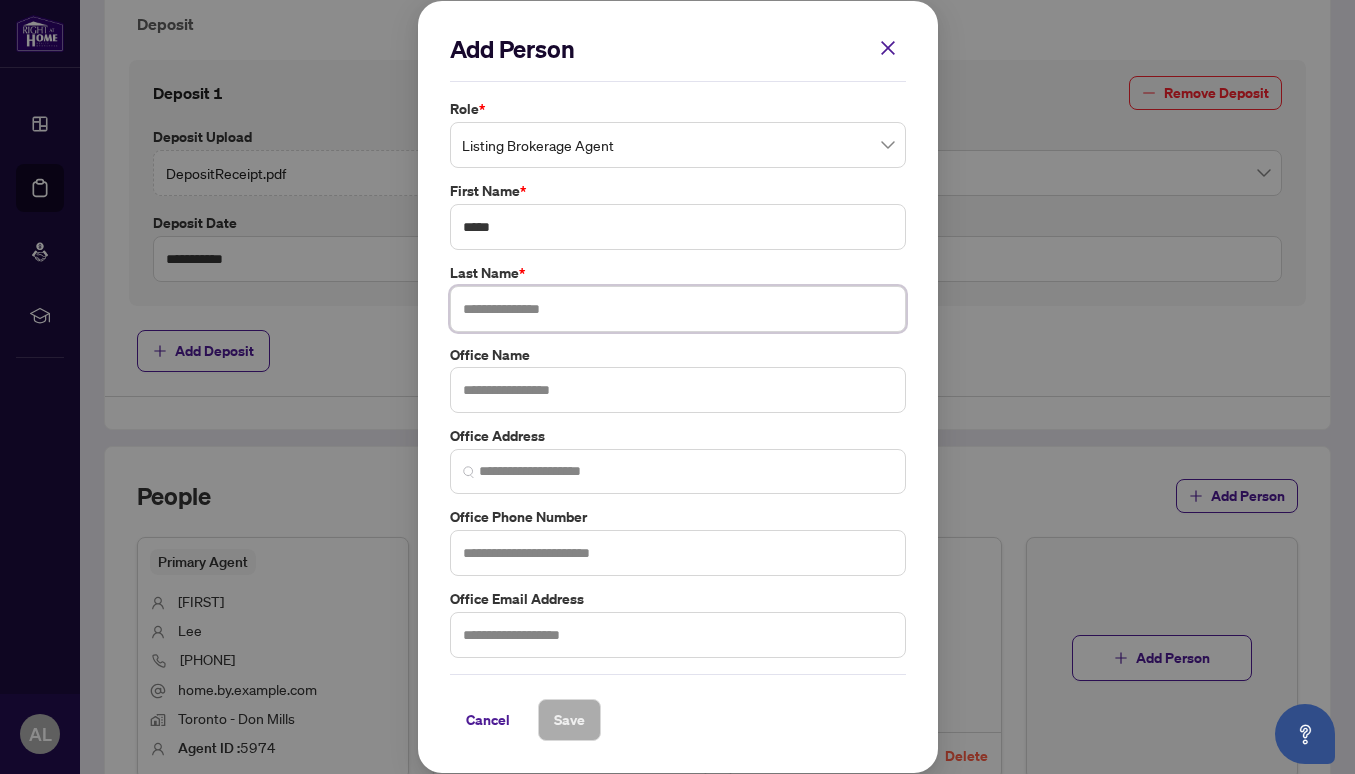 click at bounding box center (678, 309) 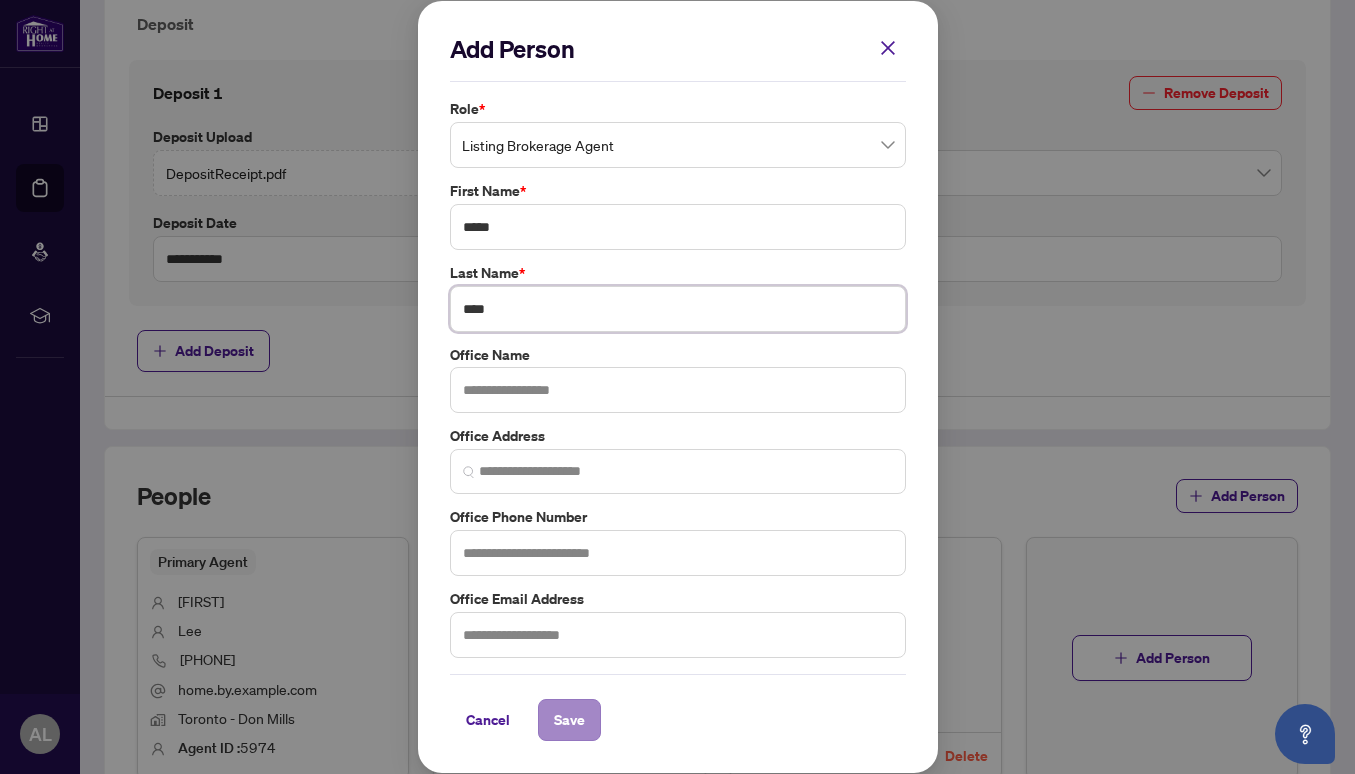 type on "****" 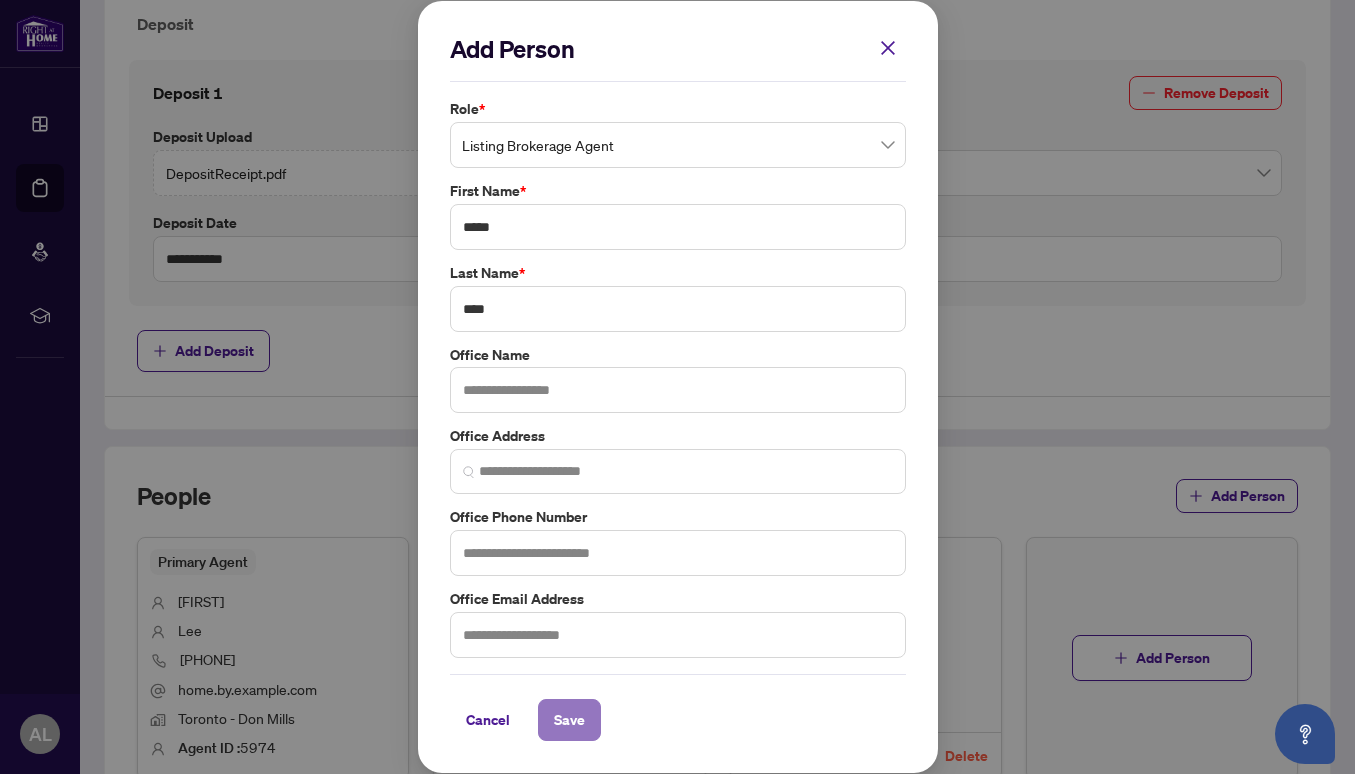 click on "Save" at bounding box center [569, 720] 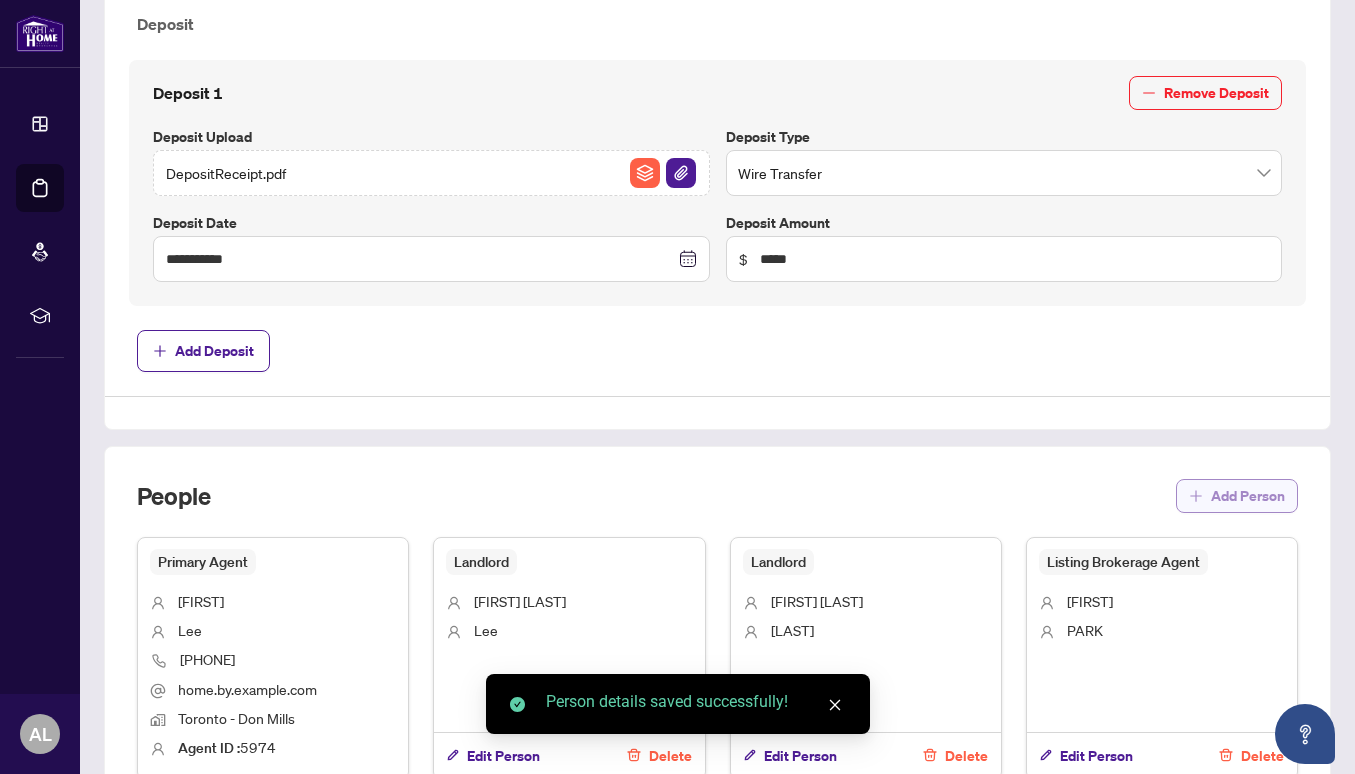 click on "Add Person" at bounding box center (1248, 496) 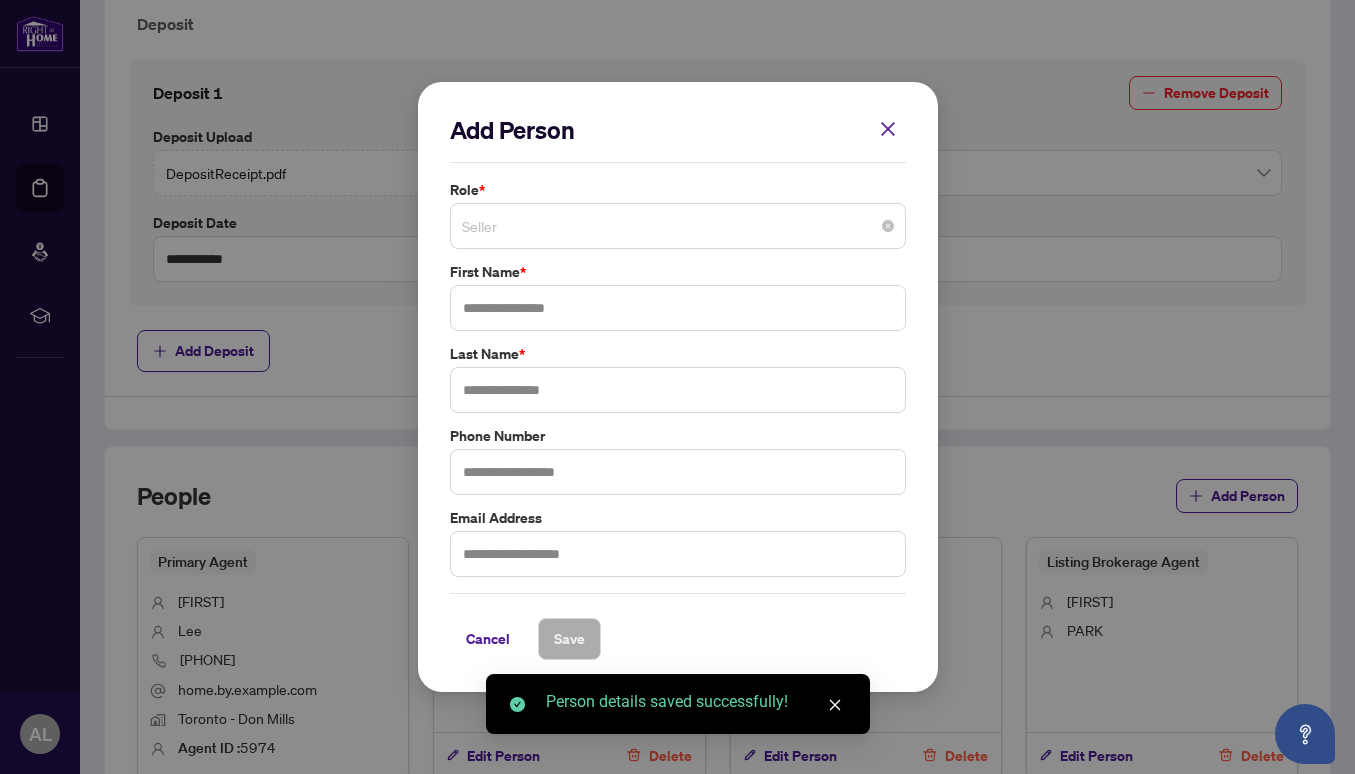 click on "Seller" at bounding box center [678, 226] 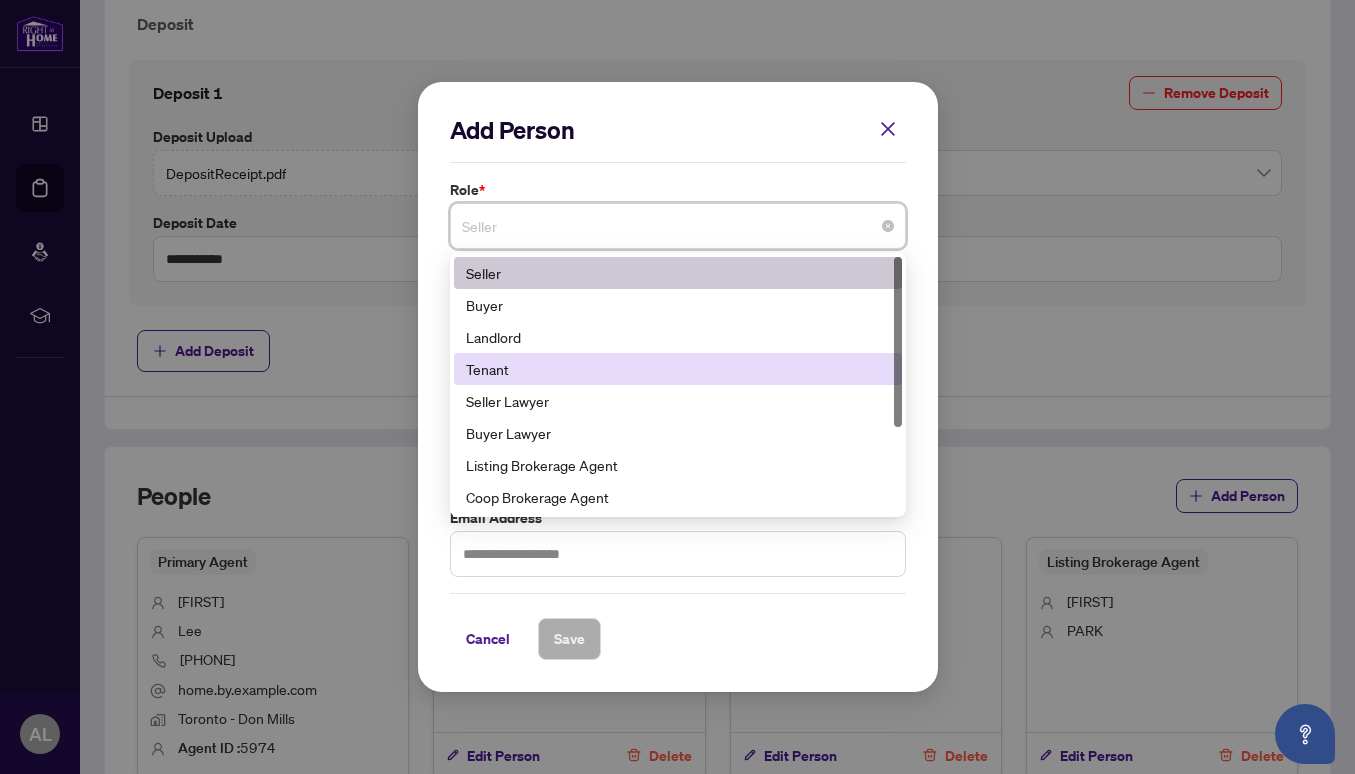 click on "Tenant" at bounding box center [678, 369] 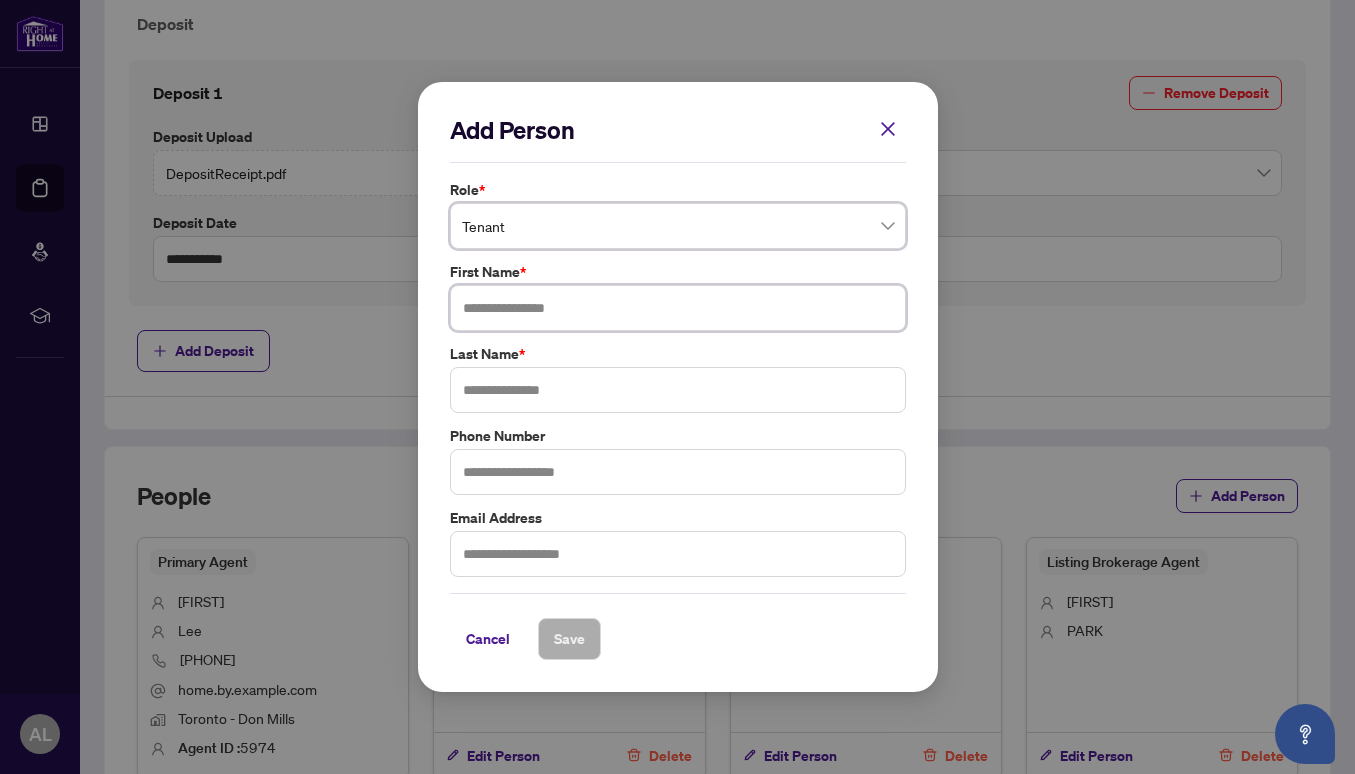 click at bounding box center (678, 308) 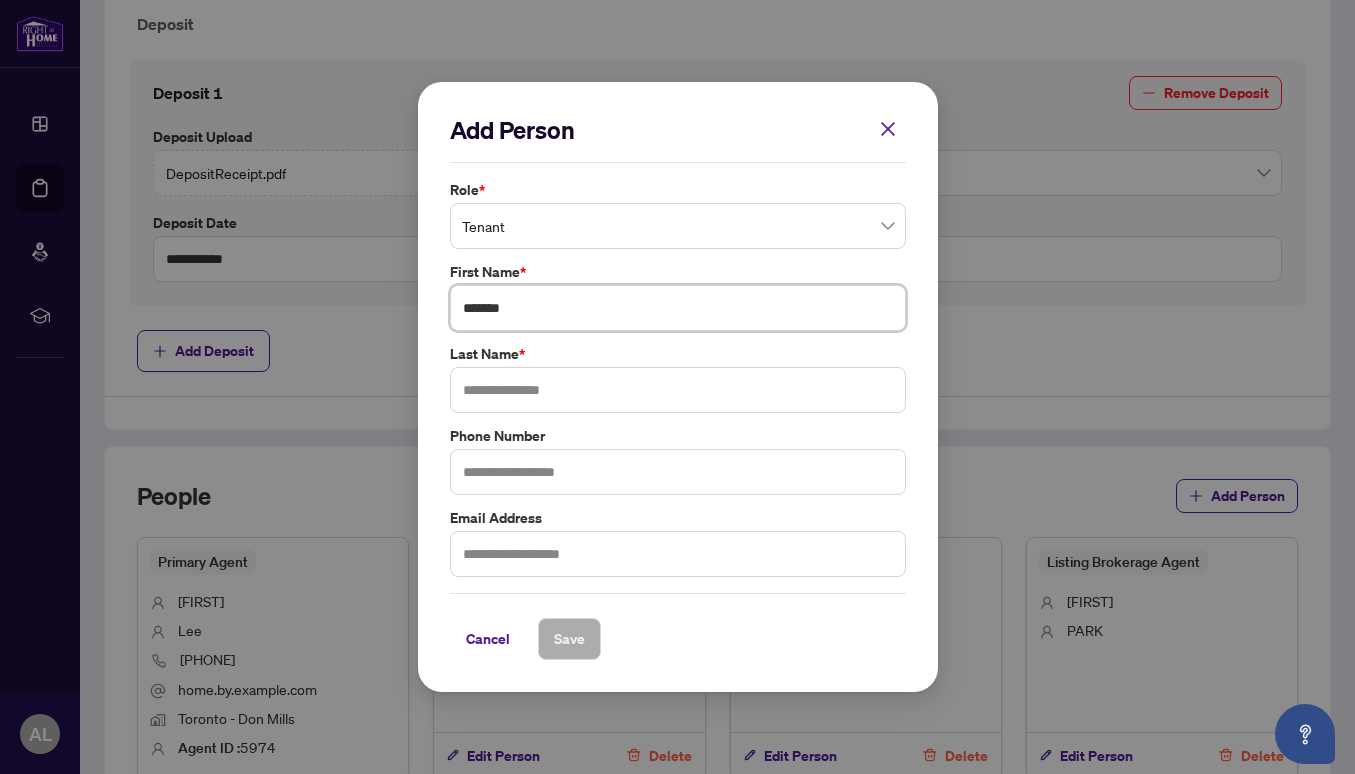 type on "*******" 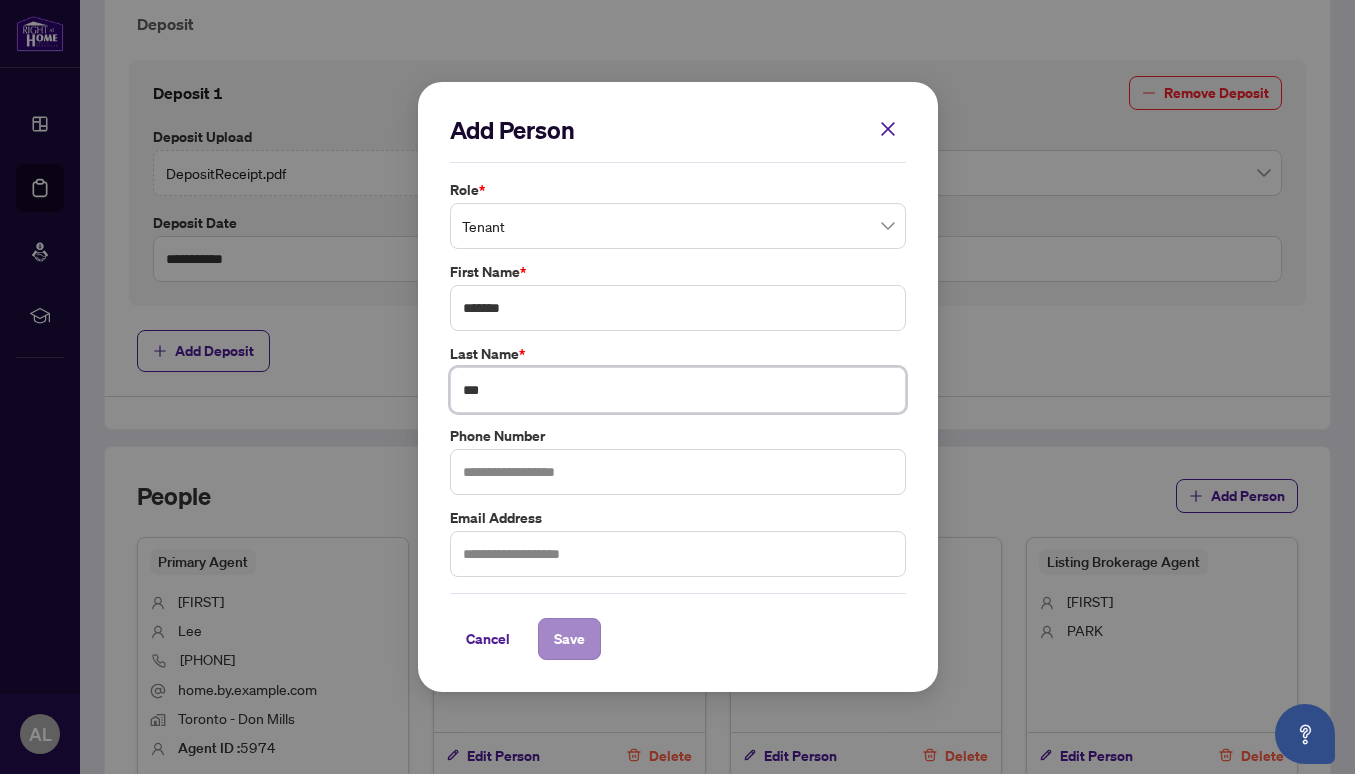 type on "***" 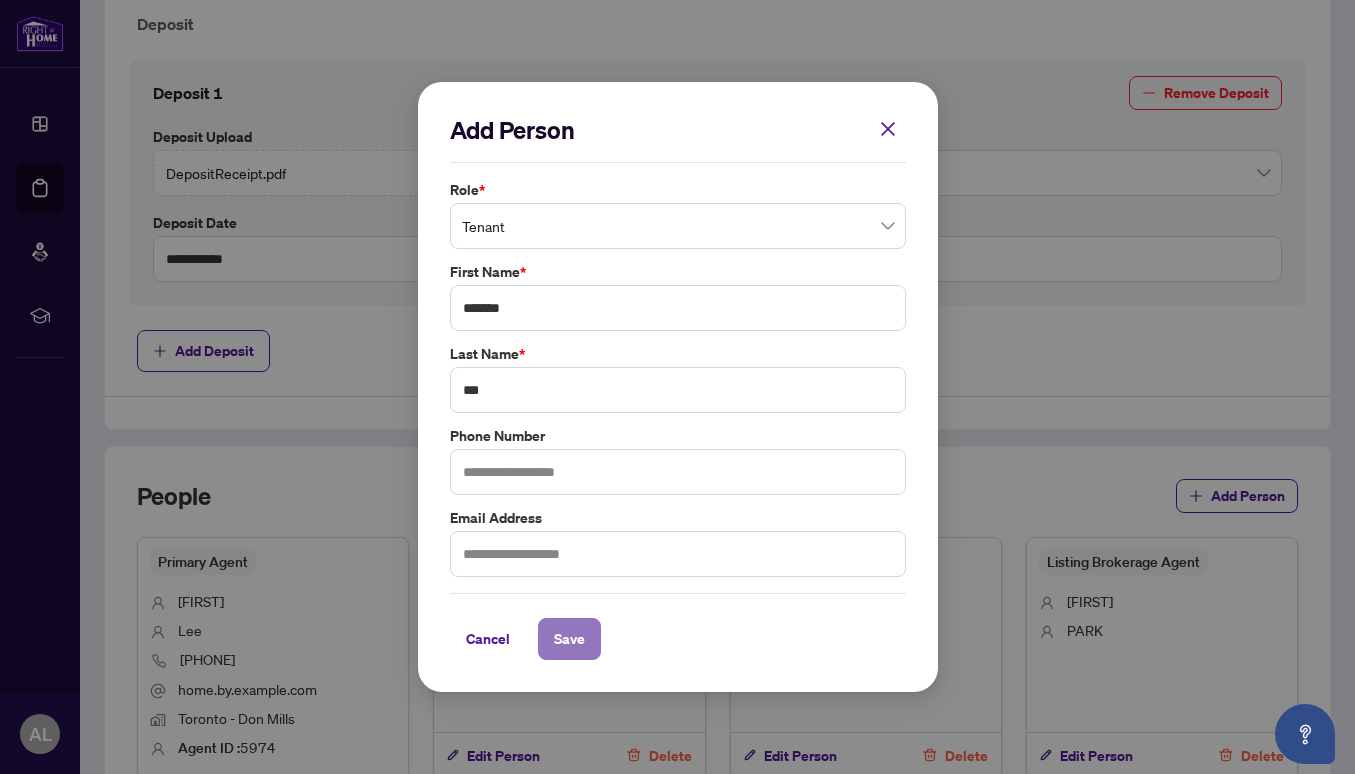 click on "Save" at bounding box center (569, 639) 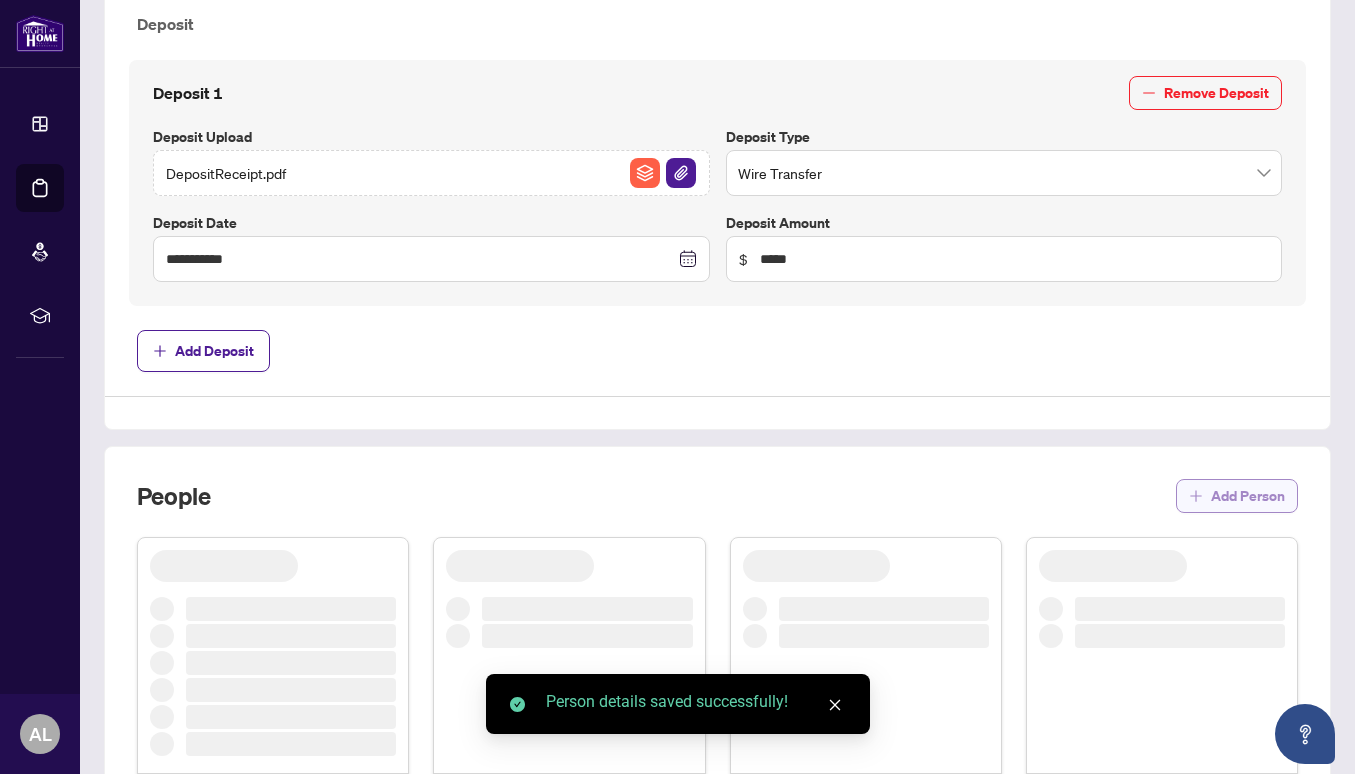 click on "Add Person" at bounding box center [1248, 496] 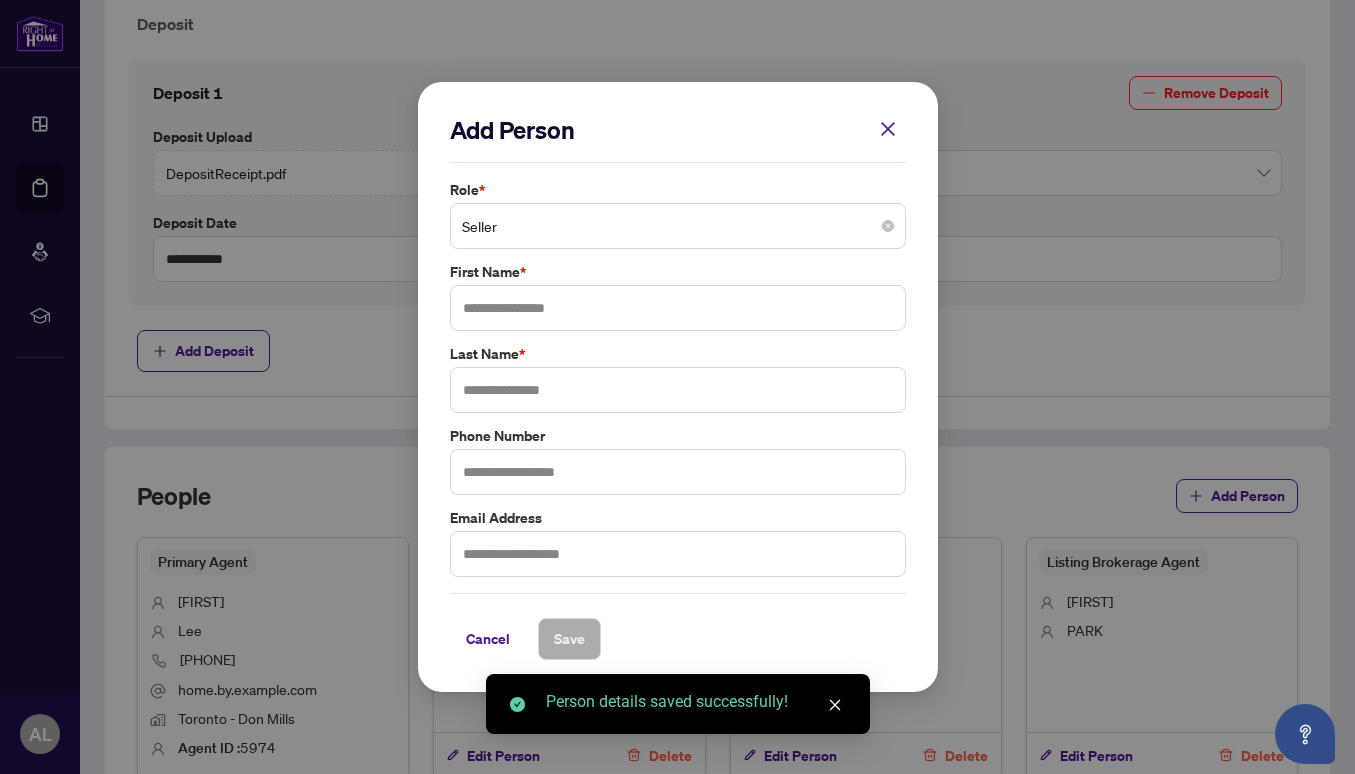 click on "Seller" at bounding box center [678, 226] 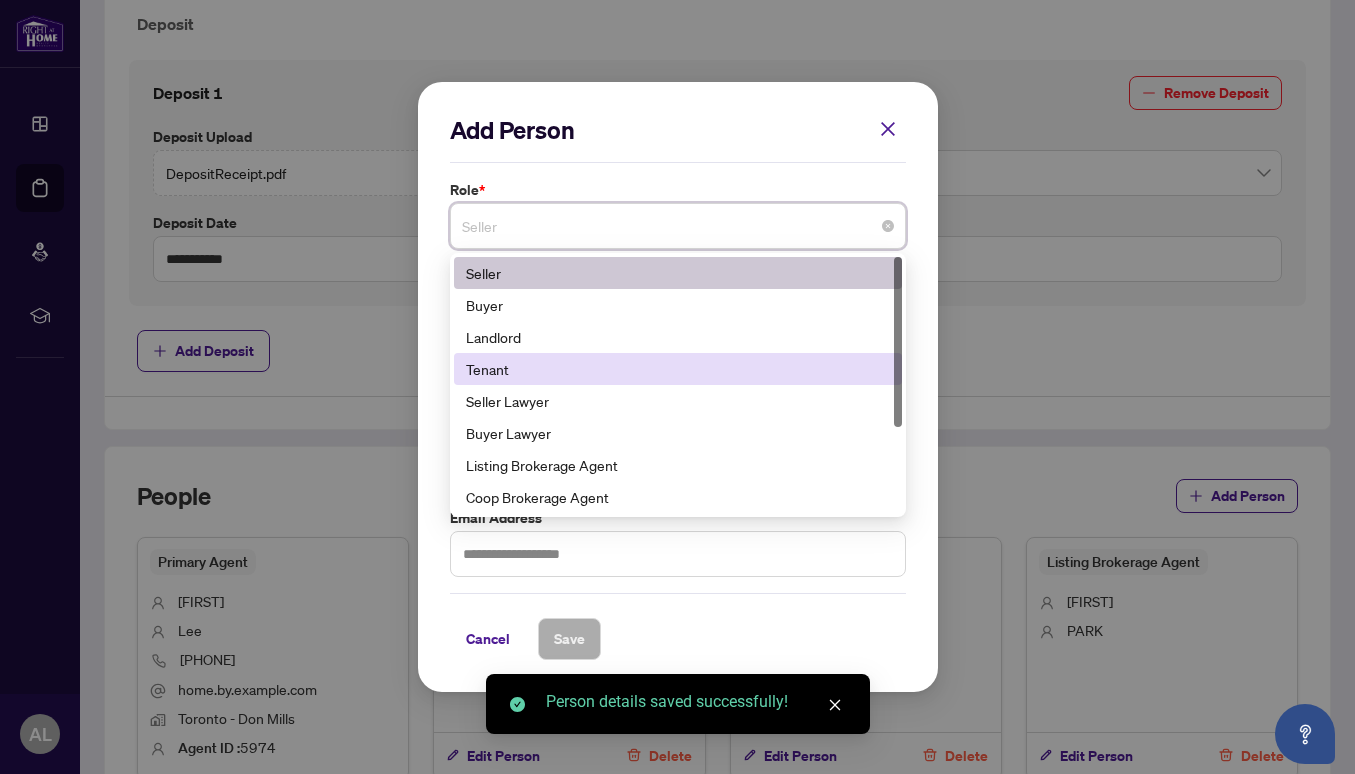 click on "Tenant" at bounding box center (678, 369) 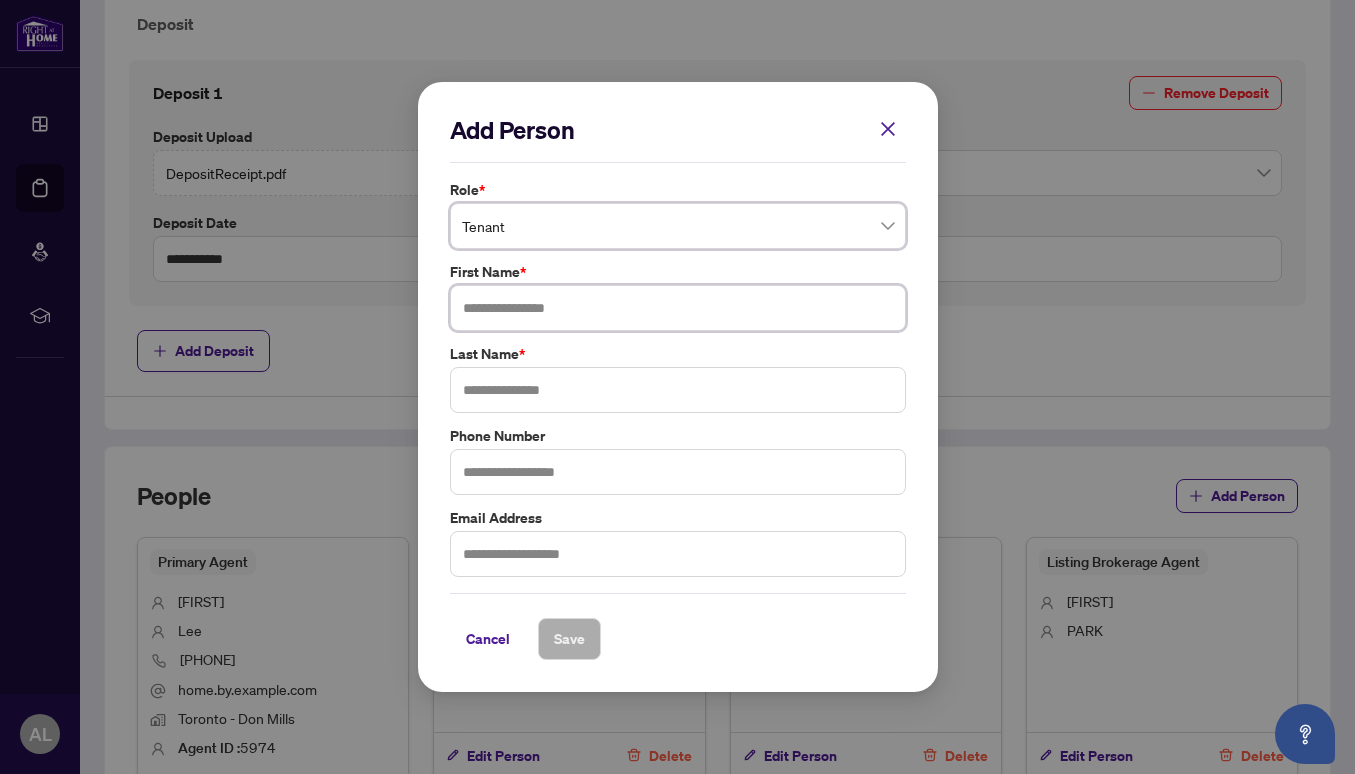 click at bounding box center (678, 308) 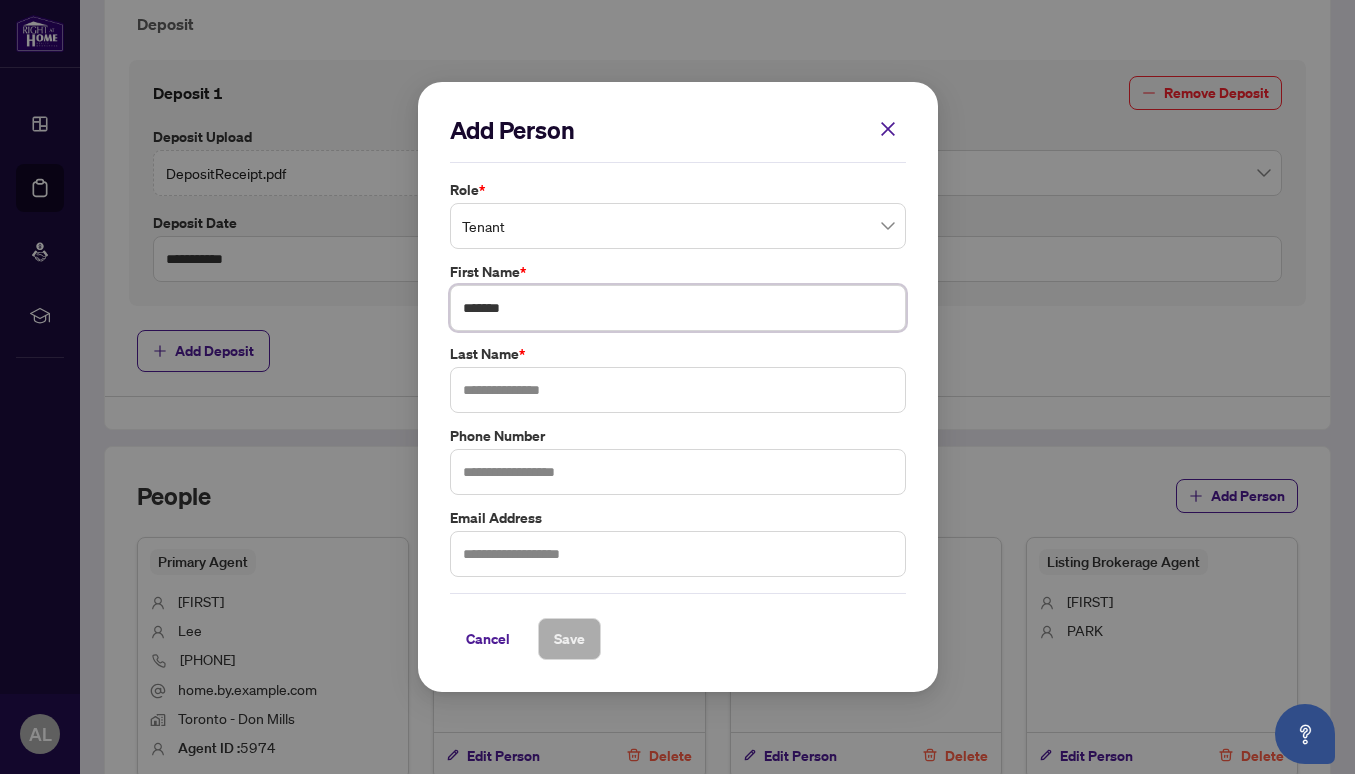 type on "*******" 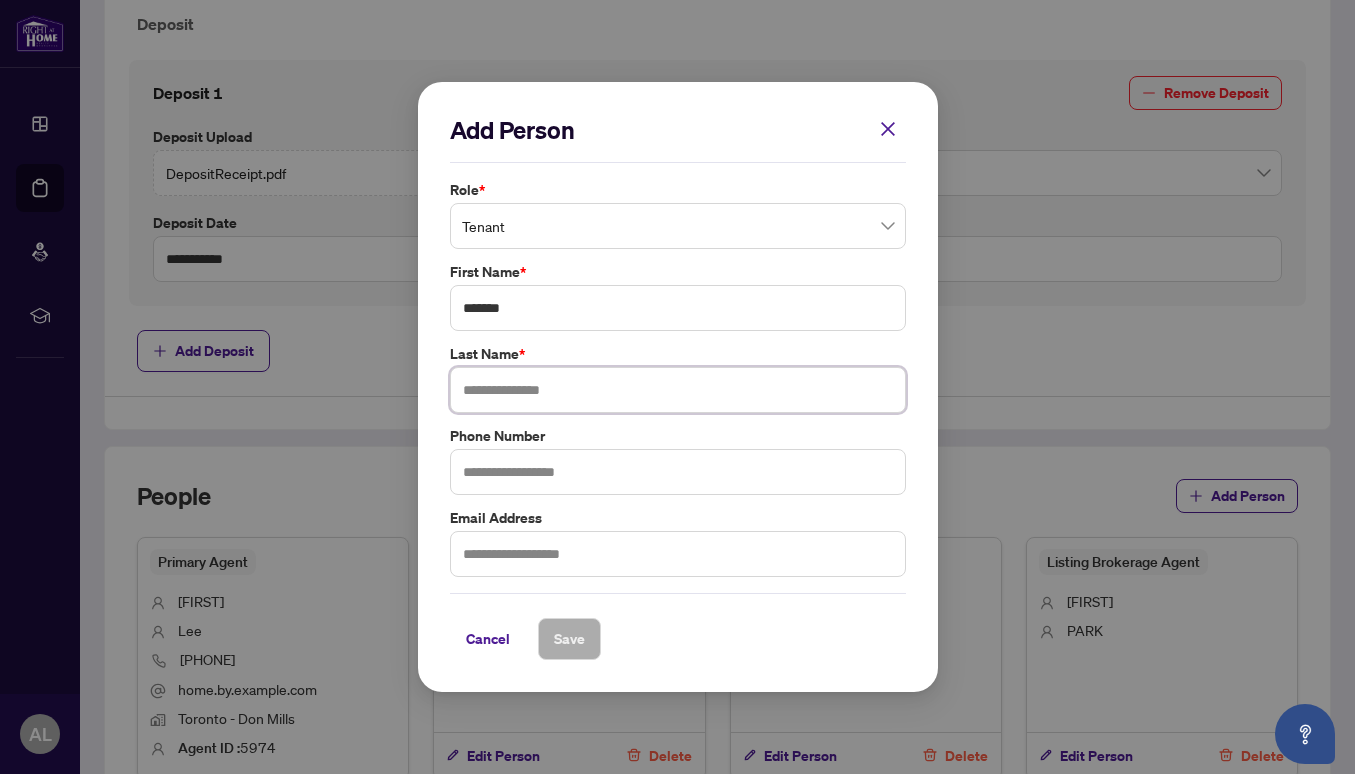 click at bounding box center [678, 390] 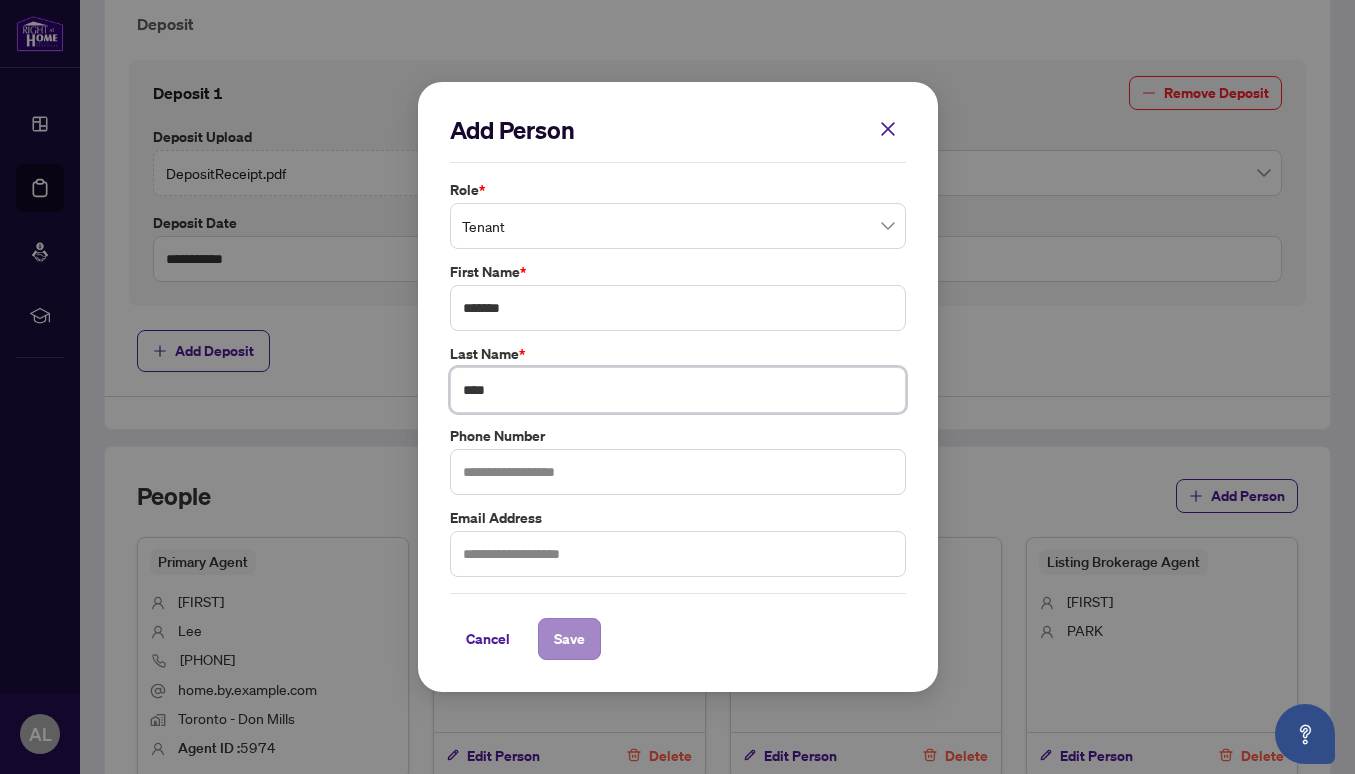 type on "****" 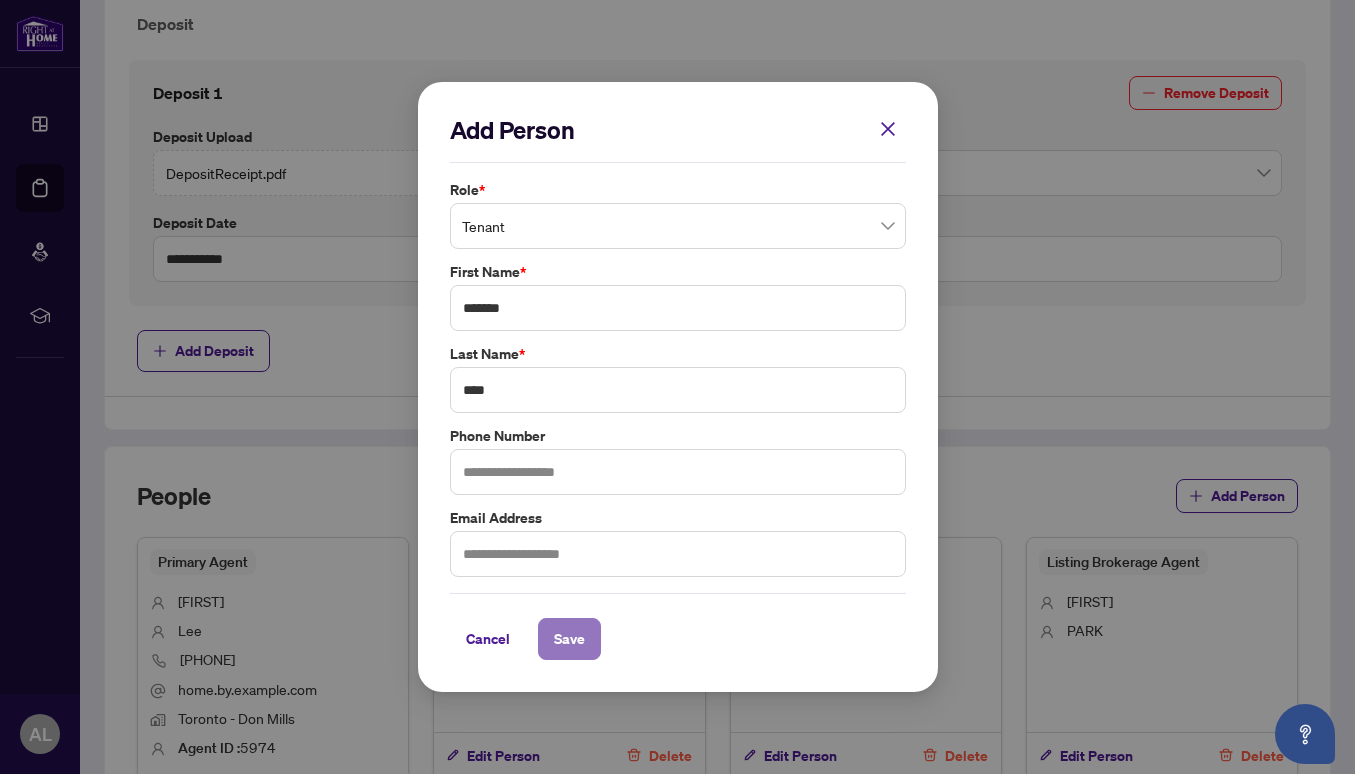 click on "Save" at bounding box center (569, 639) 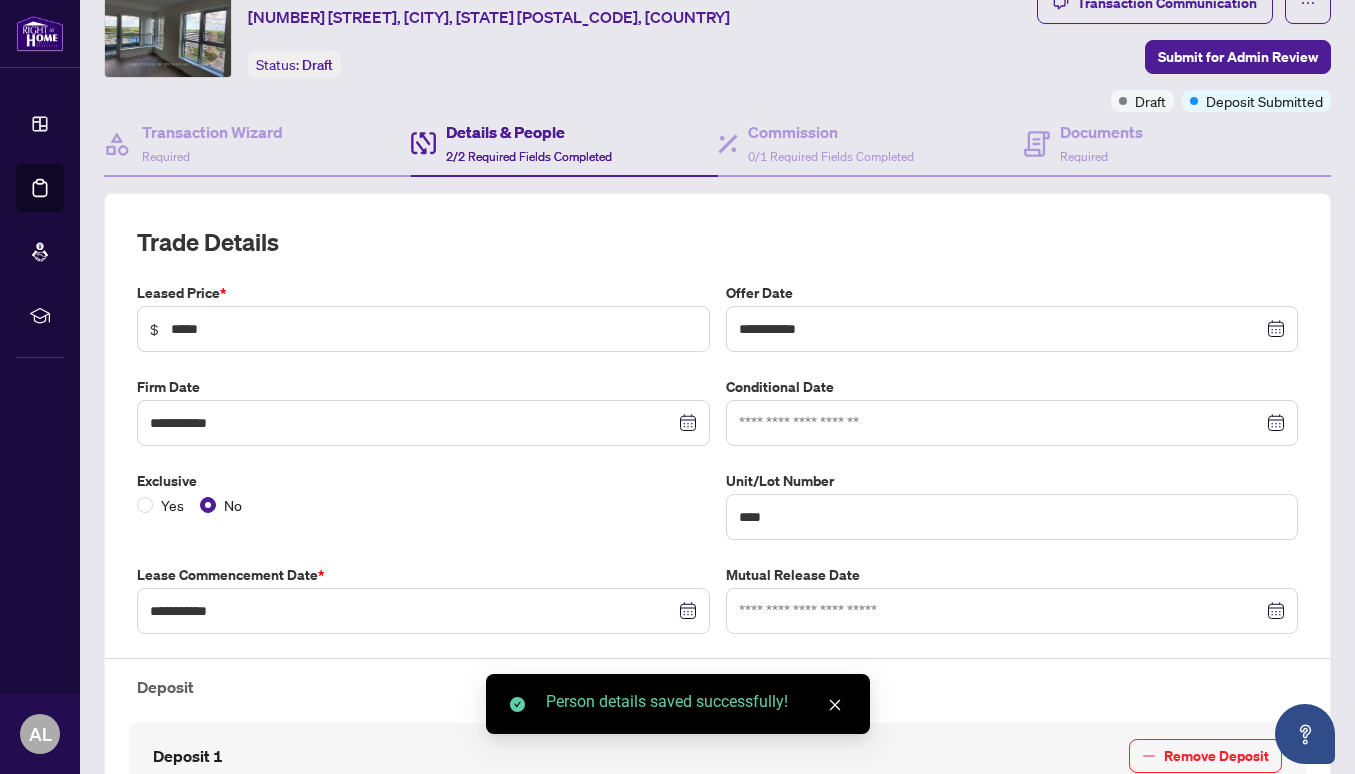 scroll, scrollTop: 0, scrollLeft: 0, axis: both 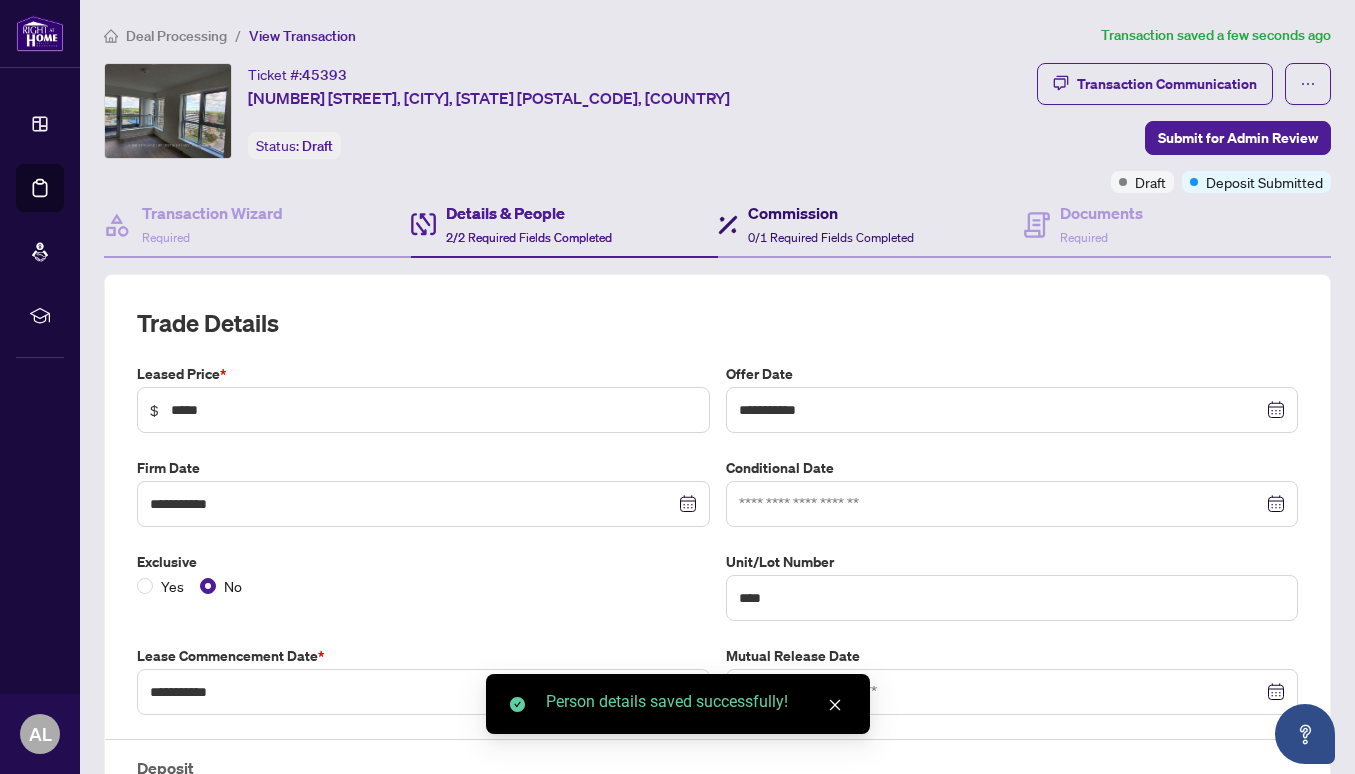 click on "Commission" at bounding box center (831, 213) 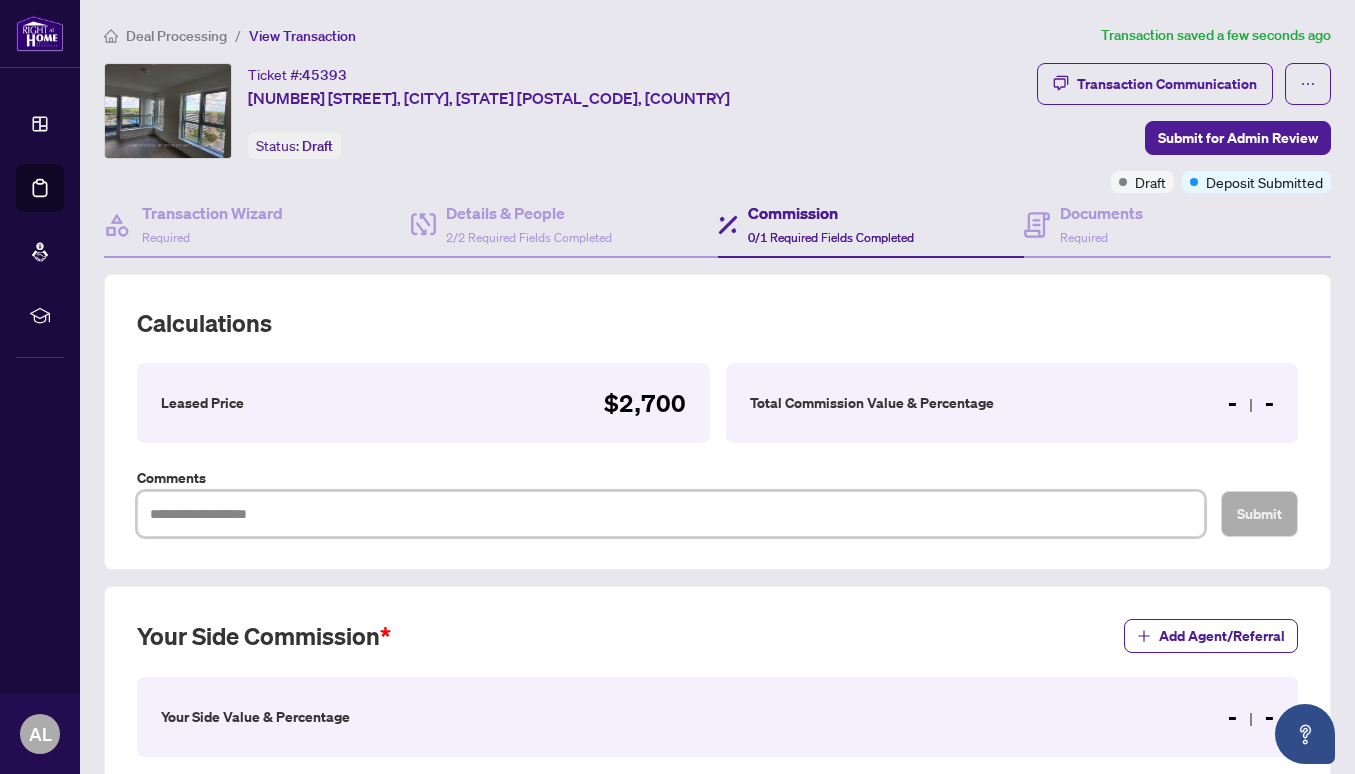 click at bounding box center [671, 514] 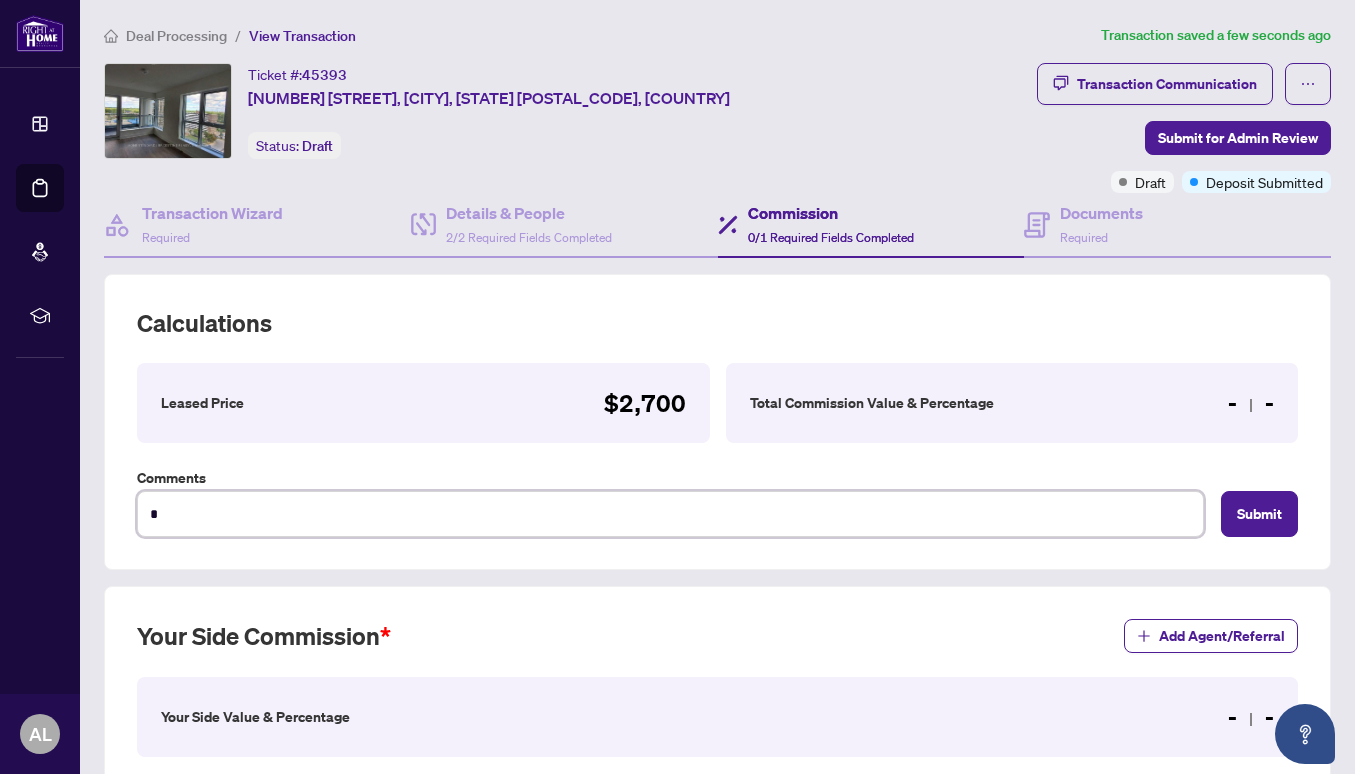 type on "**" 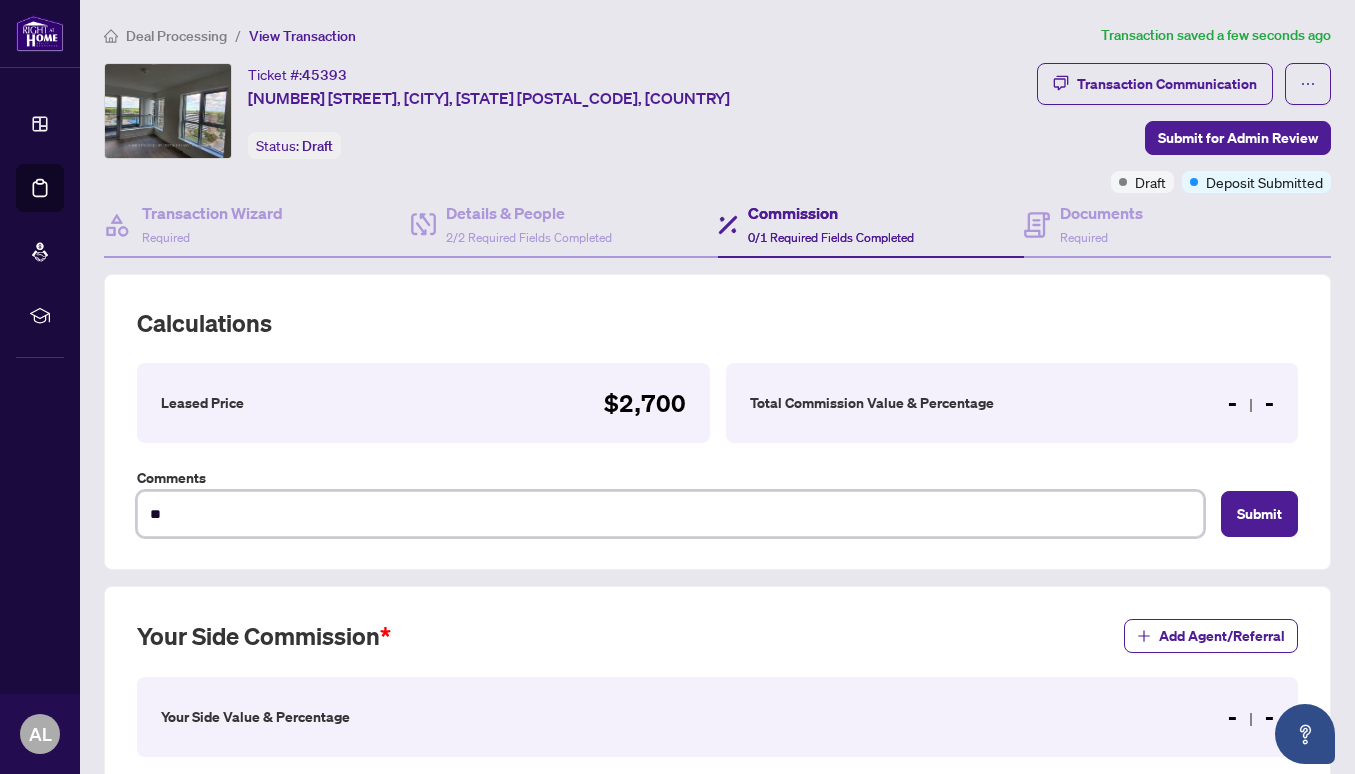 type on "***" 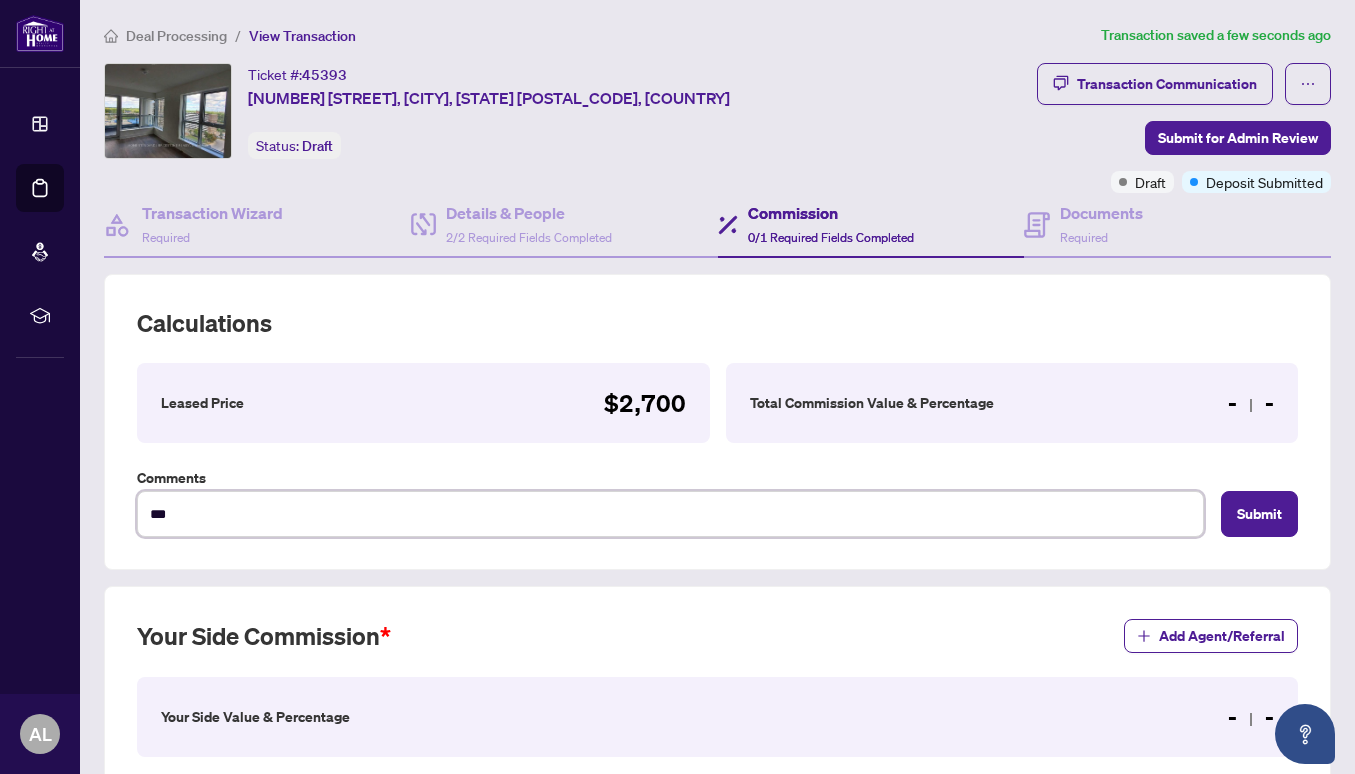 type on "***" 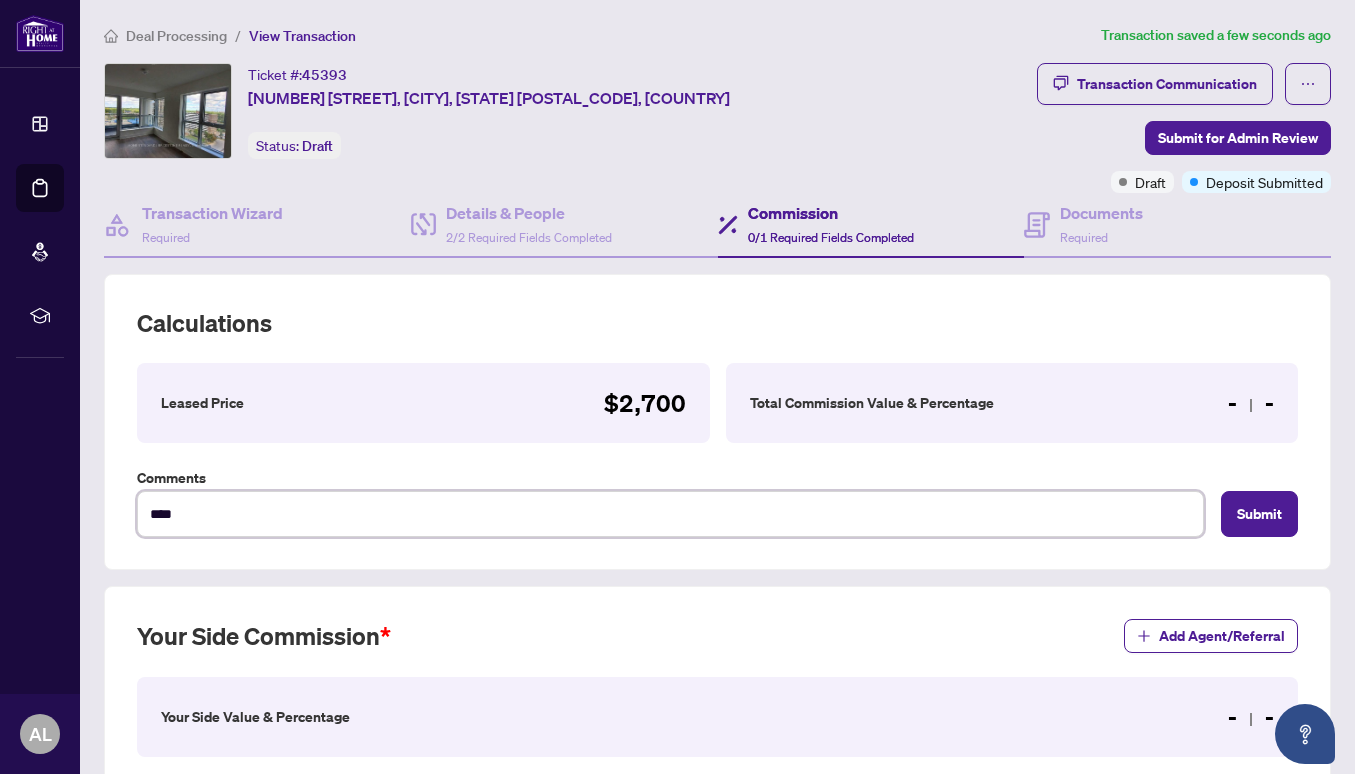 type on "*****" 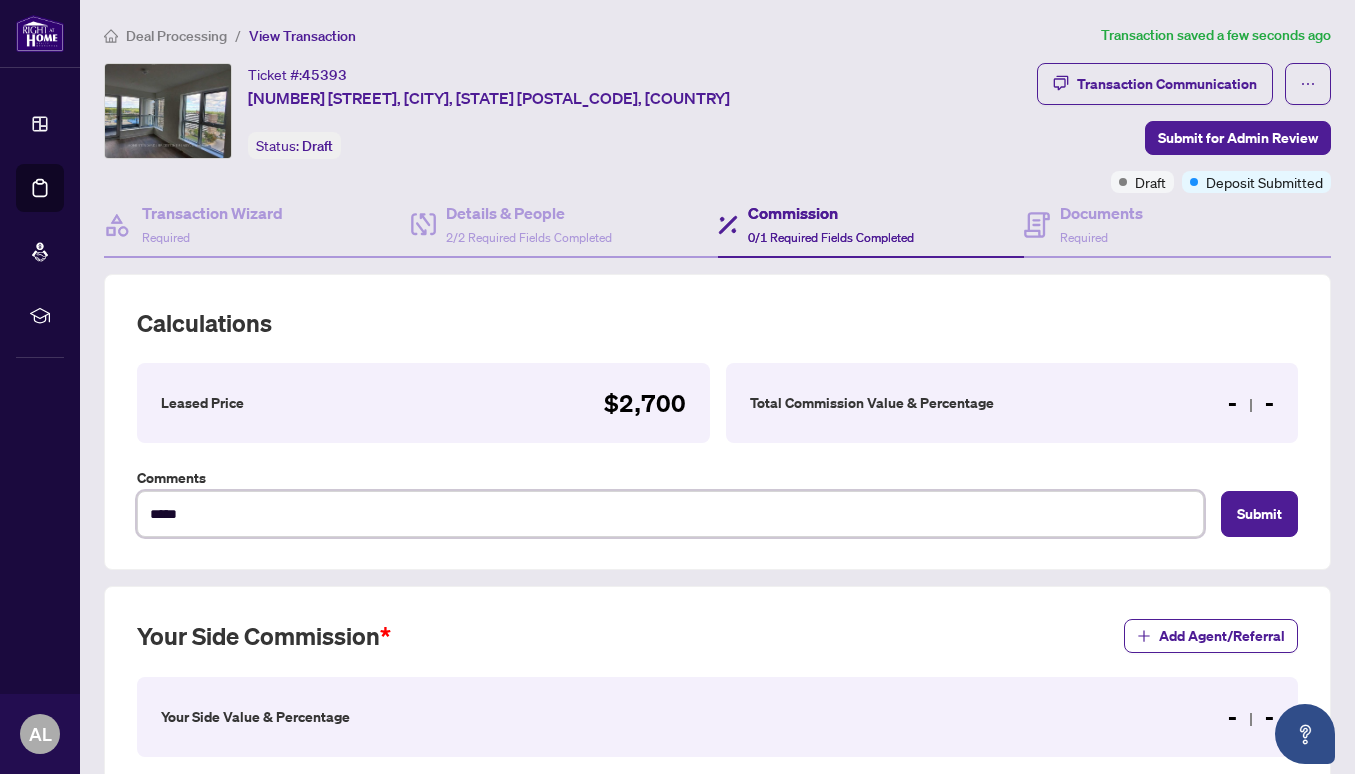type on "*****" 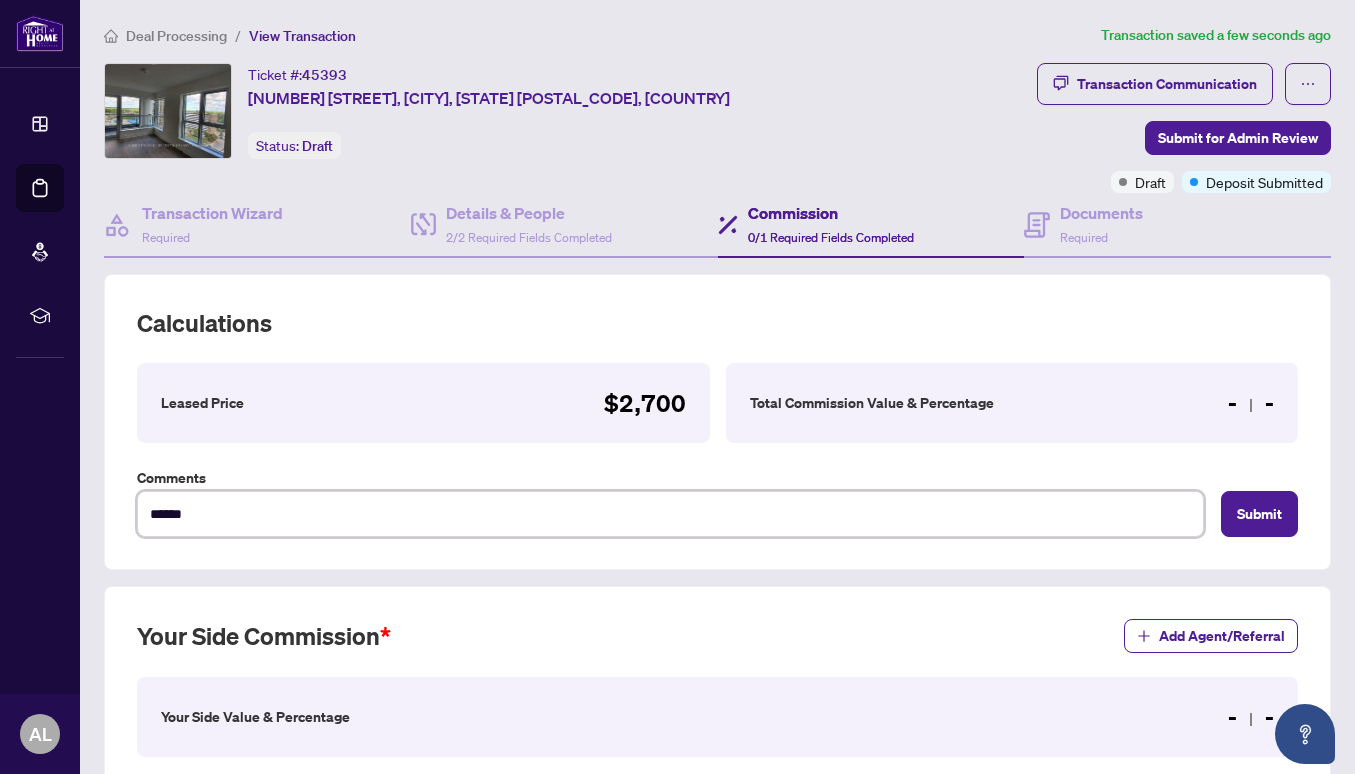 type on "*******" 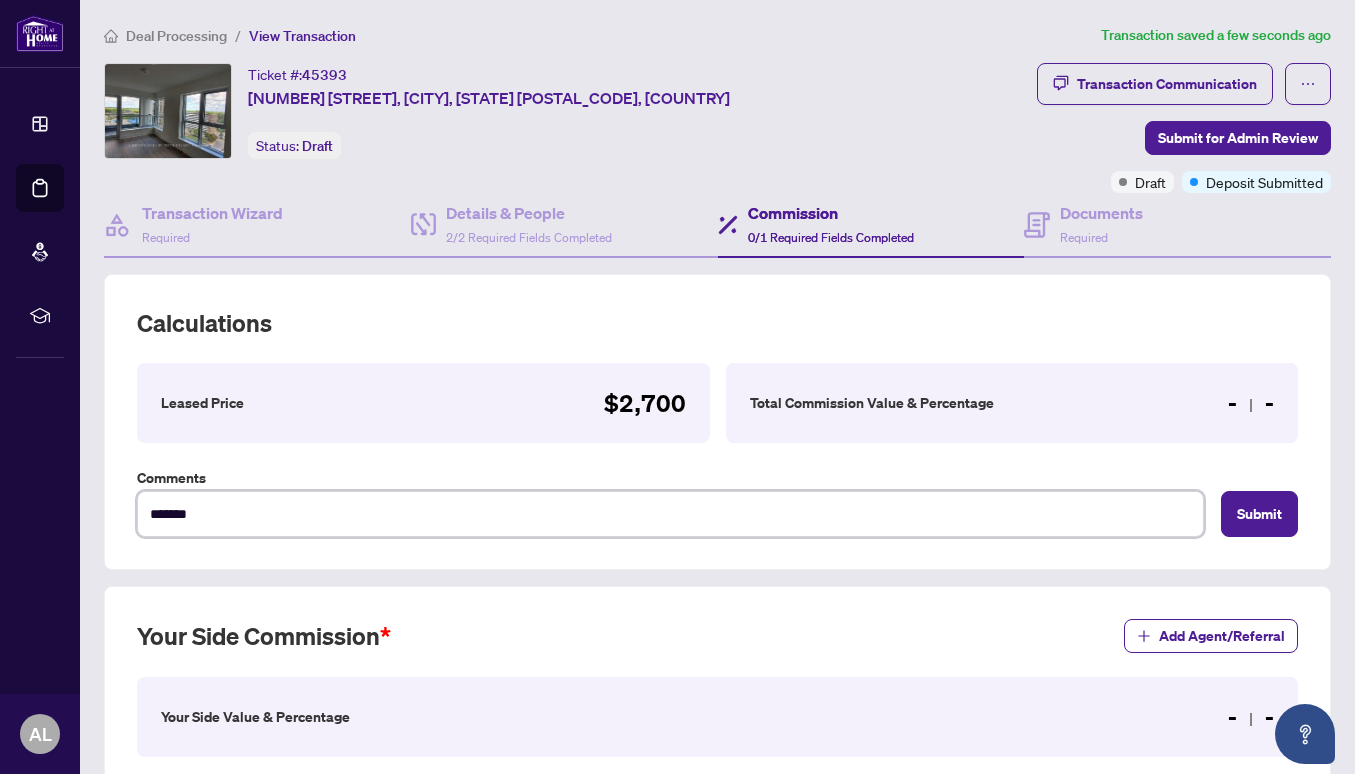type on "********" 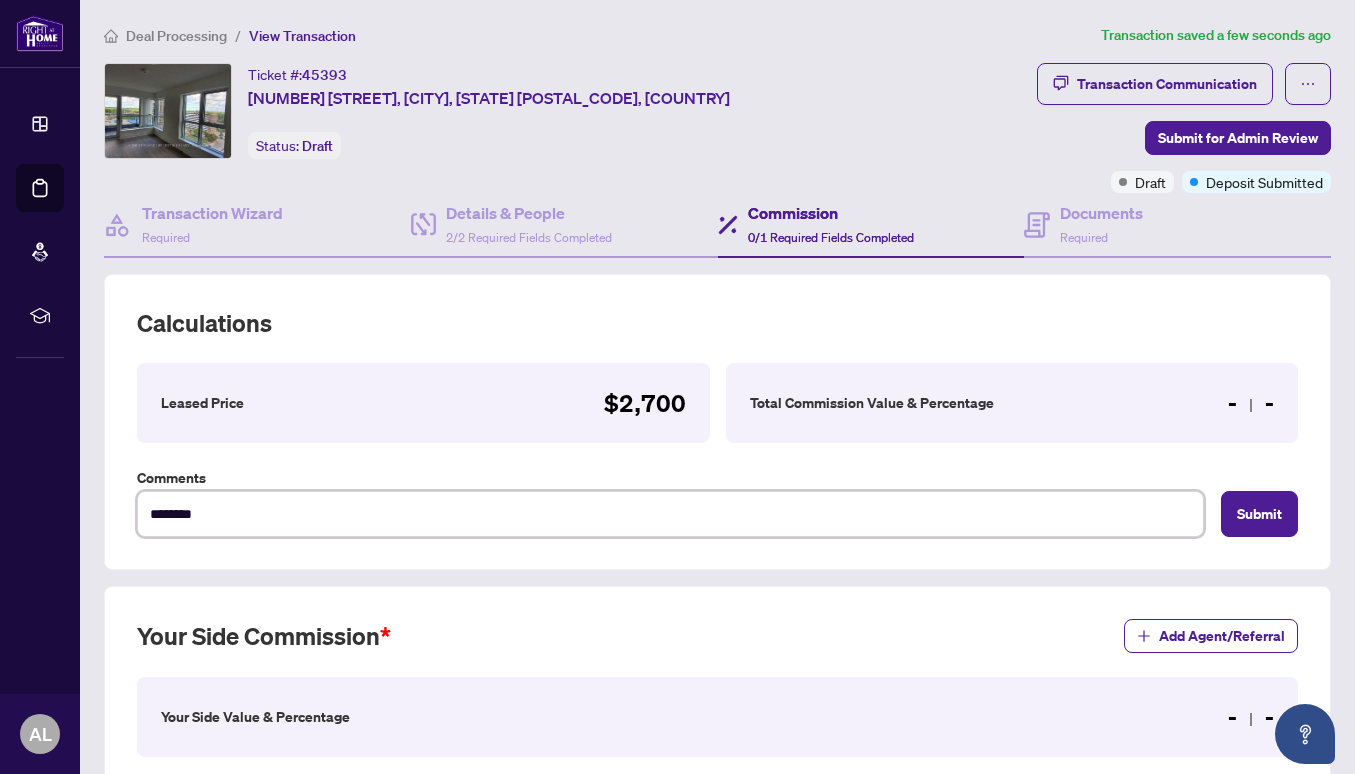 type on "*********" 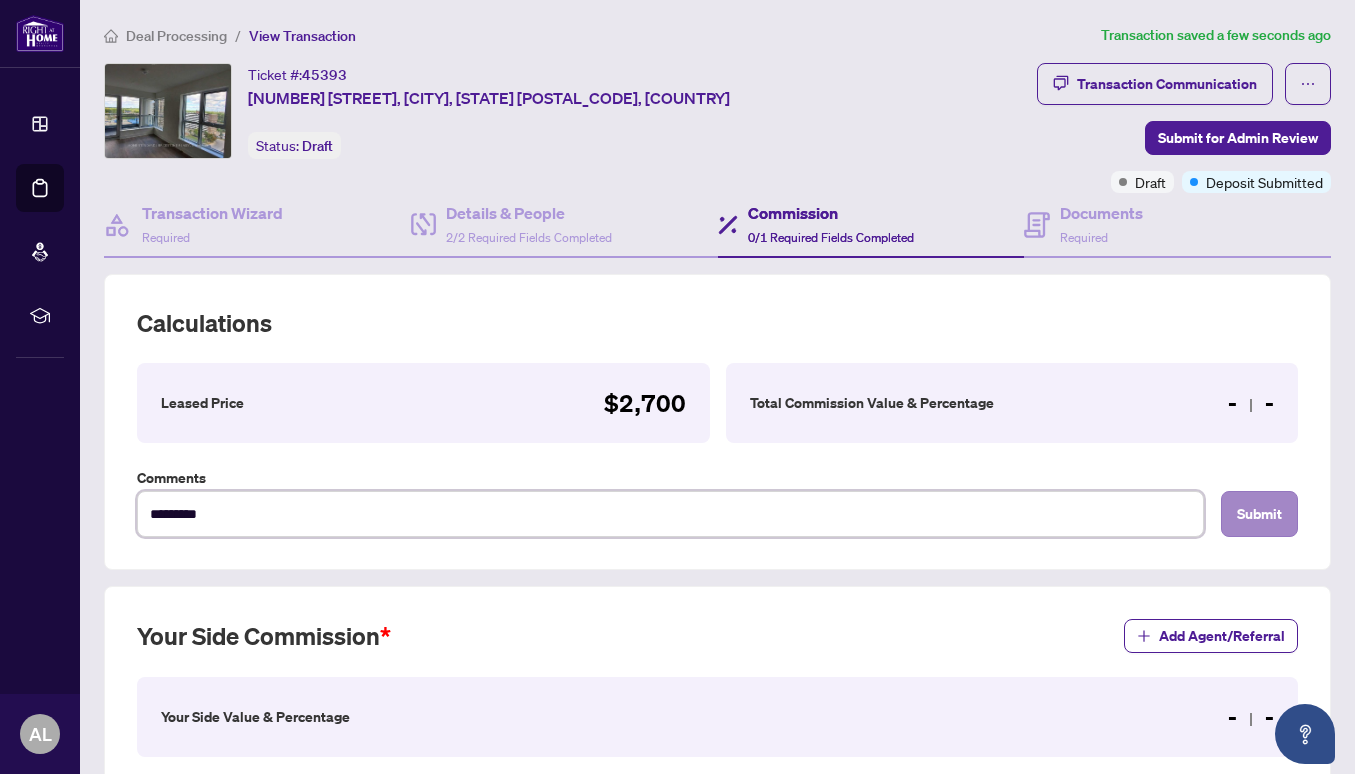 type on "*********" 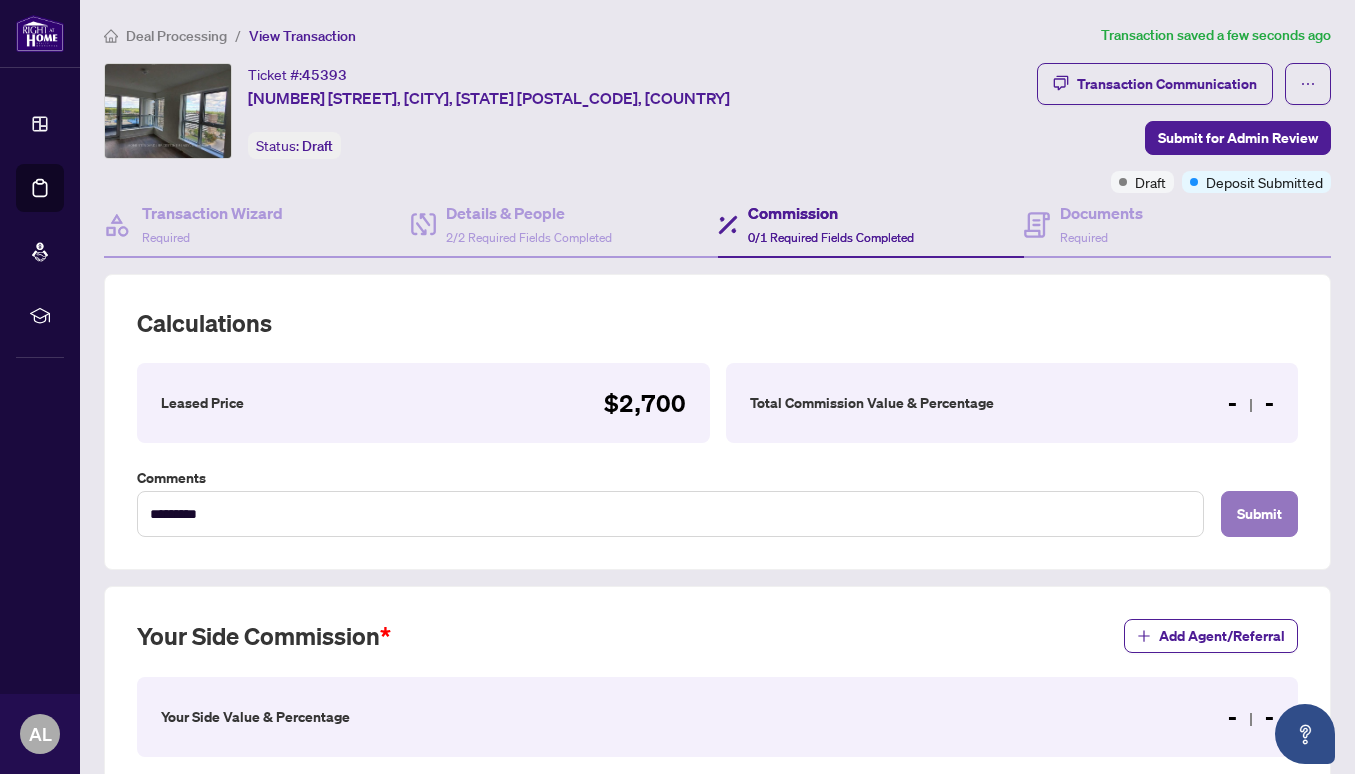 click on "Submit" at bounding box center (1259, 514) 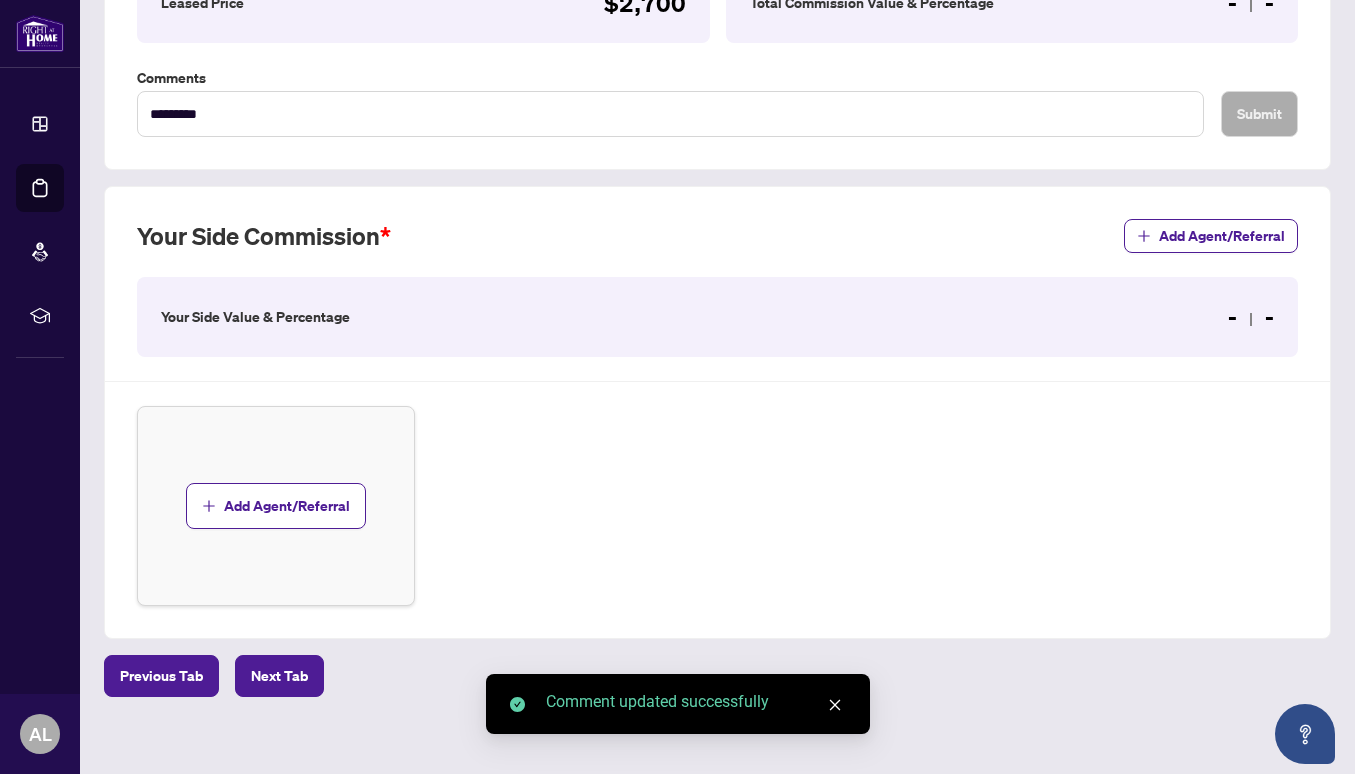 scroll, scrollTop: 415, scrollLeft: 0, axis: vertical 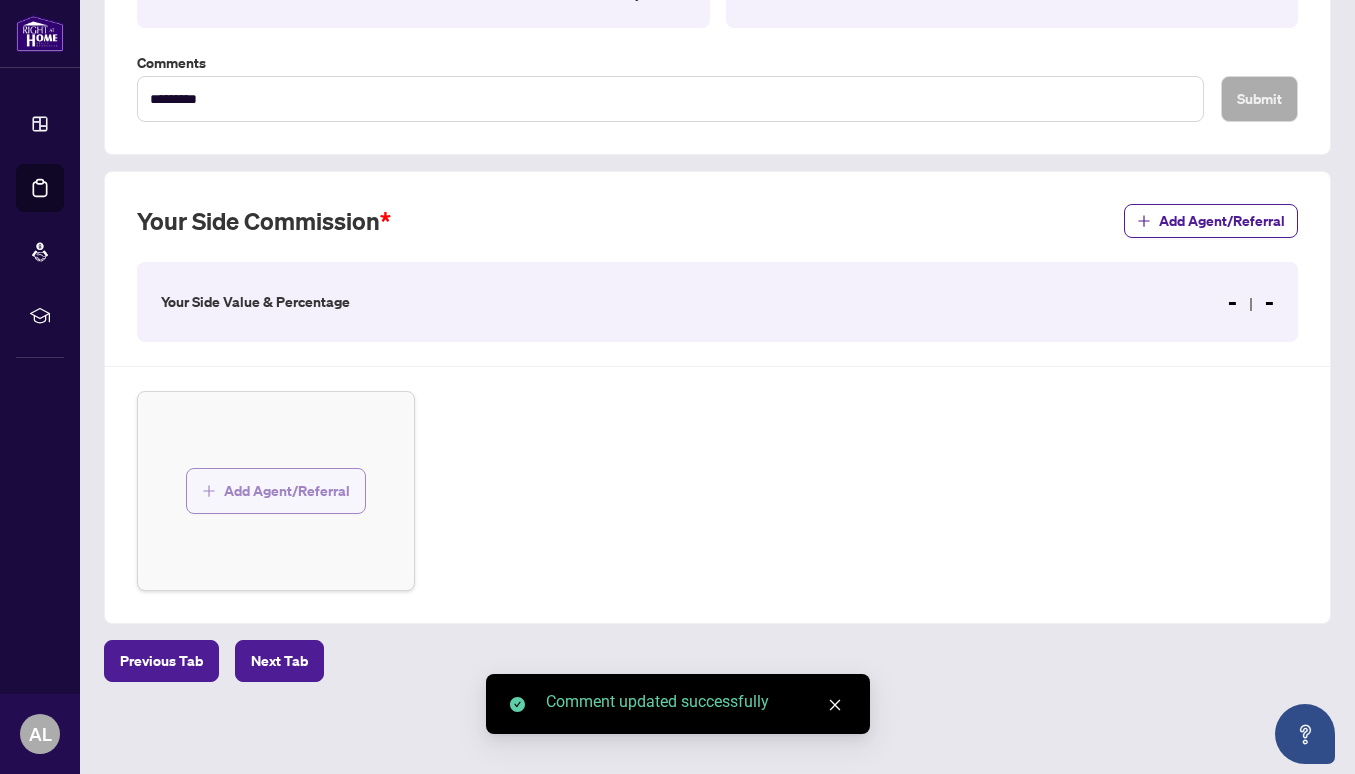 click on "Add Agent/Referral" at bounding box center [287, 491] 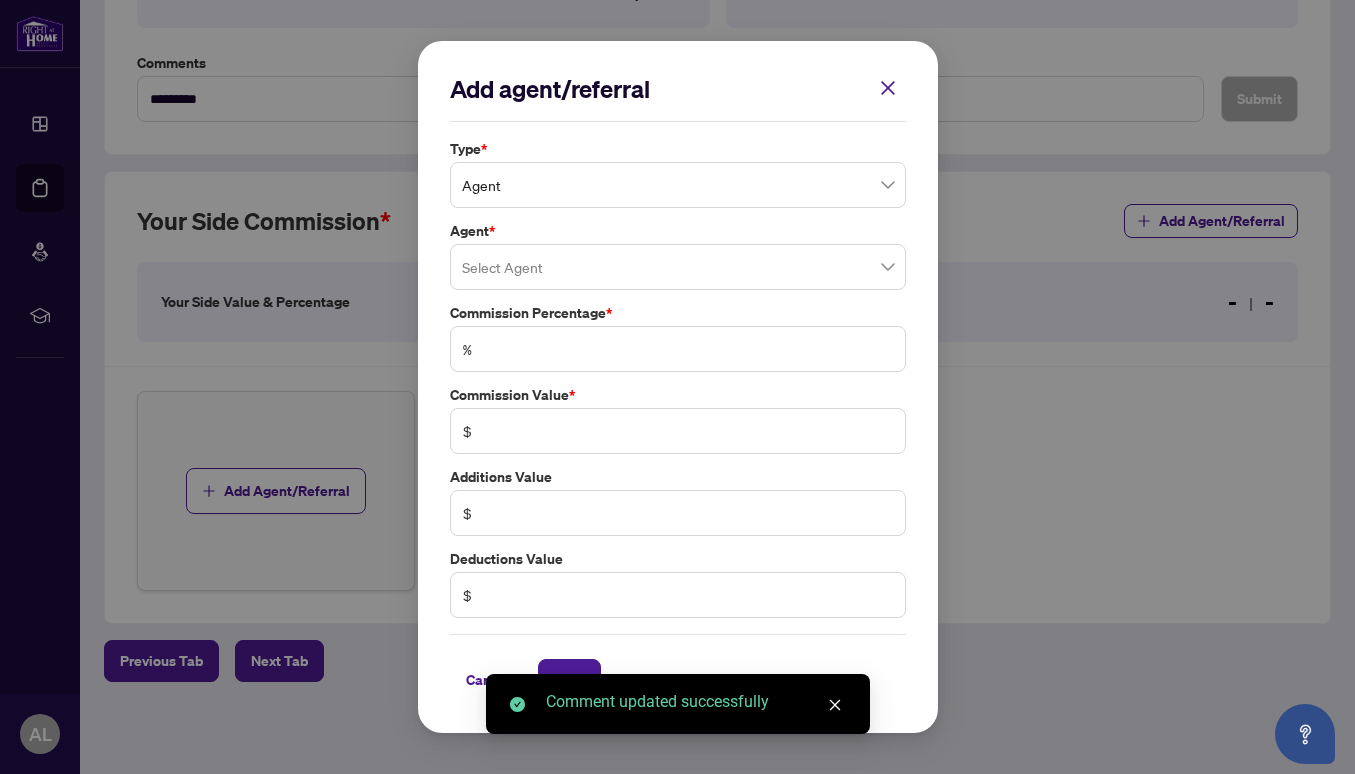 click on "Agent" at bounding box center [678, 185] 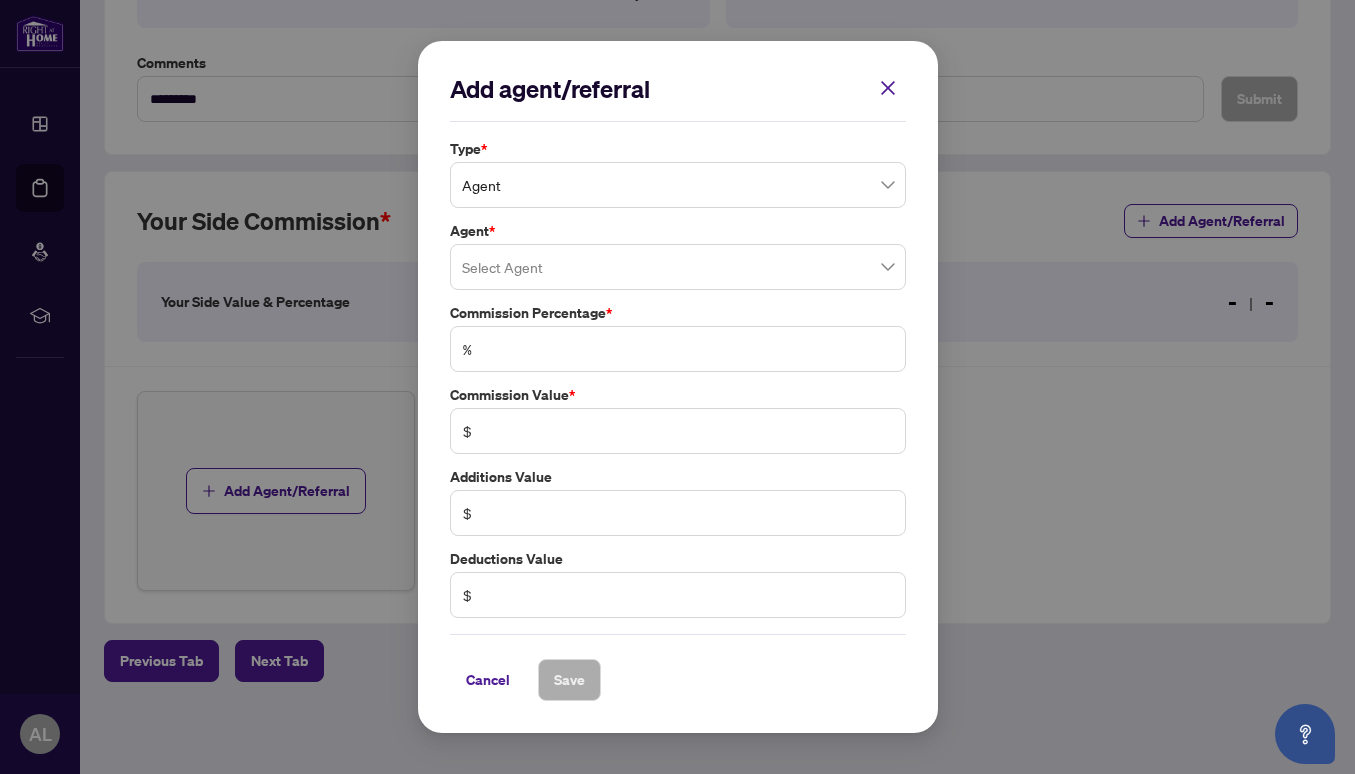 click on "Add agent/referral Type * Agent 0 1 Agent Referral Agent * Select Agent Commission Percentage * % Commission Value * $ Additions Value $ Deductions Value $ Cancel Save Cancel OK" at bounding box center [678, 387] 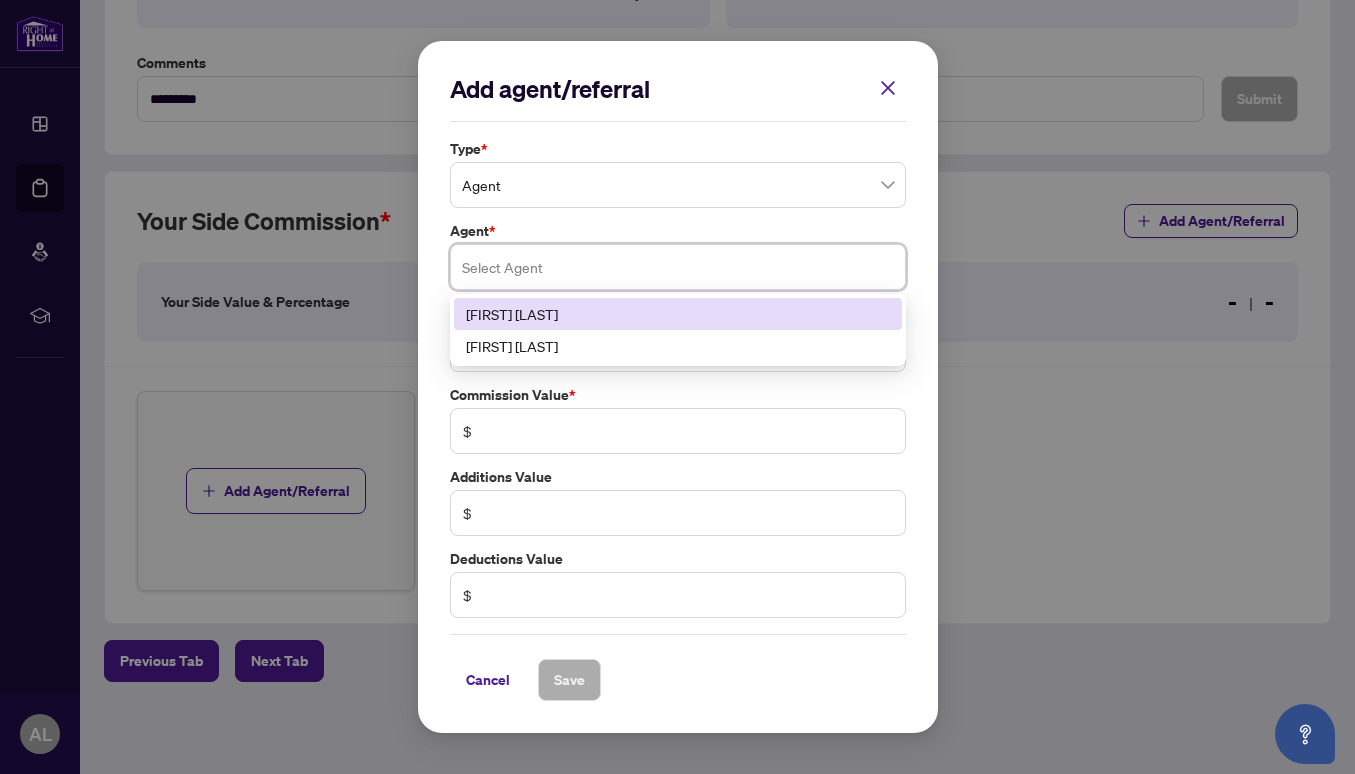 click on "[FIRST] [LAST]" at bounding box center [678, 314] 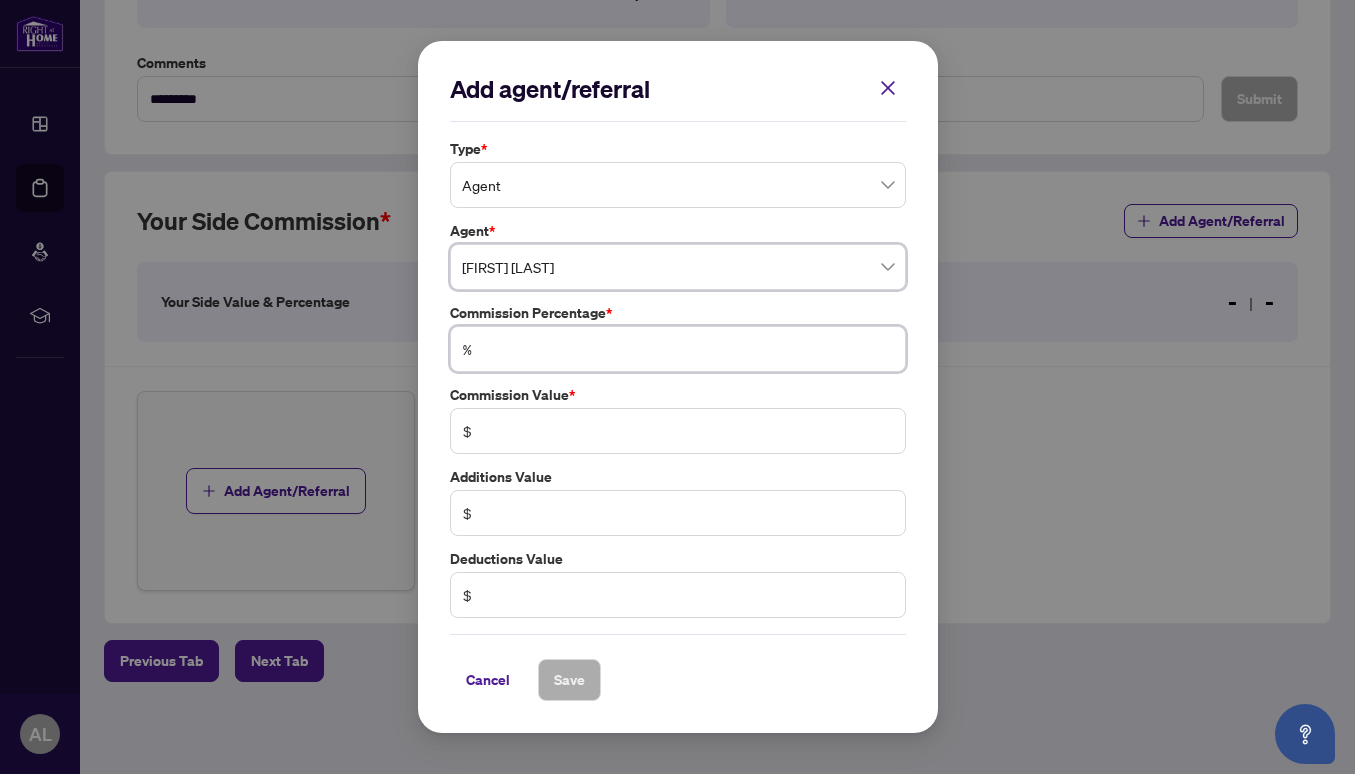 click at bounding box center [688, 349] 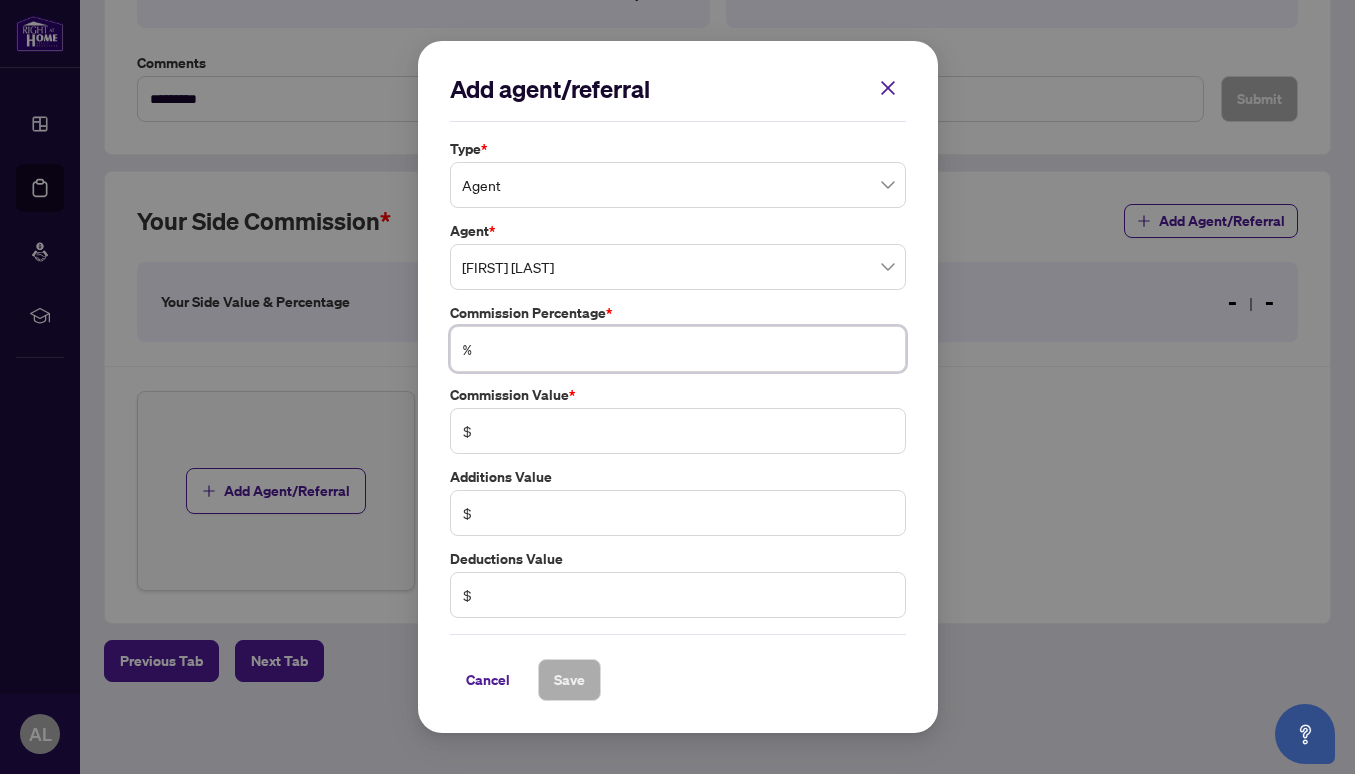 type on "*" 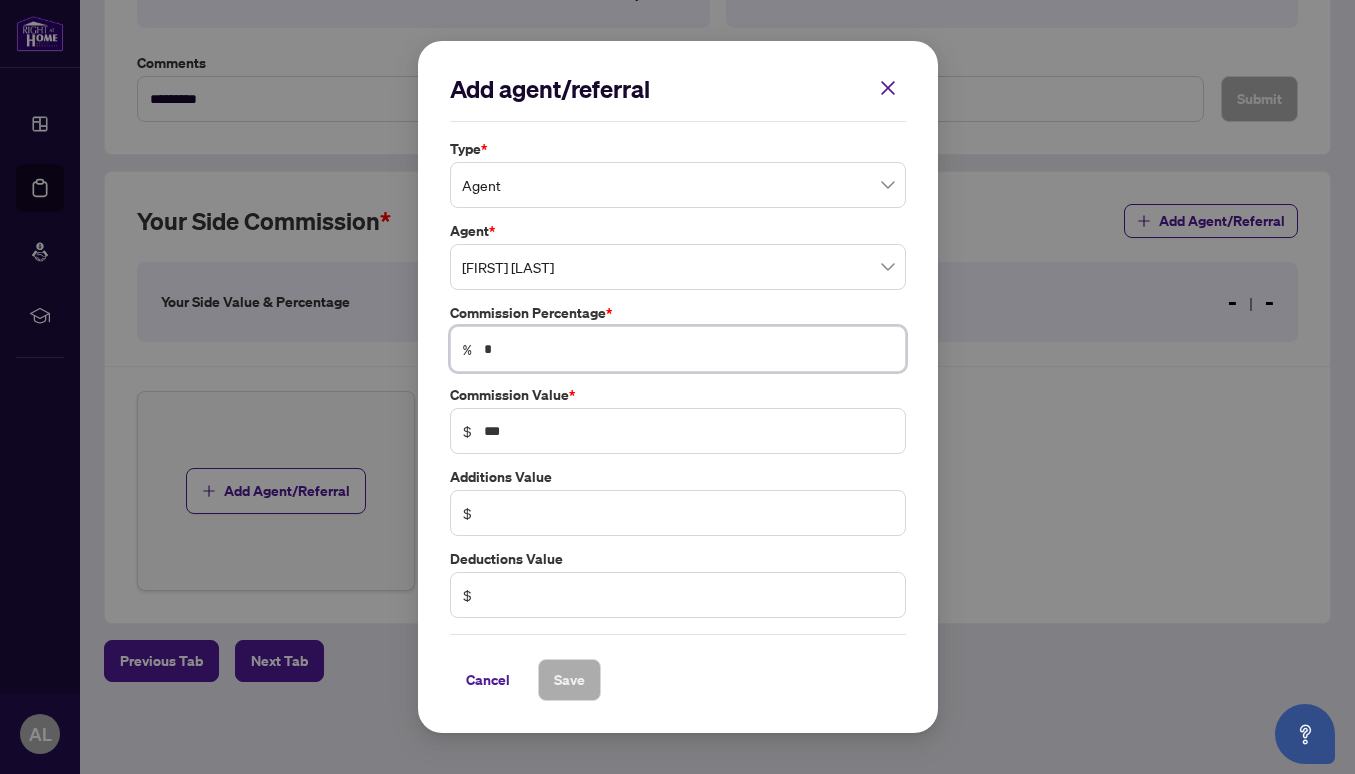 type on "**" 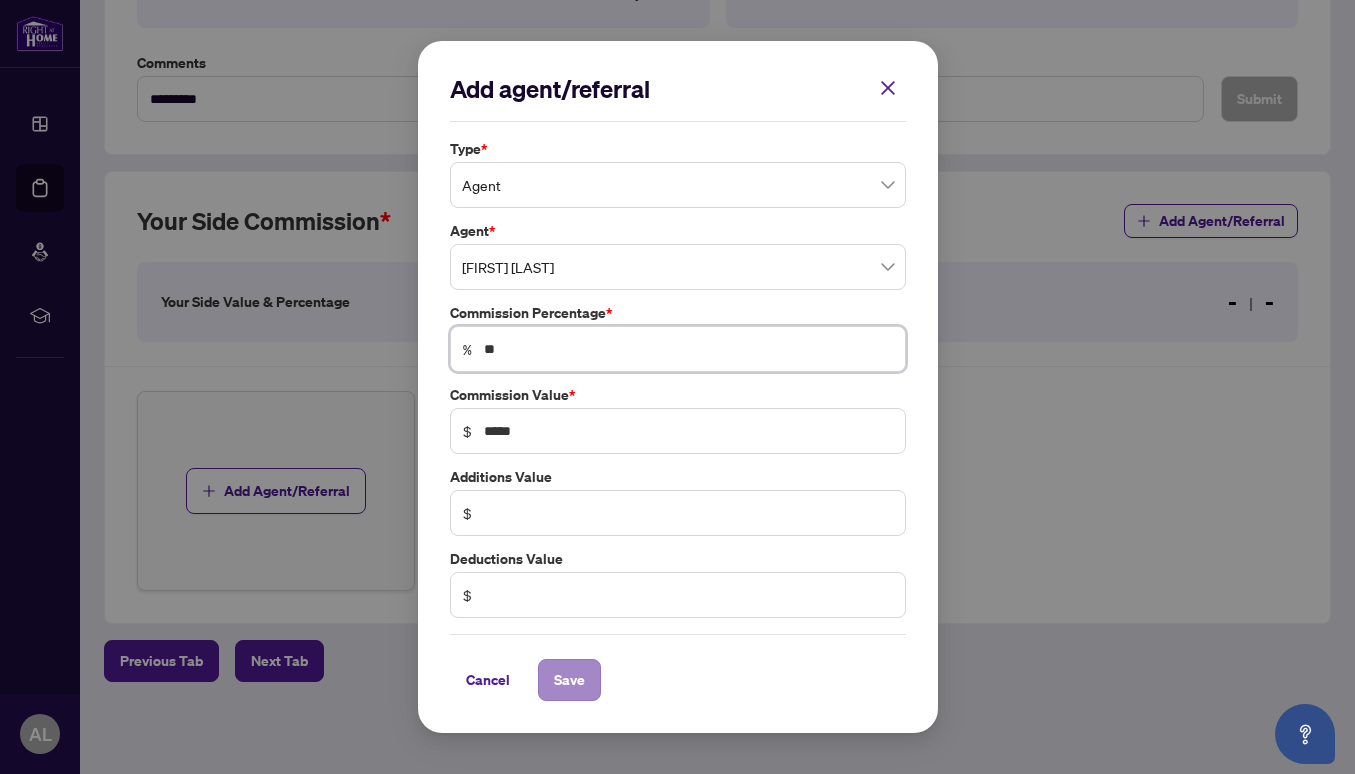 type on "**" 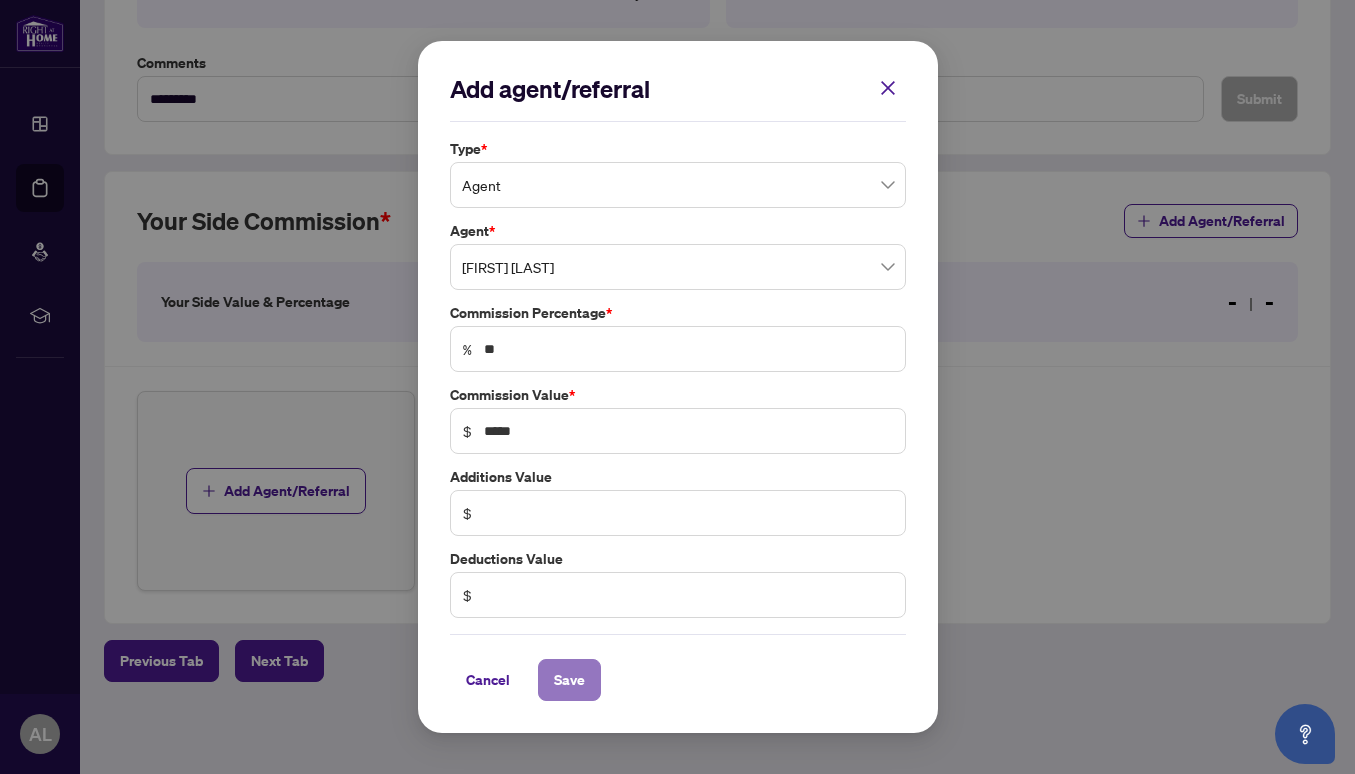 click on "Save" at bounding box center [569, 680] 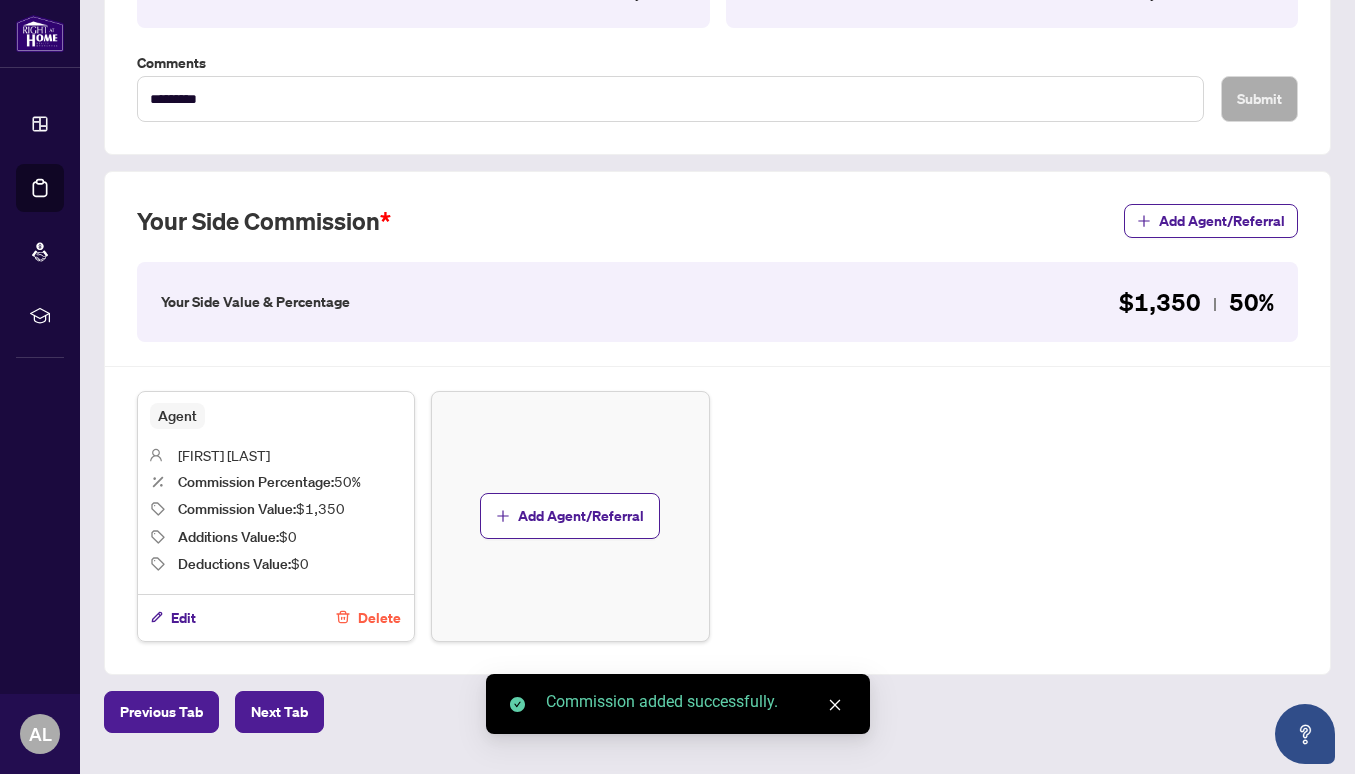scroll, scrollTop: 0, scrollLeft: 0, axis: both 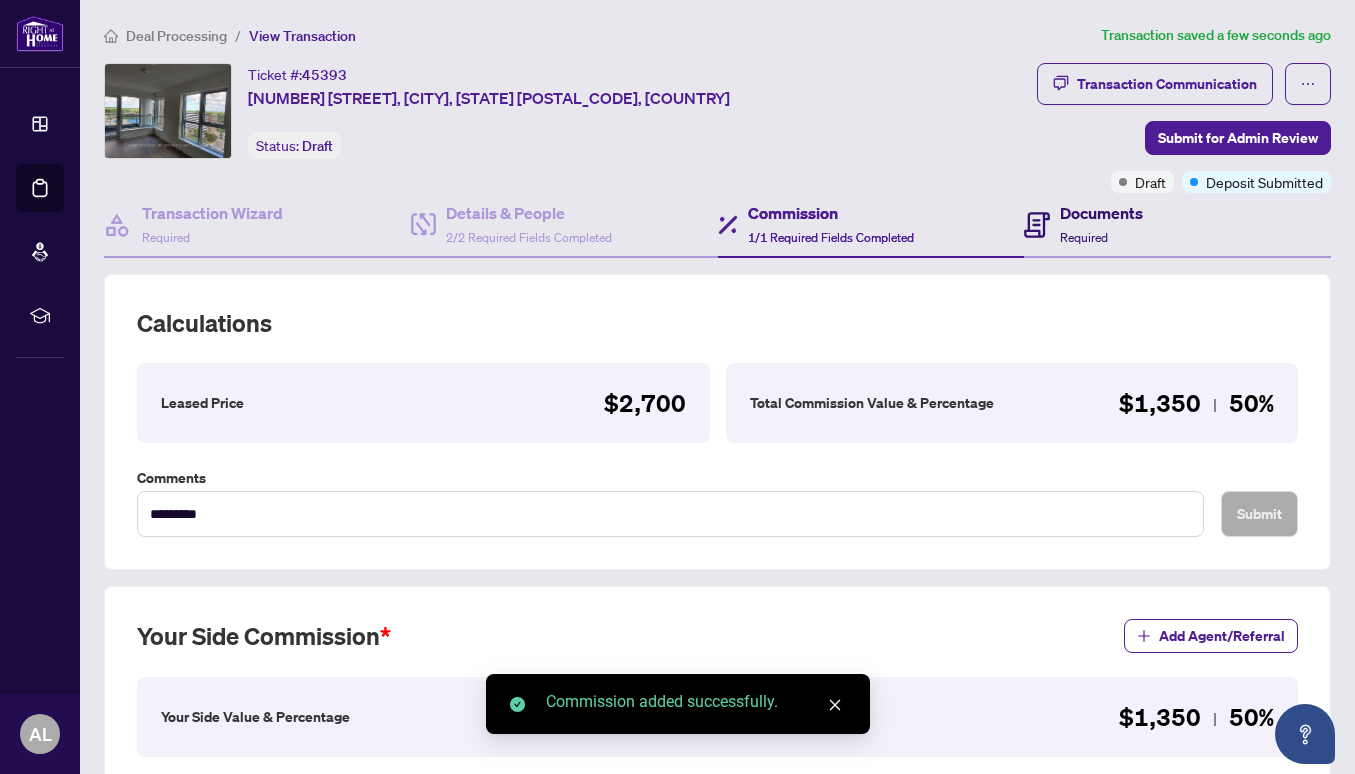 click on "Documents" at bounding box center [1101, 213] 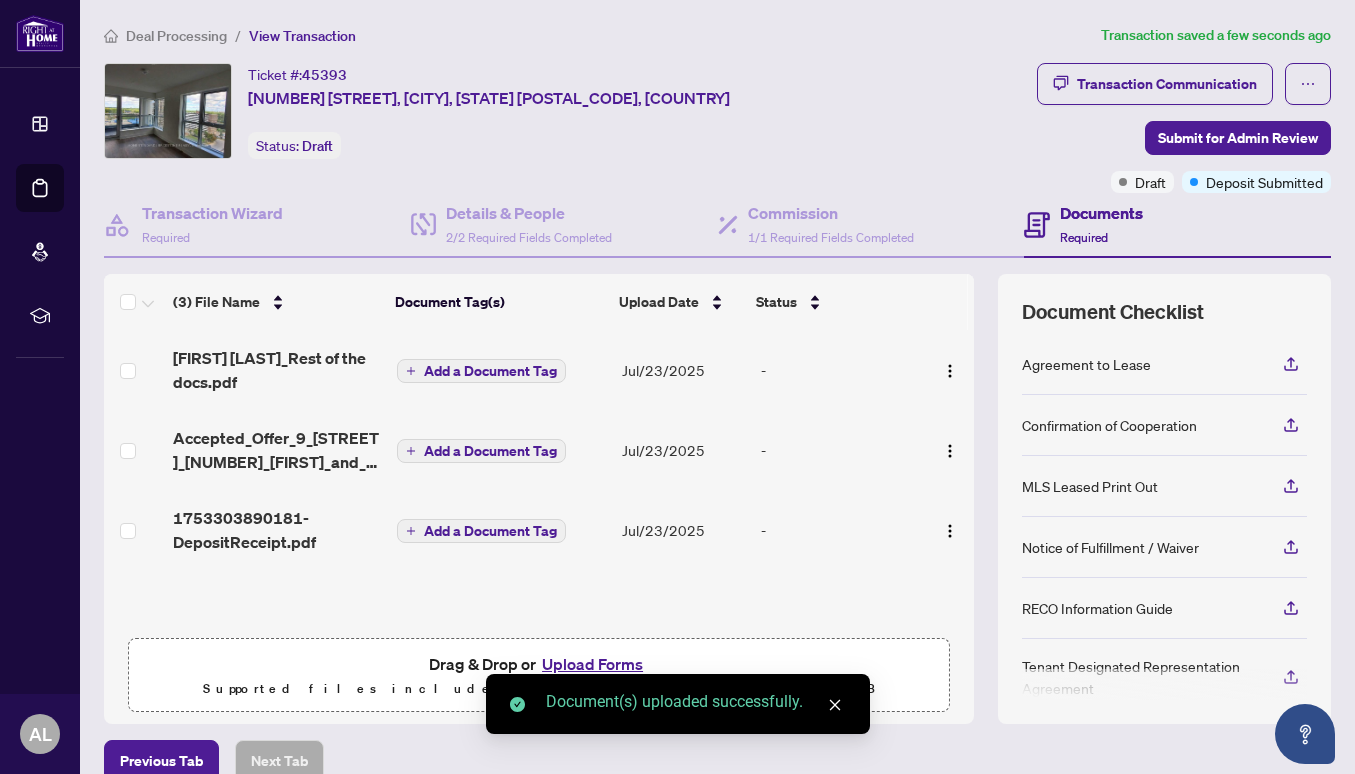 click on "Add a Document Tag" at bounding box center [490, 371] 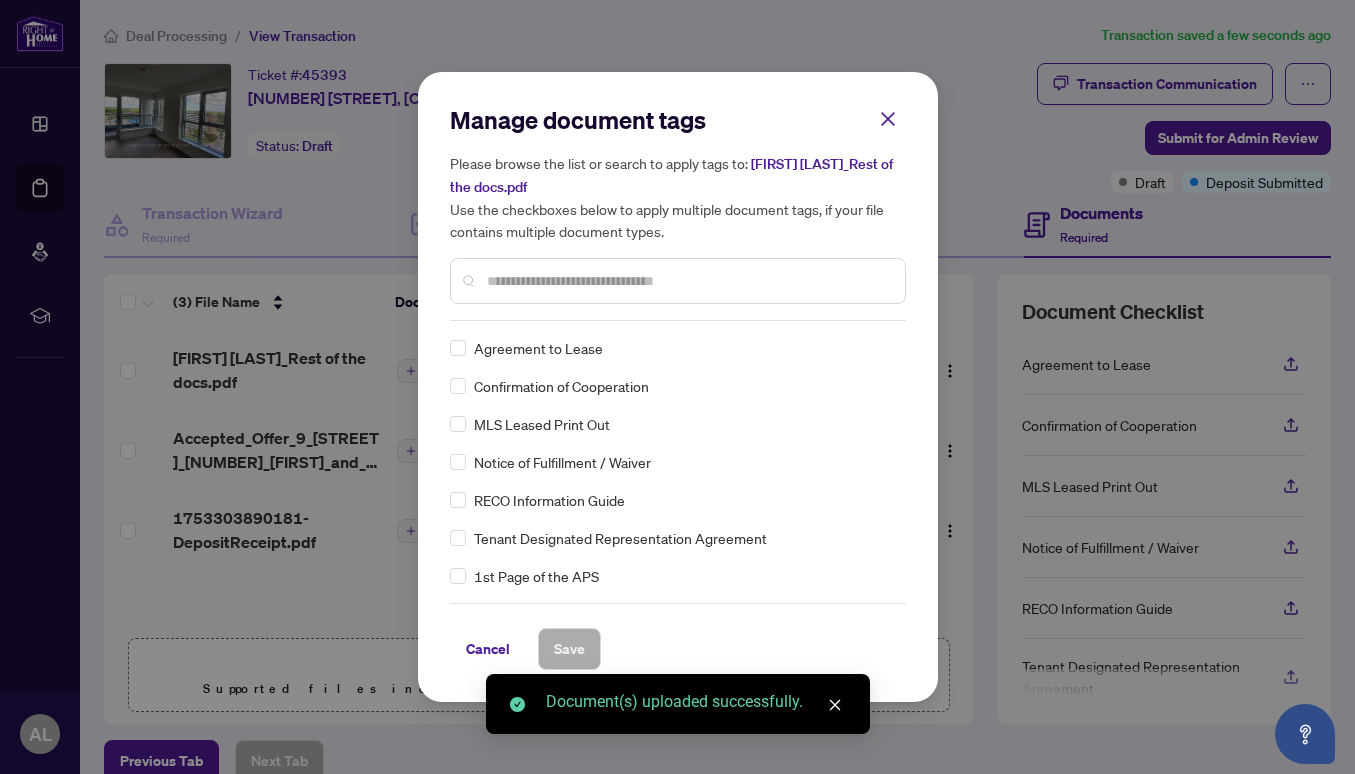 click on "Manage document tags Please browse the list or search to apply tags to:   [FIRST] [LAST]_Rest of the docs.pdf   Use the checkboxes below to apply multiple document tags, if your file contains multiple document types." at bounding box center (678, 212) 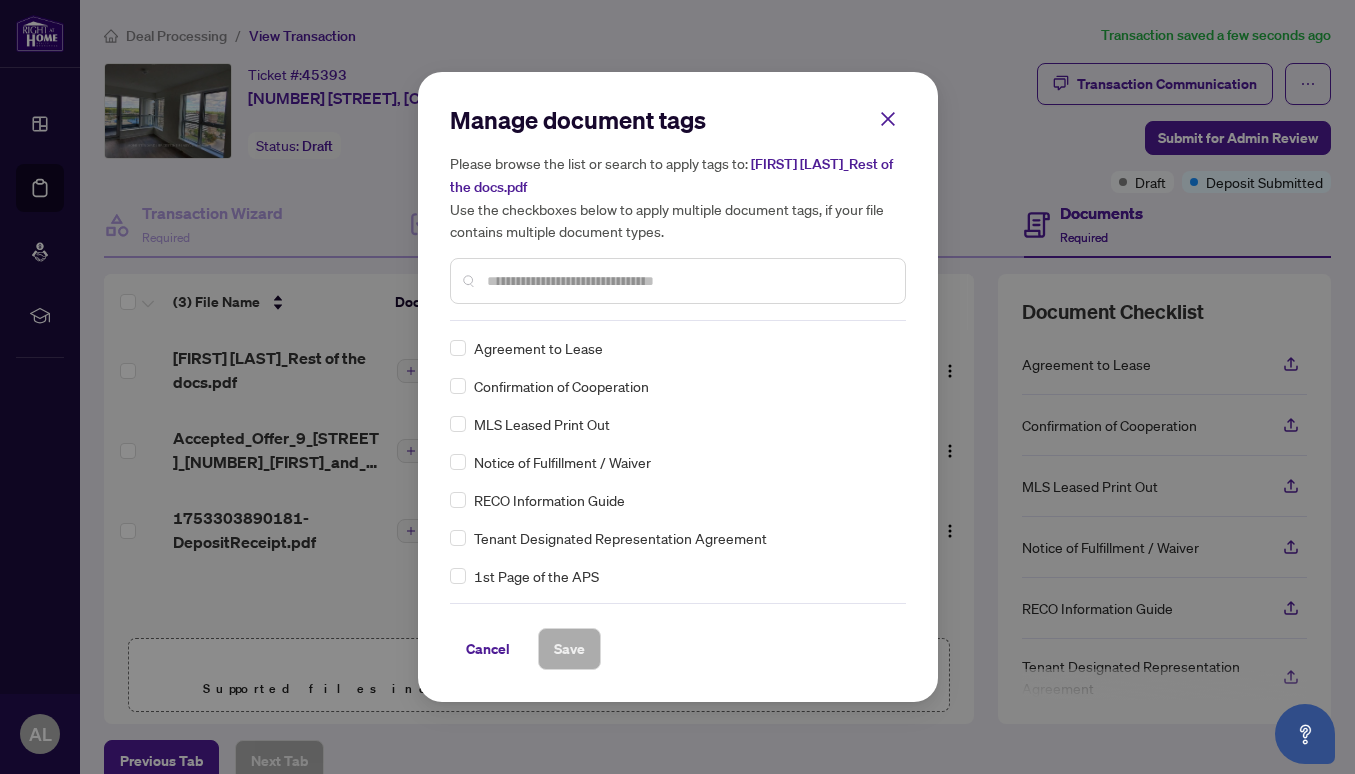 click on "Please browse the list or search to apply tags to:   [FIRST] [LAST]_Rest of the docs.pdf   Use the checkboxes below to apply multiple document tags, if your file contains multiple document types." at bounding box center [678, 228] 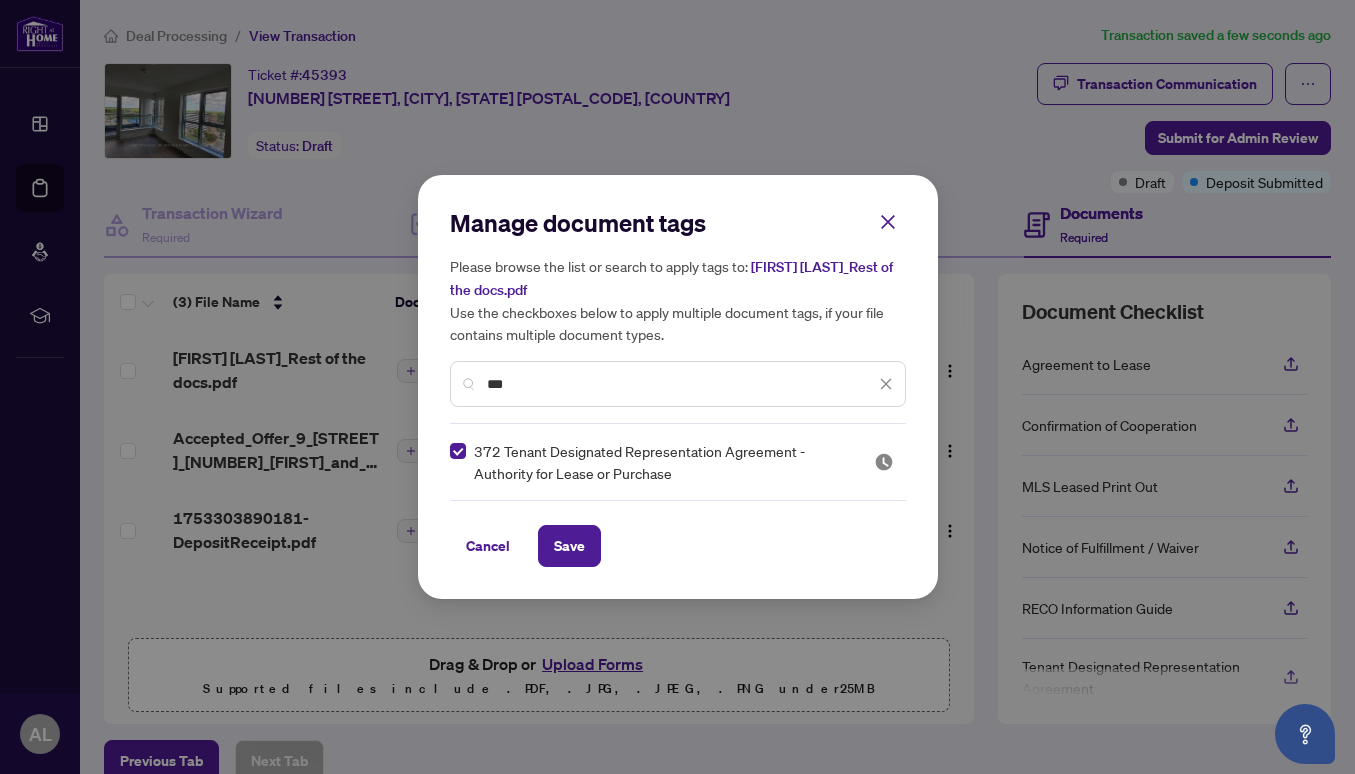 click on "***" at bounding box center [681, 384] 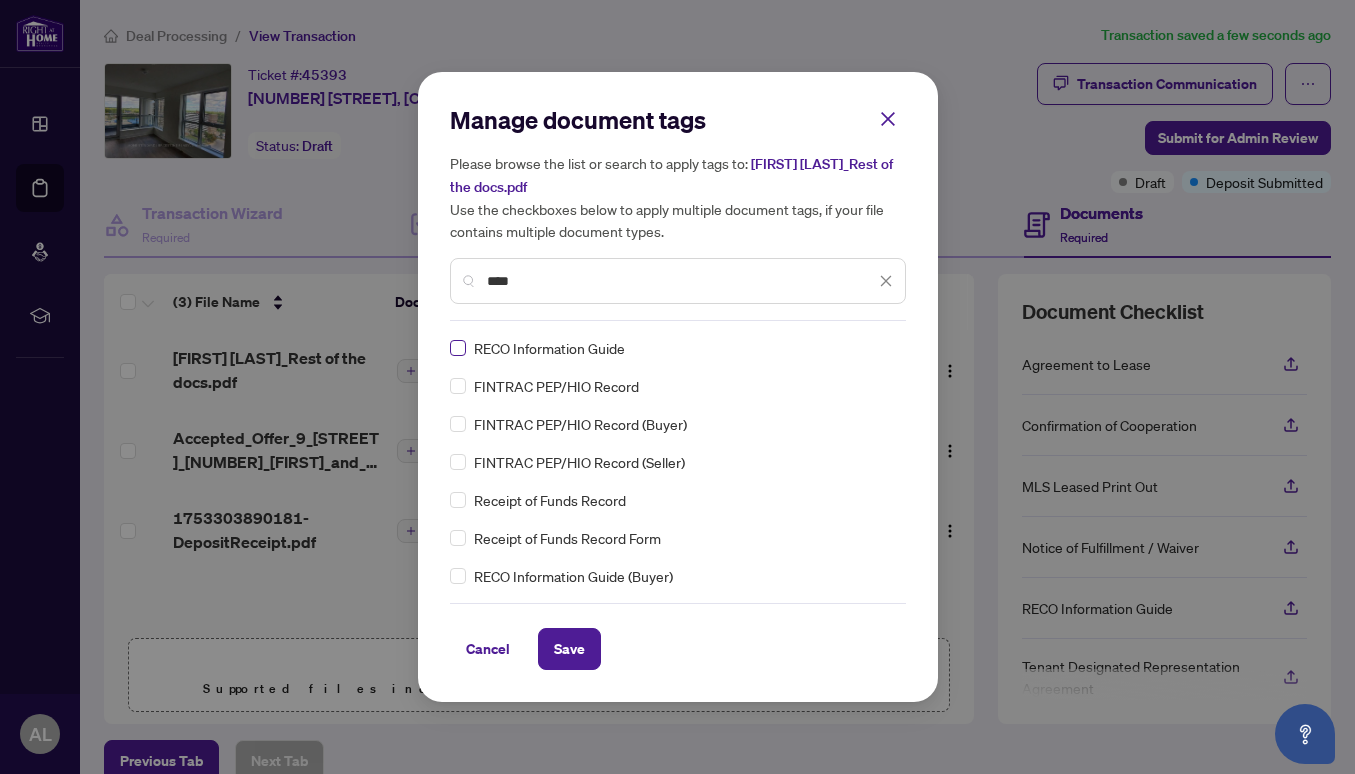 type on "****" 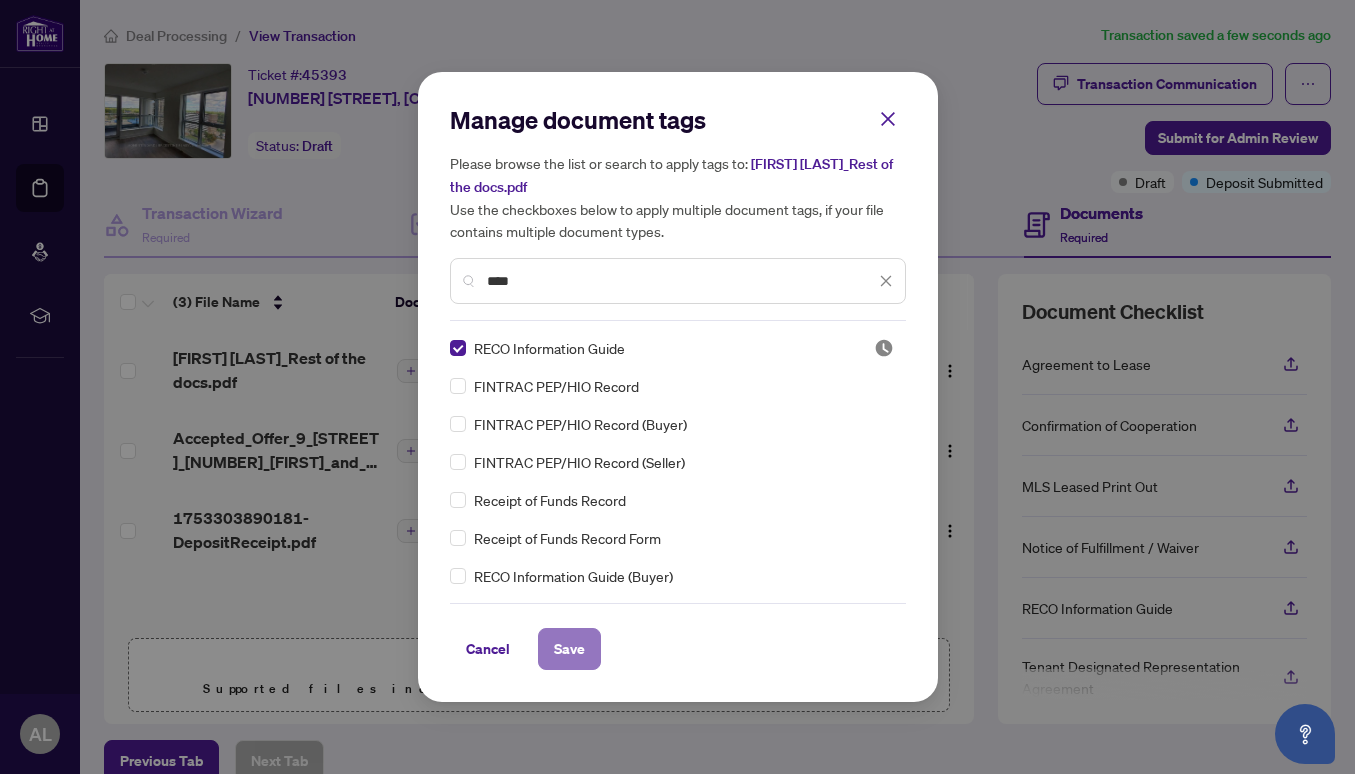 click on "Save" at bounding box center (569, 649) 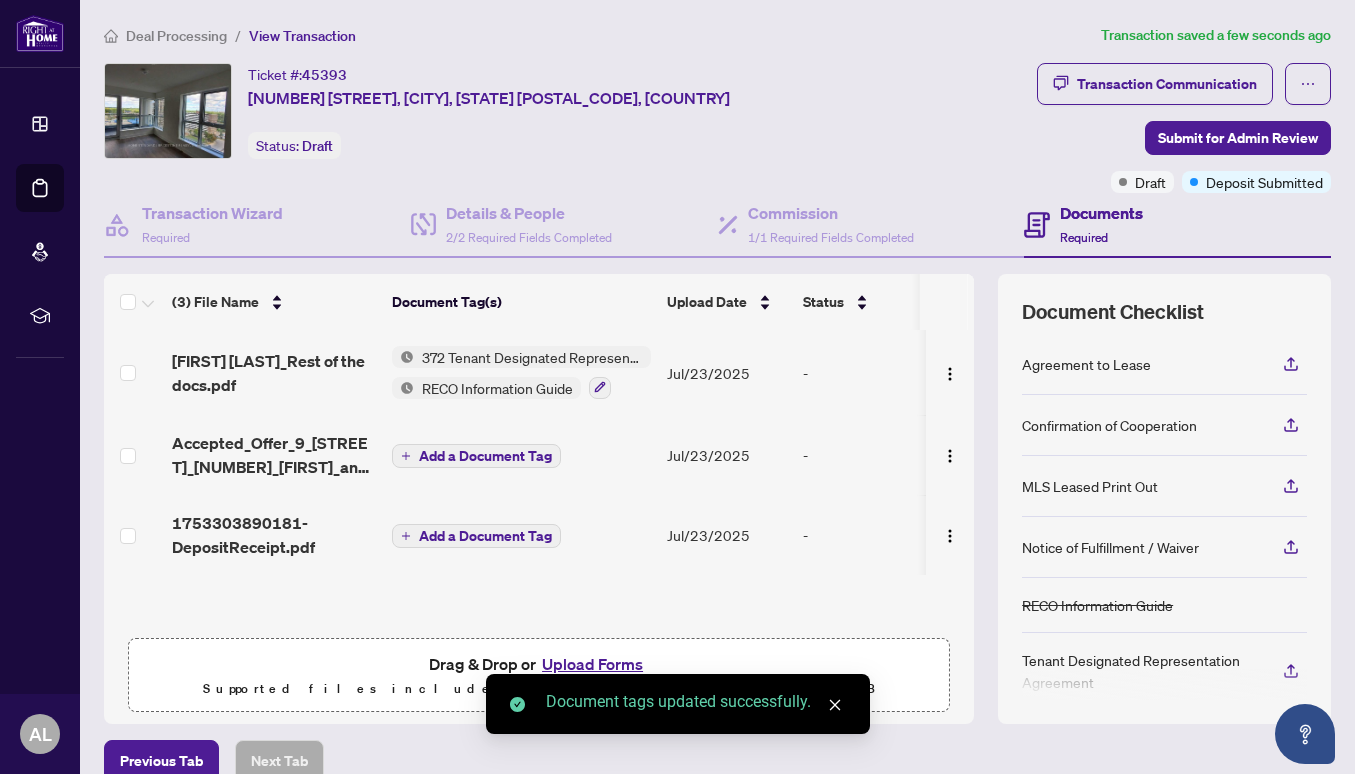 click on "Add a Document Tag" at bounding box center [485, 456] 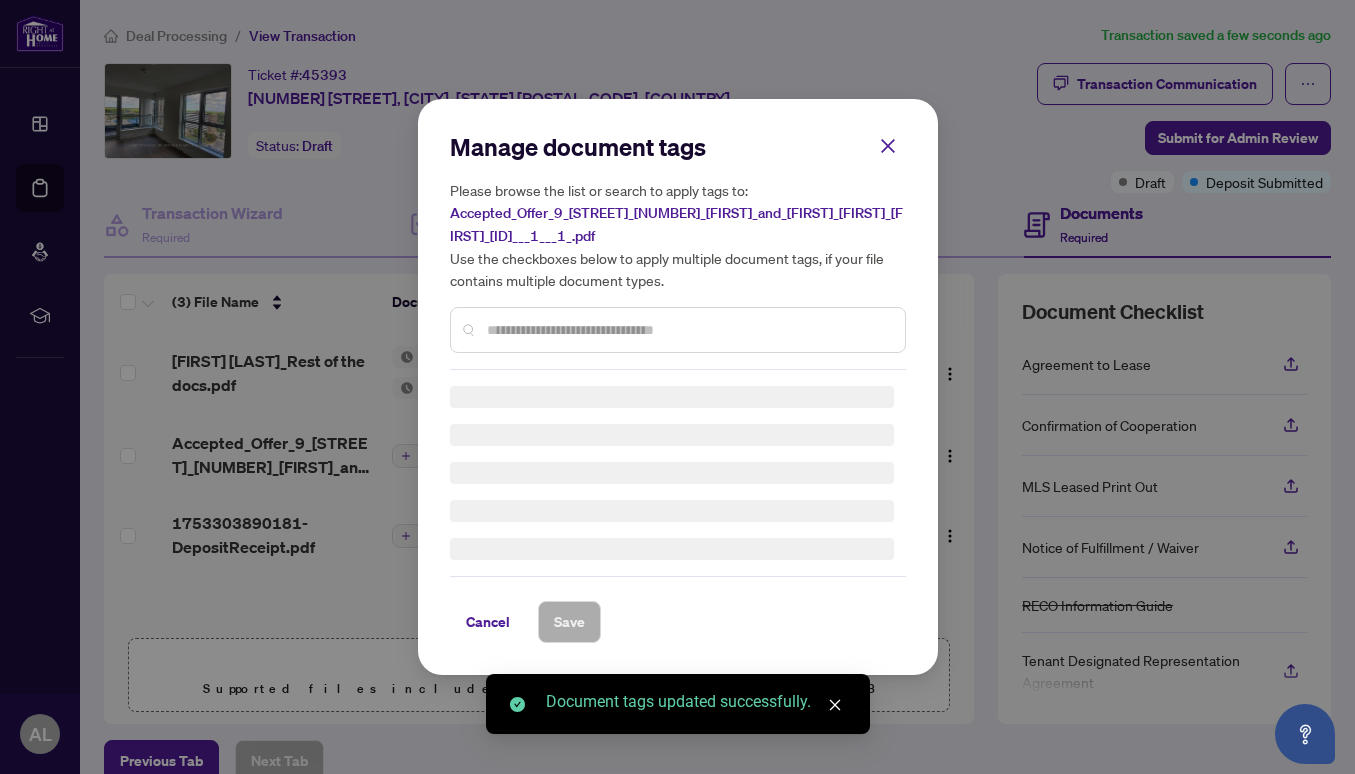click on "Manage document tags Please browse the list or search to apply tags to:   Accepted_Offer_9_[STREET]_[NUMBER]_[FIRST]_and_[FIRST]_[FIRST]_[FIRST]_[ID]___1___1_.pdf   Use the checkboxes below to apply multiple document tags, if your file contains multiple document types." at bounding box center [678, 250] 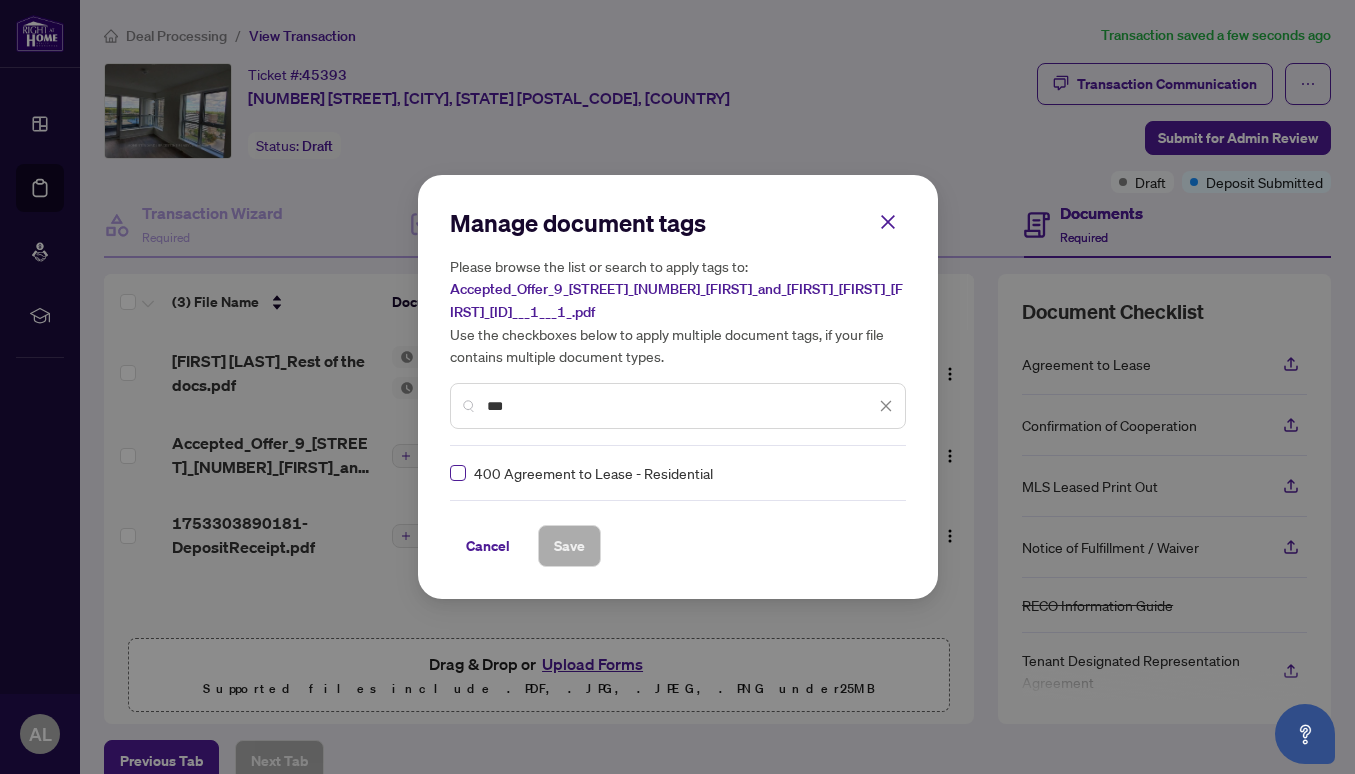 click at bounding box center (458, 473) 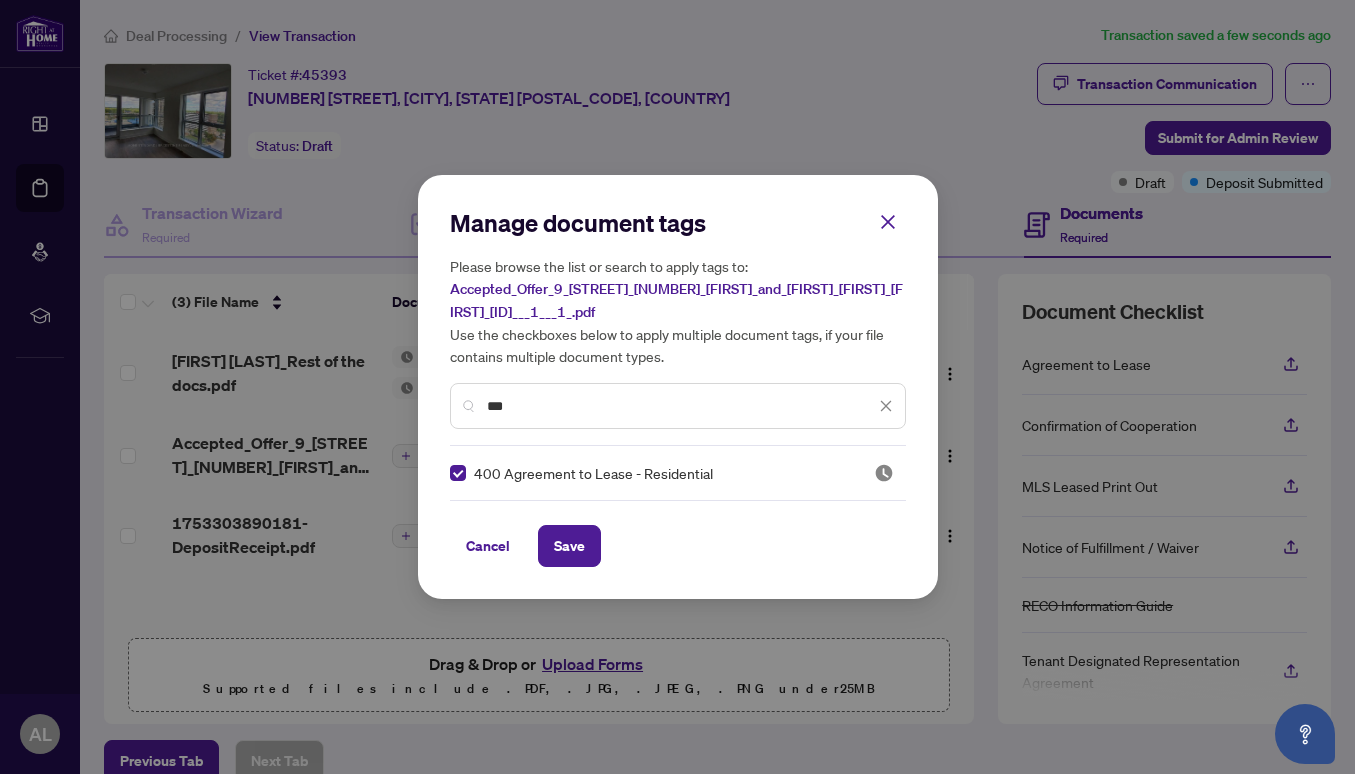 click on "***" at bounding box center (681, 406) 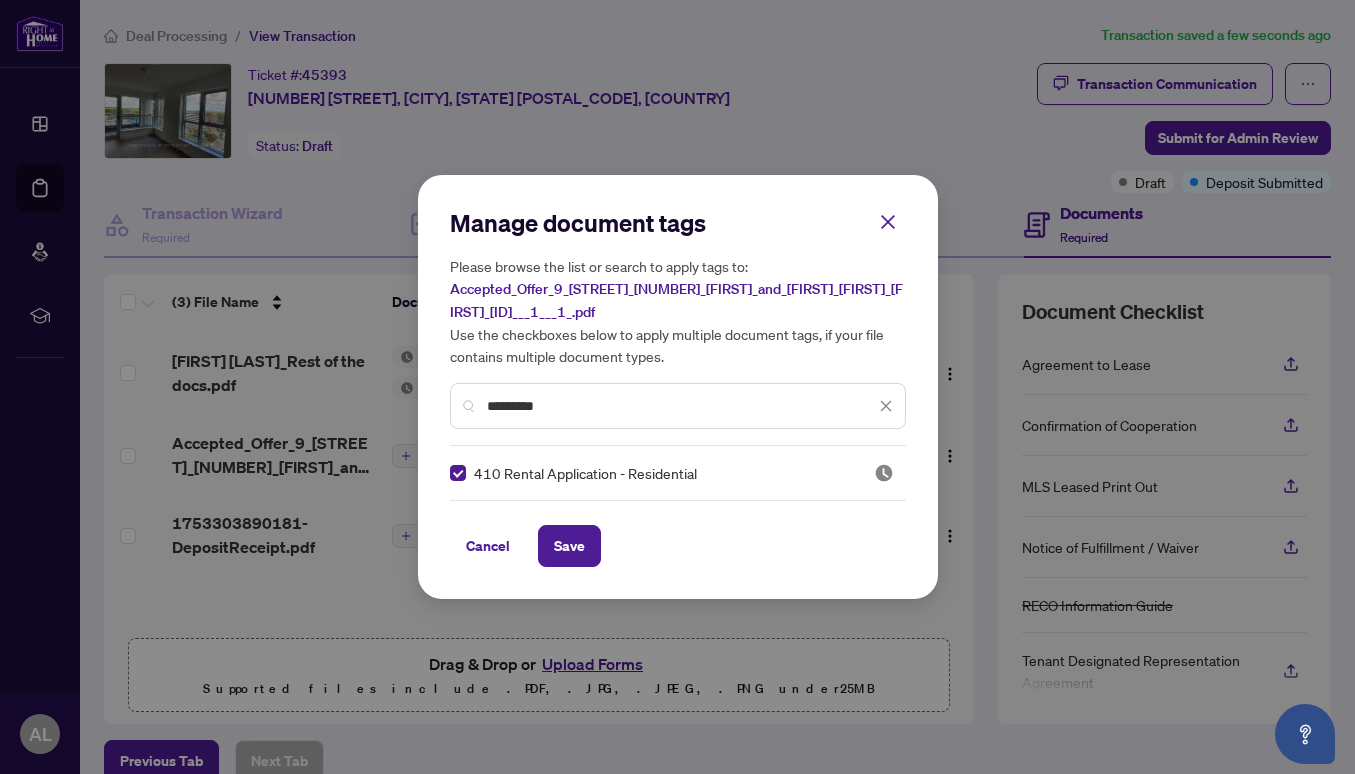 click on "*********" at bounding box center (681, 406) 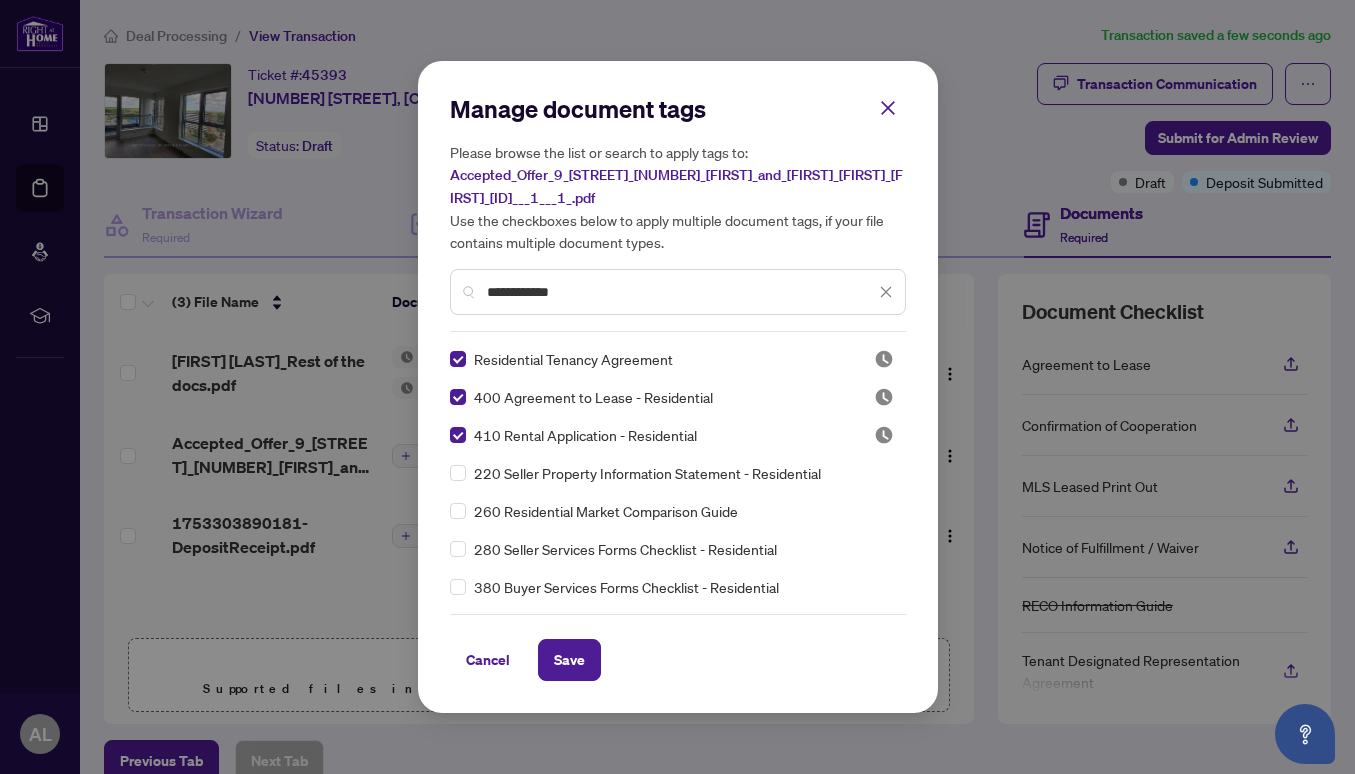 click on "**********" at bounding box center (681, 292) 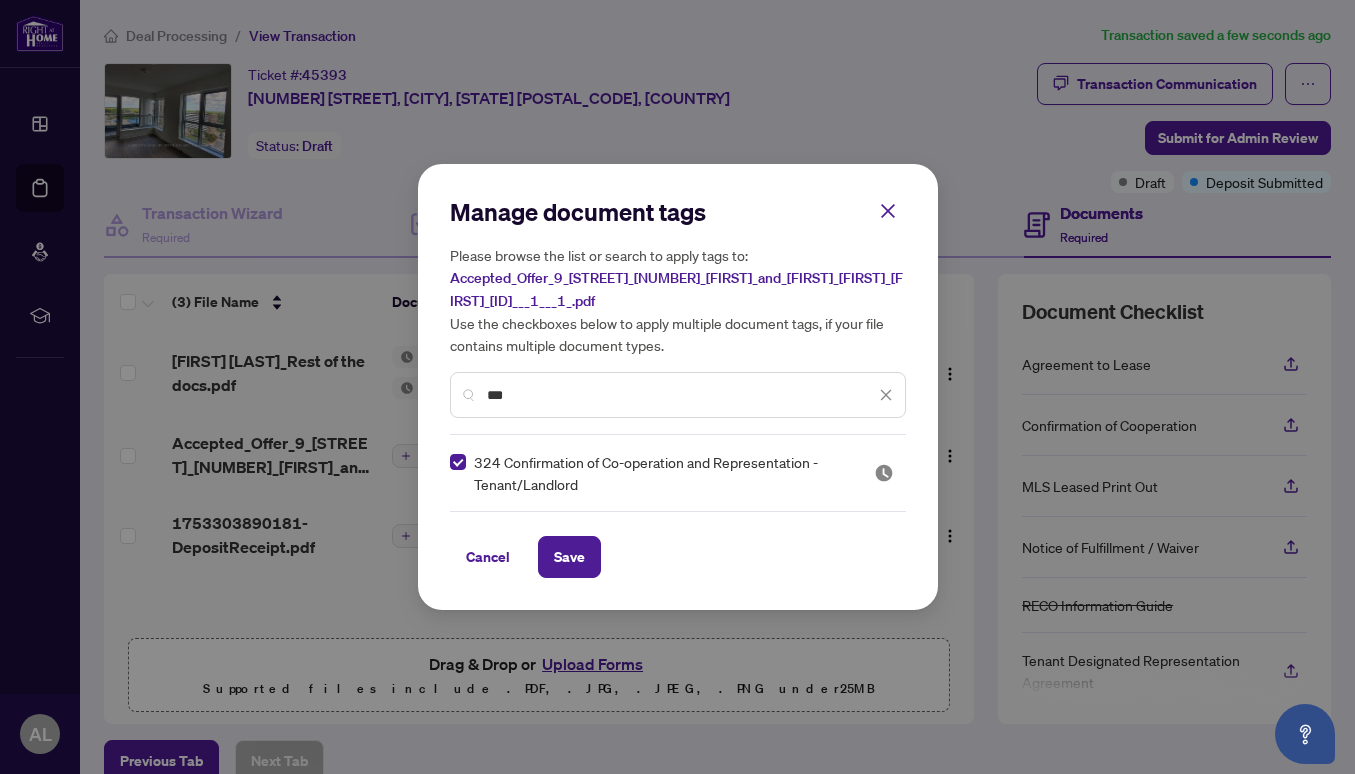 click on "***" at bounding box center (678, 395) 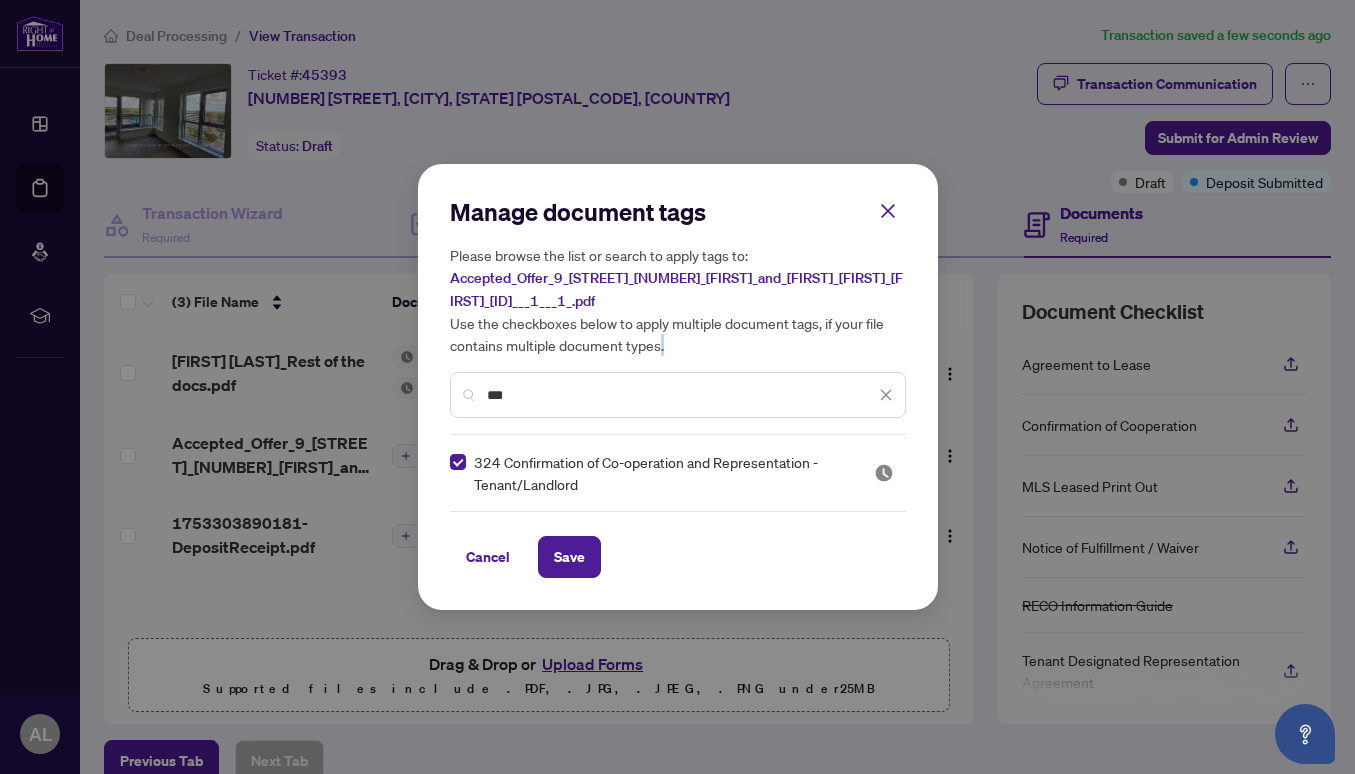 click on "***" at bounding box center (678, 395) 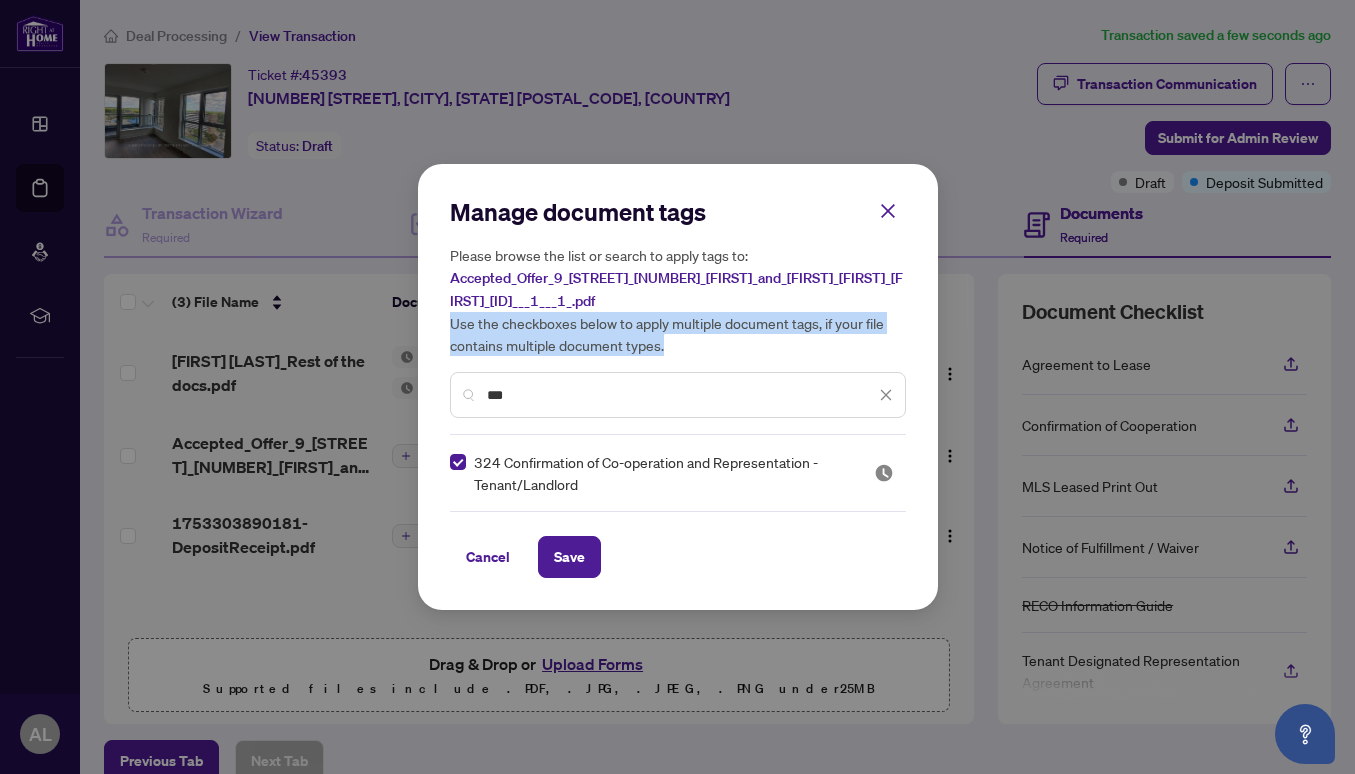 click on "***" at bounding box center [681, 395] 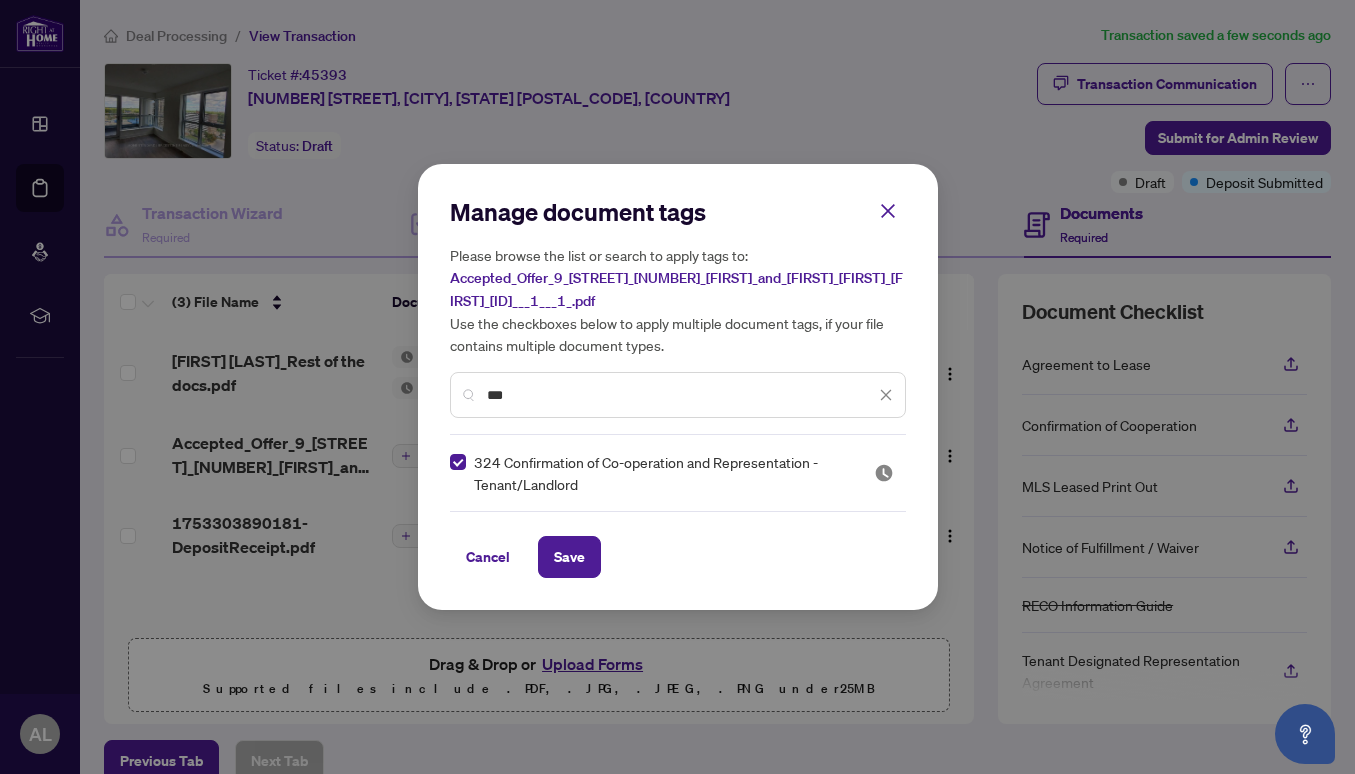click on "***" at bounding box center (681, 395) 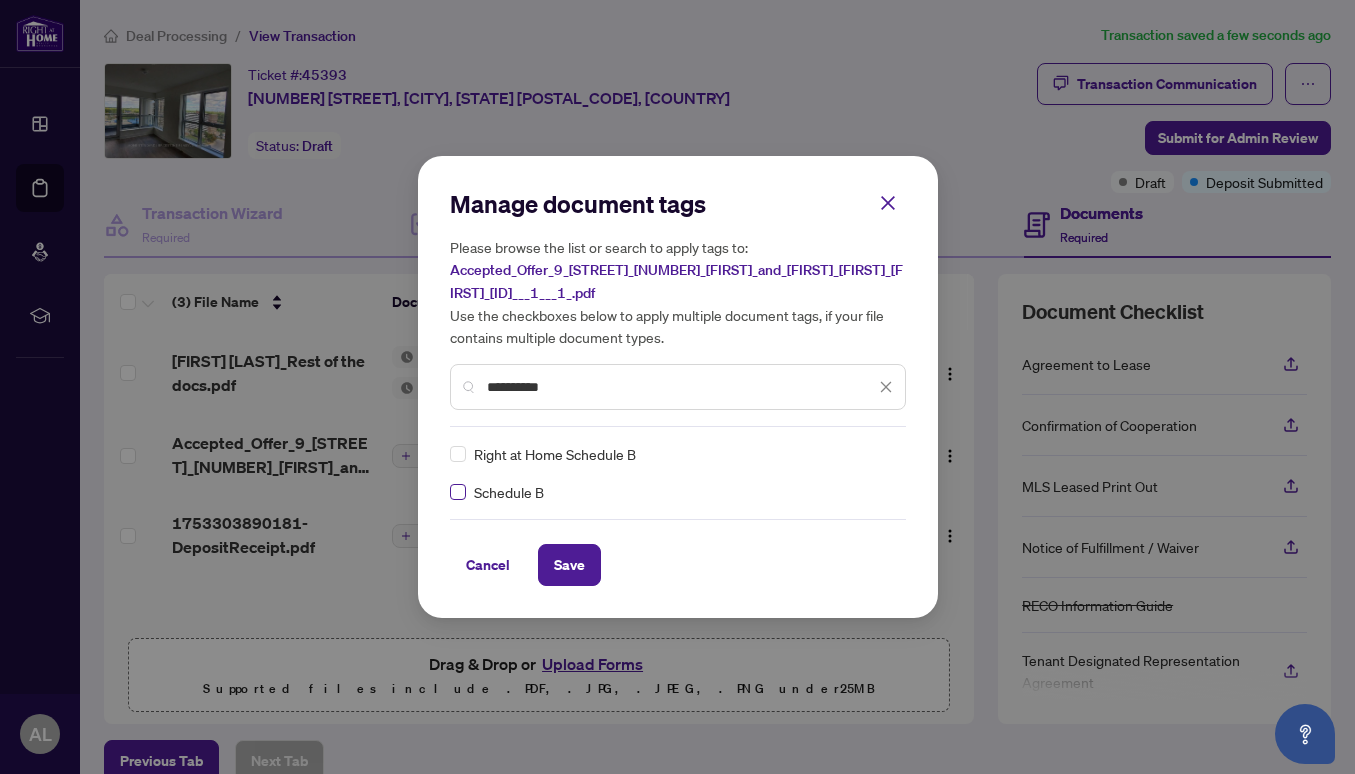 type on "**********" 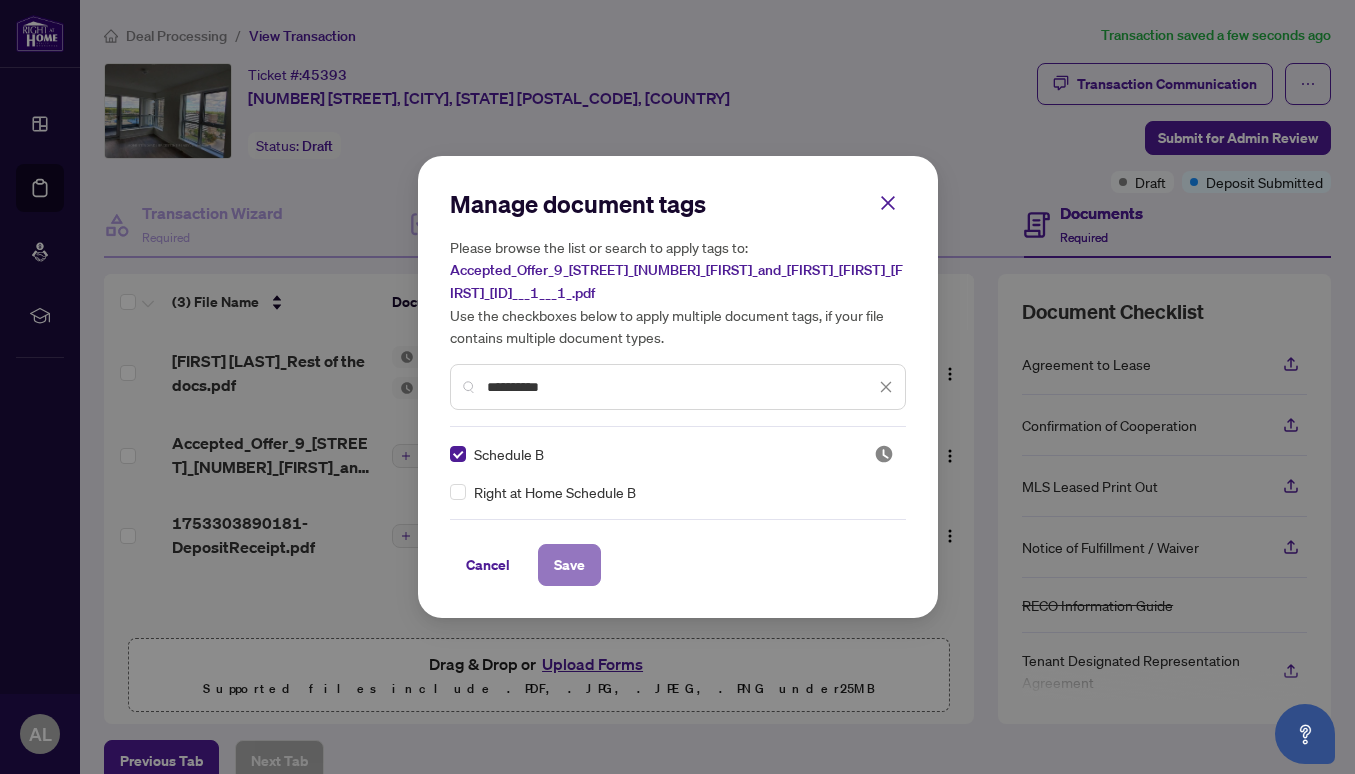 click on "Save" at bounding box center (569, 565) 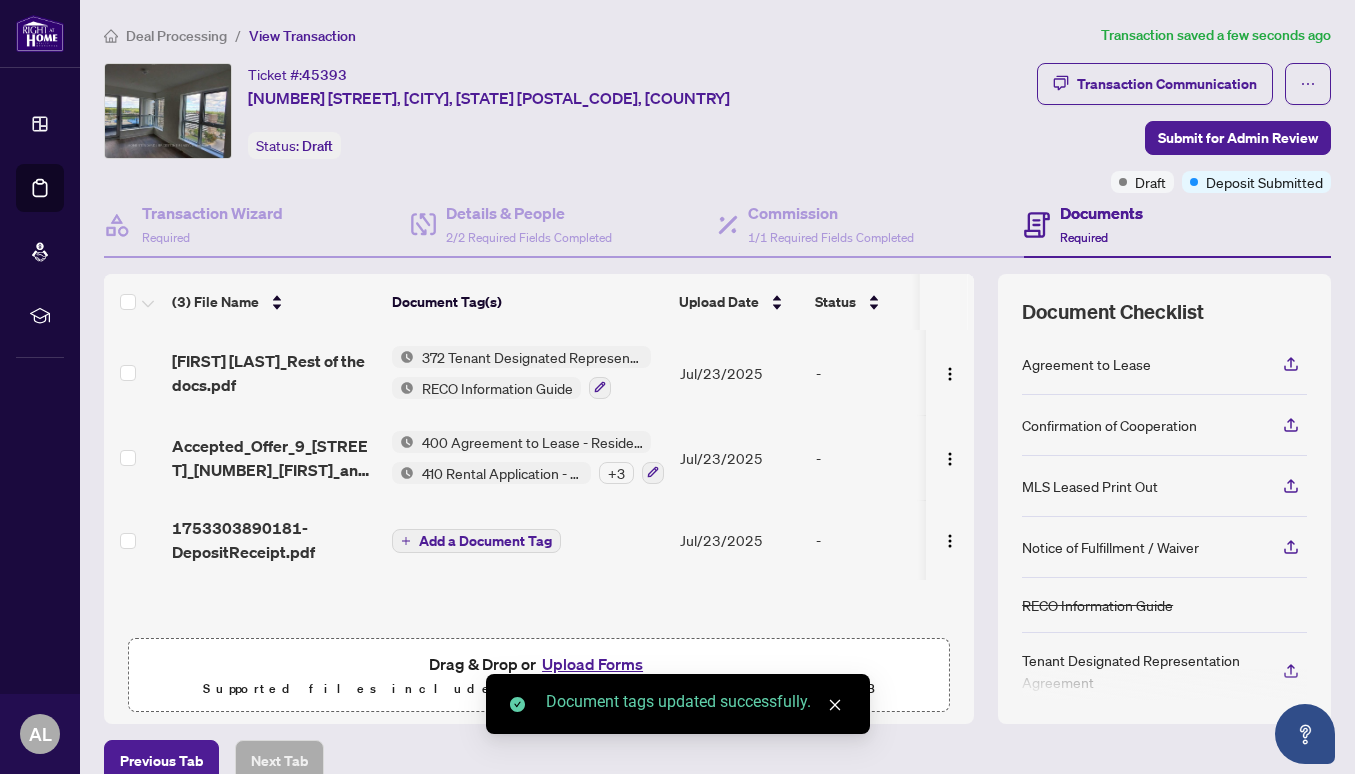 scroll, scrollTop: 1, scrollLeft: 0, axis: vertical 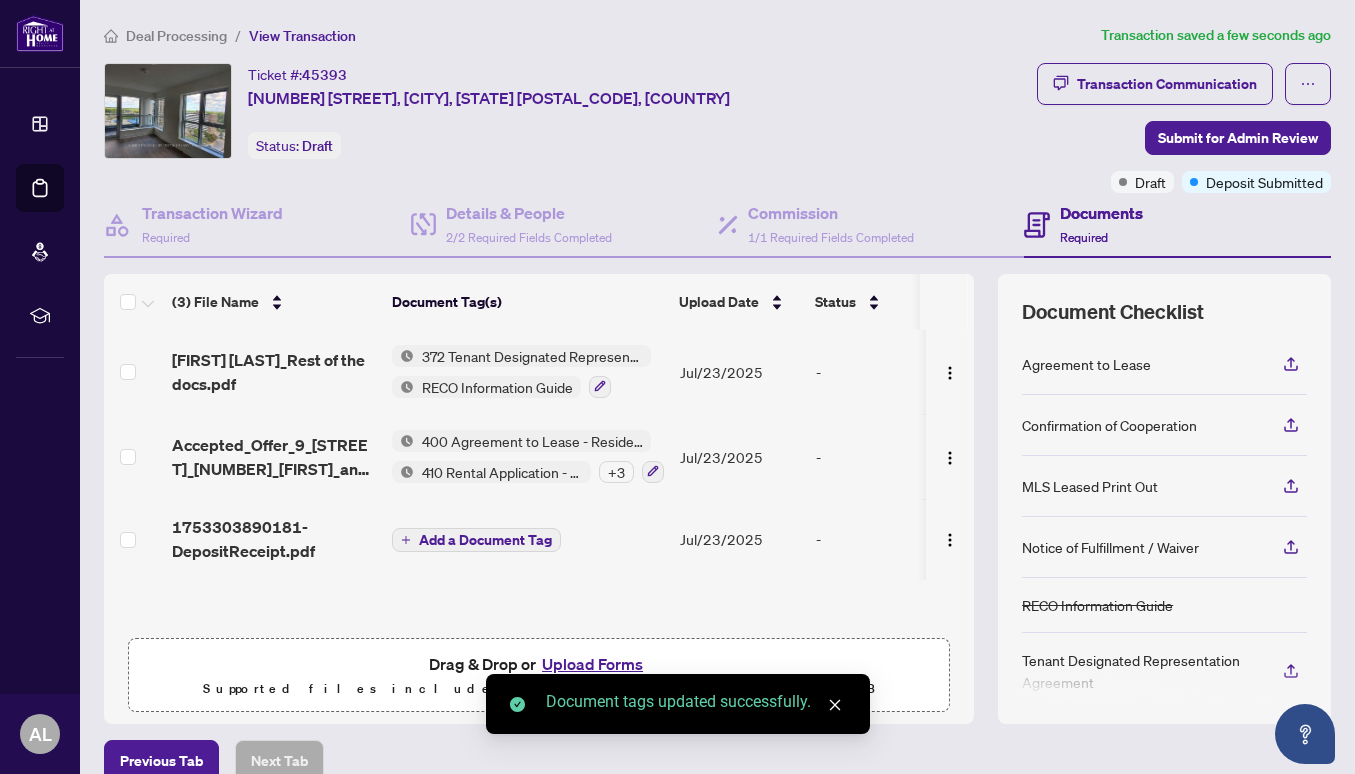 click on "Add a Document Tag" at bounding box center (485, 540) 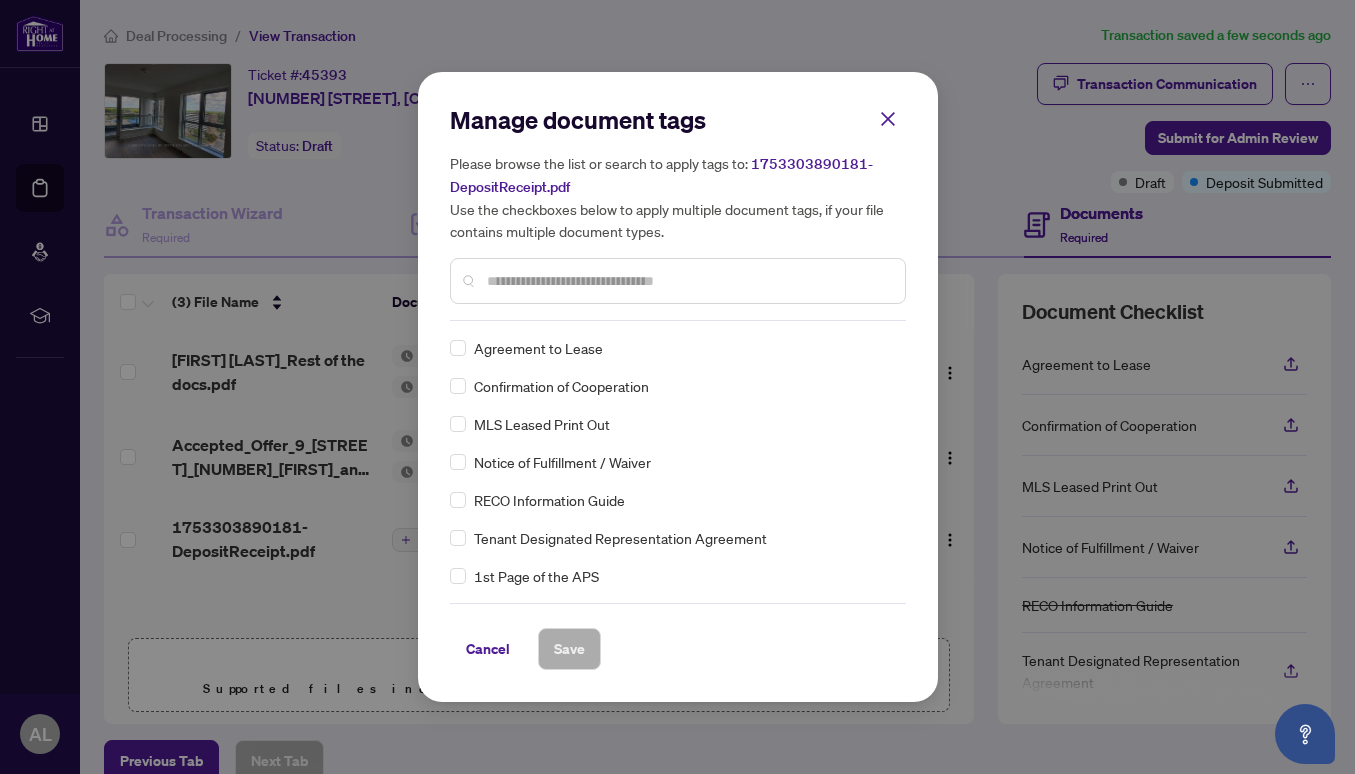 click at bounding box center (688, 281) 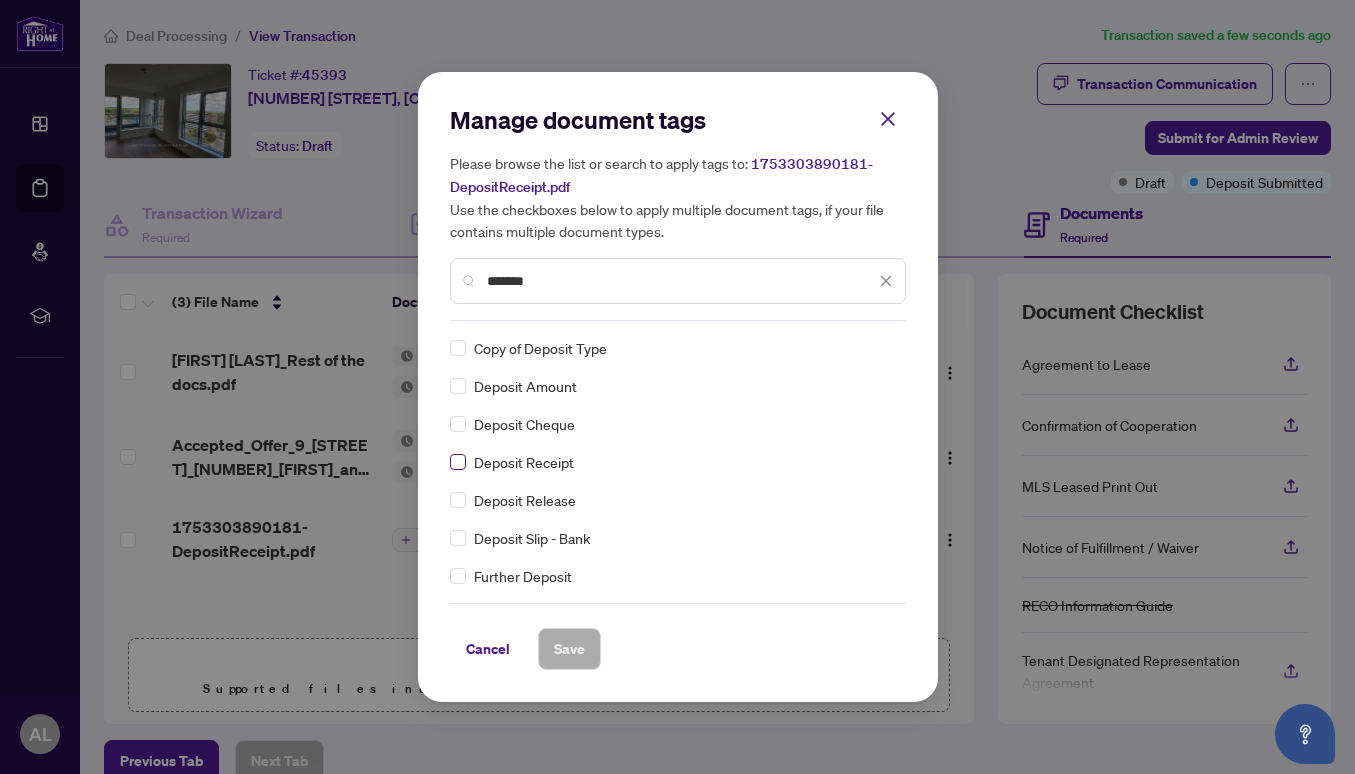 type on "*******" 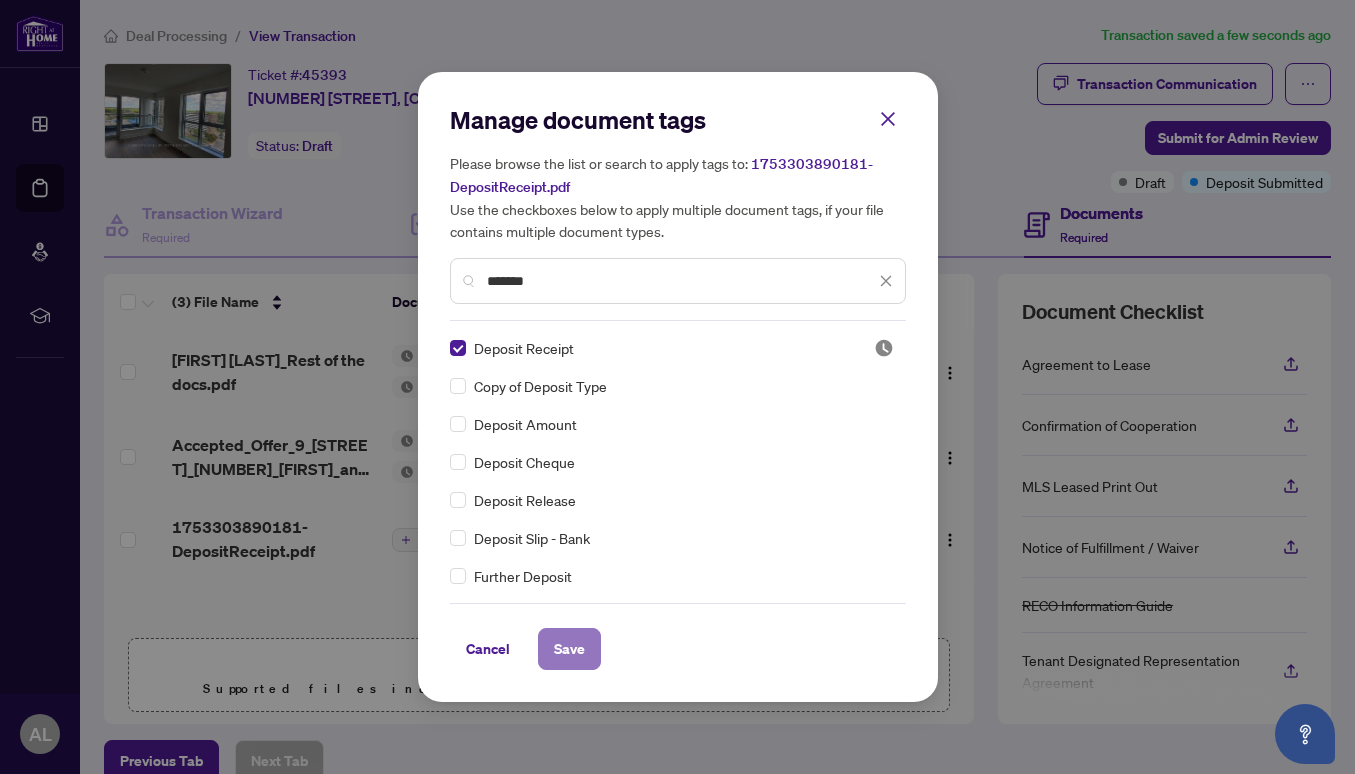 click on "Save" at bounding box center [569, 649] 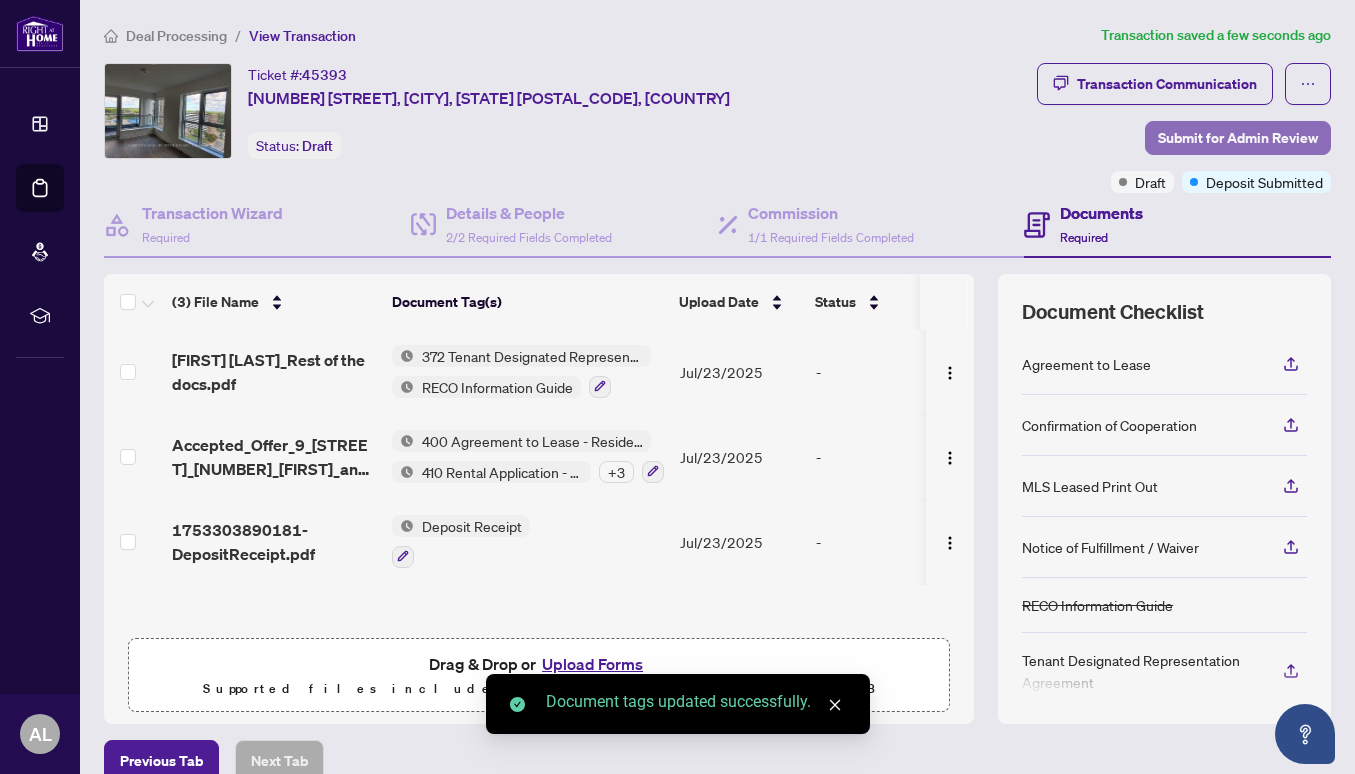 click on "Submit for Admin Review" at bounding box center [1238, 138] 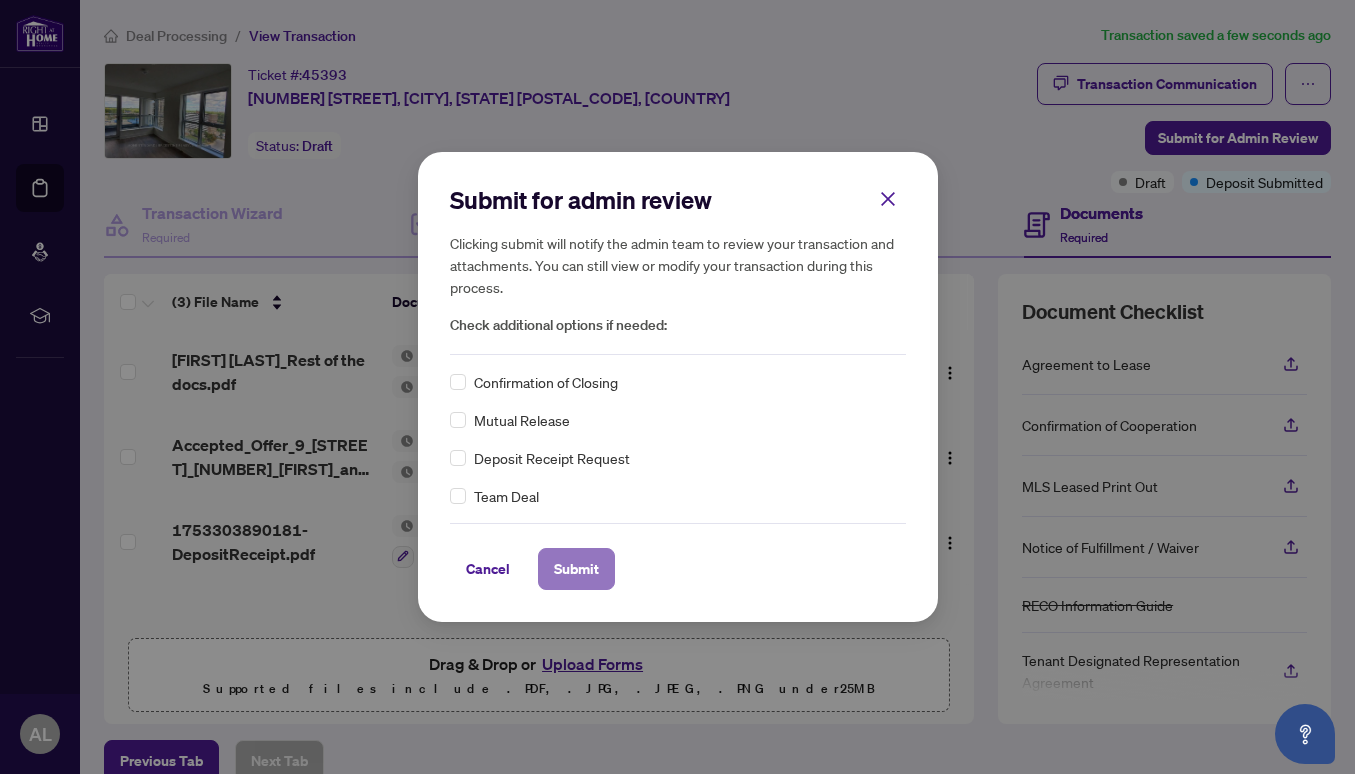 click on "Submit" at bounding box center [576, 569] 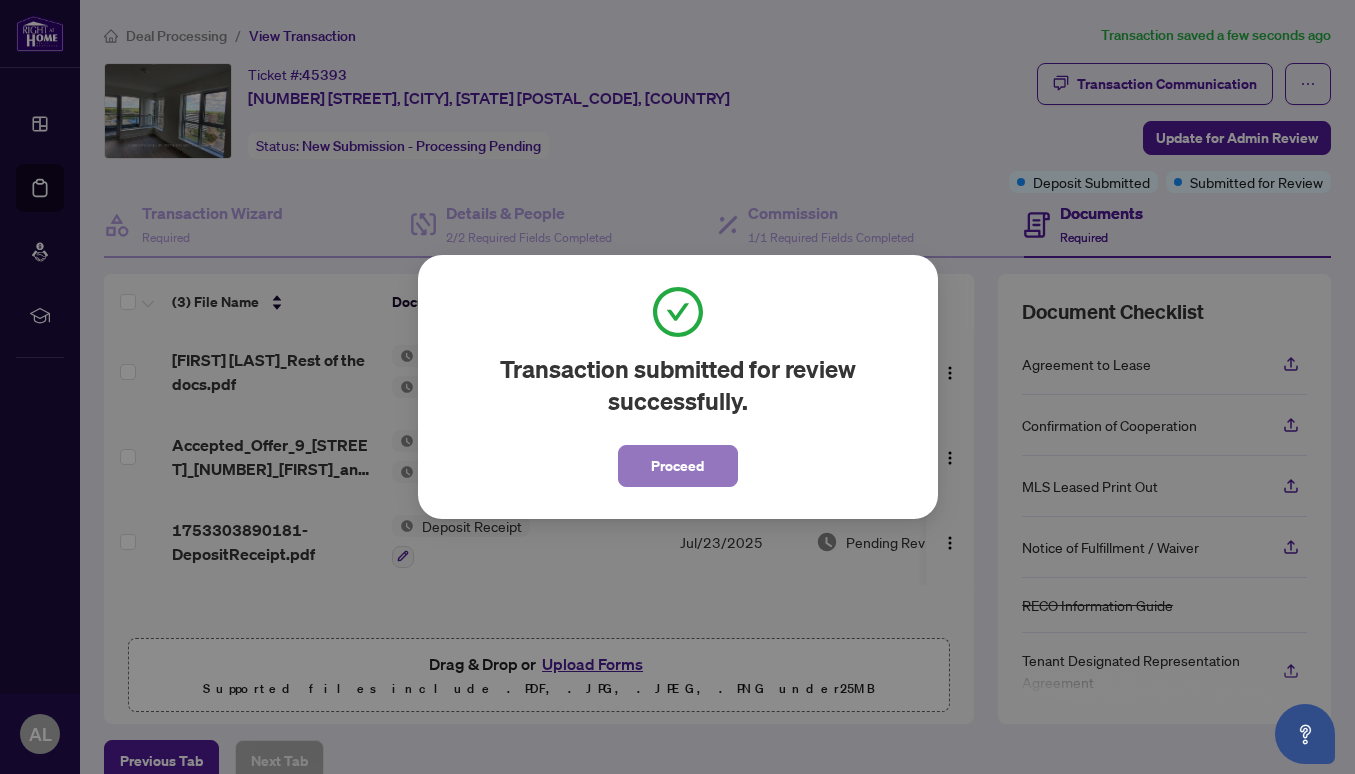 click on "Proceed" at bounding box center (678, 466) 